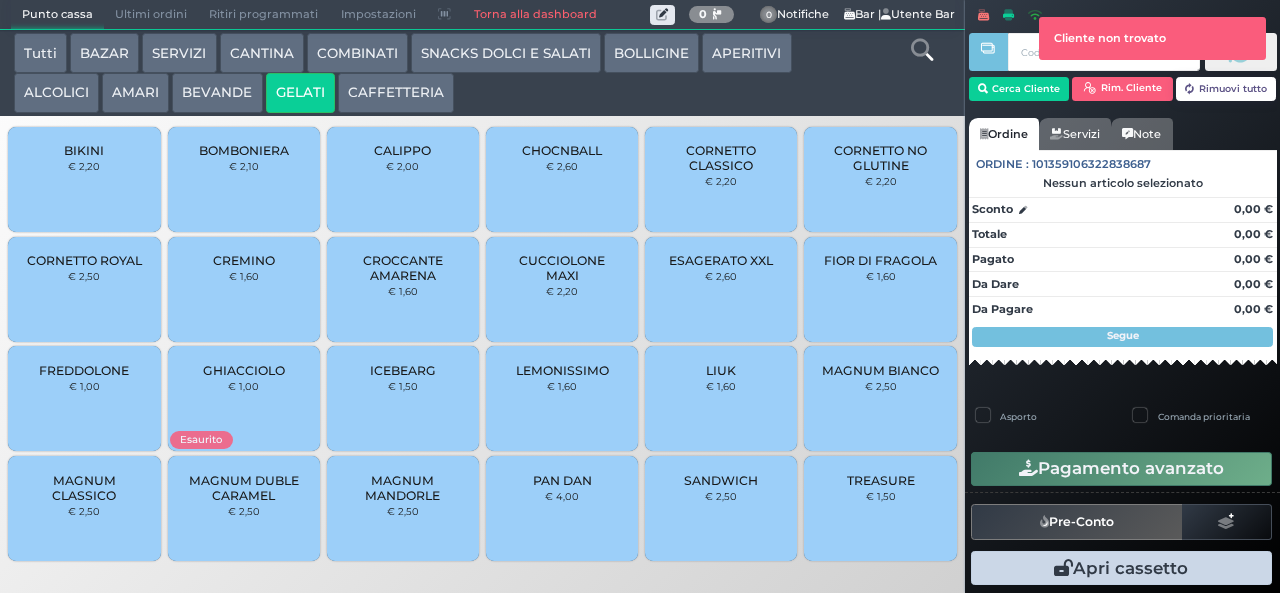 scroll, scrollTop: 0, scrollLeft: 0, axis: both 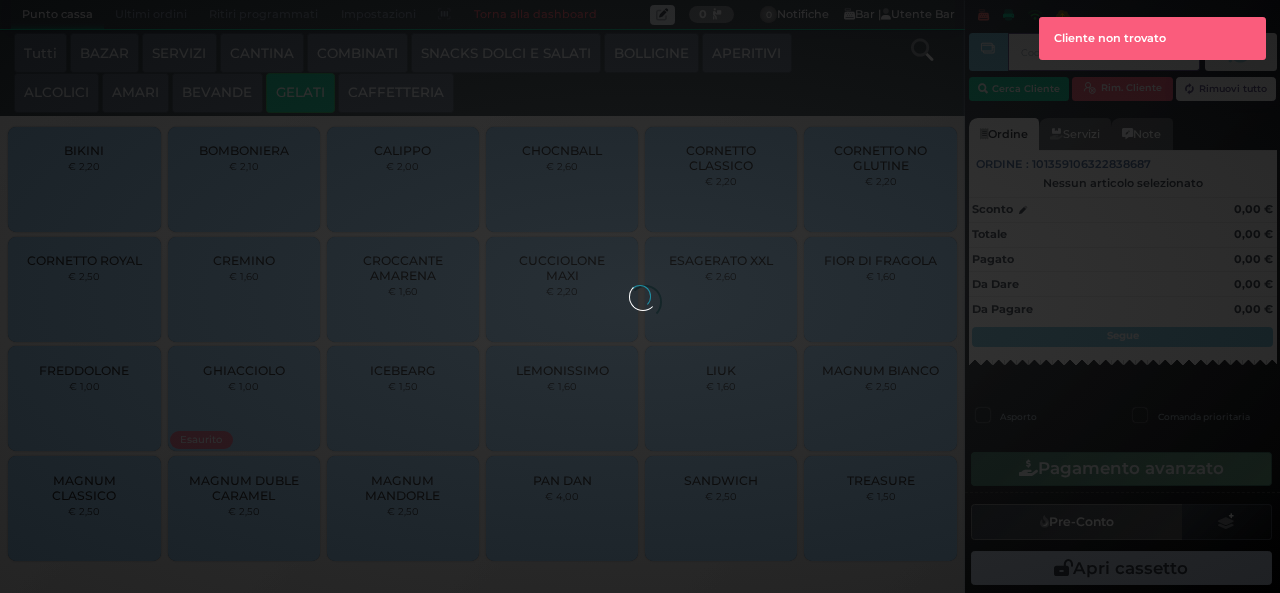 type 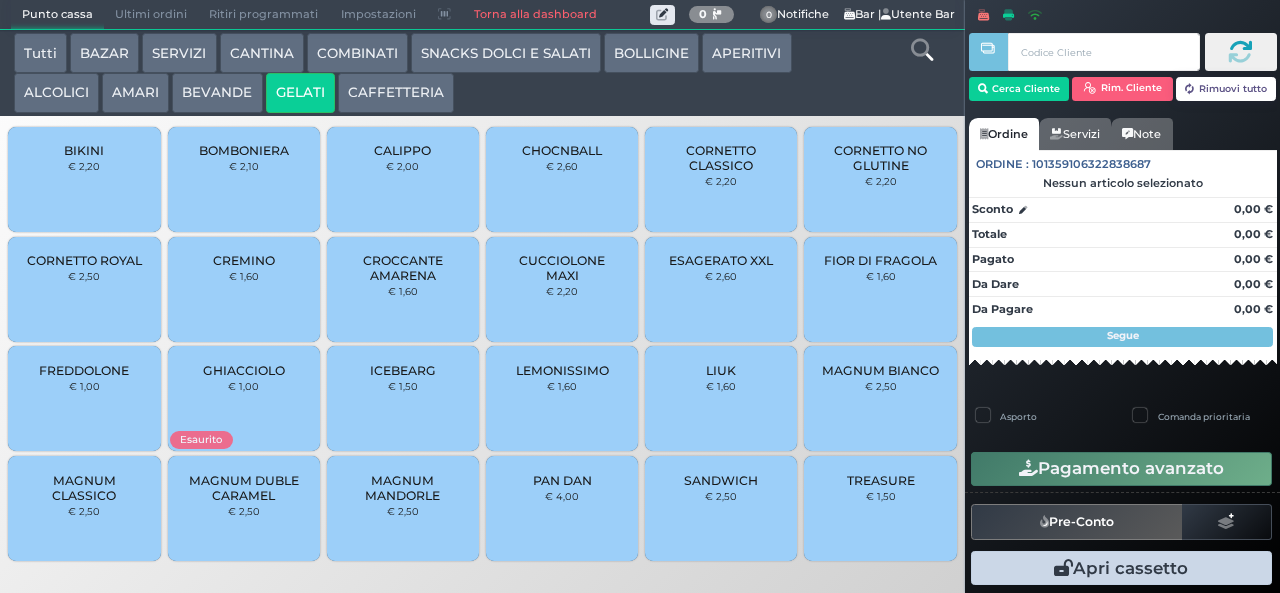 click on "SNACKS DOLCI E SALATI" at bounding box center (506, 53) 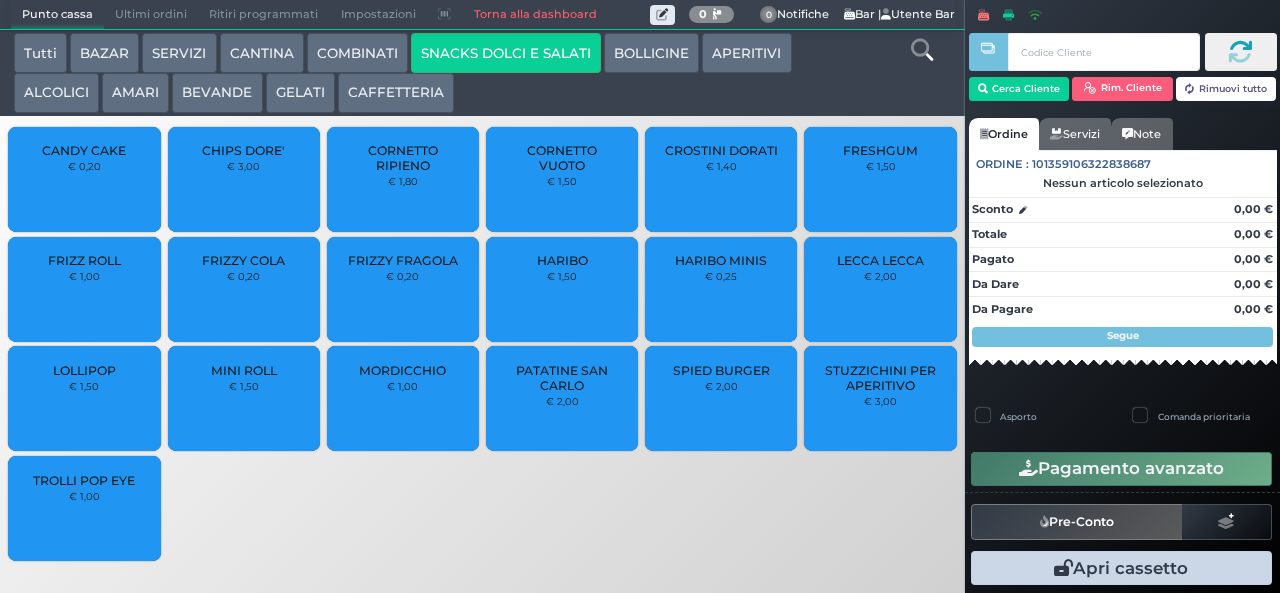 click on "PATATINE SAN CARLO" at bounding box center [562, 378] 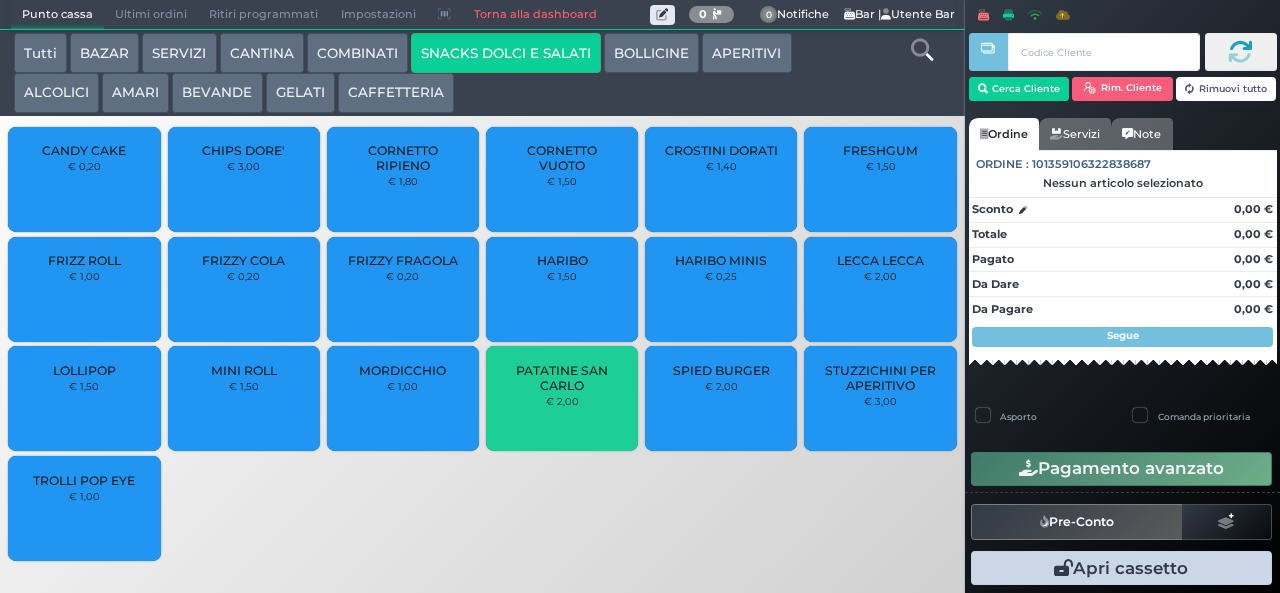 click on "PATATINE SAN CARLO" at bounding box center [562, 378] 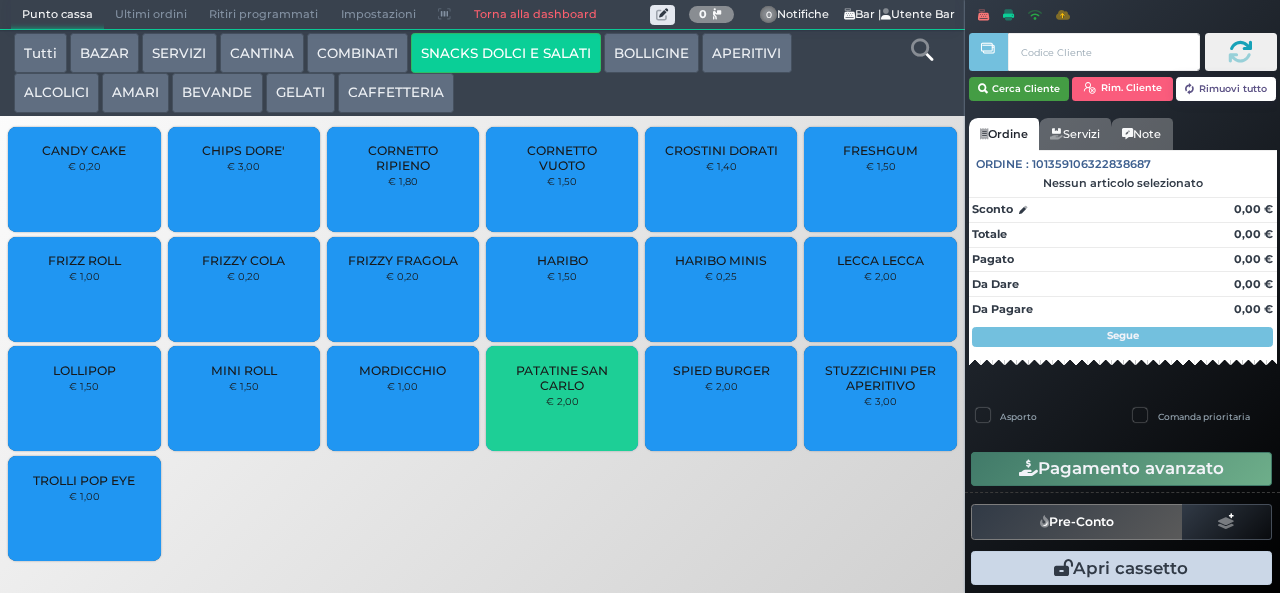 click on "Cerca Cliente" at bounding box center (1019, 89) 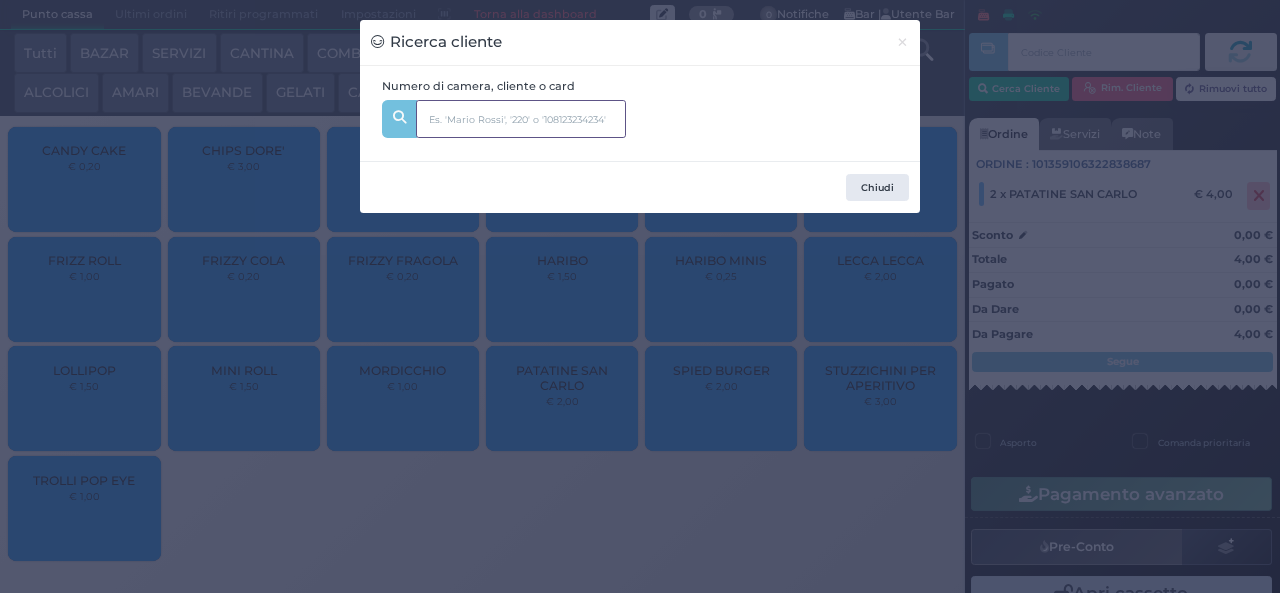 click at bounding box center [521, 119] 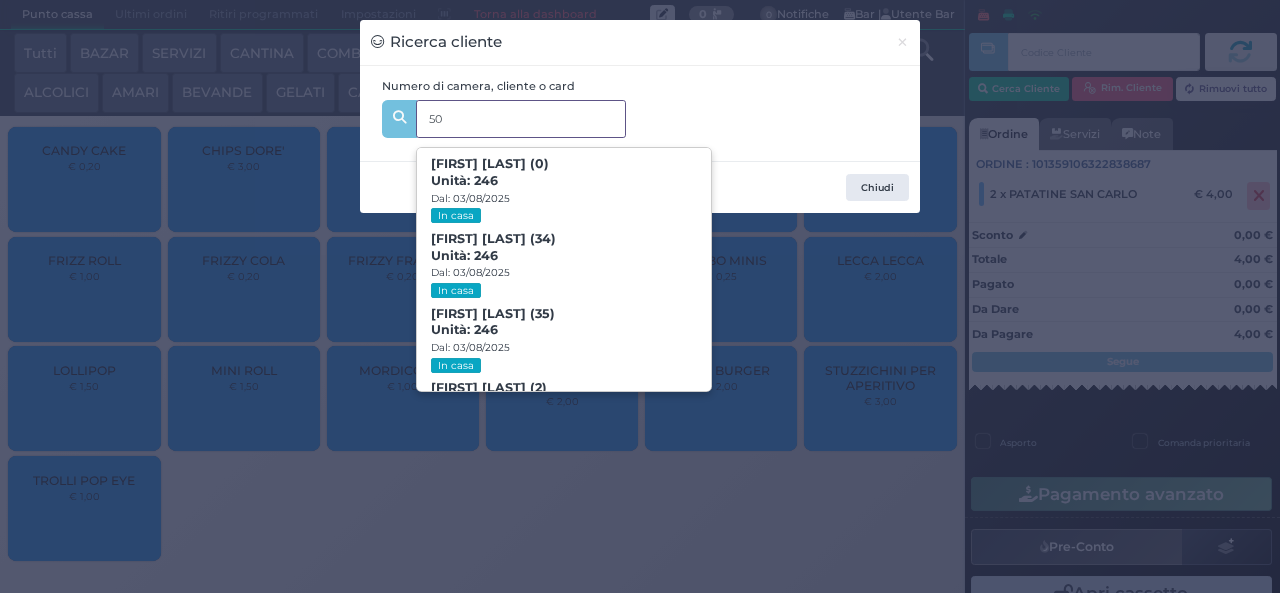 type on "5" 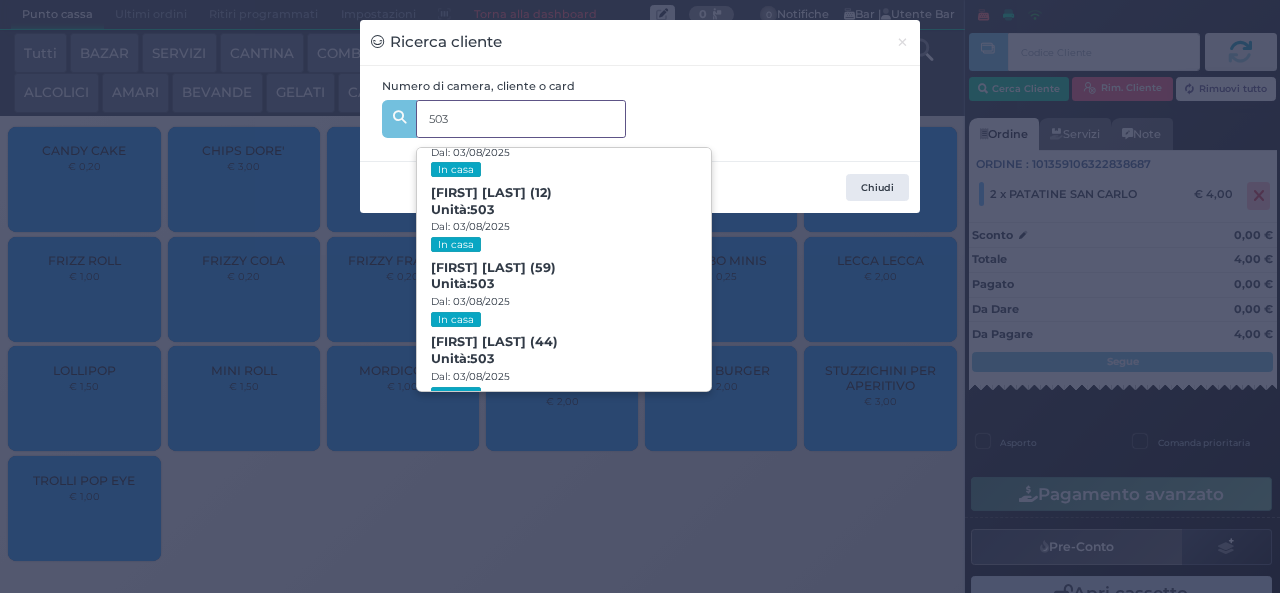 scroll, scrollTop: 91, scrollLeft: 0, axis: vertical 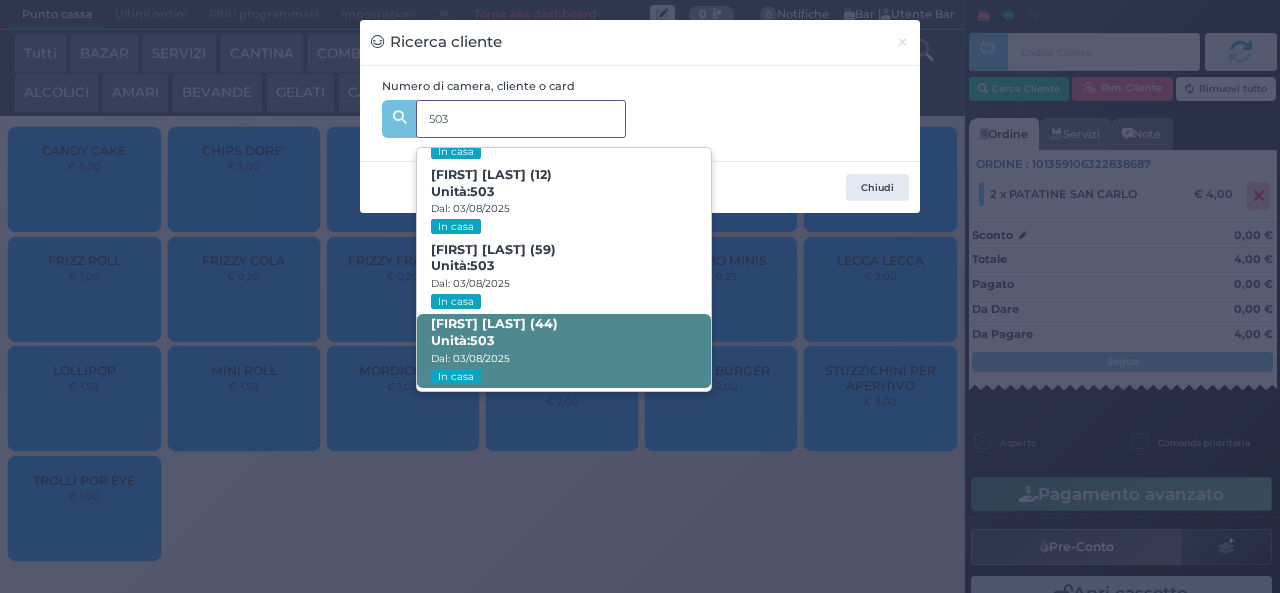 click on "Annunziata  Difonzo (44) Unità:  503 Dal: 03/08/2025 In casa" at bounding box center (563, 351) 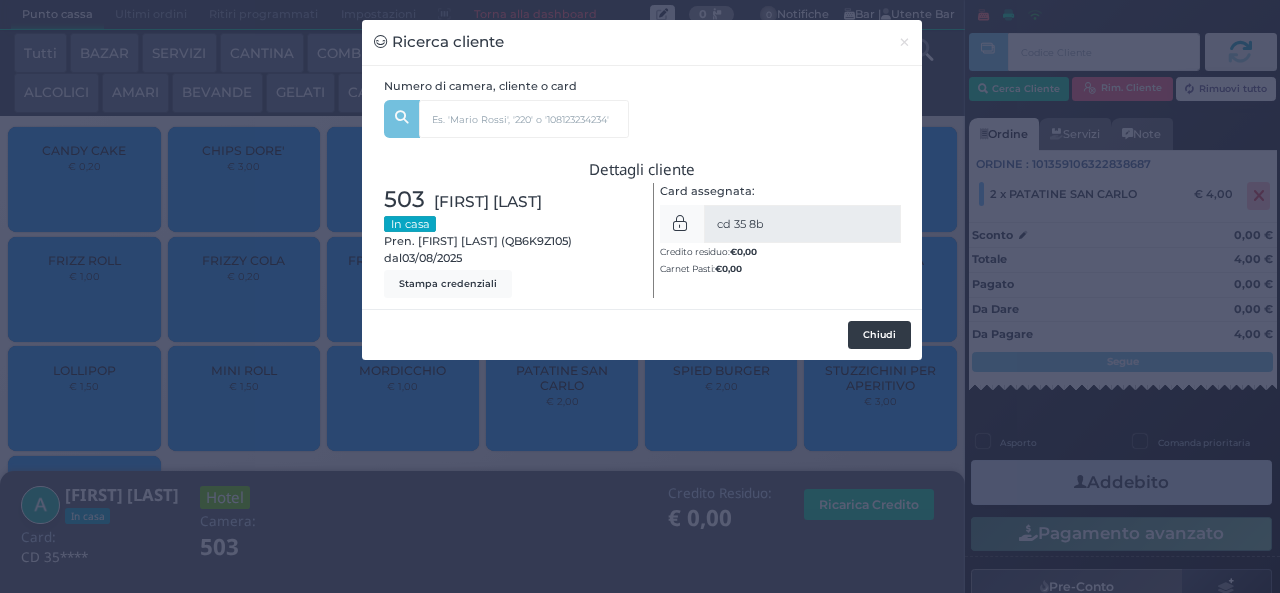 click on "Chiudi" at bounding box center (879, 335) 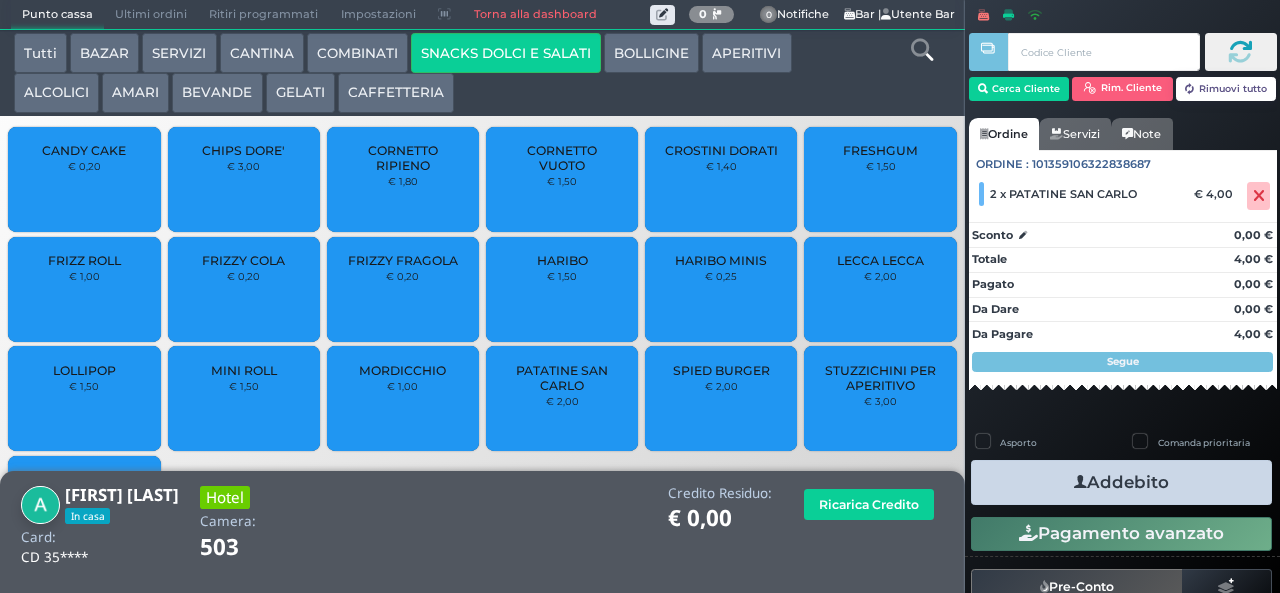 click on "Addebito" at bounding box center (1121, 482) 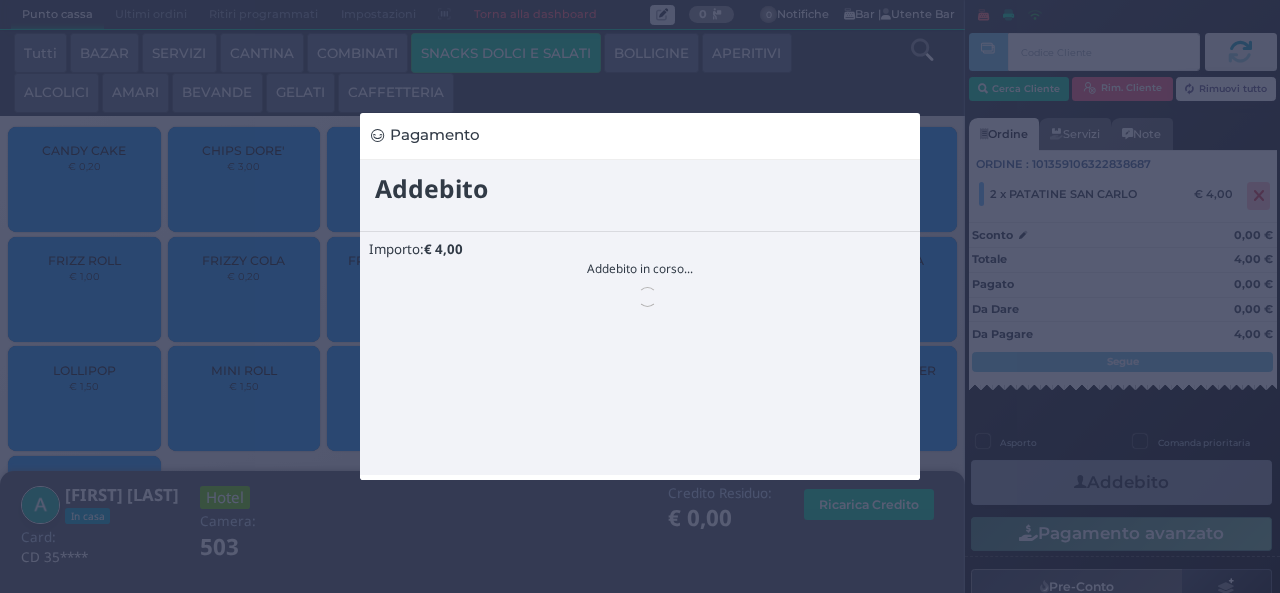 scroll, scrollTop: 0, scrollLeft: 0, axis: both 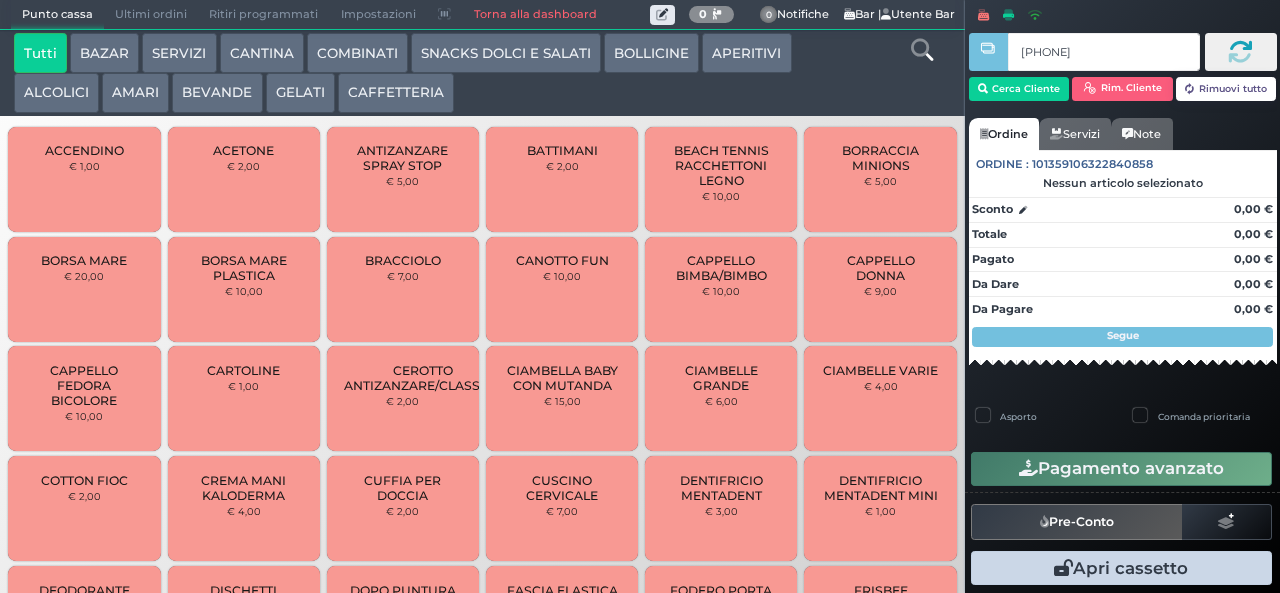 type on "39 06 90 95" 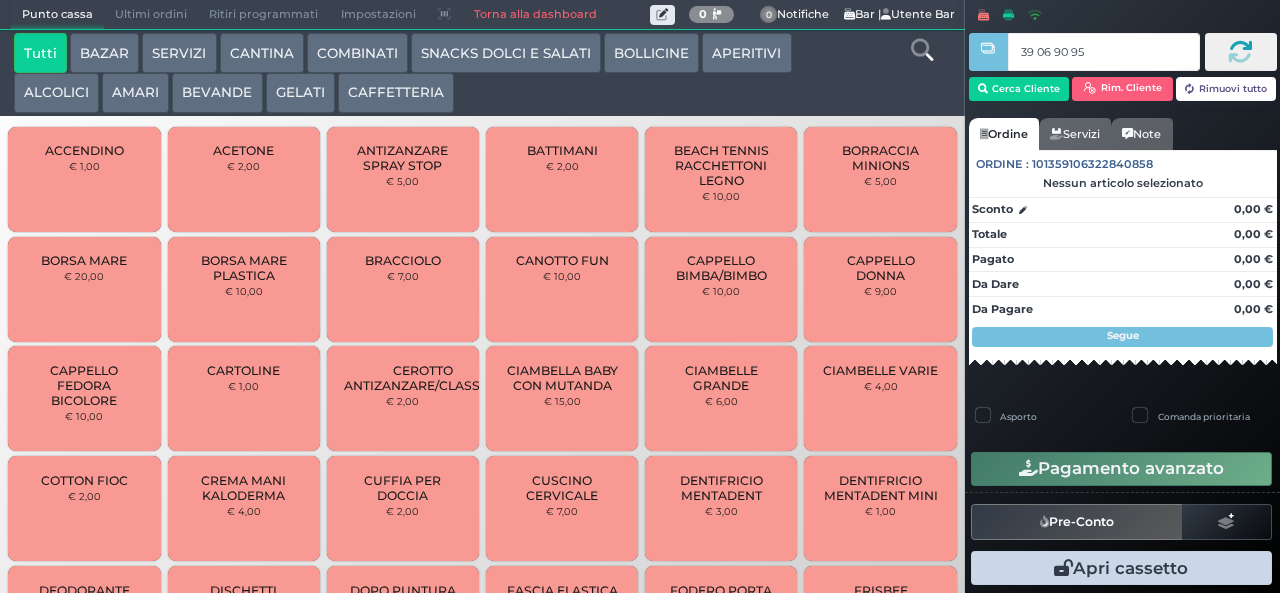 type 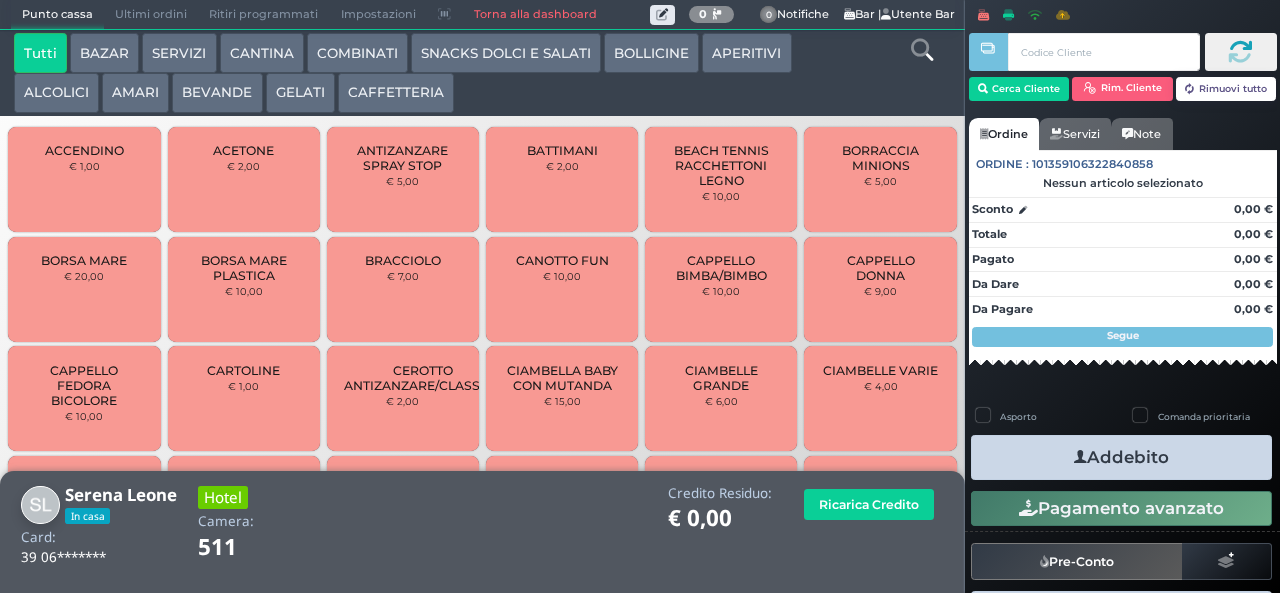 click on "COMBINATI" at bounding box center (357, 53) 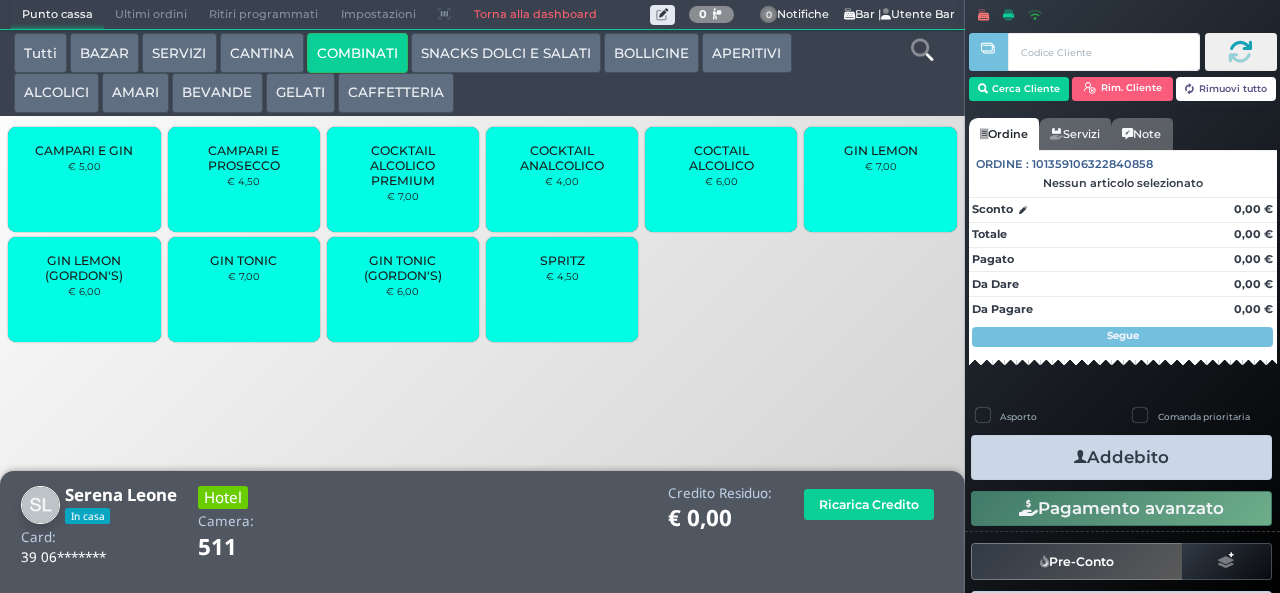 click on "CAFFETTERIA" at bounding box center (396, 93) 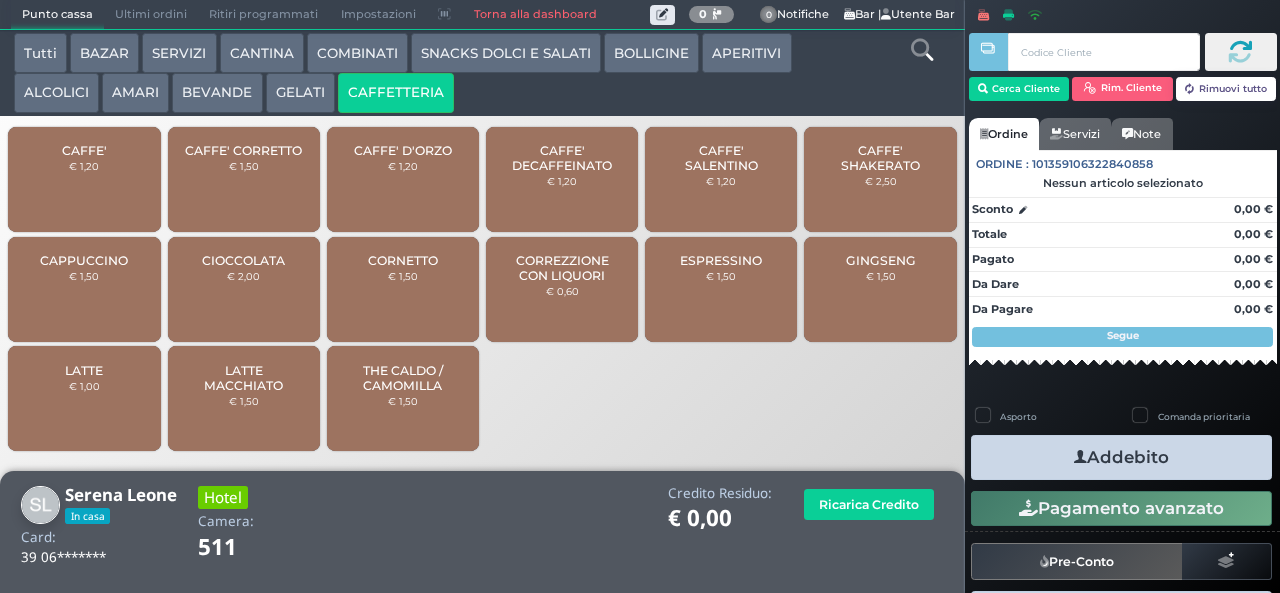 click on "CORREZZIONE CON LIQUORI" at bounding box center [562, 268] 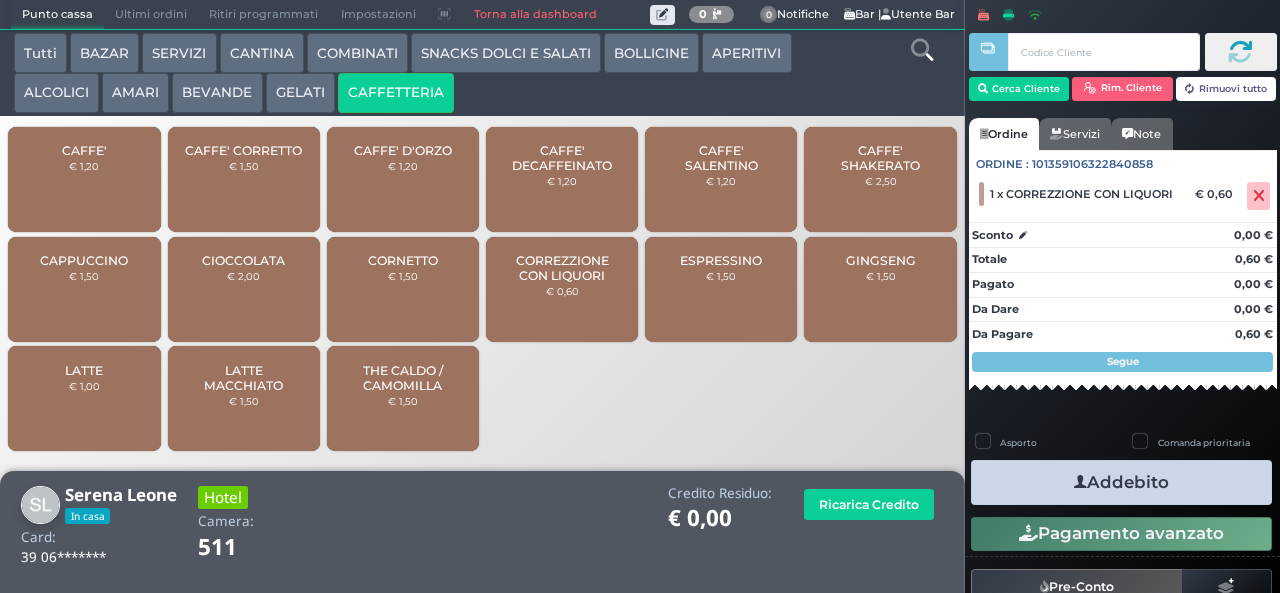 click on "Addebito" at bounding box center (1121, 482) 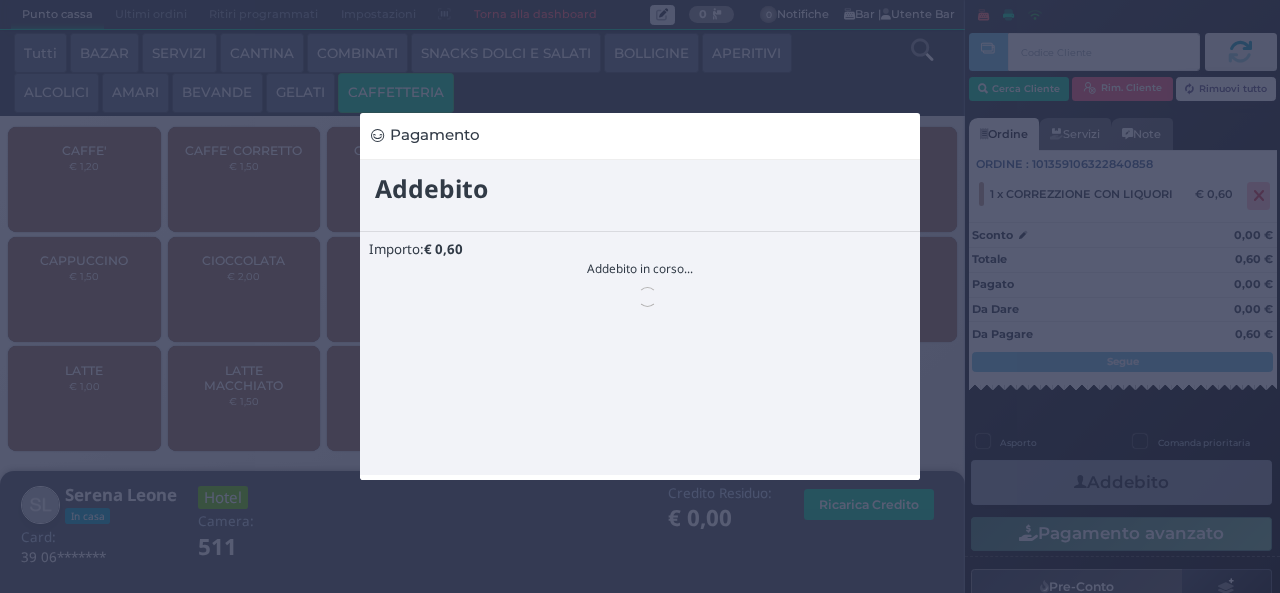 scroll, scrollTop: 0, scrollLeft: 0, axis: both 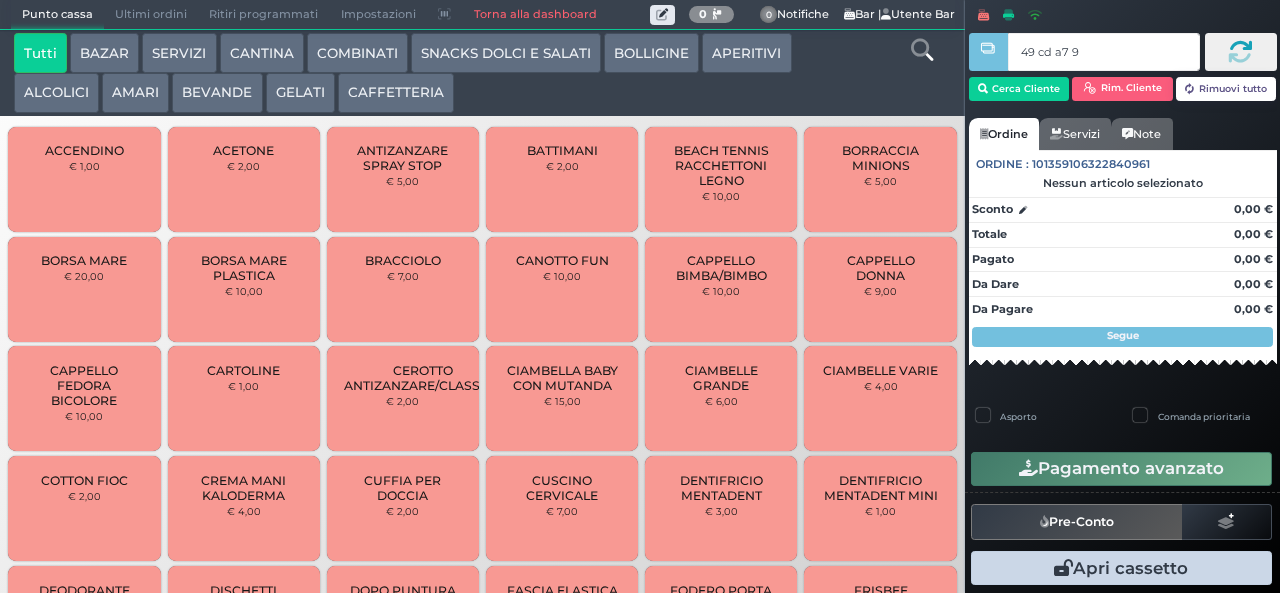 type on "49 cd a7 95" 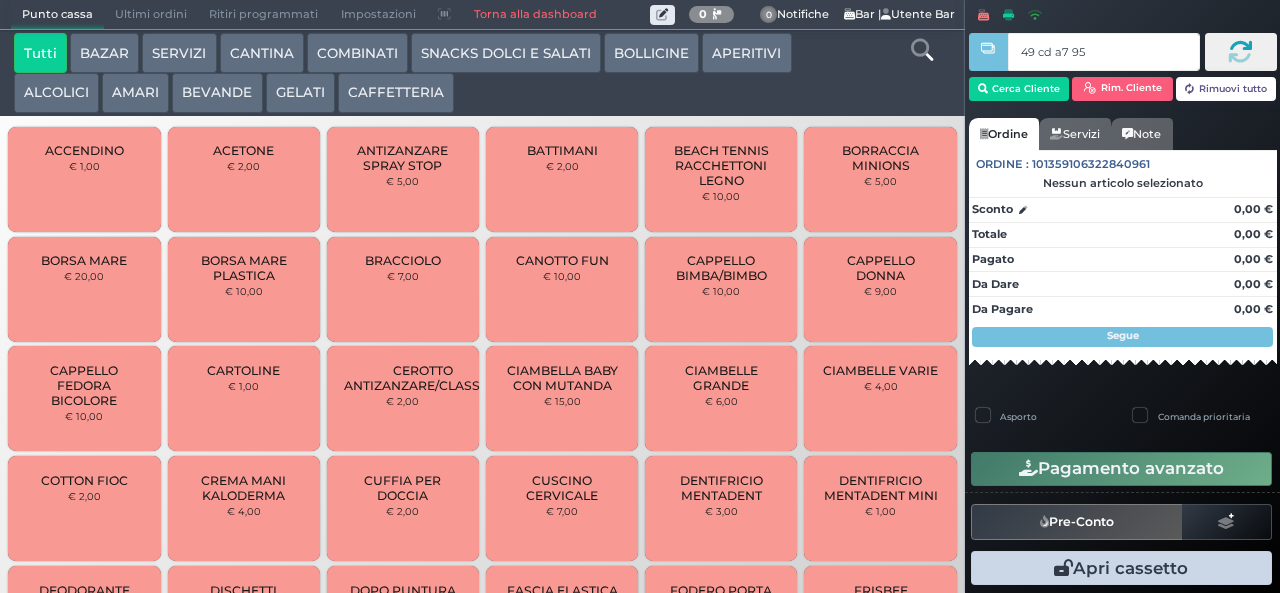 type 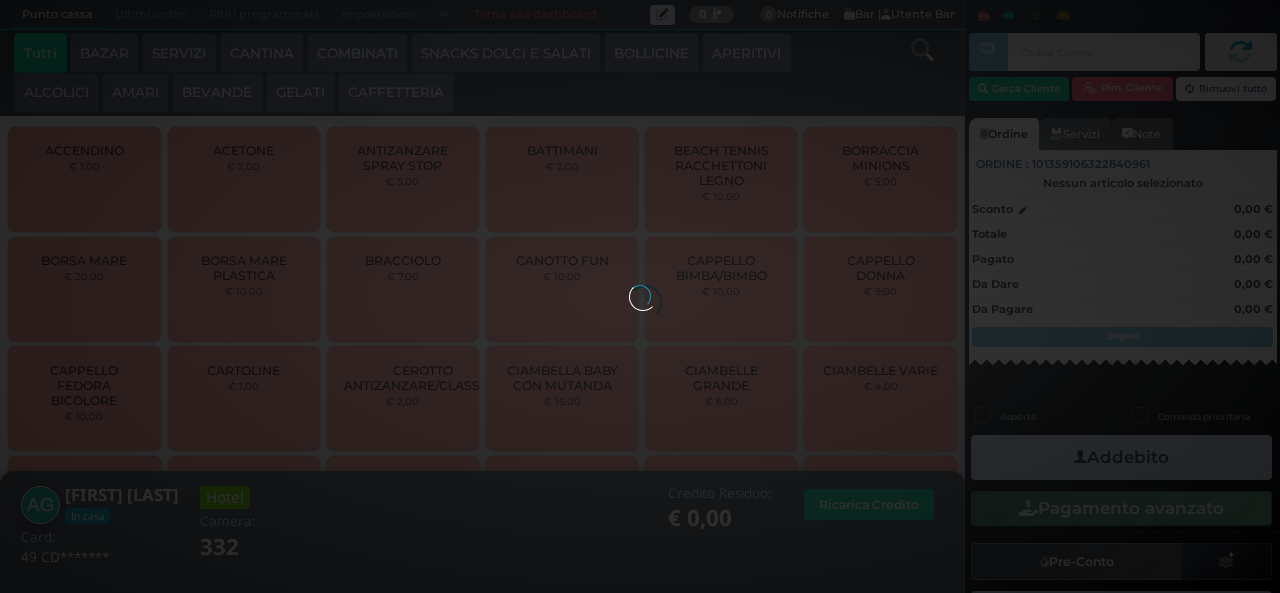 click on "BEVANDE" at bounding box center (217, 93) 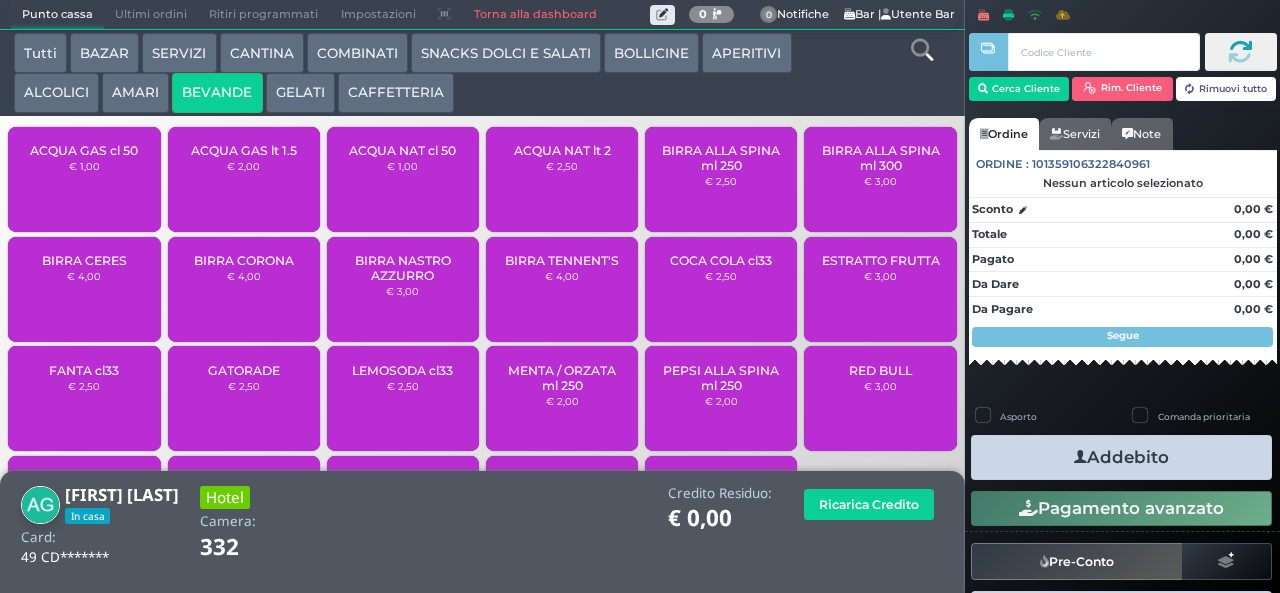 click on "GELATI" at bounding box center [300, 93] 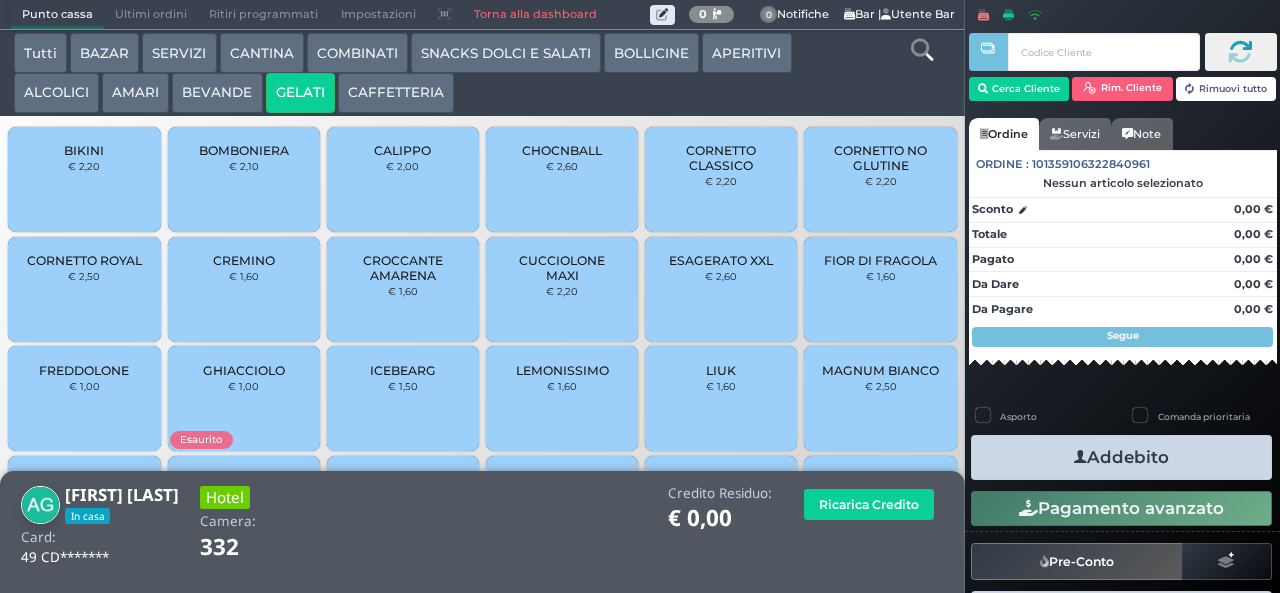 click on "CREMINO" at bounding box center (244, 260) 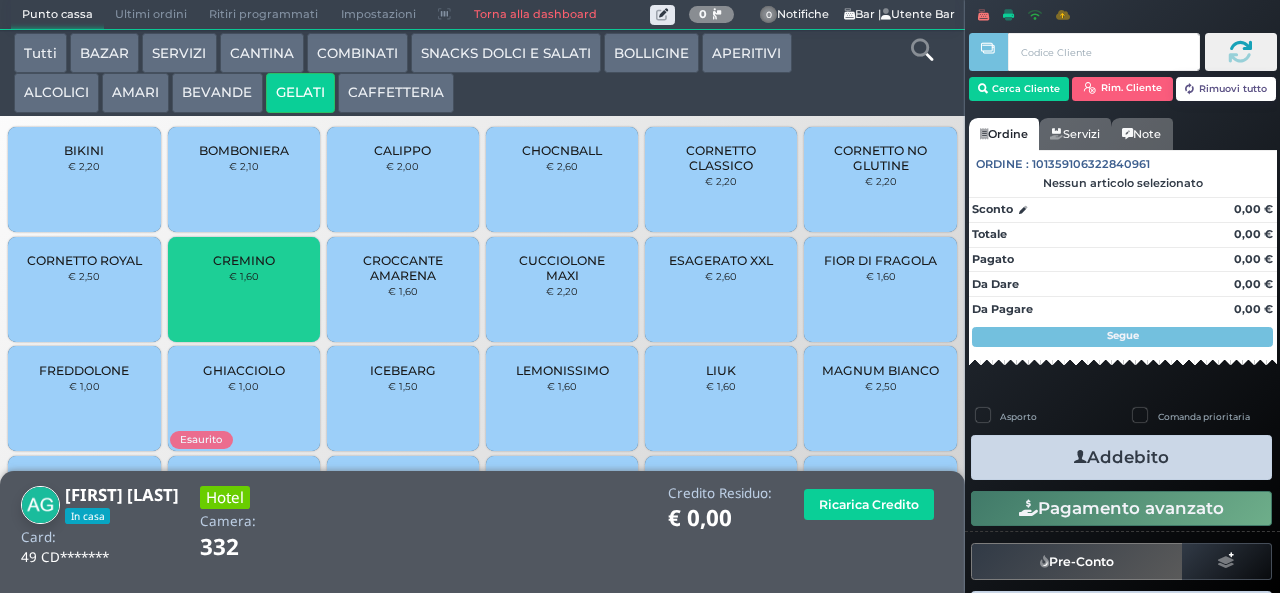 click on "Addebito" at bounding box center (1121, 457) 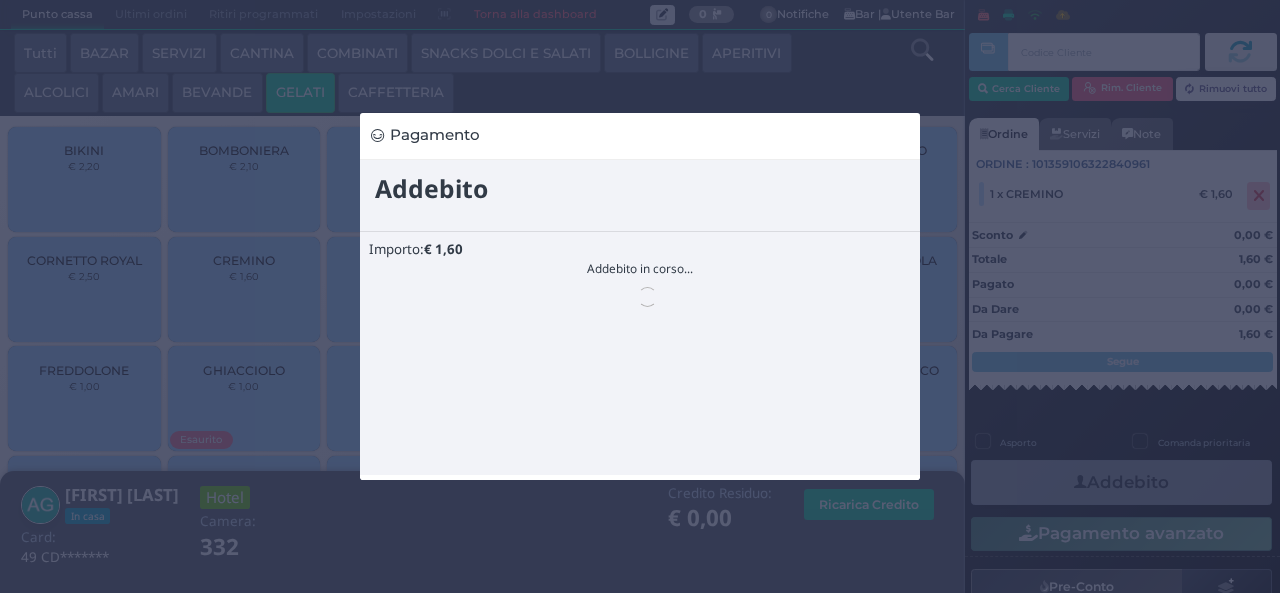 scroll, scrollTop: 0, scrollLeft: 0, axis: both 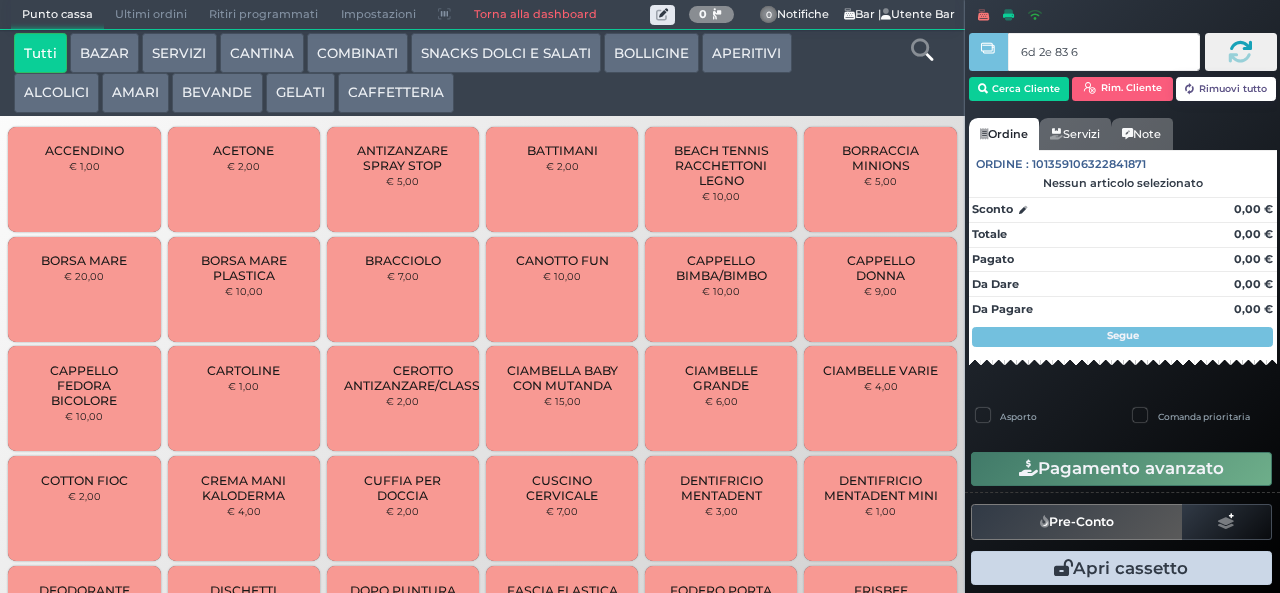 type on "6d 2e 83 66" 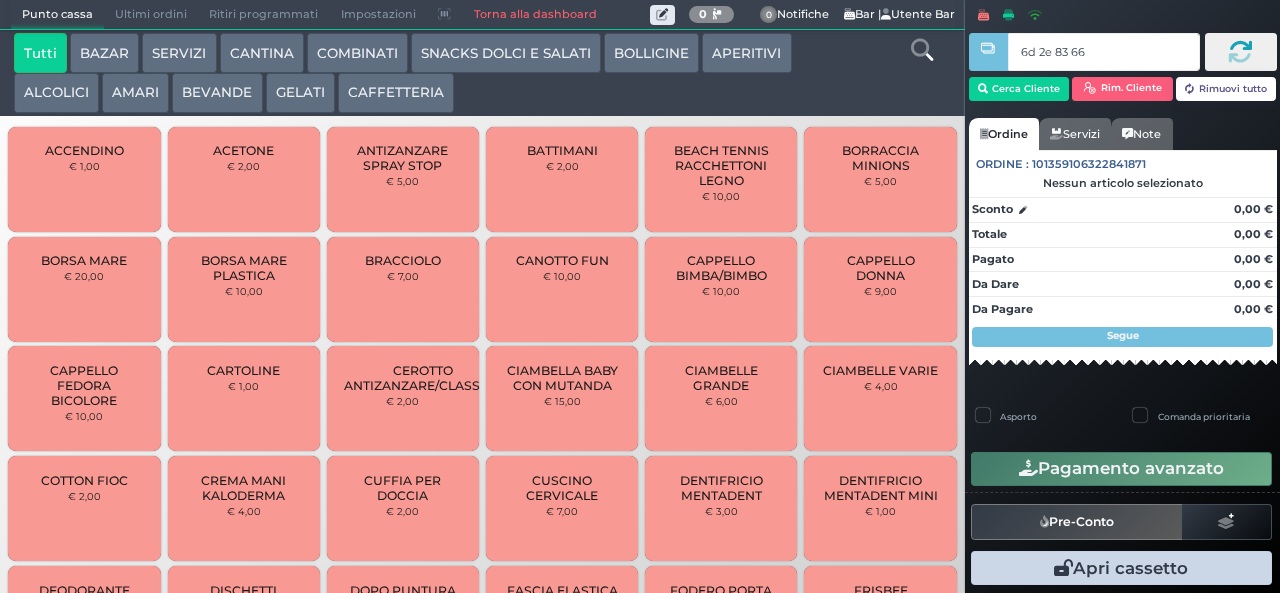type 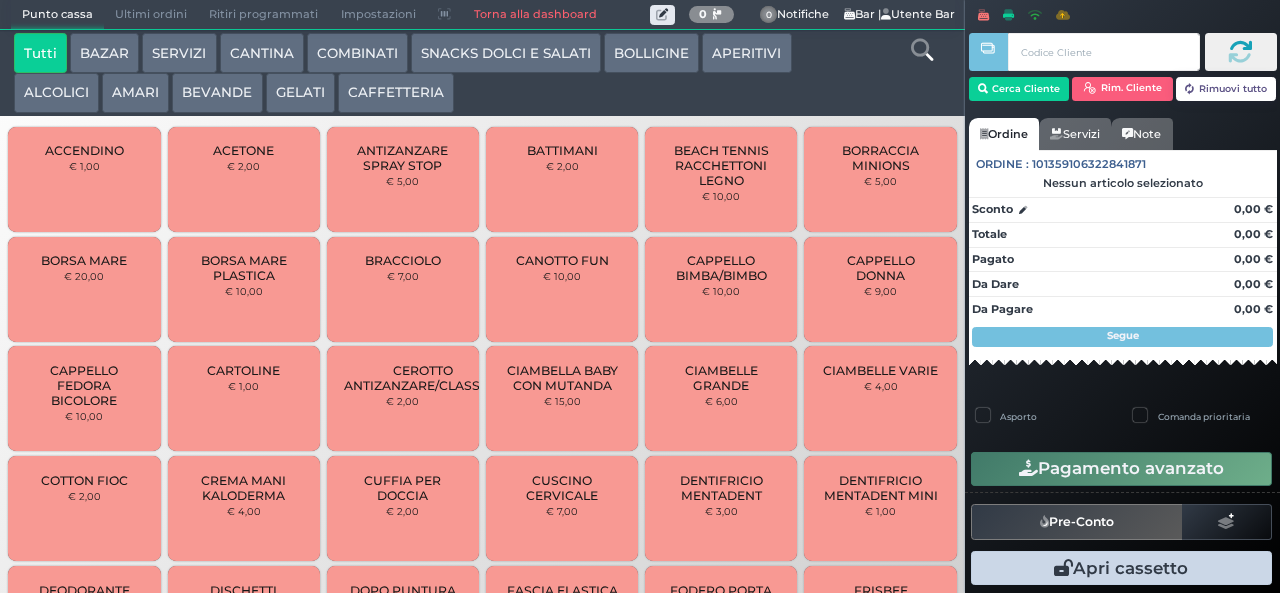 click on "SNACKS DOLCI E SALATI" at bounding box center [506, 53] 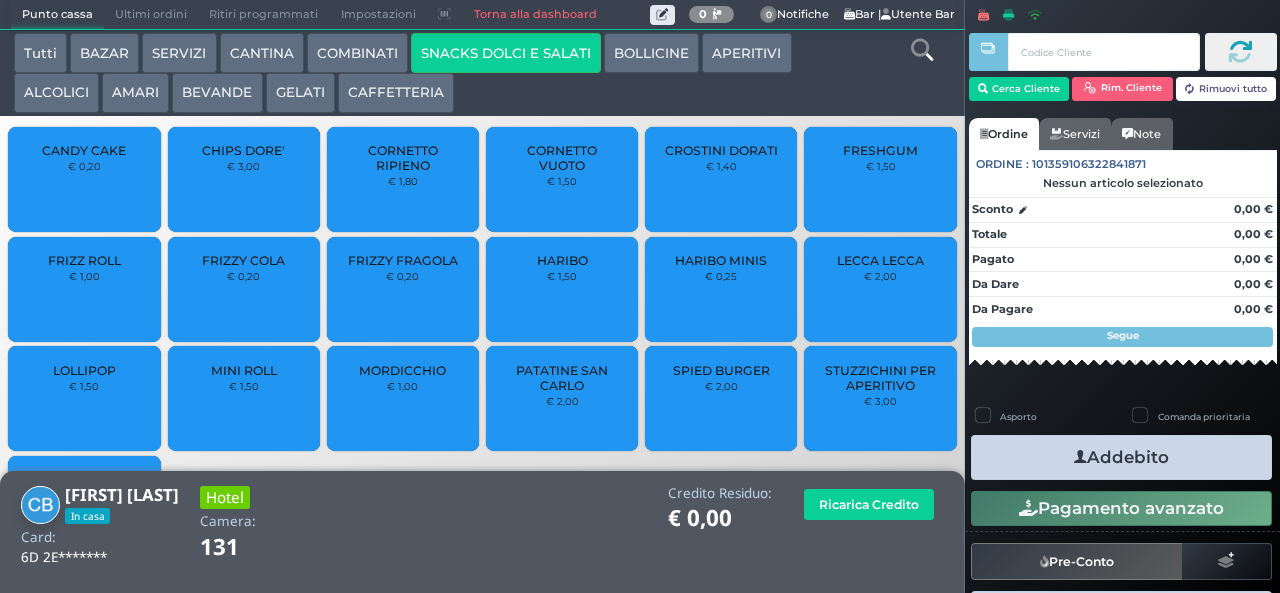 click on "MINI ROLL" at bounding box center [244, 370] 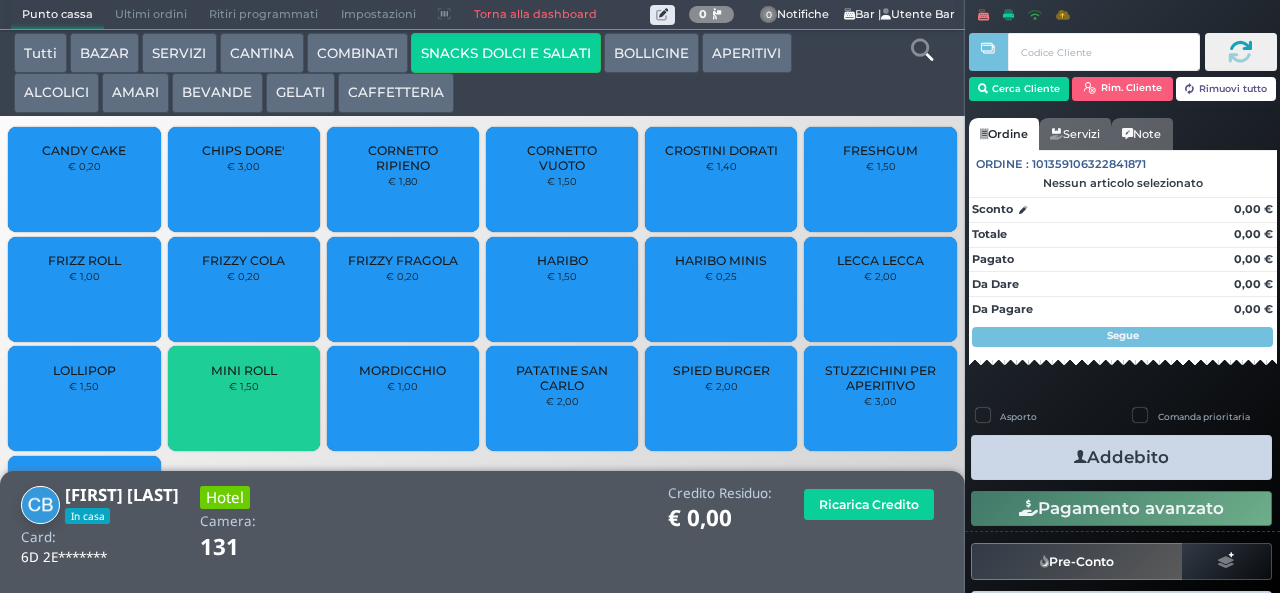 click on "MINI ROLL" at bounding box center [244, 370] 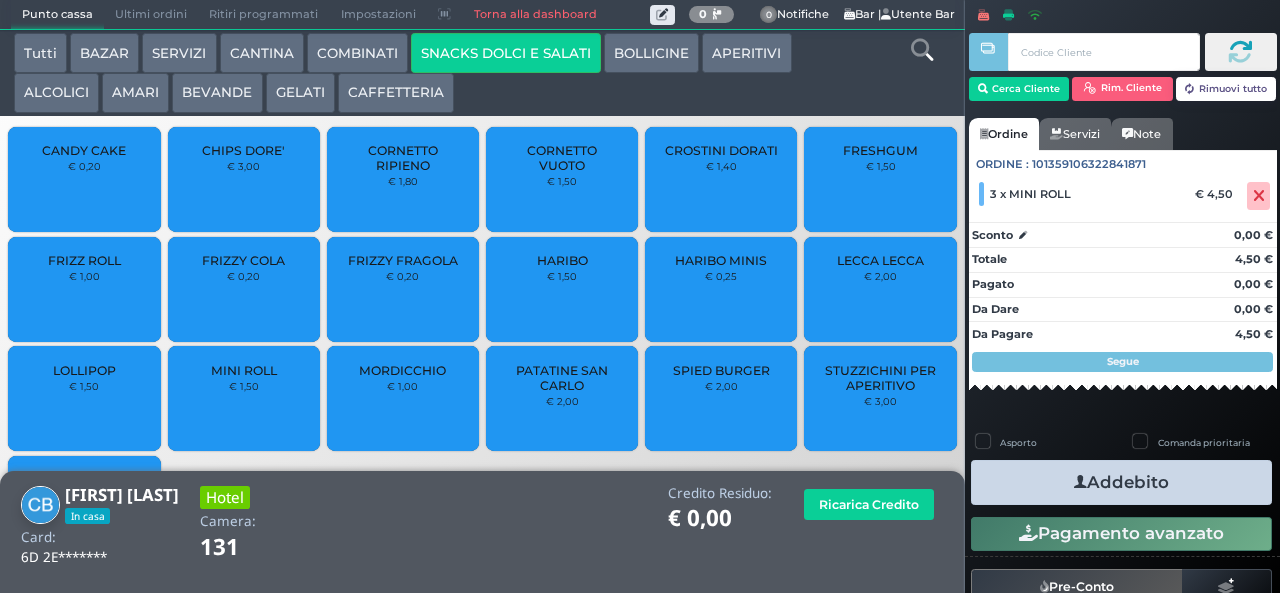 click on "BEVANDE" at bounding box center (217, 93) 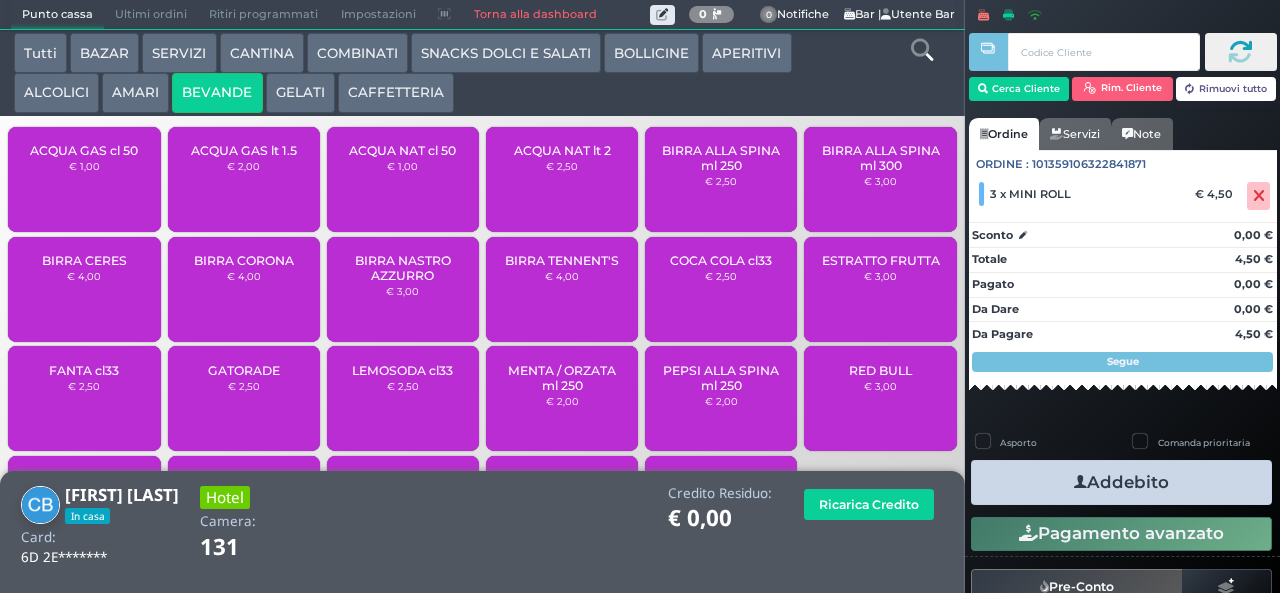 click on "COMBINATI" at bounding box center [357, 53] 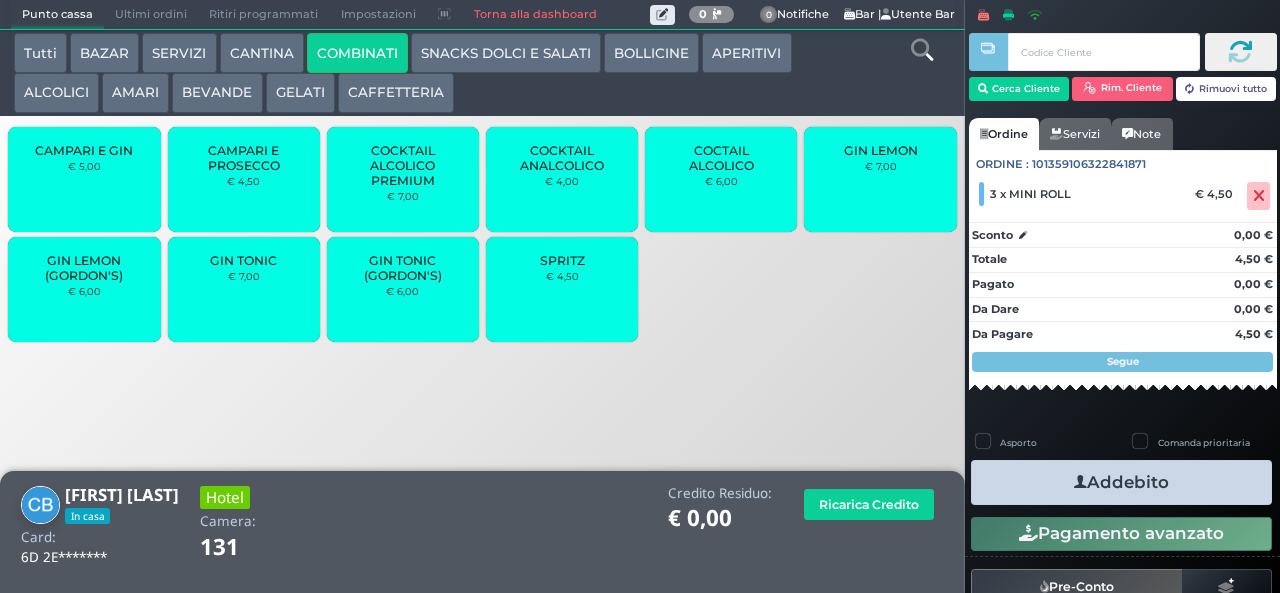 click on "COCKTAIL ALCOLICO PREMIUM" at bounding box center (403, 165) 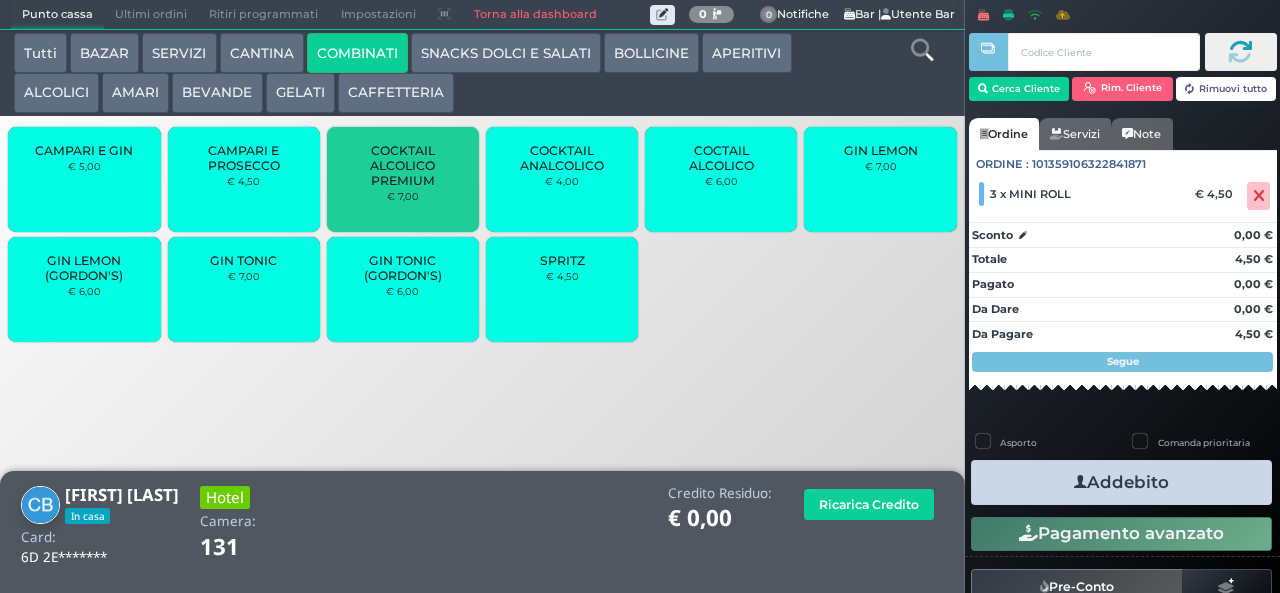 click on "COCKTAIL ALCOLICO PREMIUM" at bounding box center [403, 165] 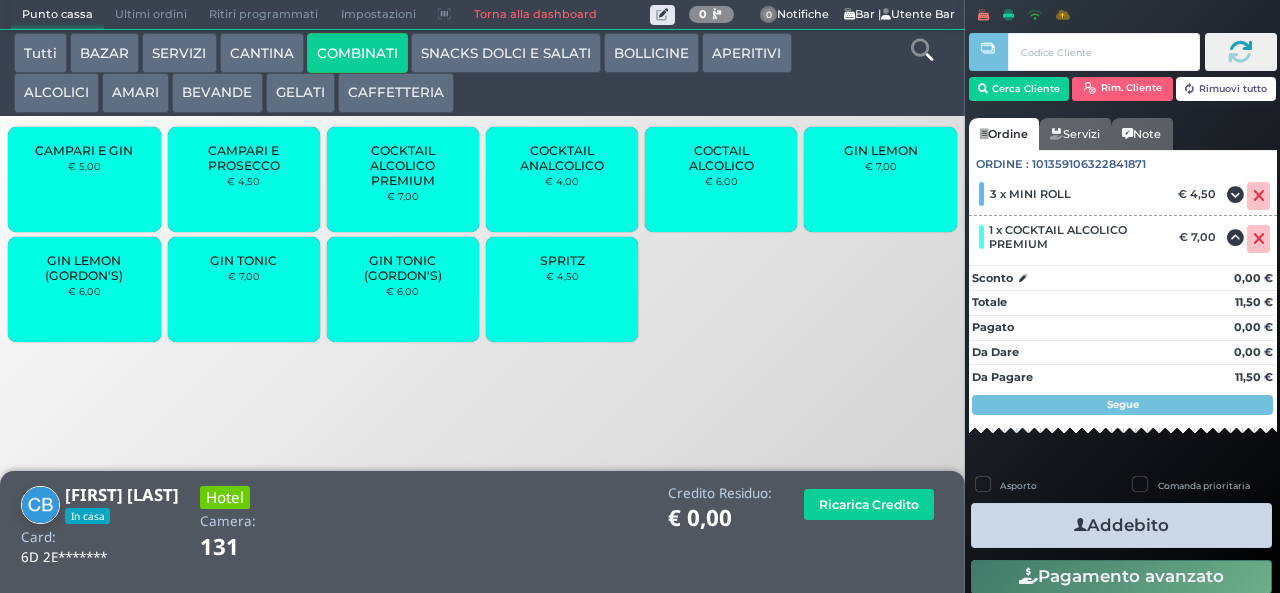 click on "COCKTAIL ALCOLICO PREMIUM" at bounding box center [403, 165] 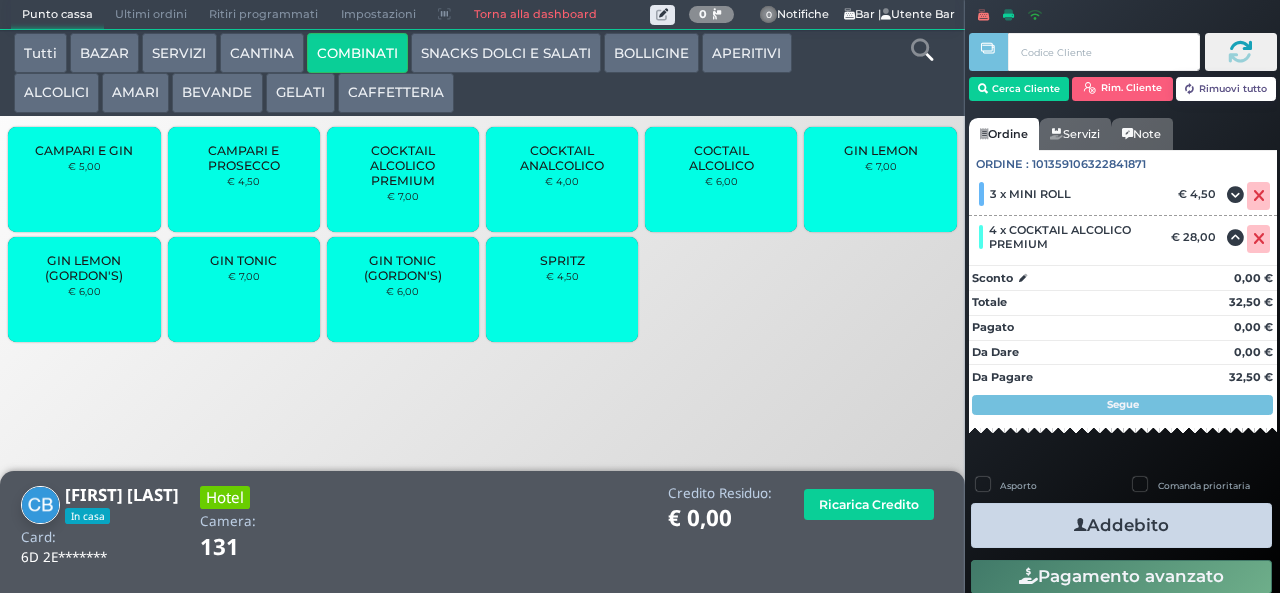 click on "Addebito" at bounding box center [1121, 525] 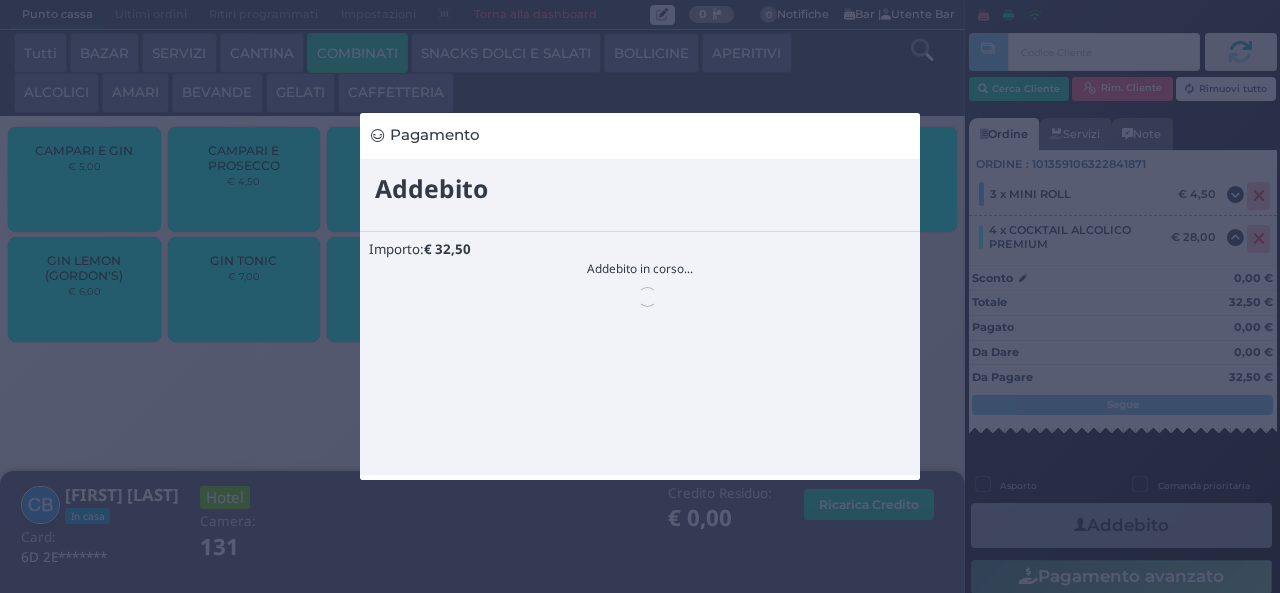 scroll, scrollTop: 0, scrollLeft: 0, axis: both 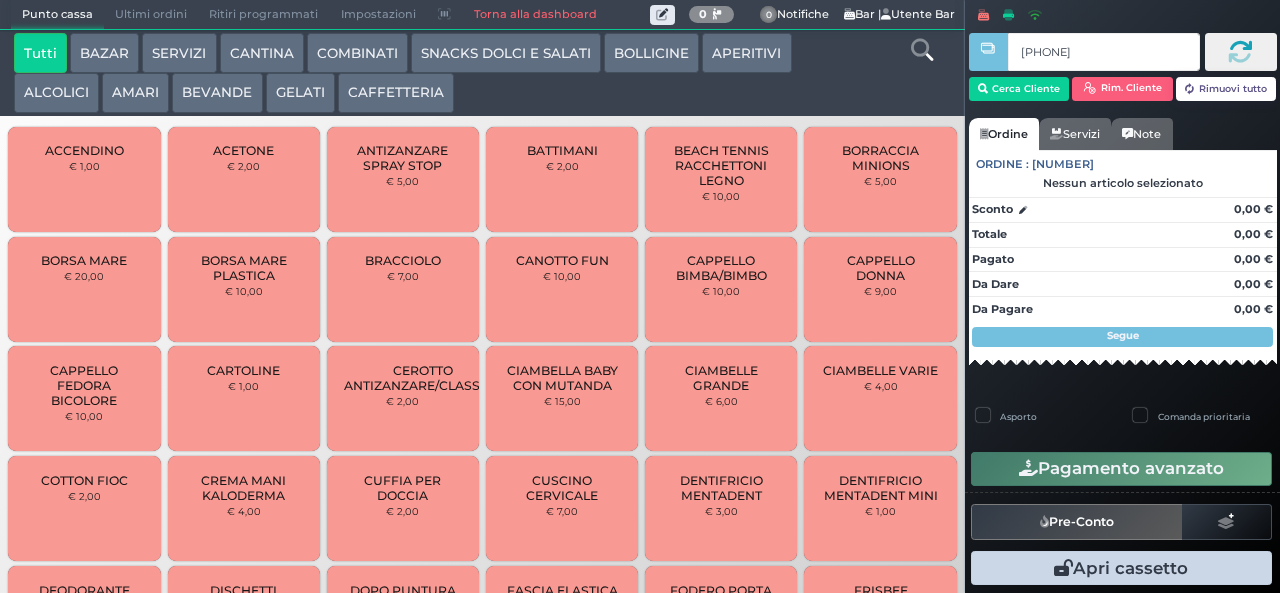 type on "[PHONE]" 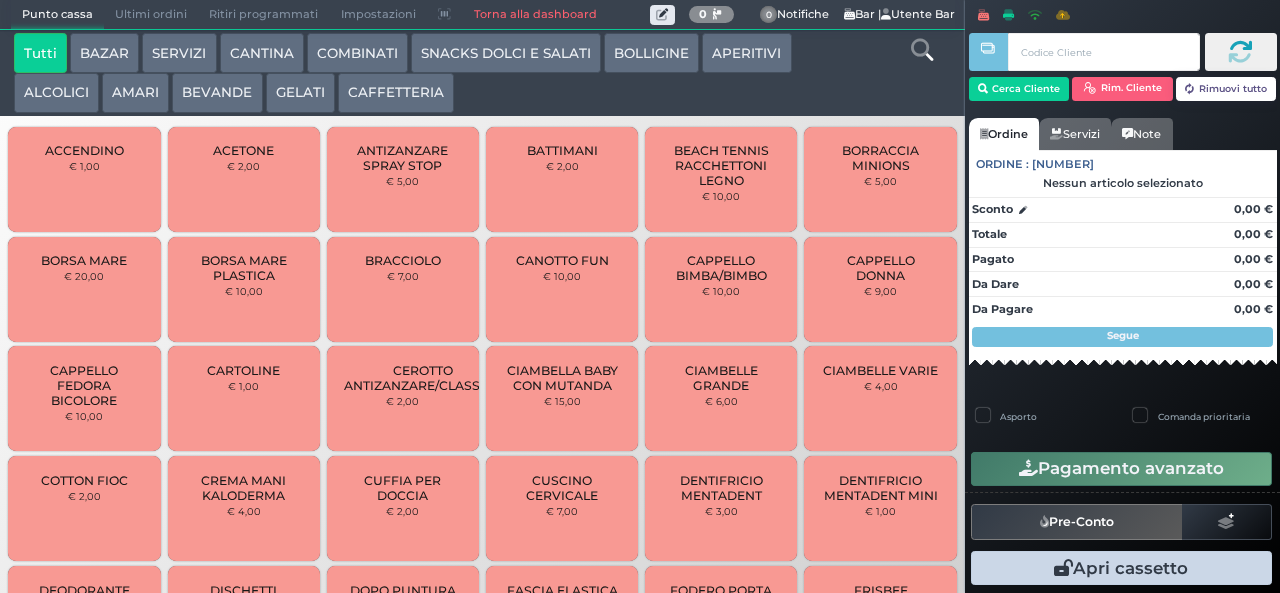 click on "ALCOLICI" at bounding box center (56, 93) 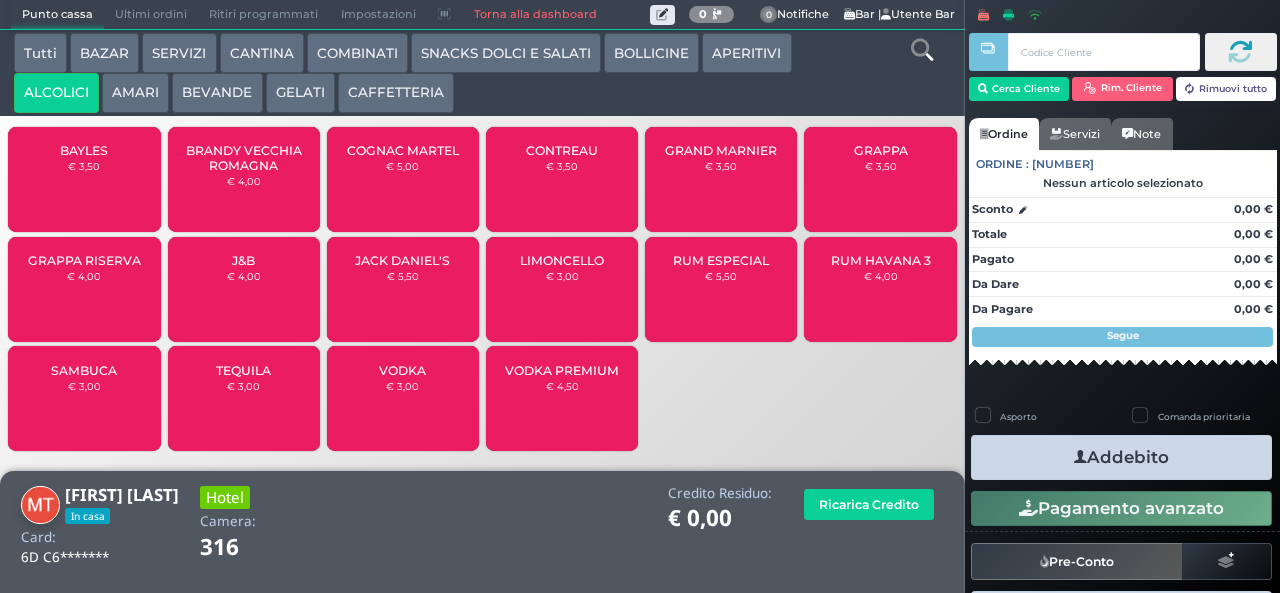 click on "BRANDY VECCHIA ROMAGNA" at bounding box center (243, 158) 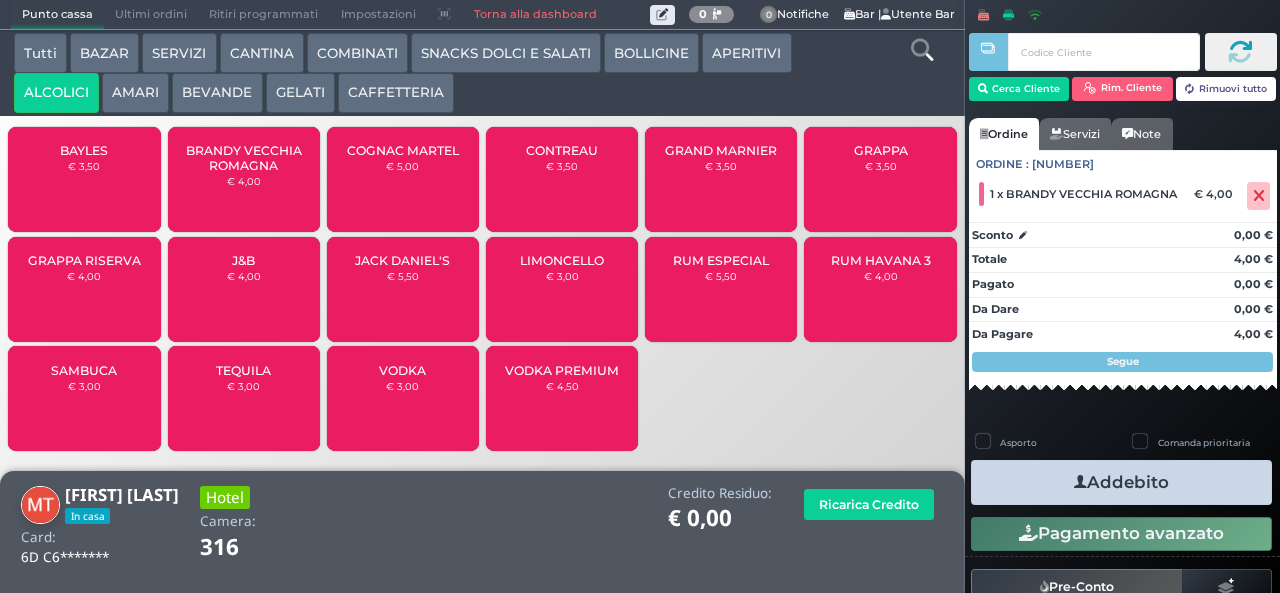 click on "Pagamento avanzato" at bounding box center [1121, 534] 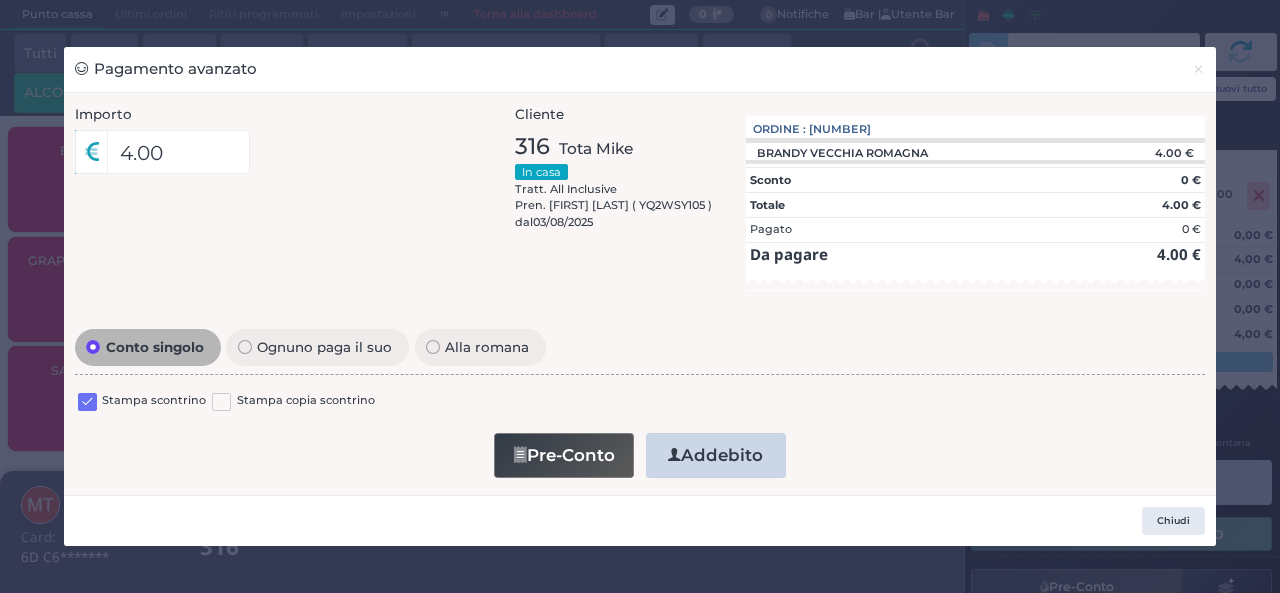 click on "Chiudi" at bounding box center [640, 520] 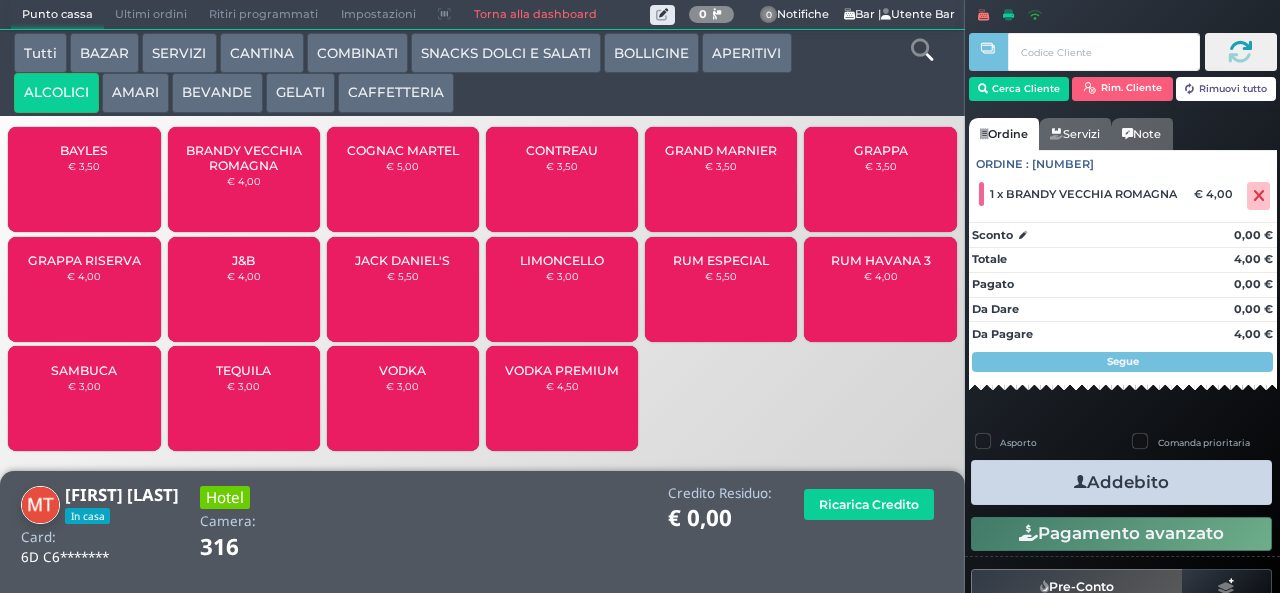 click at bounding box center (1080, 482) 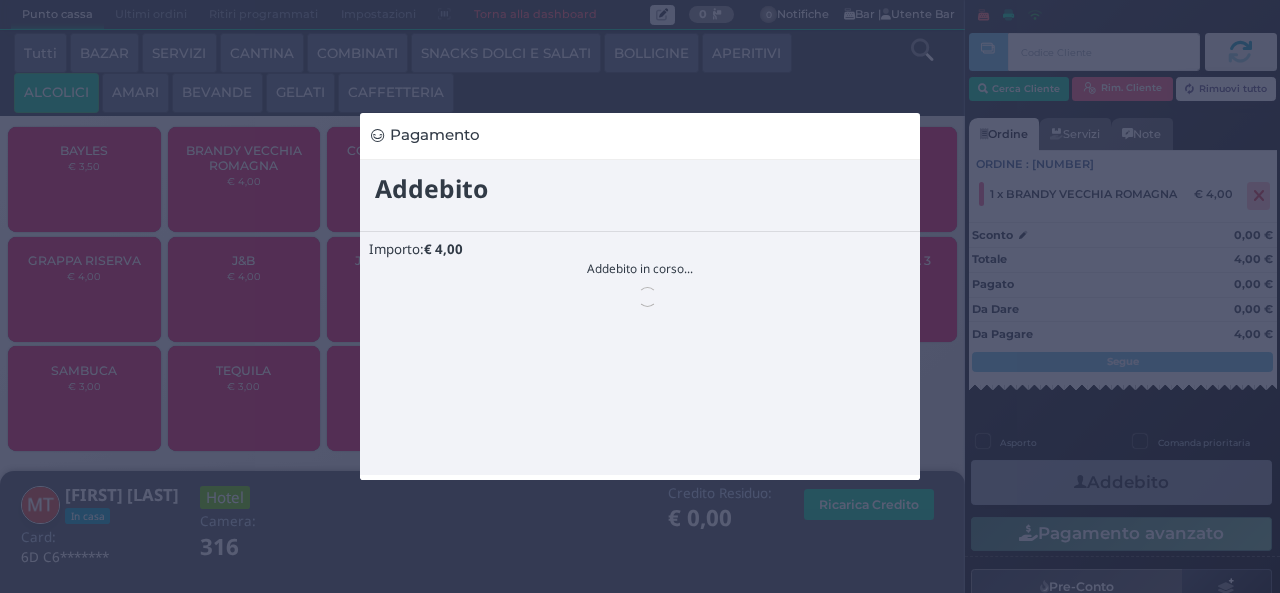 scroll, scrollTop: 0, scrollLeft: 0, axis: both 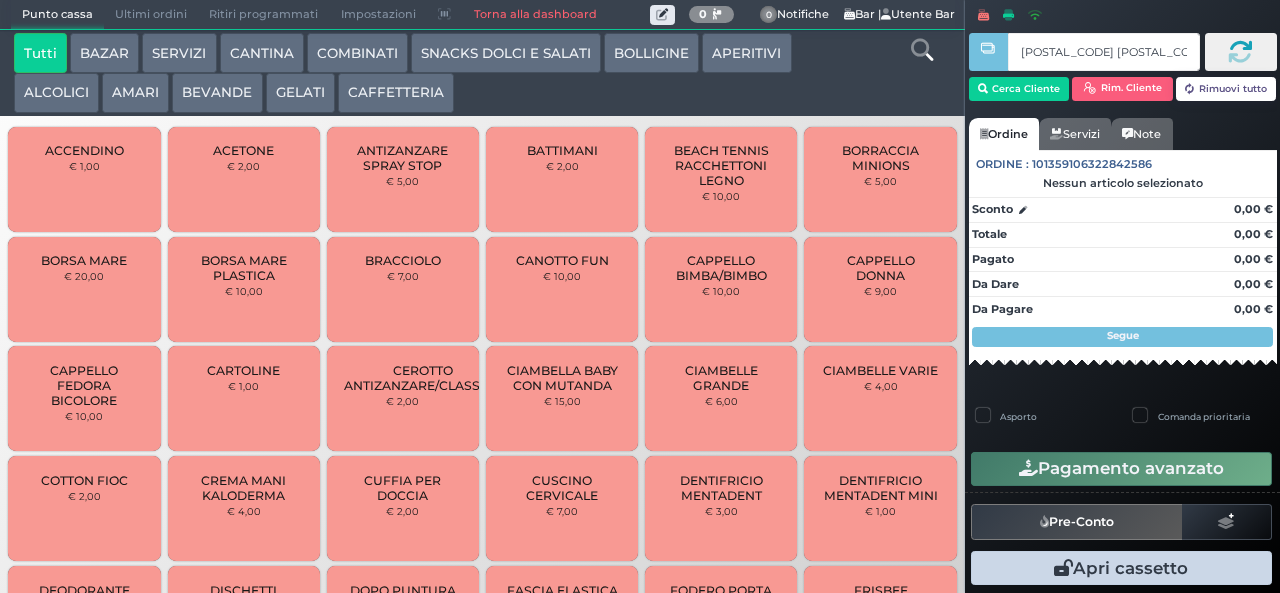 type on "2e 7d 76 b9" 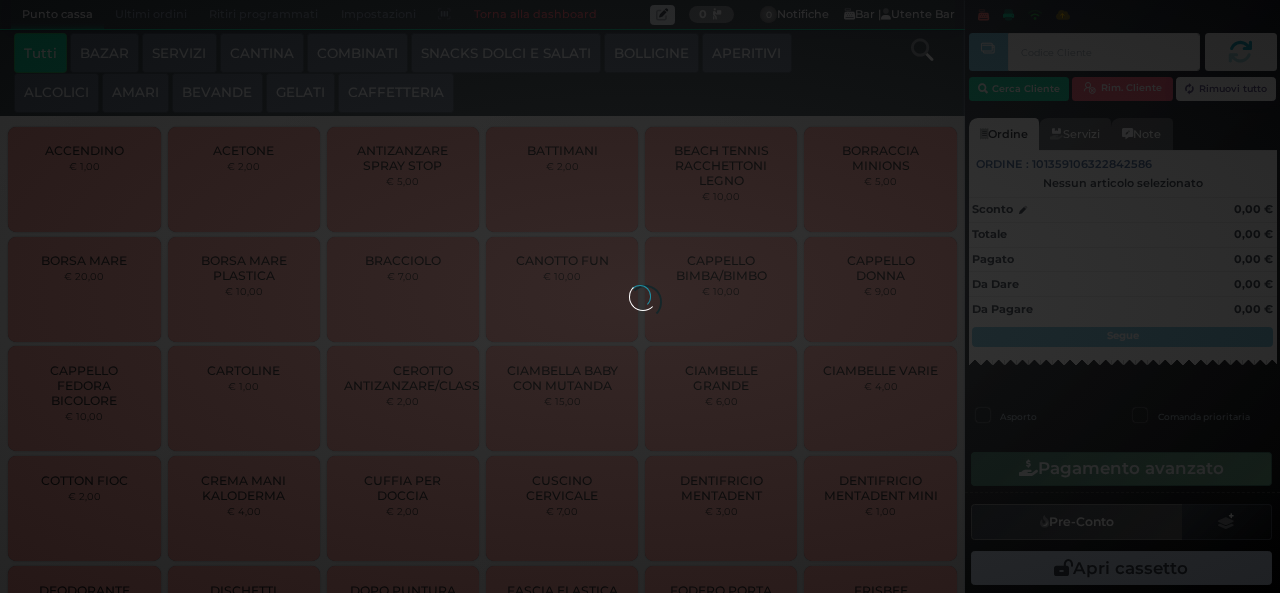 click at bounding box center [640, 296] 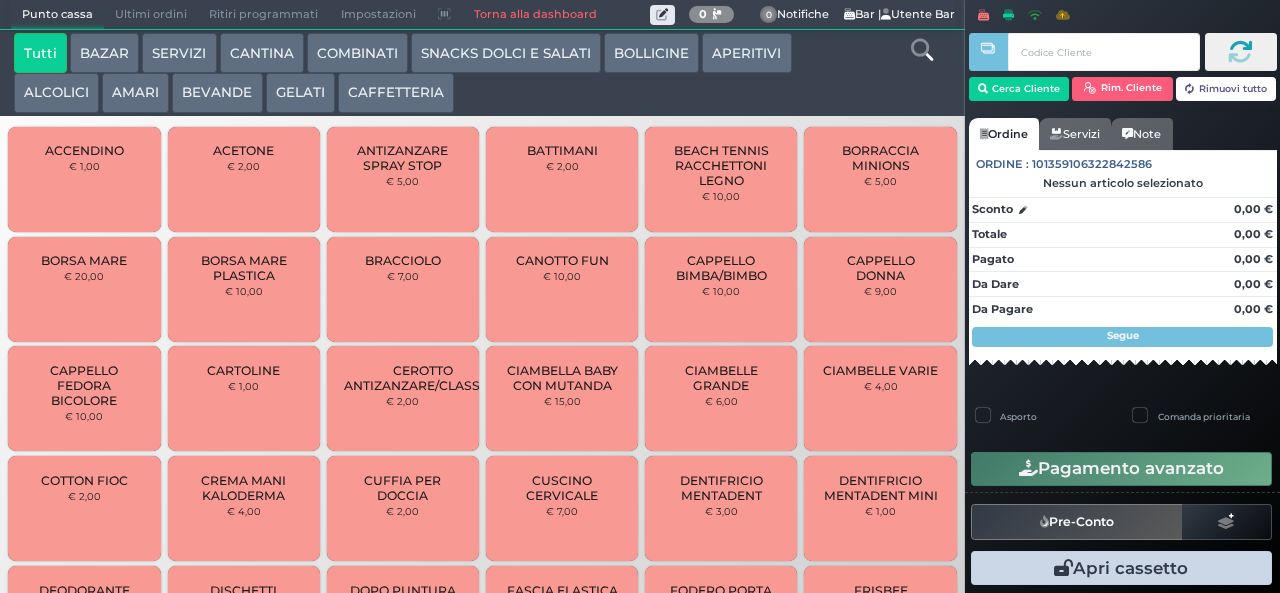 click on "AMARI" at bounding box center [135, 93] 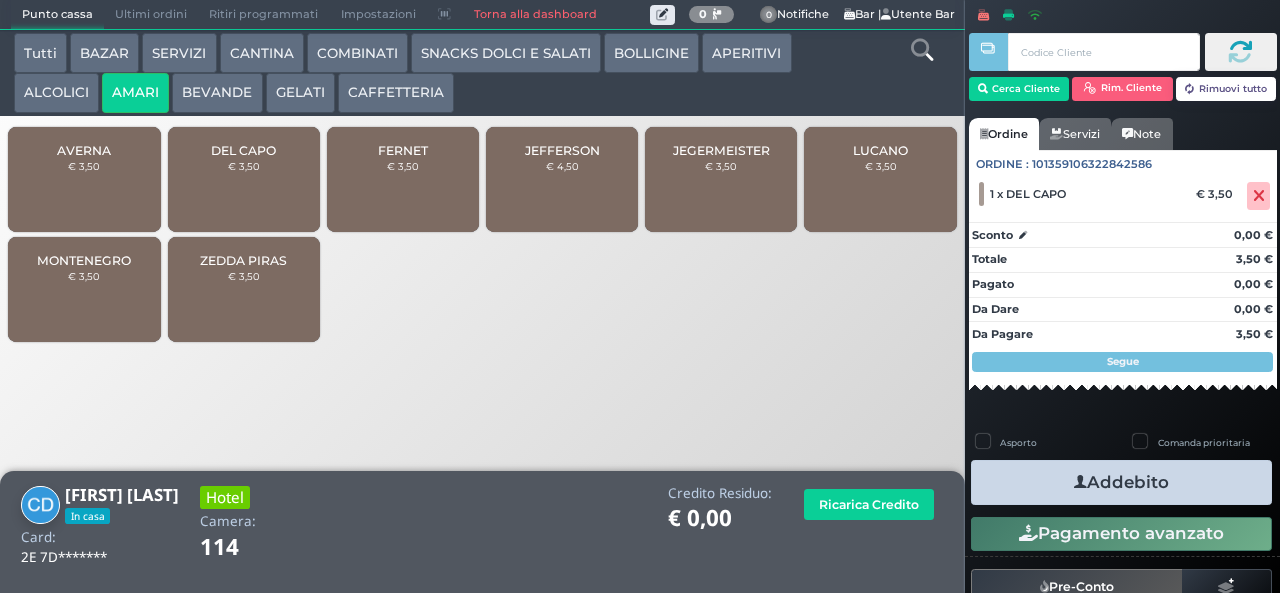 click at bounding box center (1080, 482) 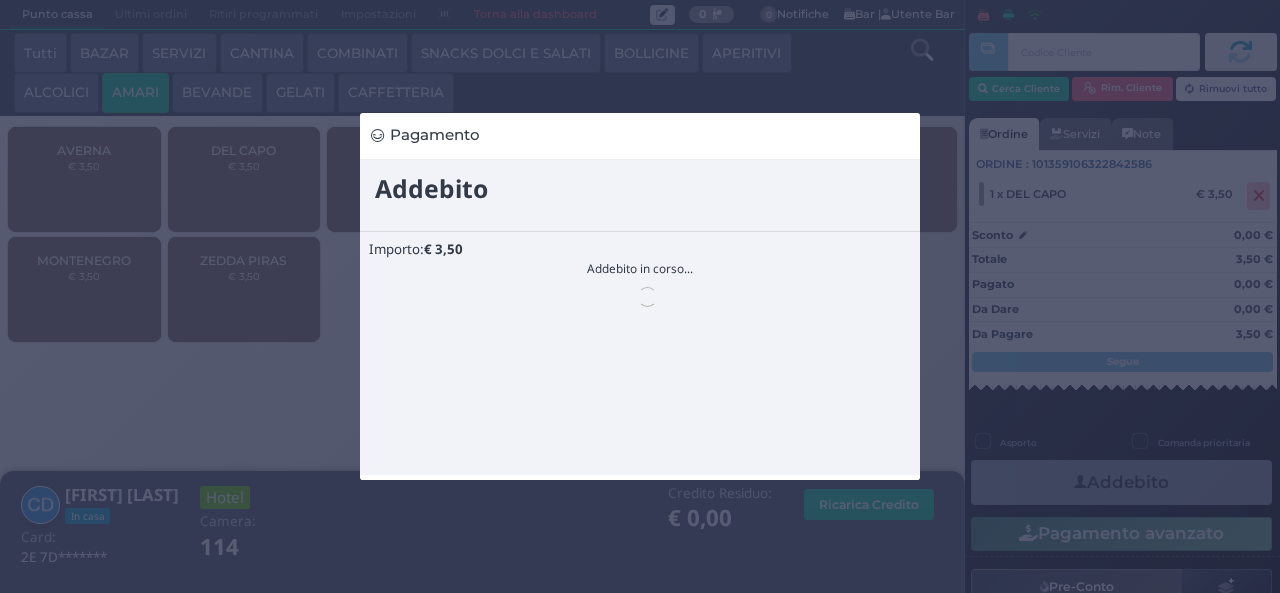 scroll, scrollTop: 0, scrollLeft: 0, axis: both 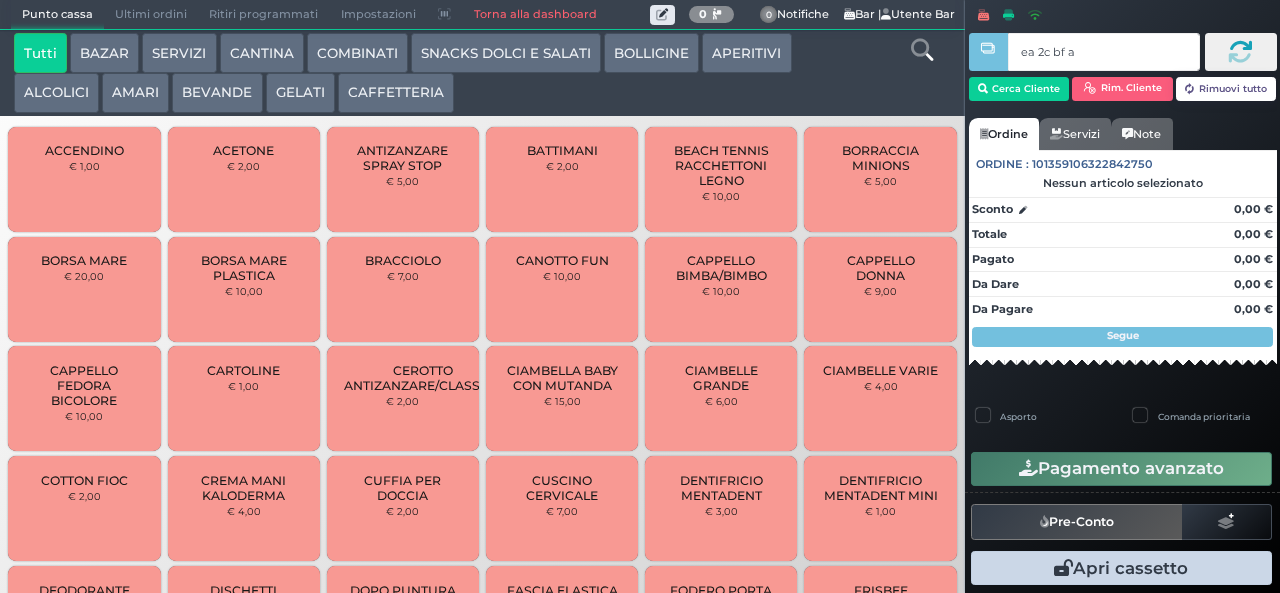 type on "ea 2c bf a4" 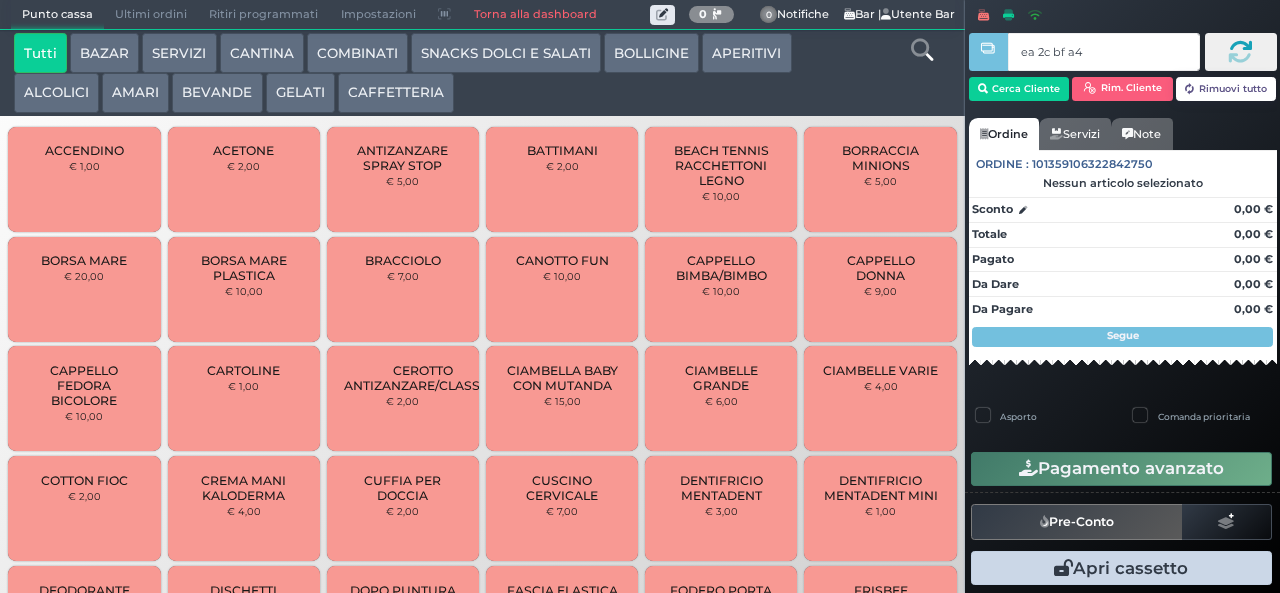 type 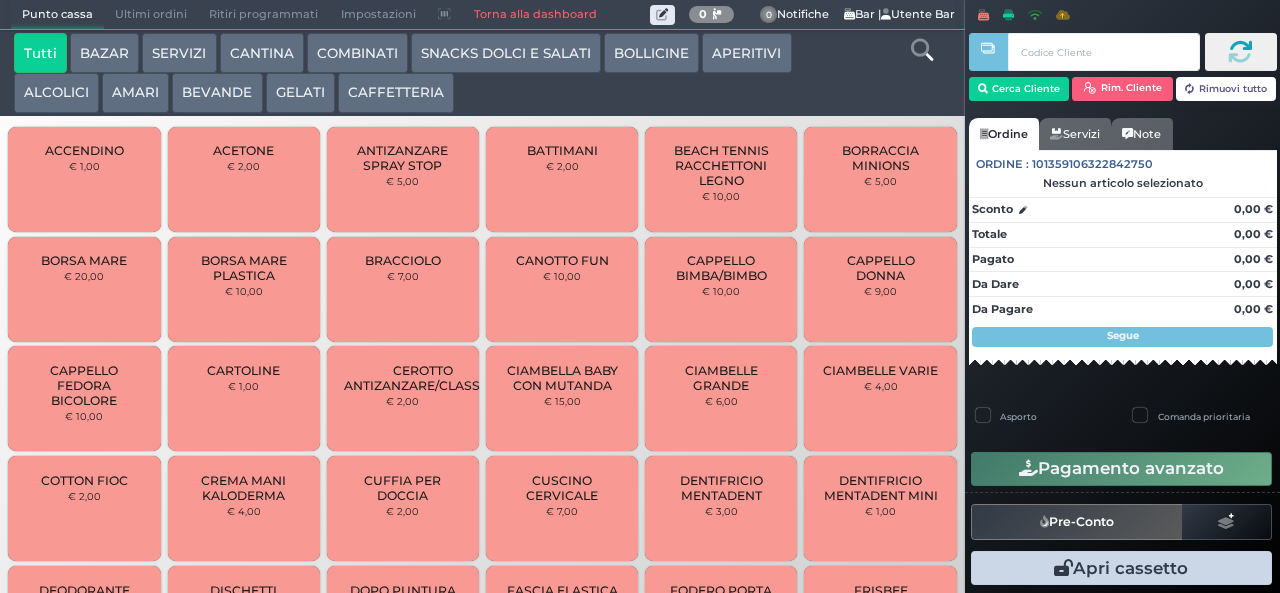 click on "SNACKS DOLCI E SALATI" at bounding box center [506, 53] 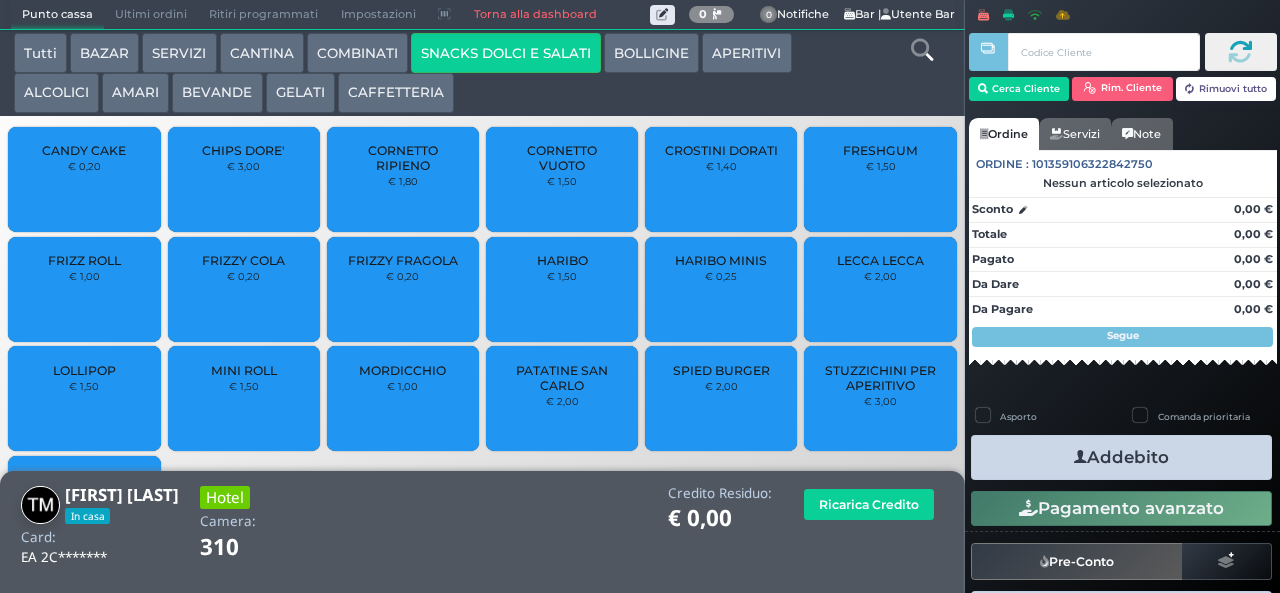 click on "PATATINE SAN CARLO" at bounding box center [562, 378] 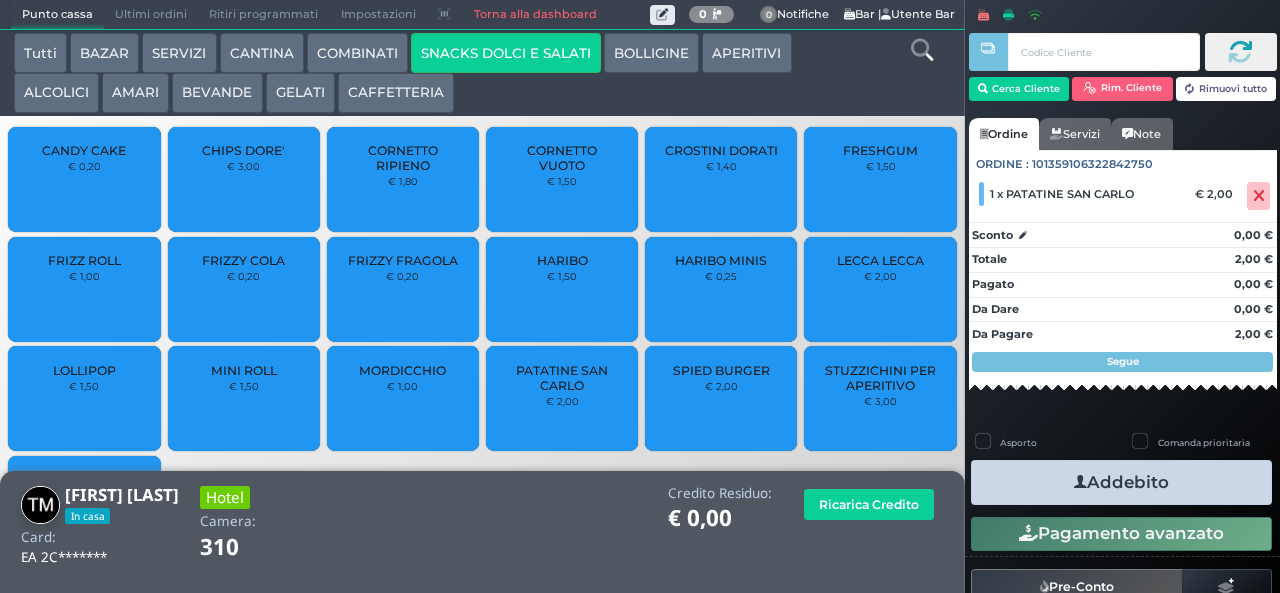 click on "MINI ROLL
€ 1,50" at bounding box center (244, 398) 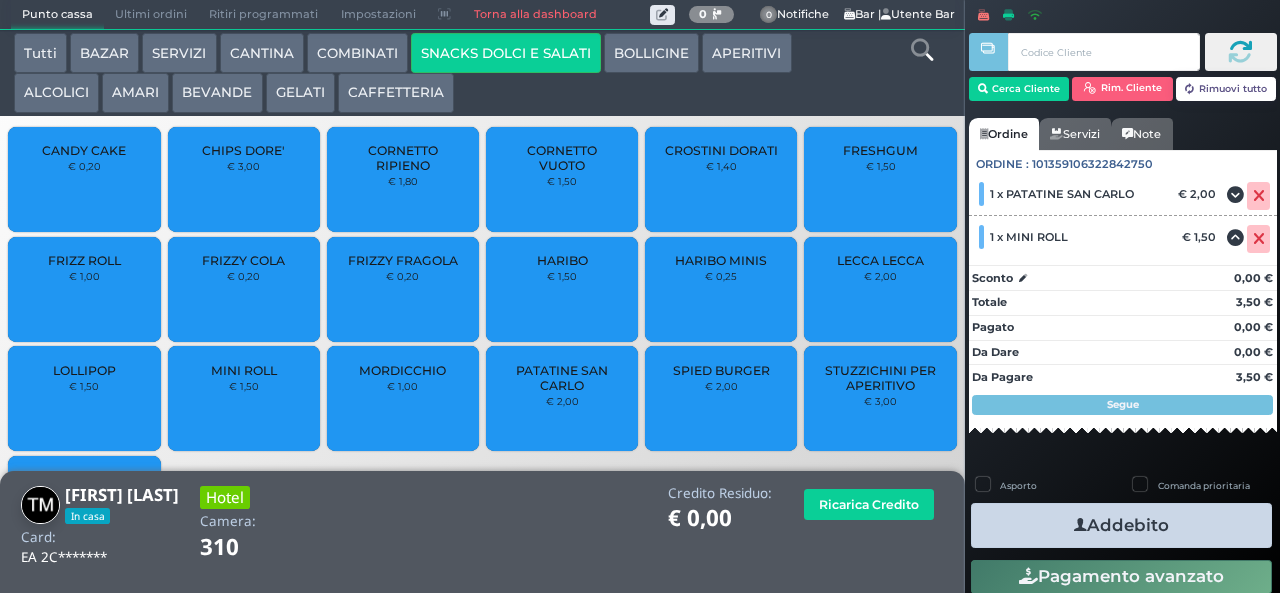 click on "Addebito" at bounding box center [1121, 525] 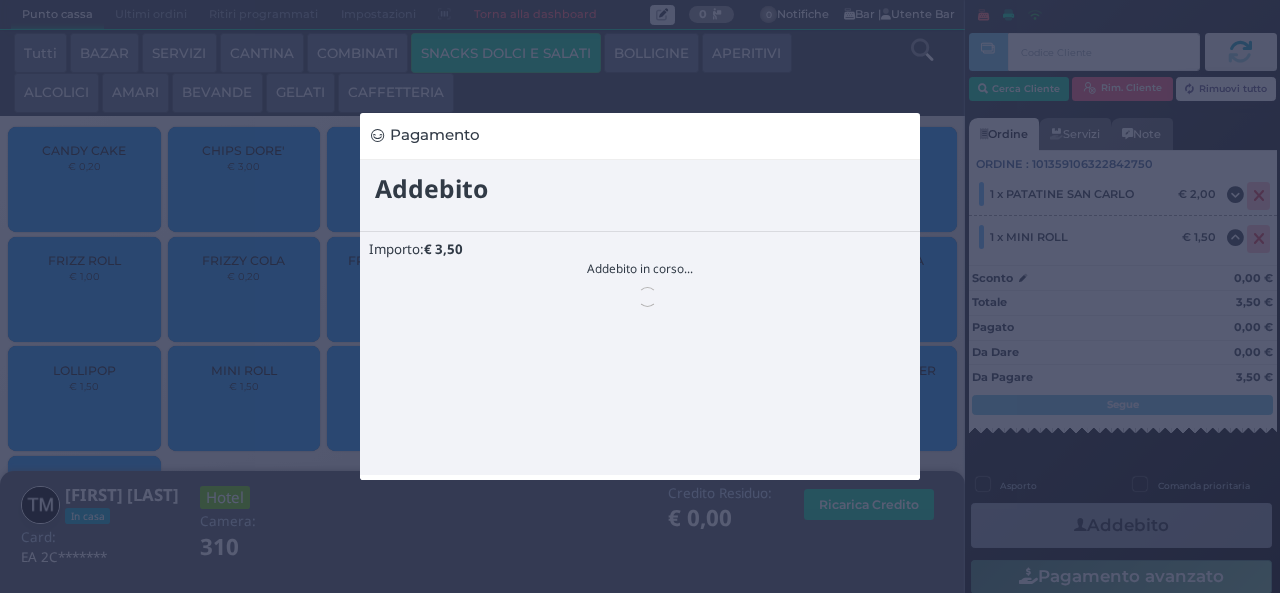 scroll, scrollTop: 0, scrollLeft: 0, axis: both 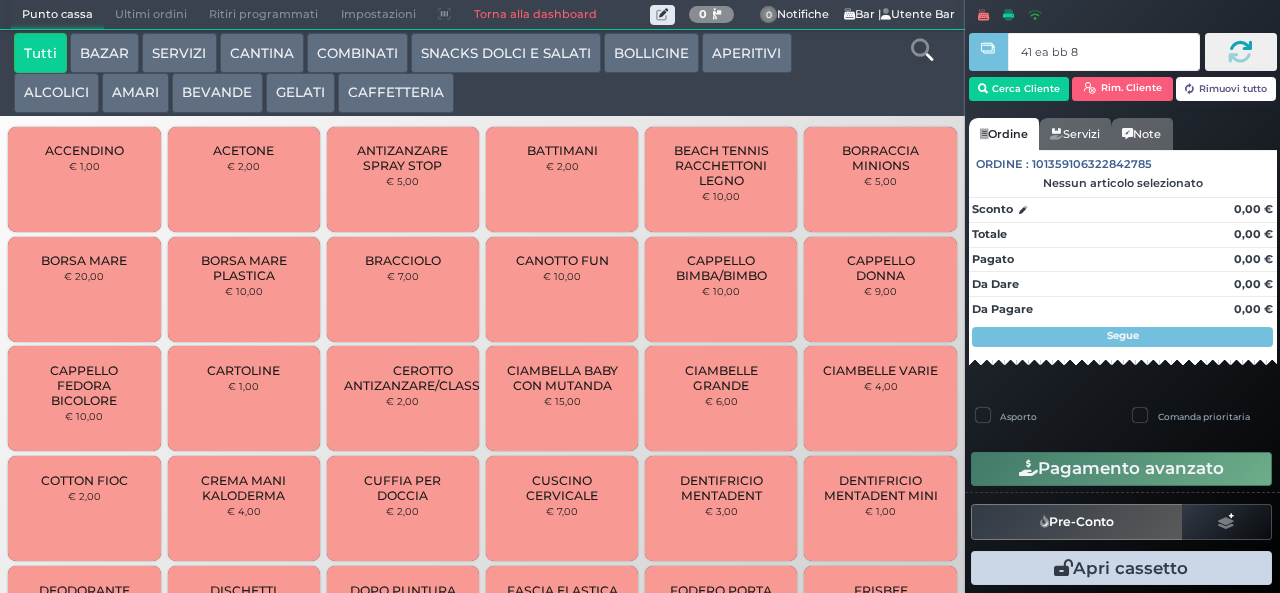 type on "41 ea bb 8b" 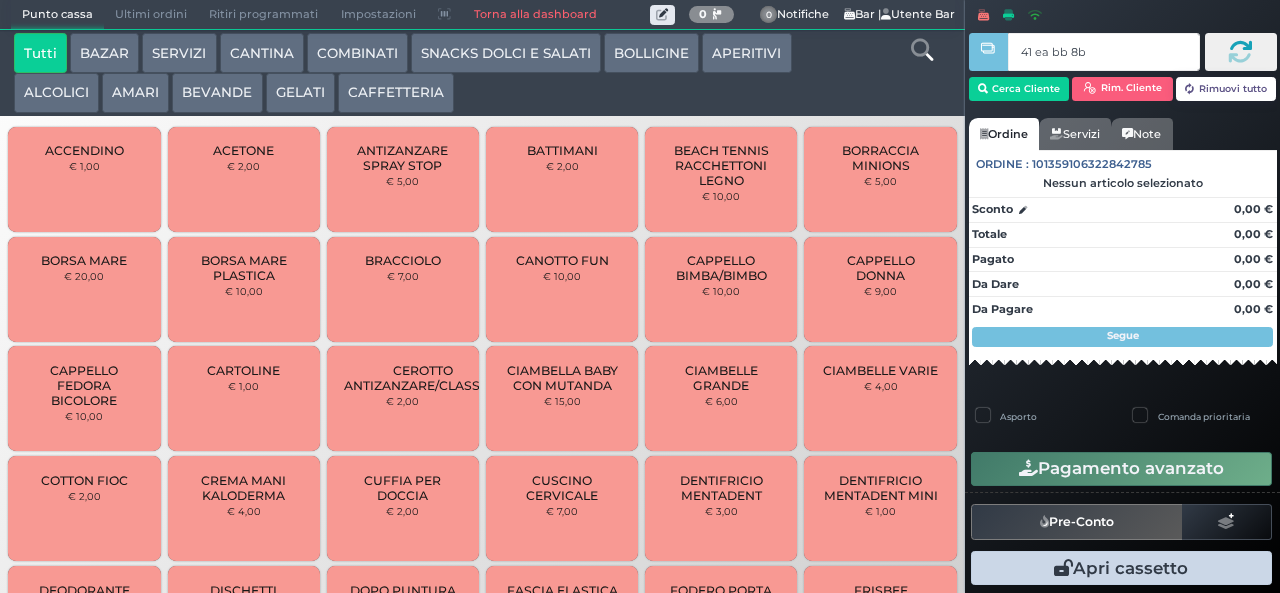 type 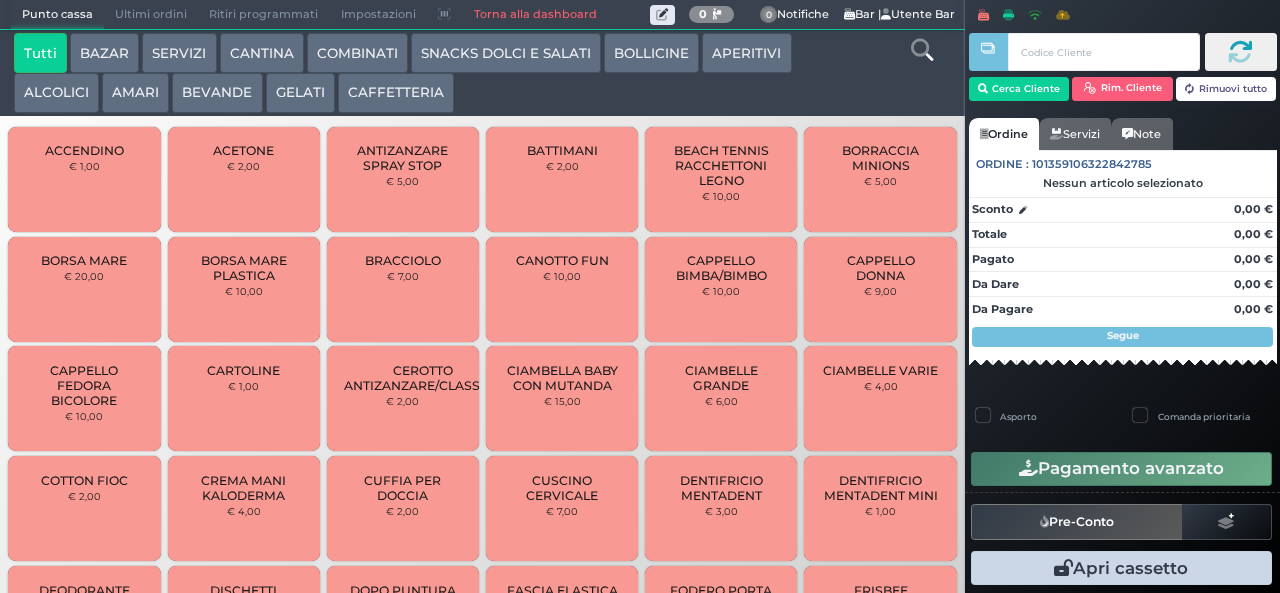 click on "AMARI" at bounding box center (135, 93) 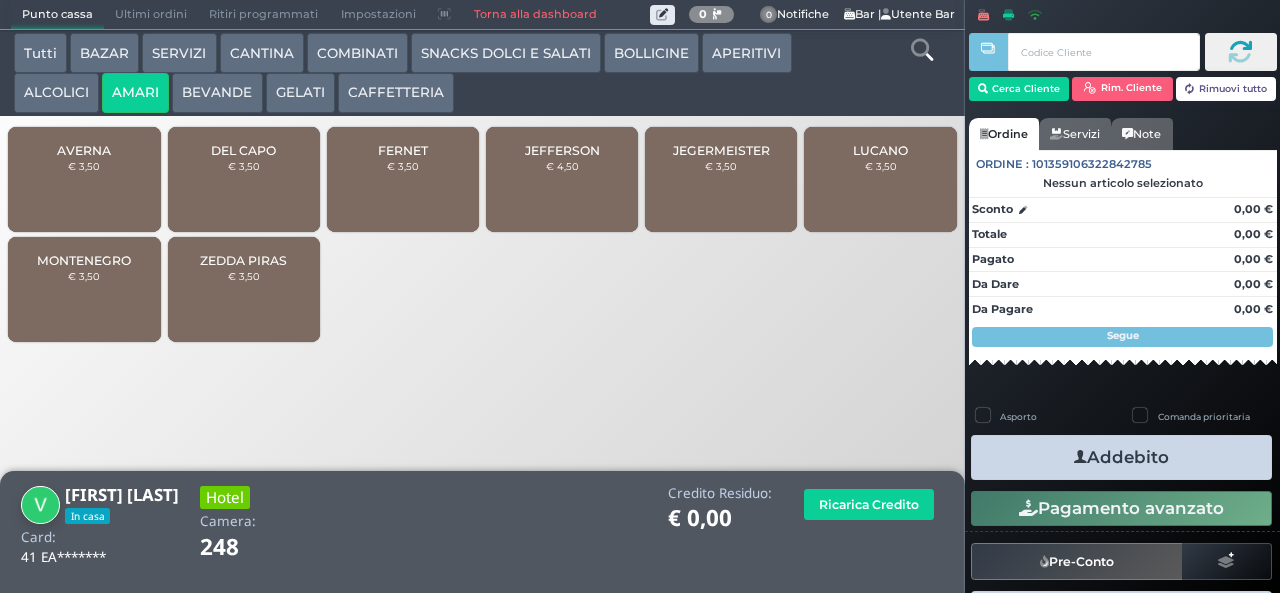 click on "€ 4,50" at bounding box center [562, 166] 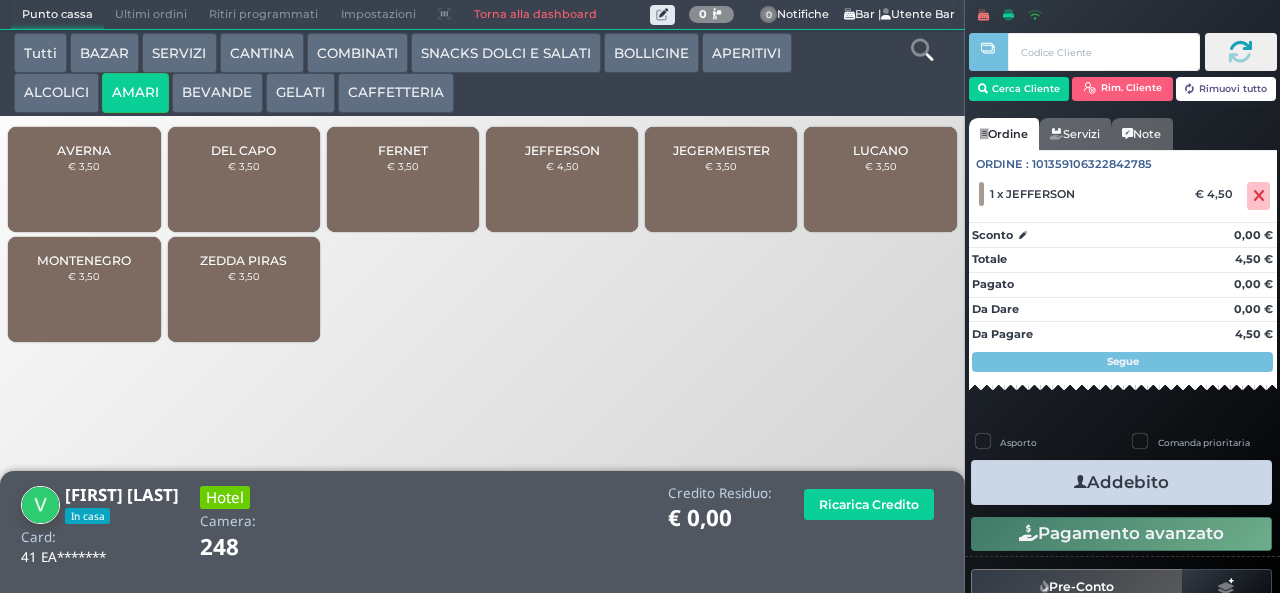 click at bounding box center (1080, 482) 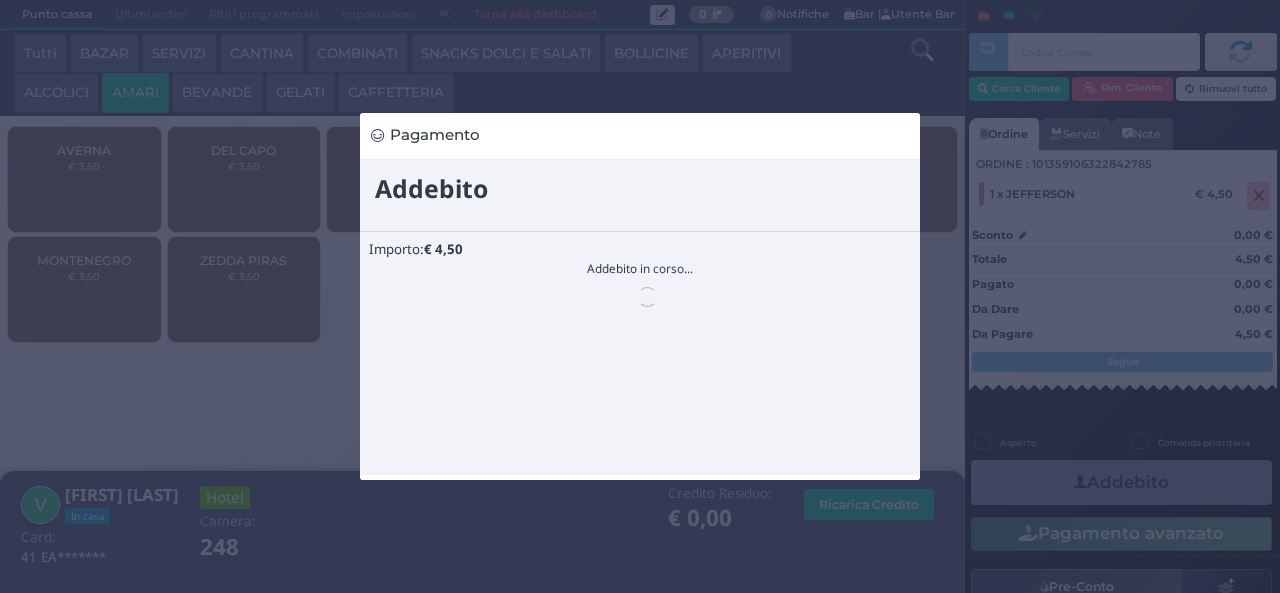 scroll, scrollTop: 0, scrollLeft: 0, axis: both 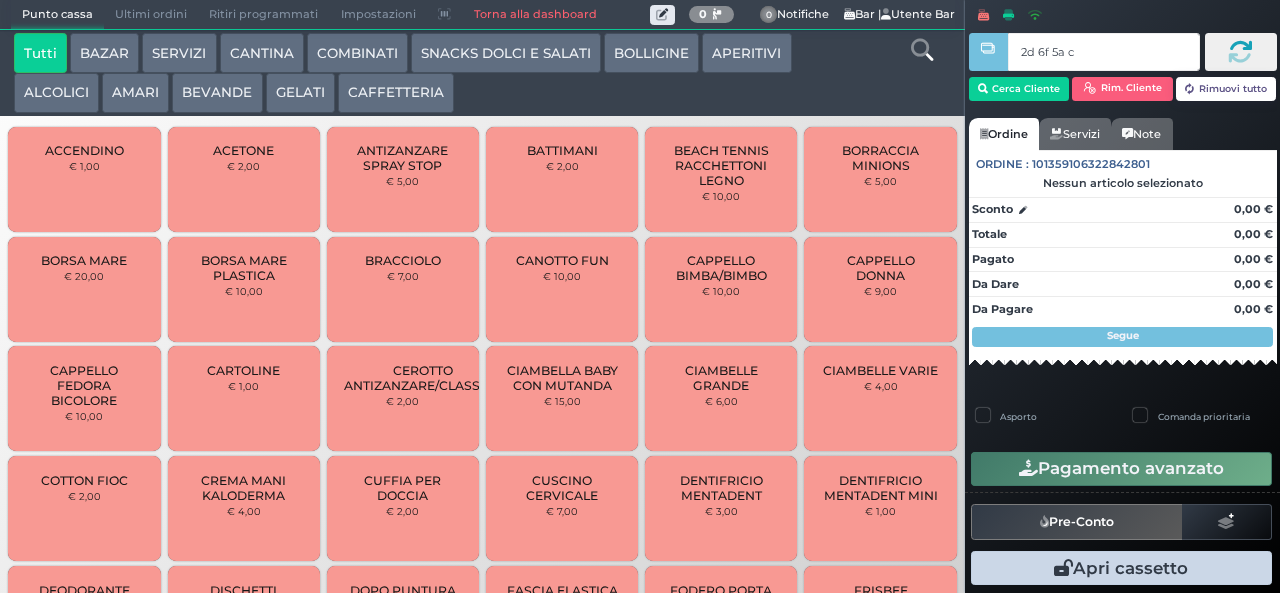 type on "2d 6f 5a c3" 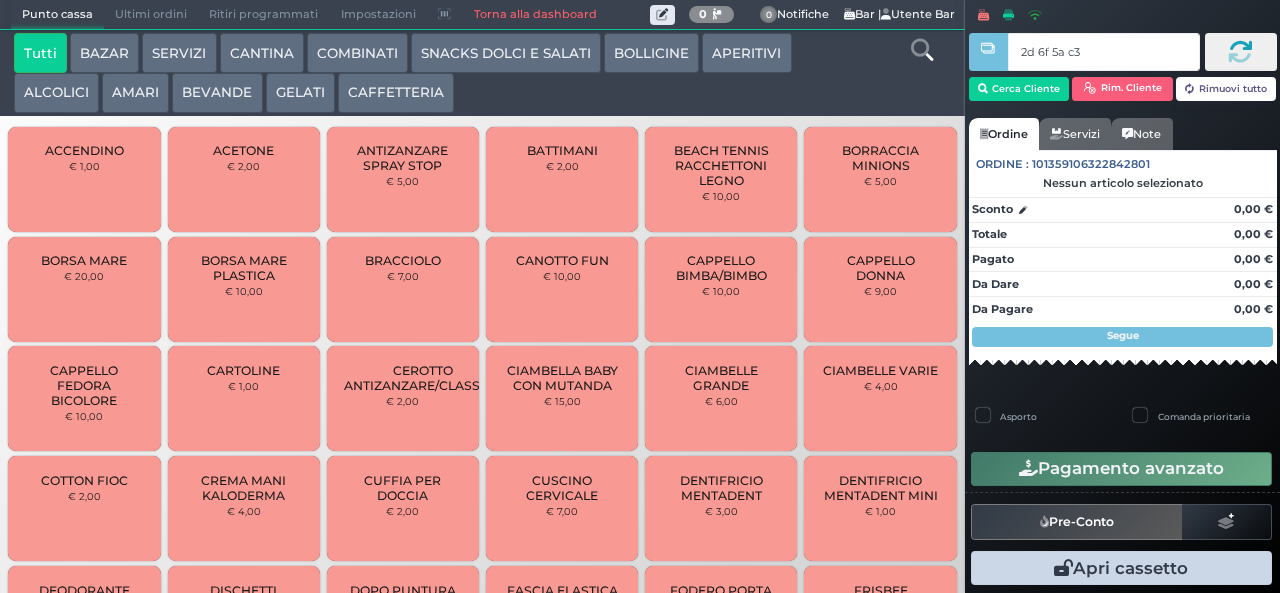 type 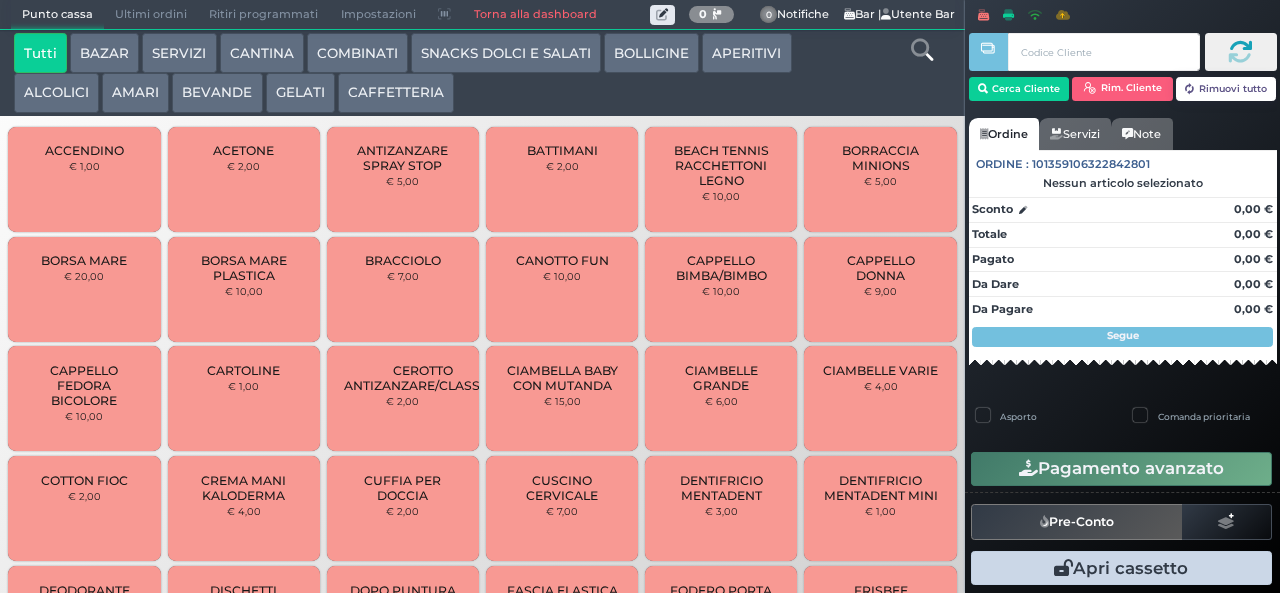 click on "BEVANDE" at bounding box center (217, 93) 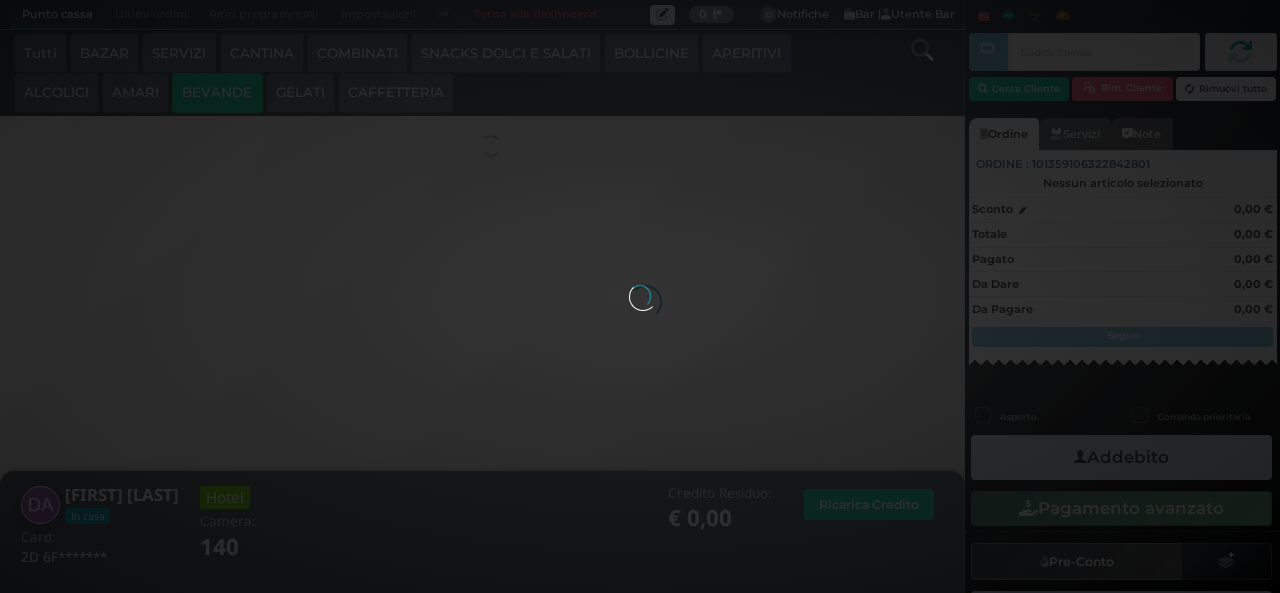 click on "BEVANDE" at bounding box center [217, 93] 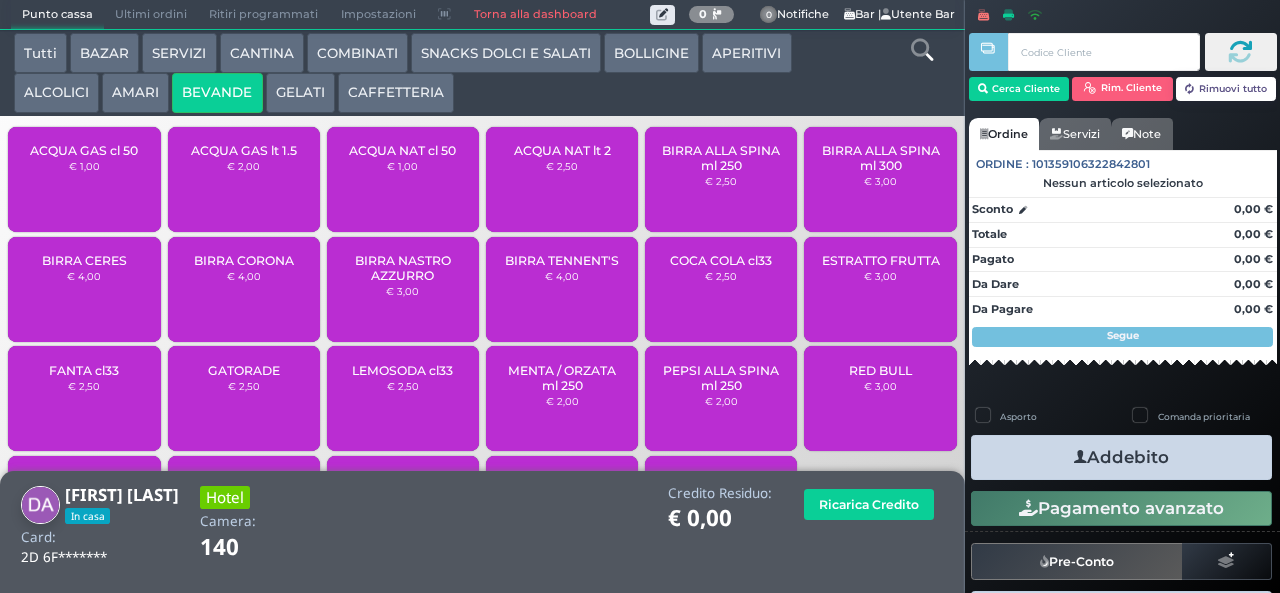click on "ACQUA GAS cl 50
€ 1,00" at bounding box center [84, 179] 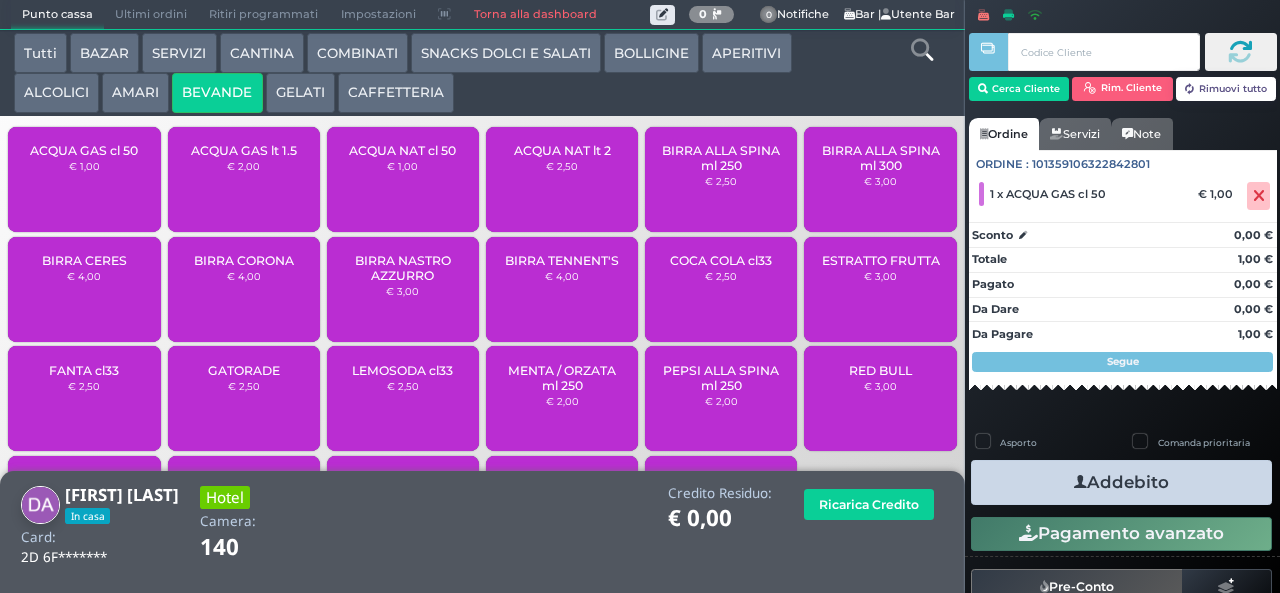 click at bounding box center [1080, 482] 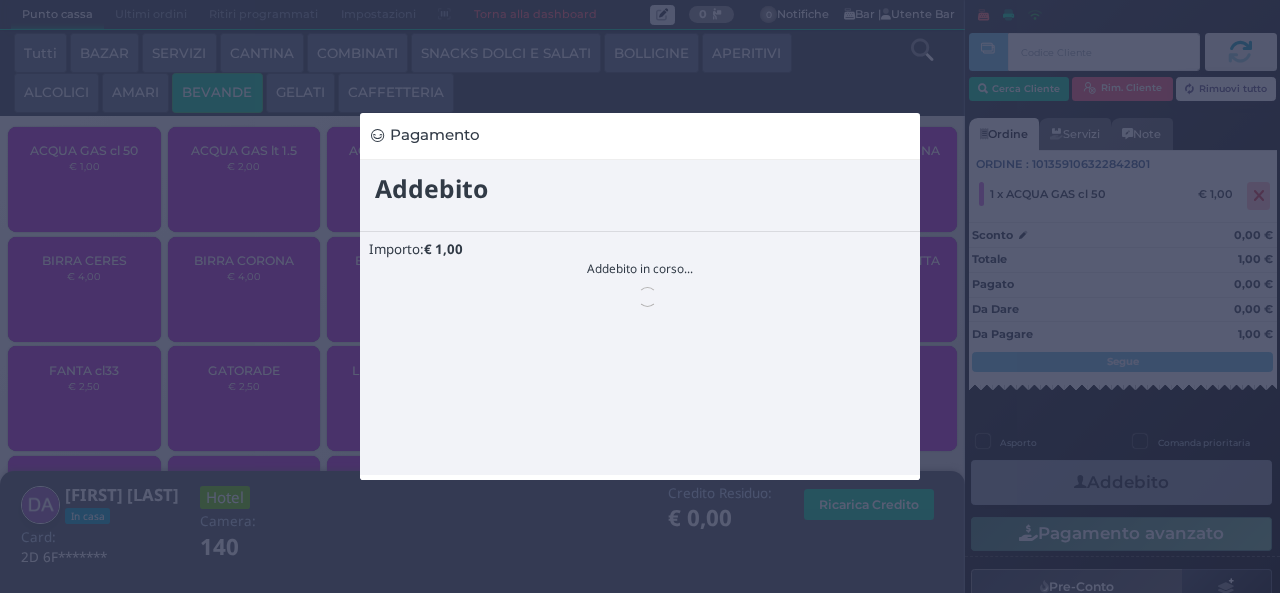 scroll, scrollTop: 0, scrollLeft: 0, axis: both 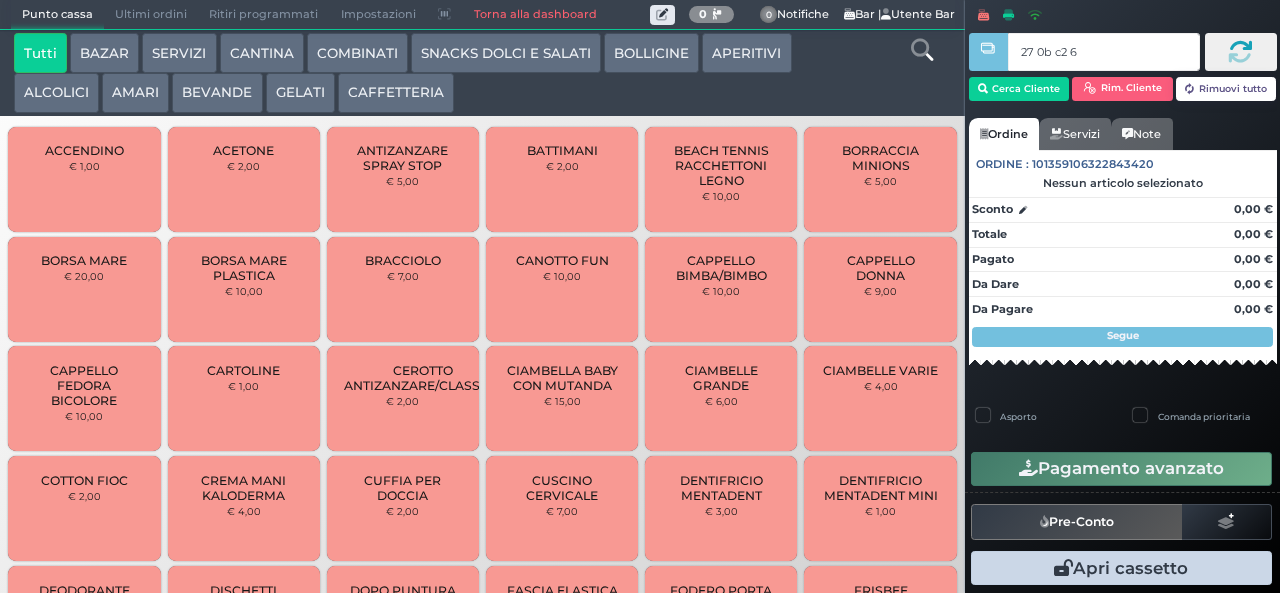 type on "27 0b c2 67" 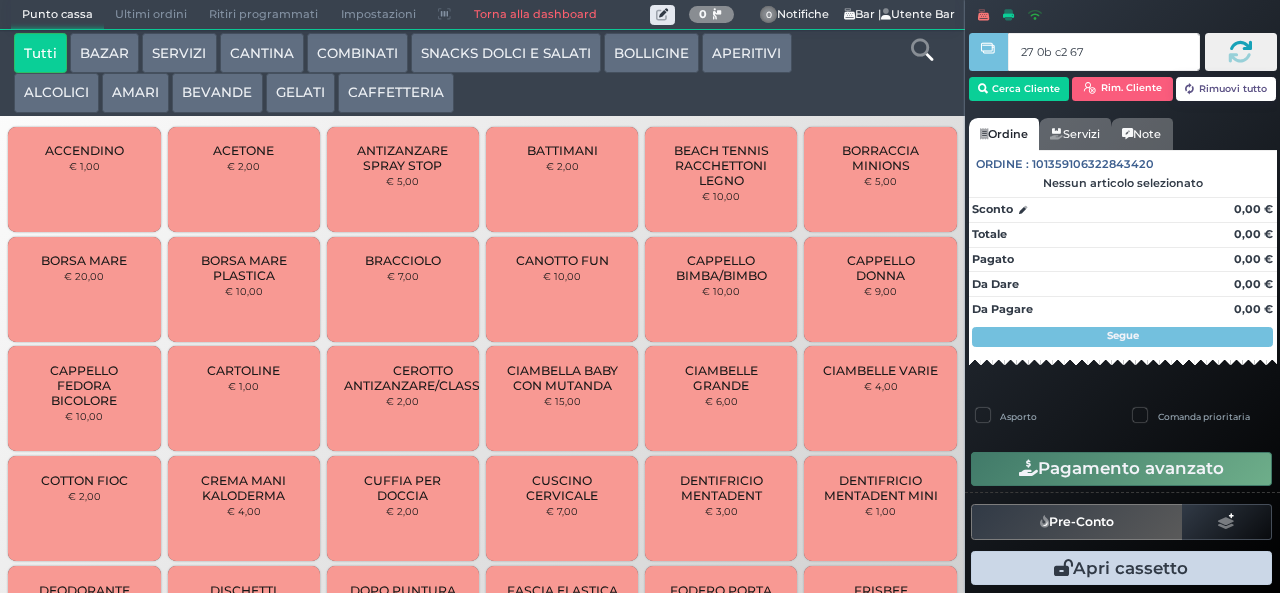 type 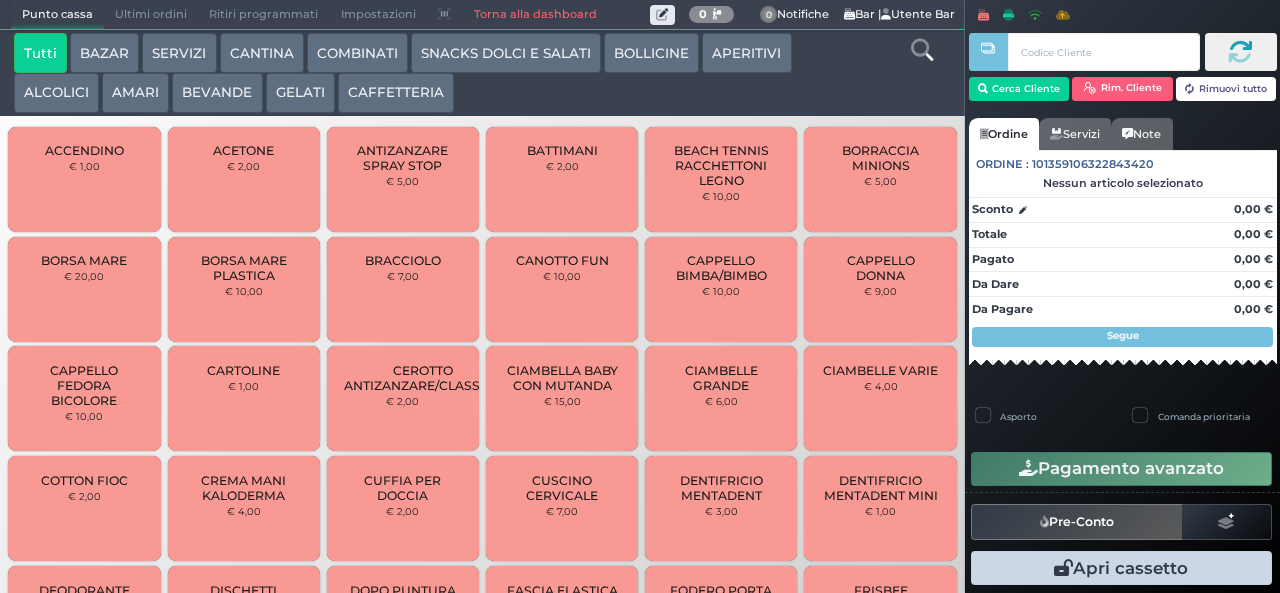 click on "BEVANDE" at bounding box center (217, 93) 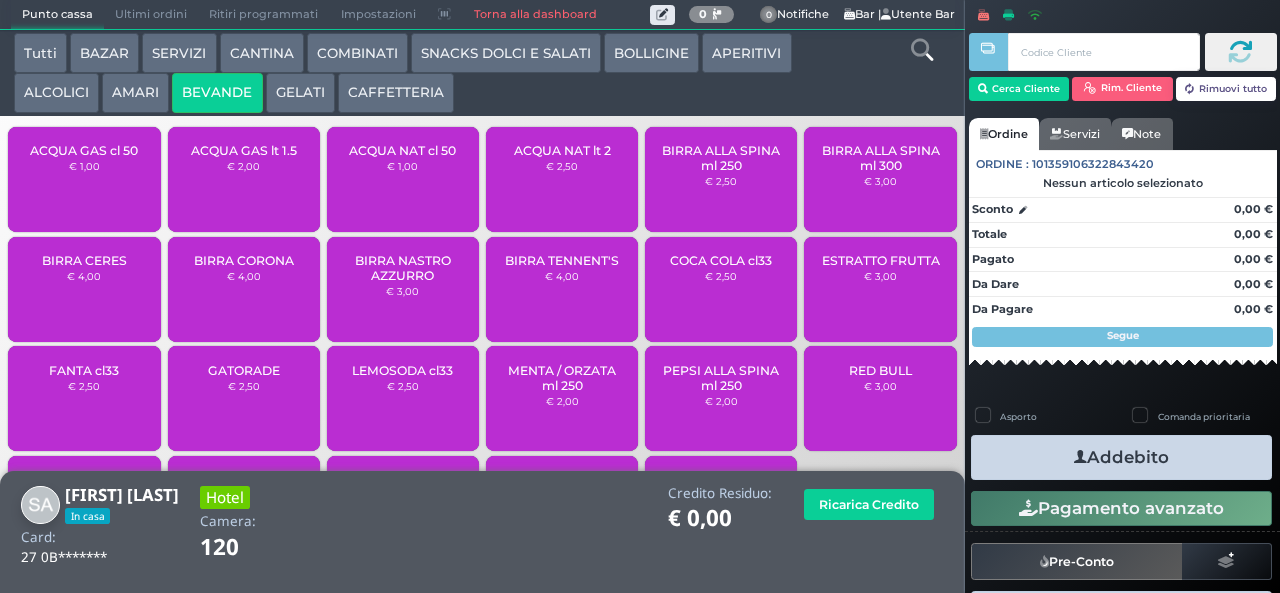 click on "€ 2,50" at bounding box center (562, 166) 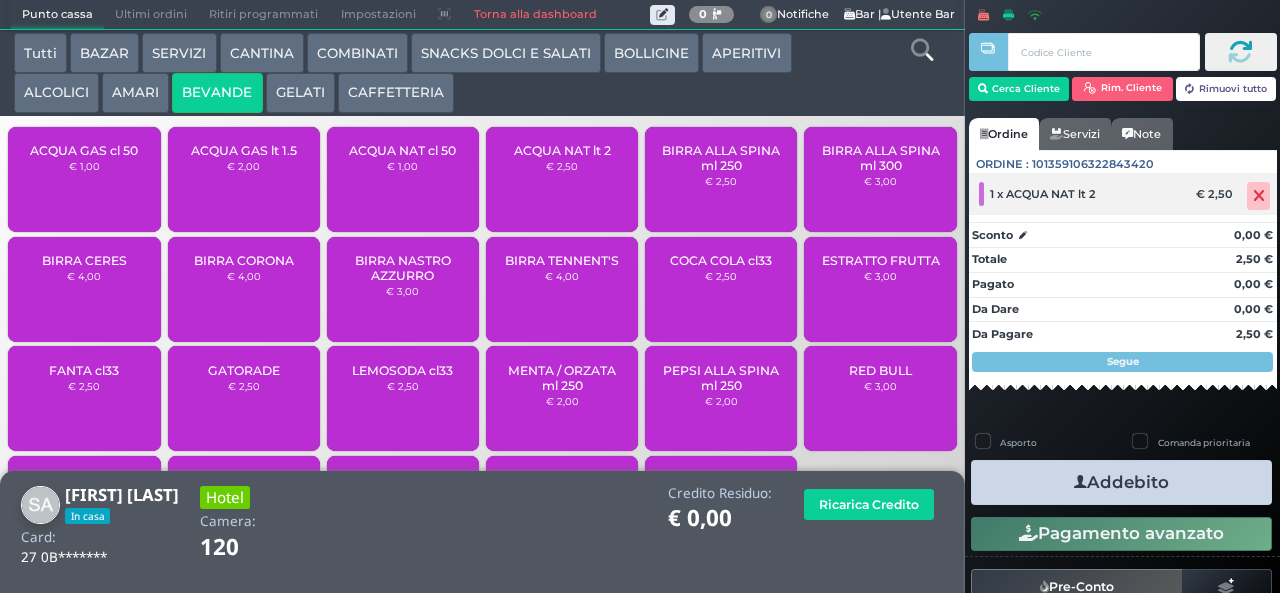 click at bounding box center (1259, 196) 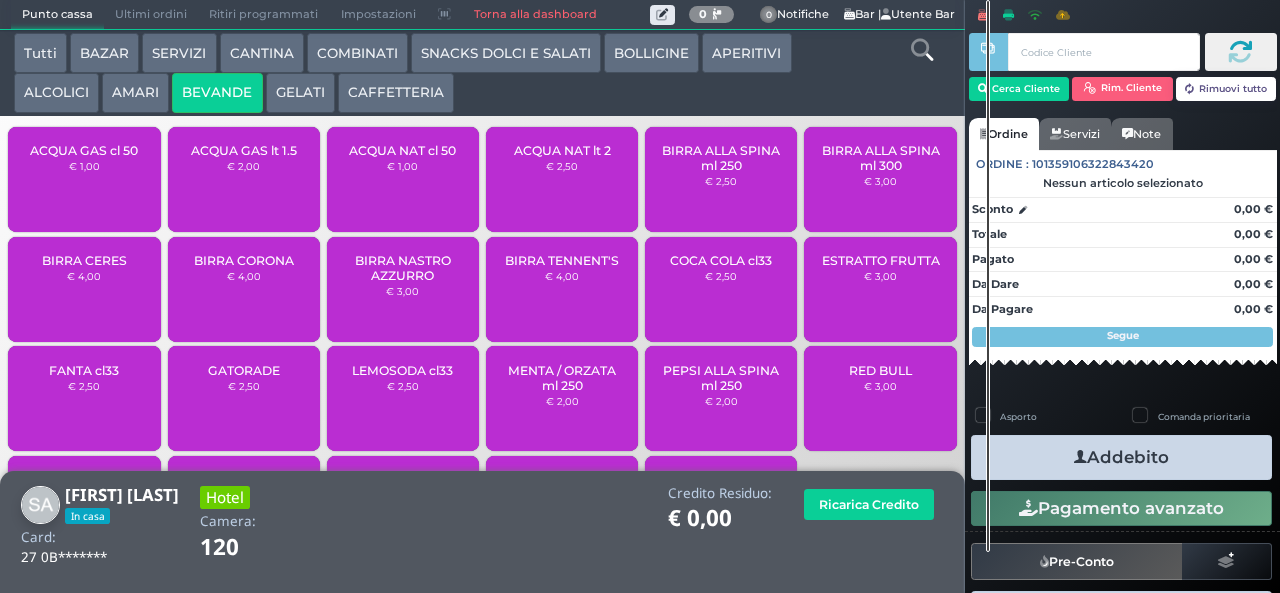 click on "€ 1,00" at bounding box center [402, 166] 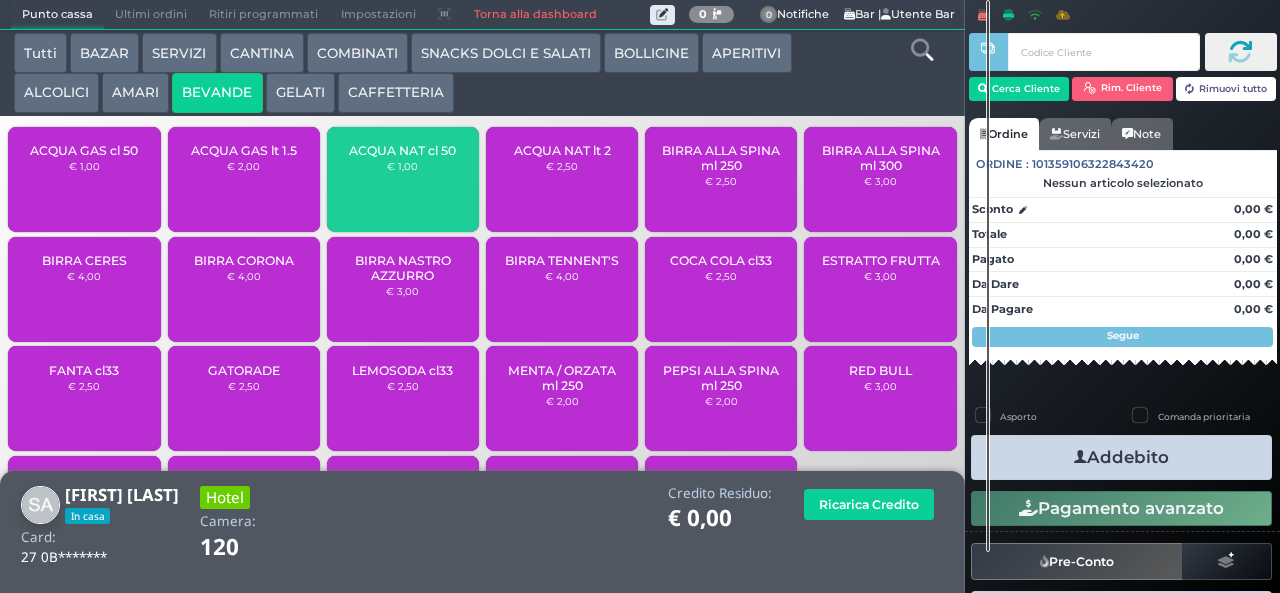 click on "ACQUA NAT cl 50
€ 1,00" at bounding box center (403, 179) 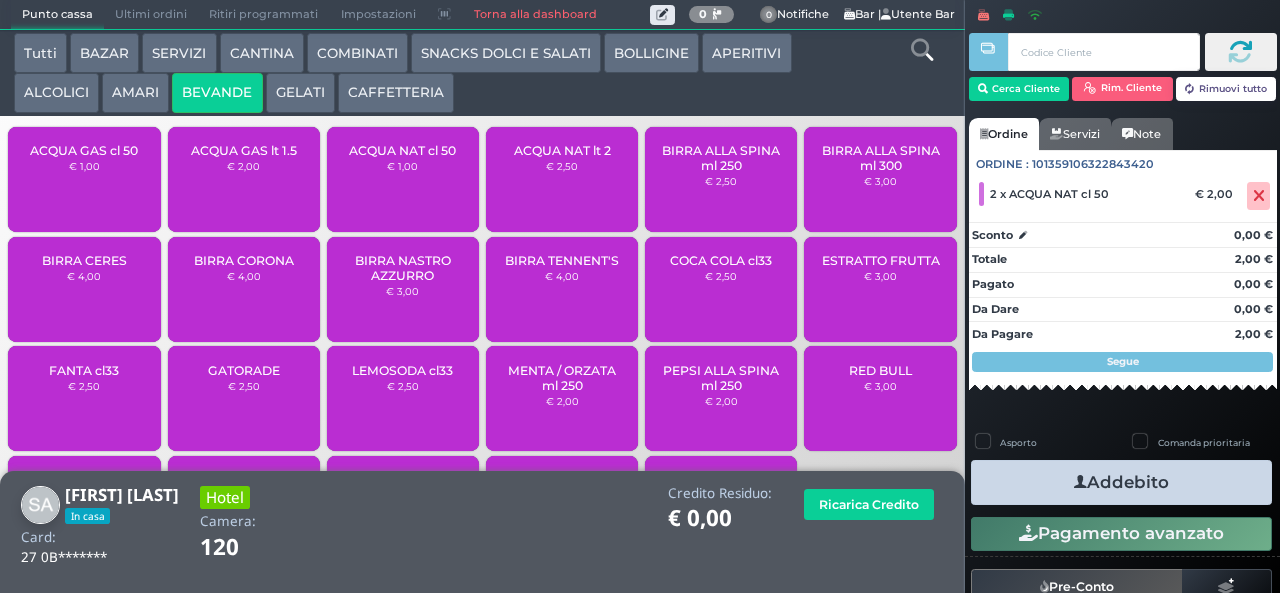click on "Addebito" at bounding box center (1121, 482) 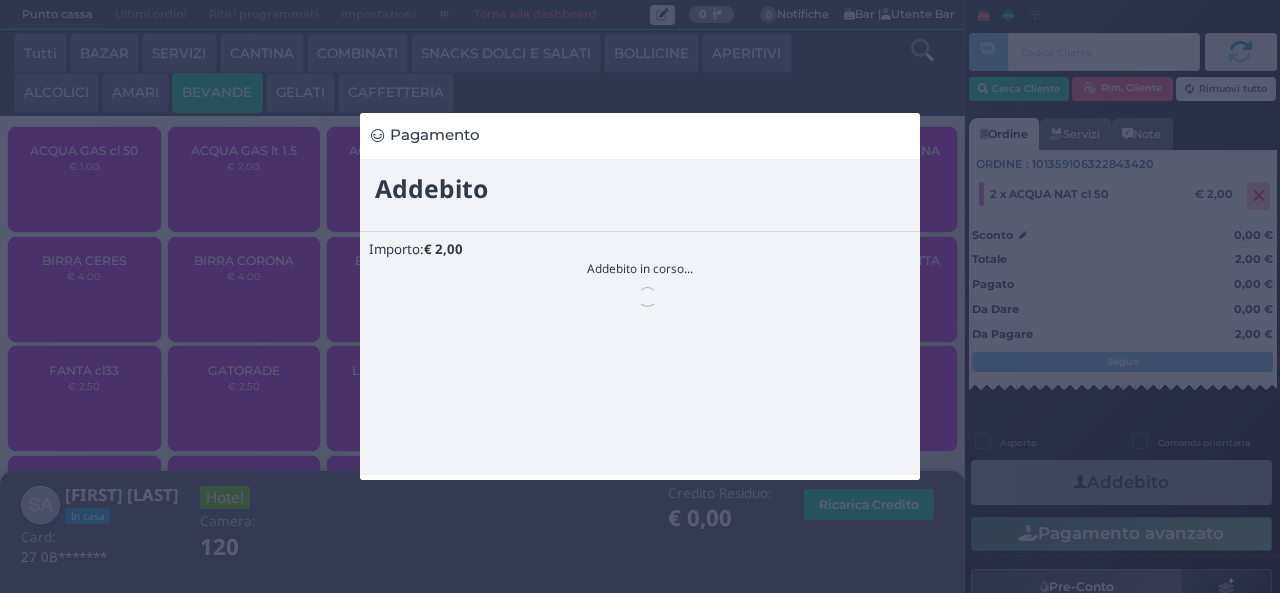 scroll, scrollTop: 0, scrollLeft: 0, axis: both 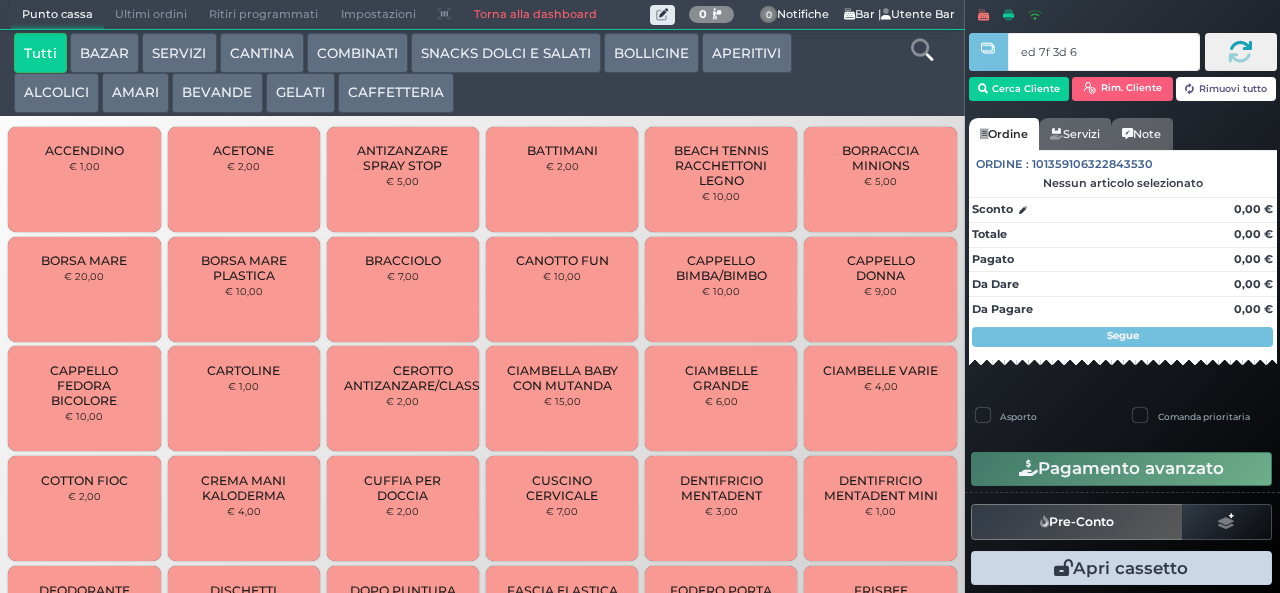 type on "ed 7f 3d 66" 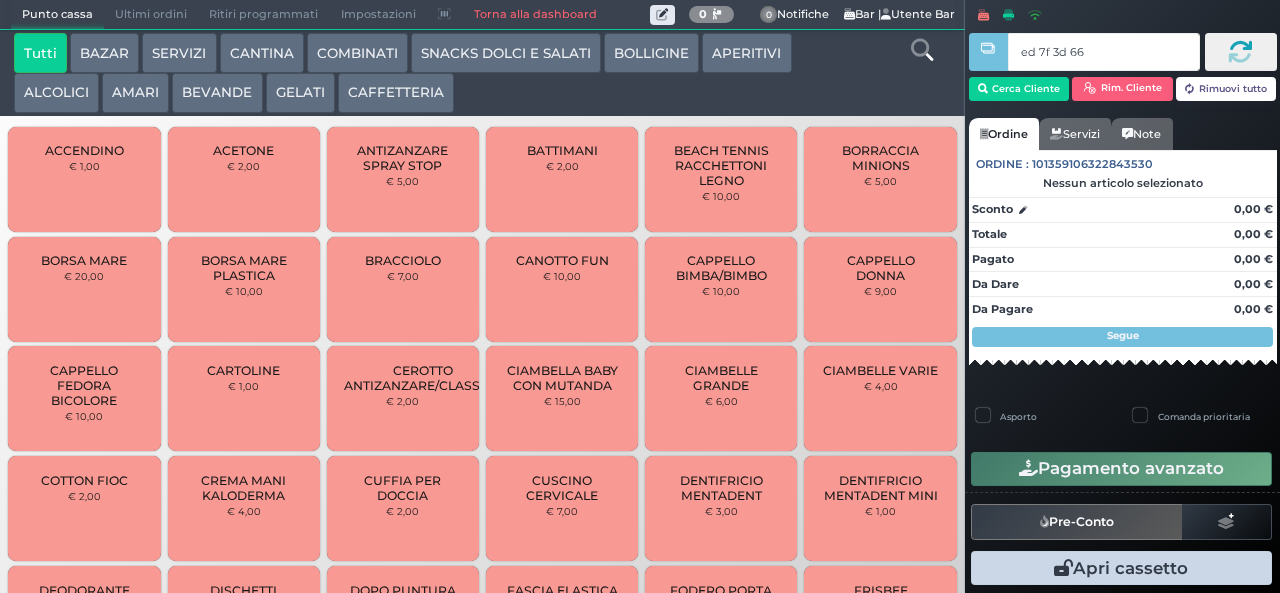type 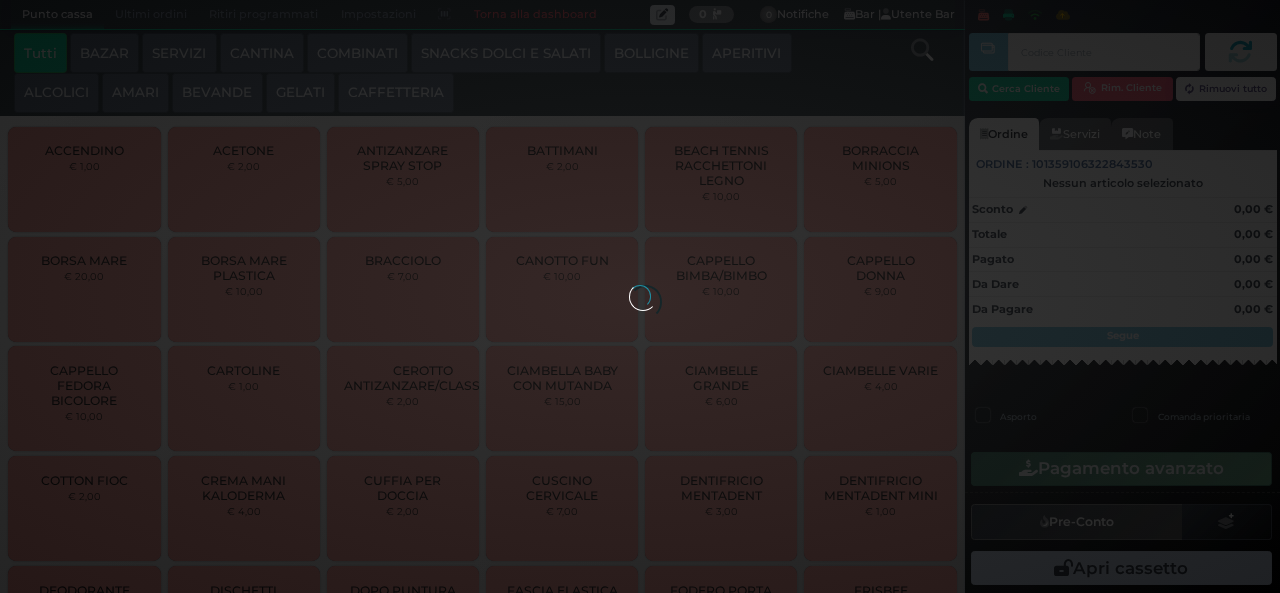 click on "AMARI" at bounding box center [135, 93] 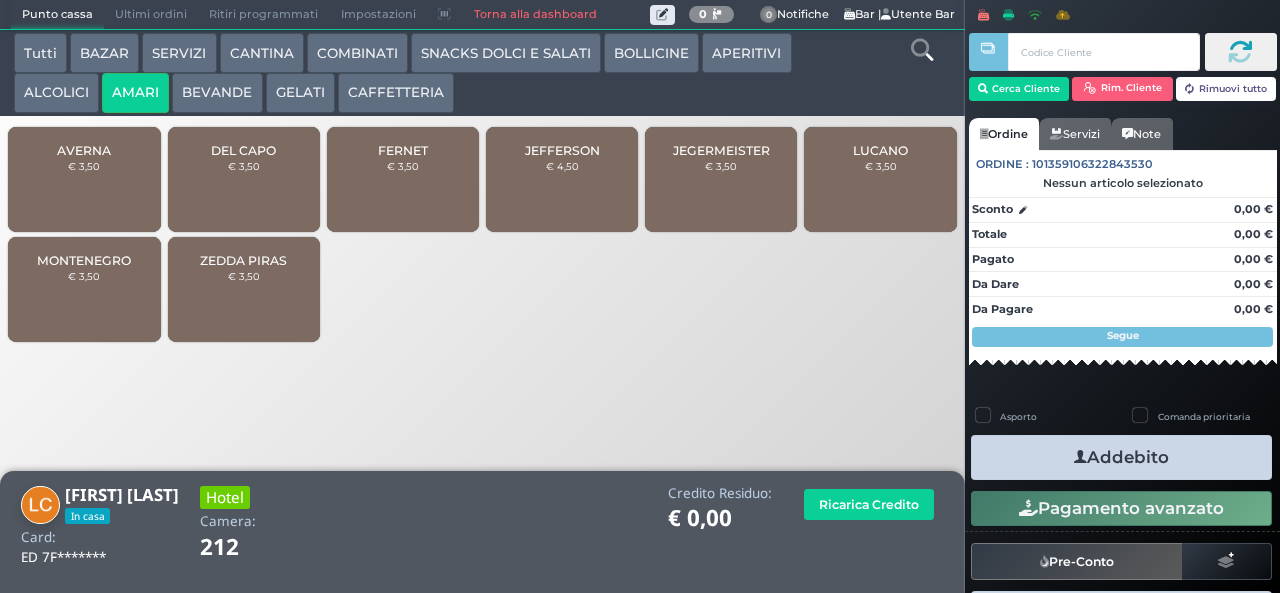 click on "MONTENEGRO
€ 3,50" at bounding box center [84, 289] 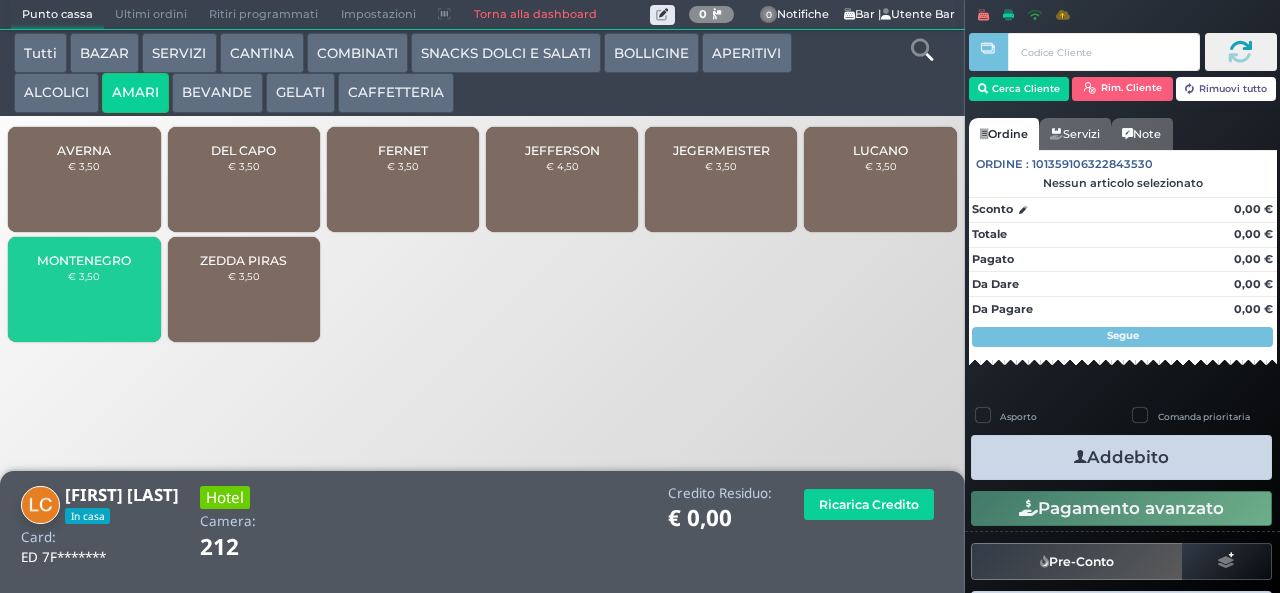 click on "MONTENEGRO
€ 3,50" at bounding box center [84, 289] 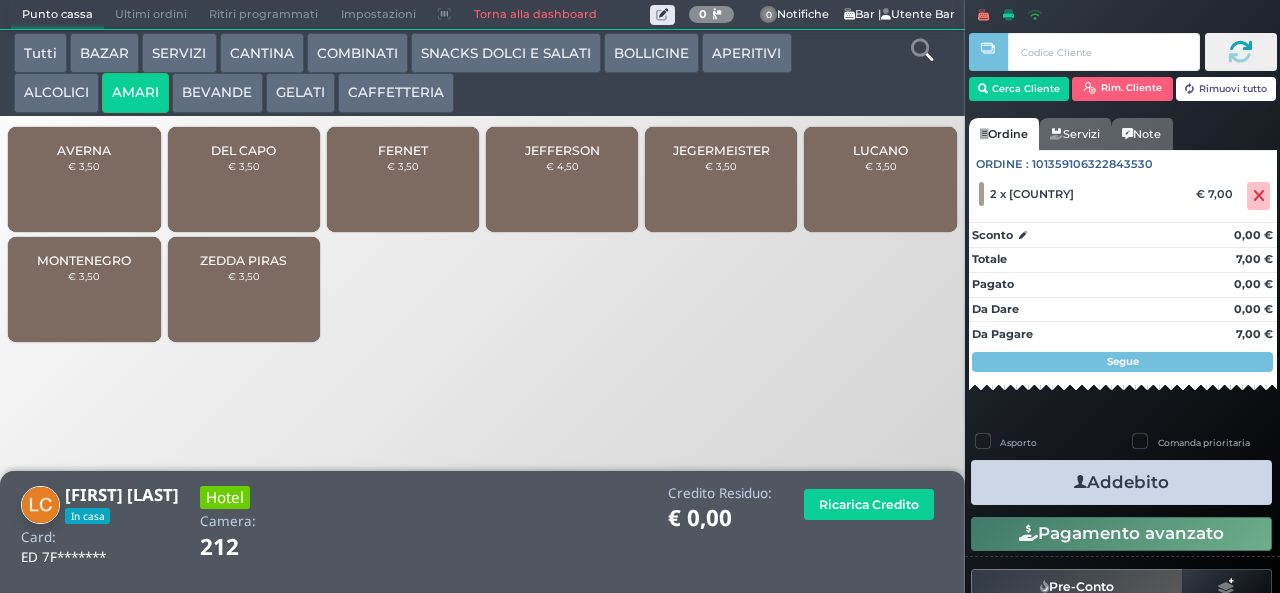 click on "Addebito" at bounding box center (1121, 482) 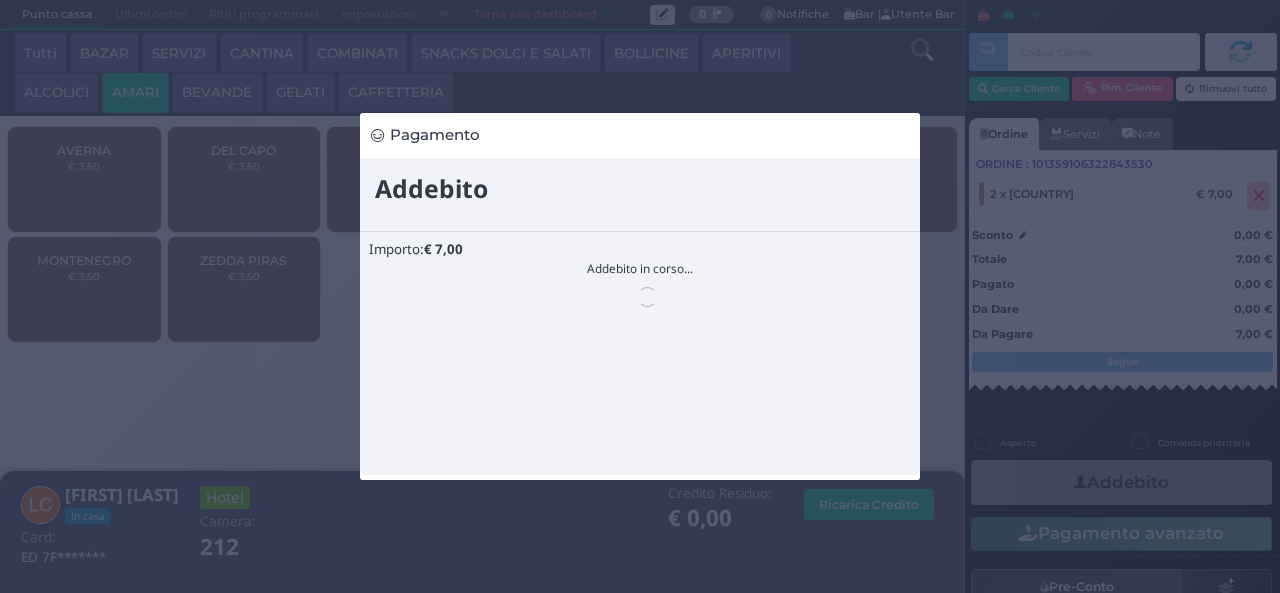scroll, scrollTop: 0, scrollLeft: 0, axis: both 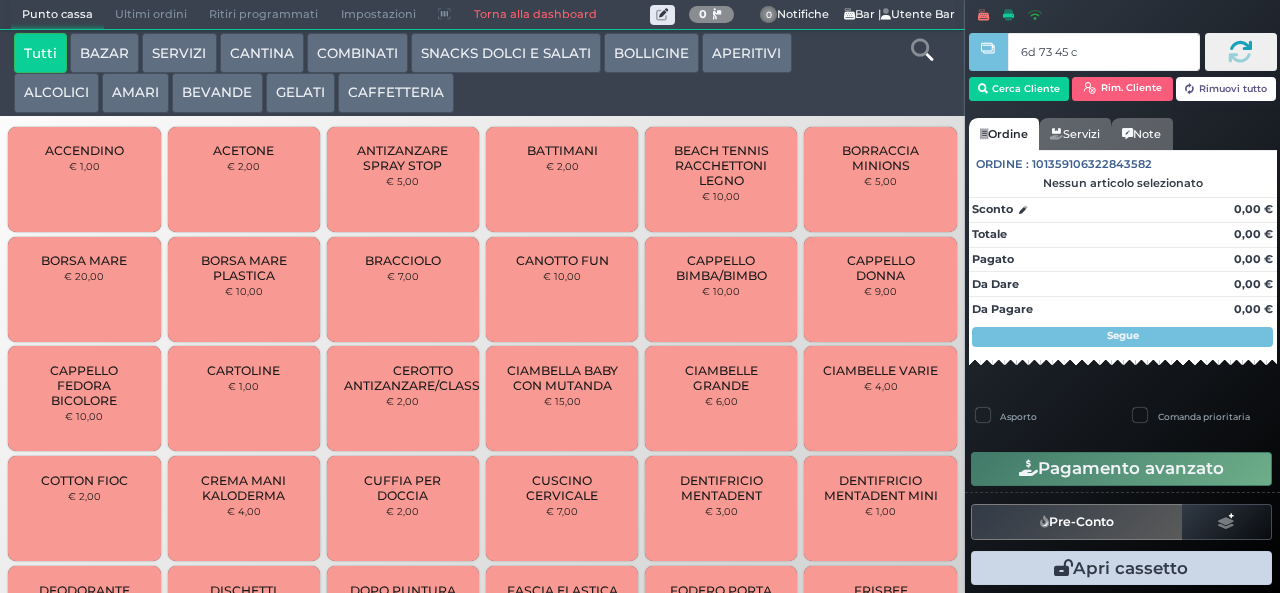 type on "6d 73 45 c3" 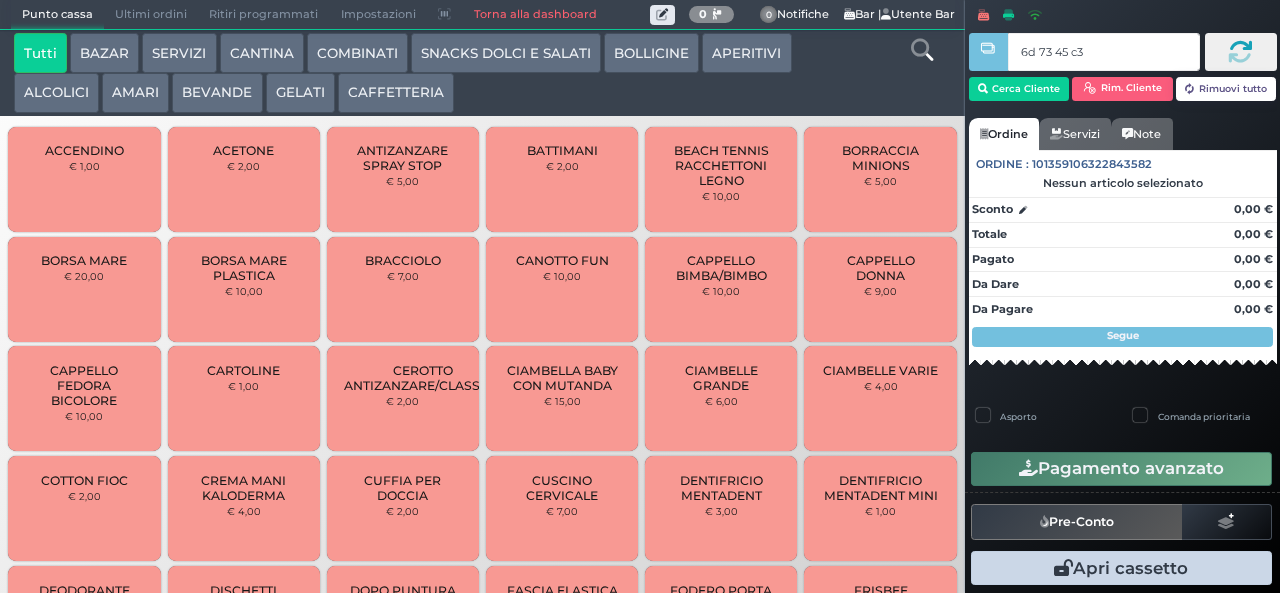 type 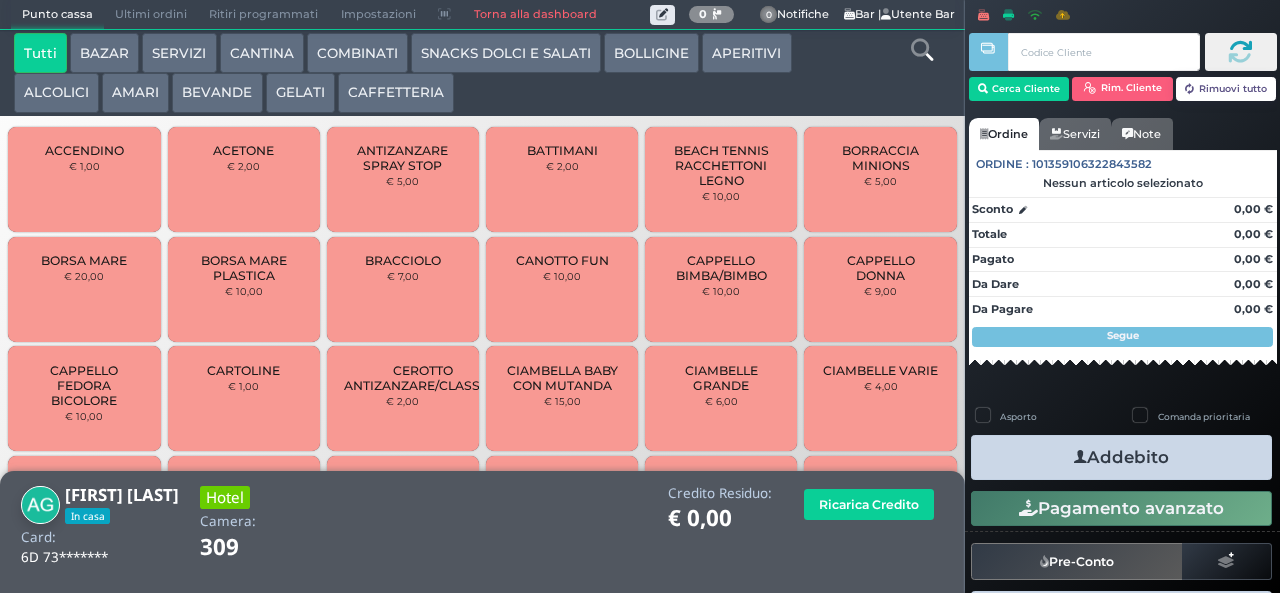 click on "SNACKS DOLCI E SALATI" at bounding box center [506, 53] 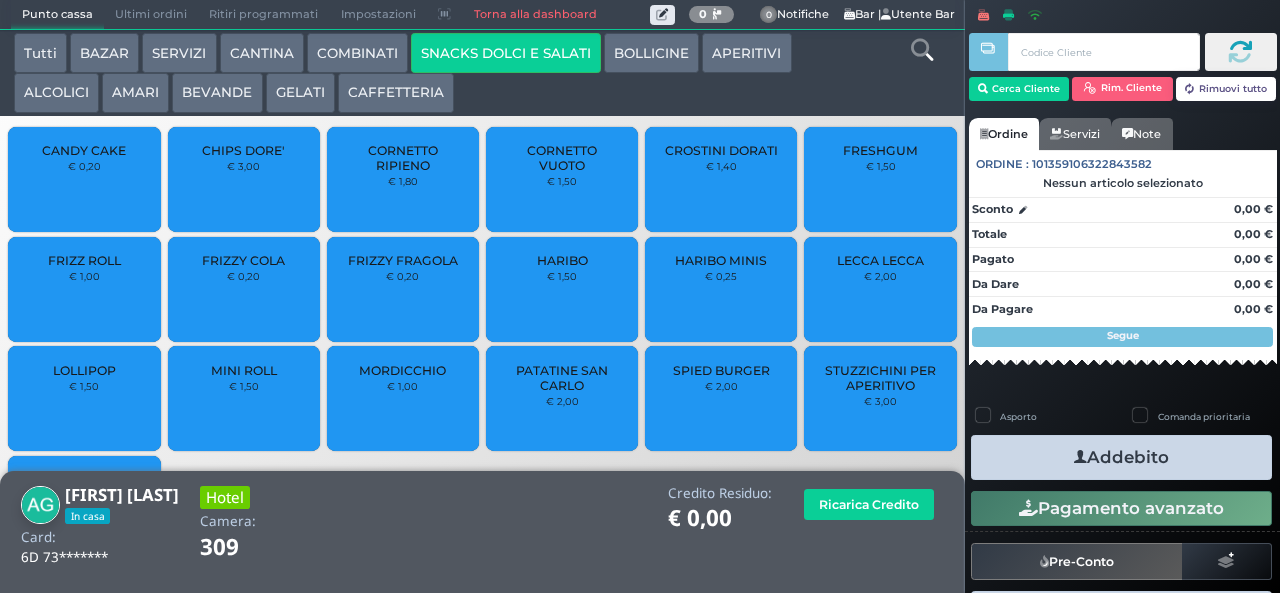 click on "HARIBO MINIS
€ 0,25" at bounding box center (721, 289) 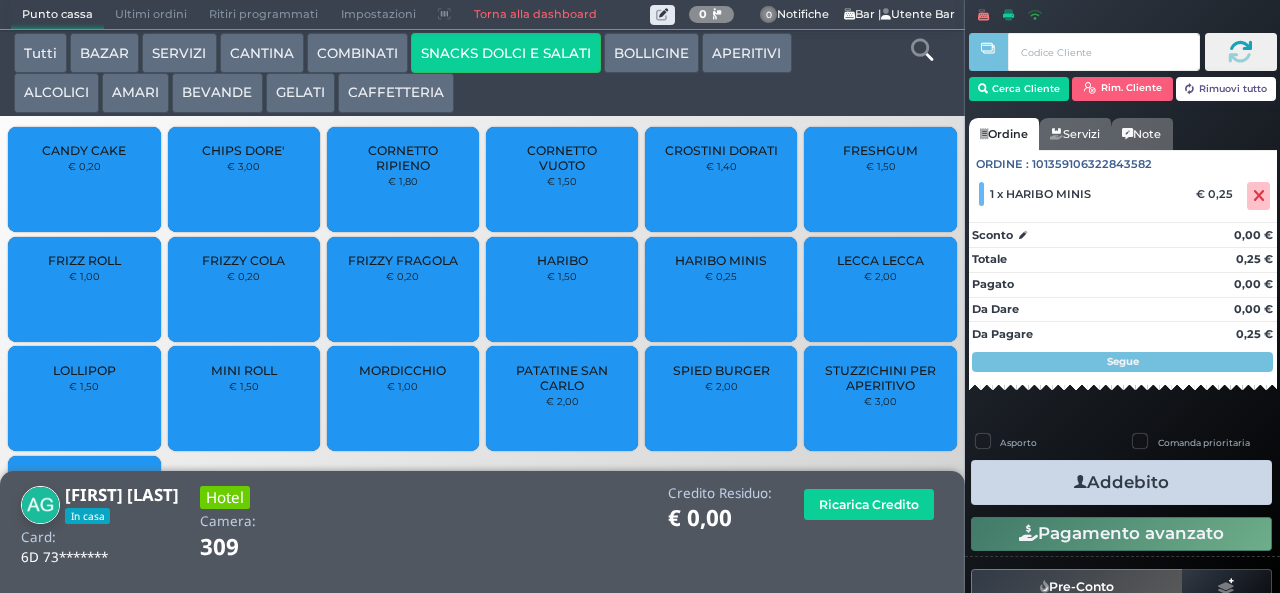 click on "Addebito" at bounding box center (1121, 482) 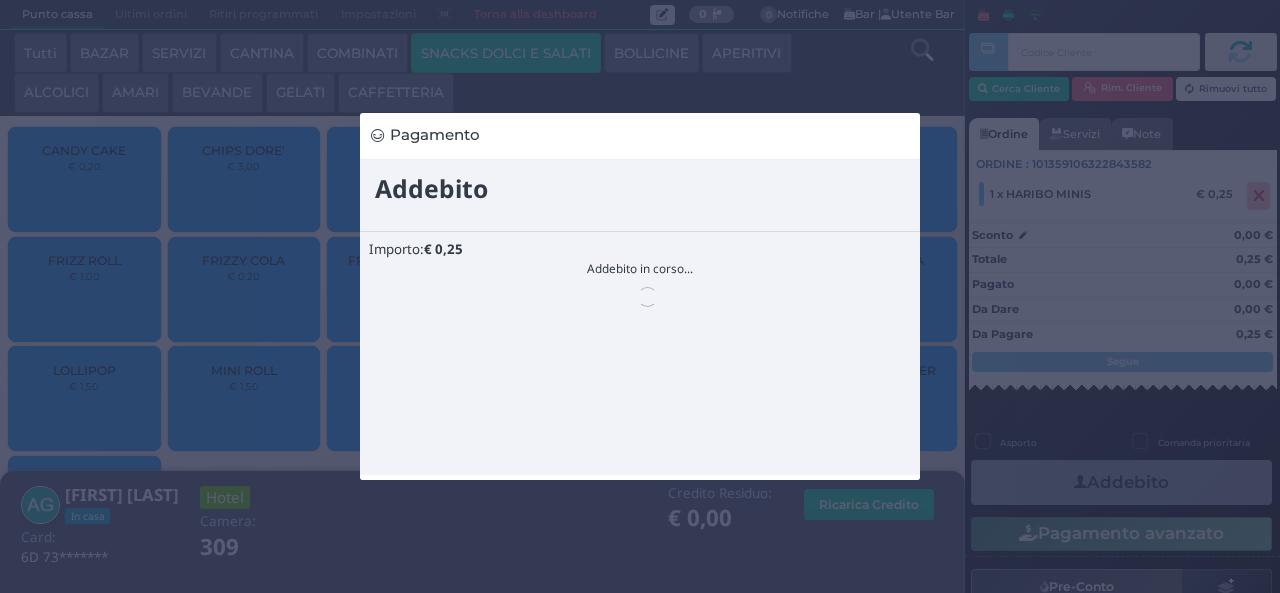 scroll, scrollTop: 0, scrollLeft: 0, axis: both 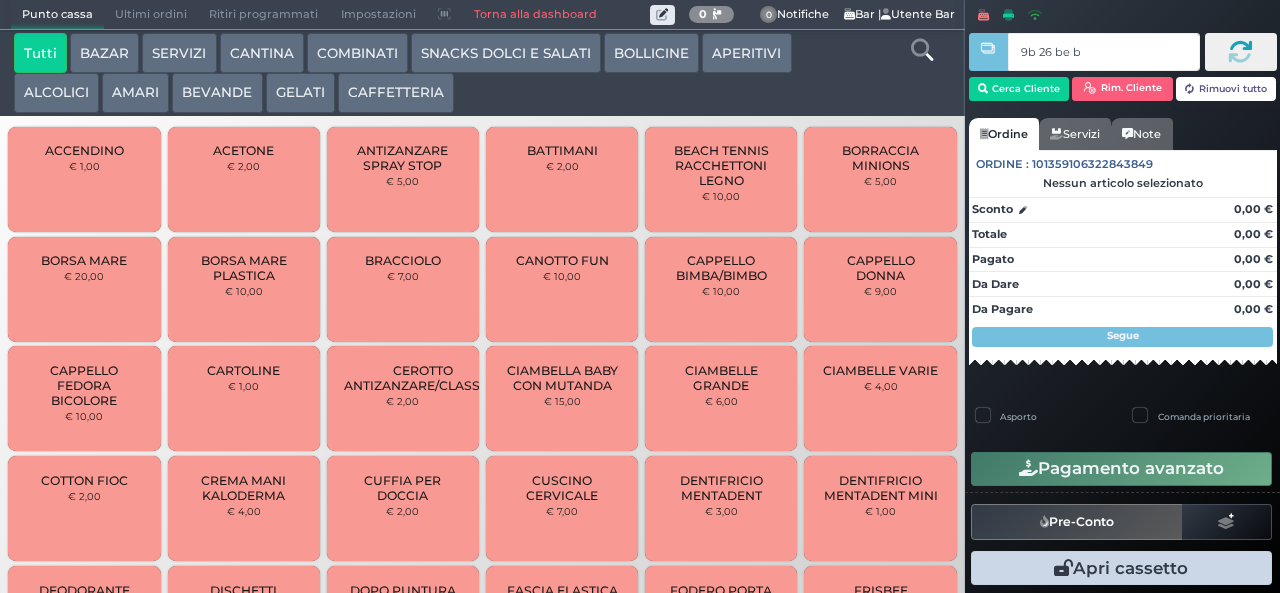 type on "9b 26 be b9" 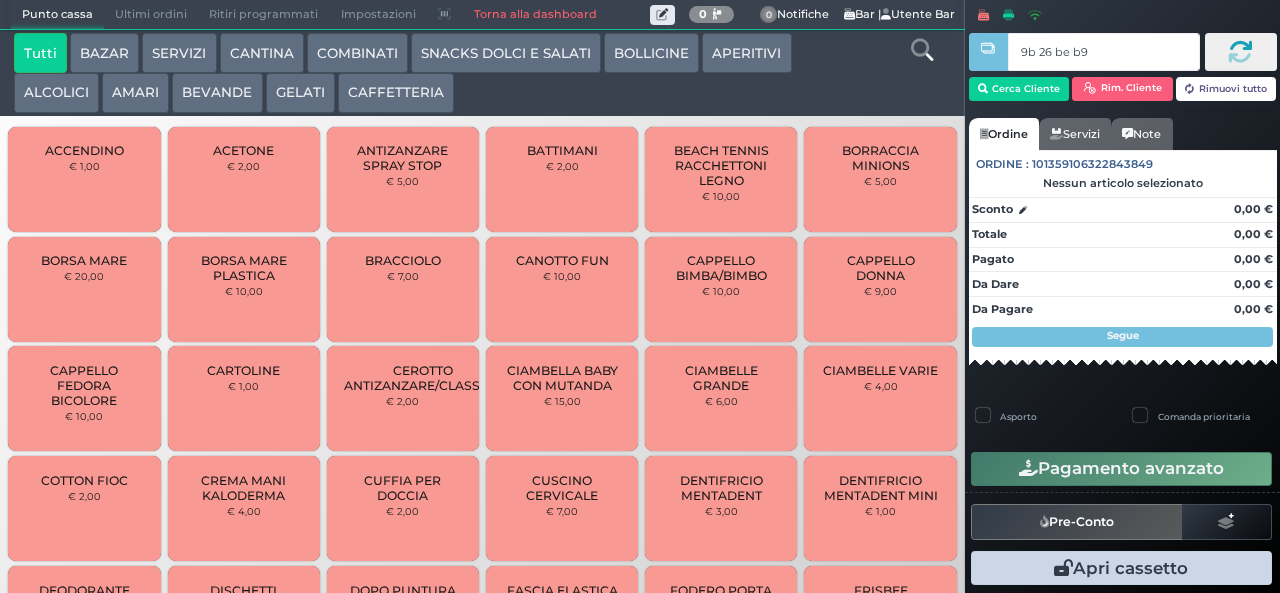 type 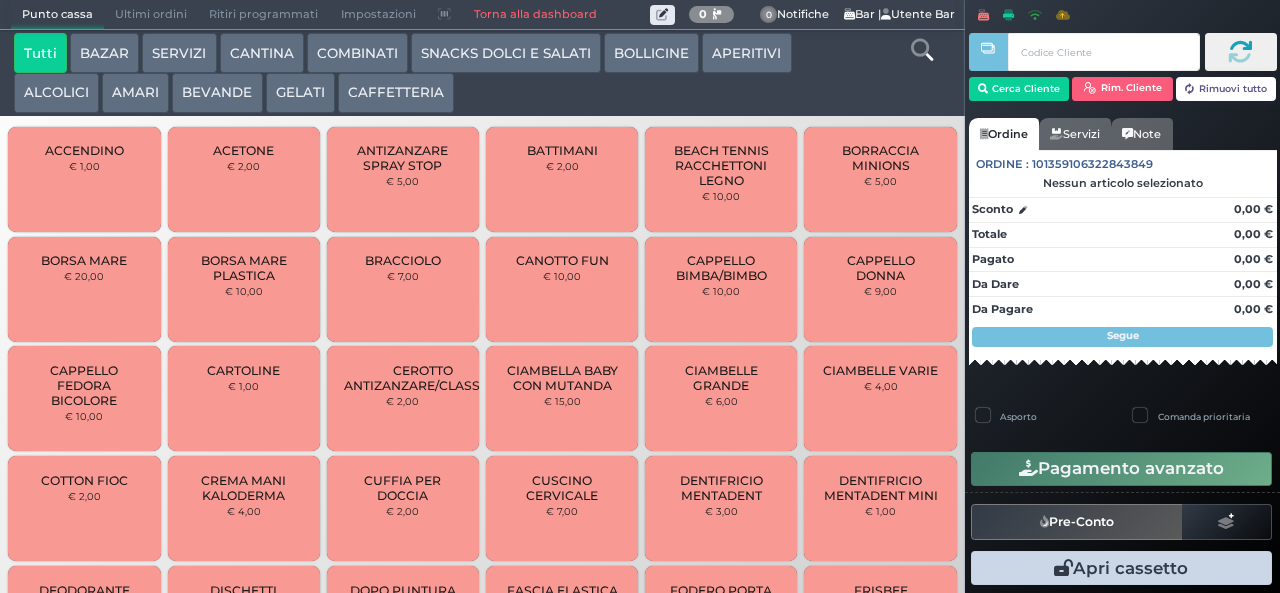 click on "GELATI" at bounding box center (300, 93) 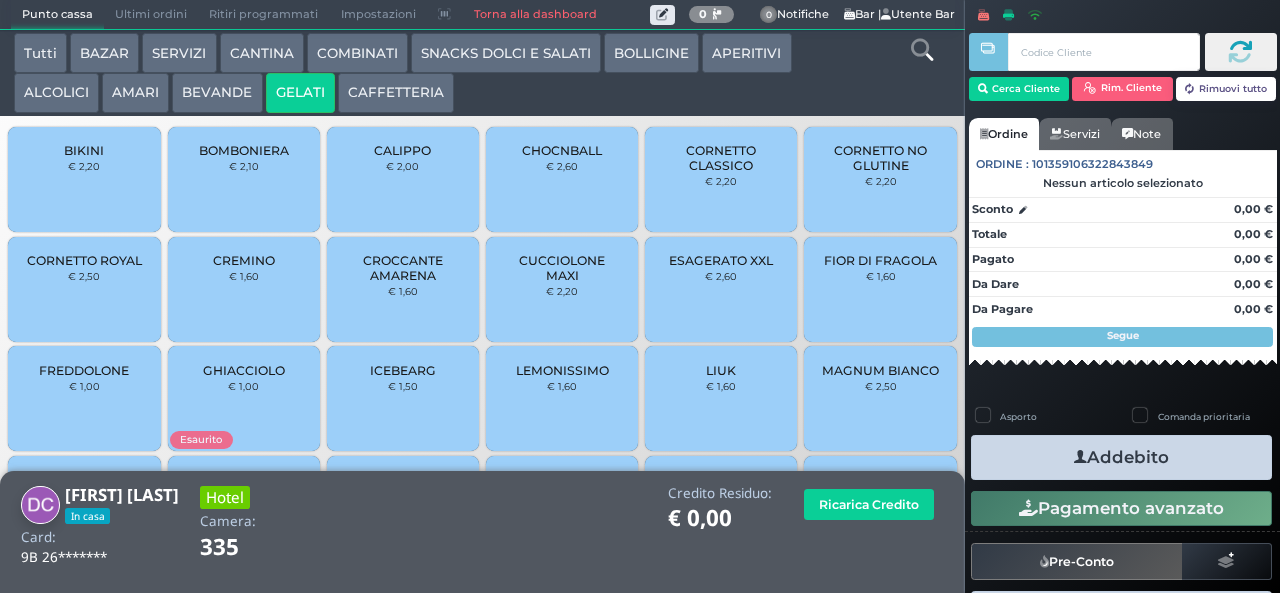 click on "CHOCNBALL
€ 2,60" at bounding box center [562, 179] 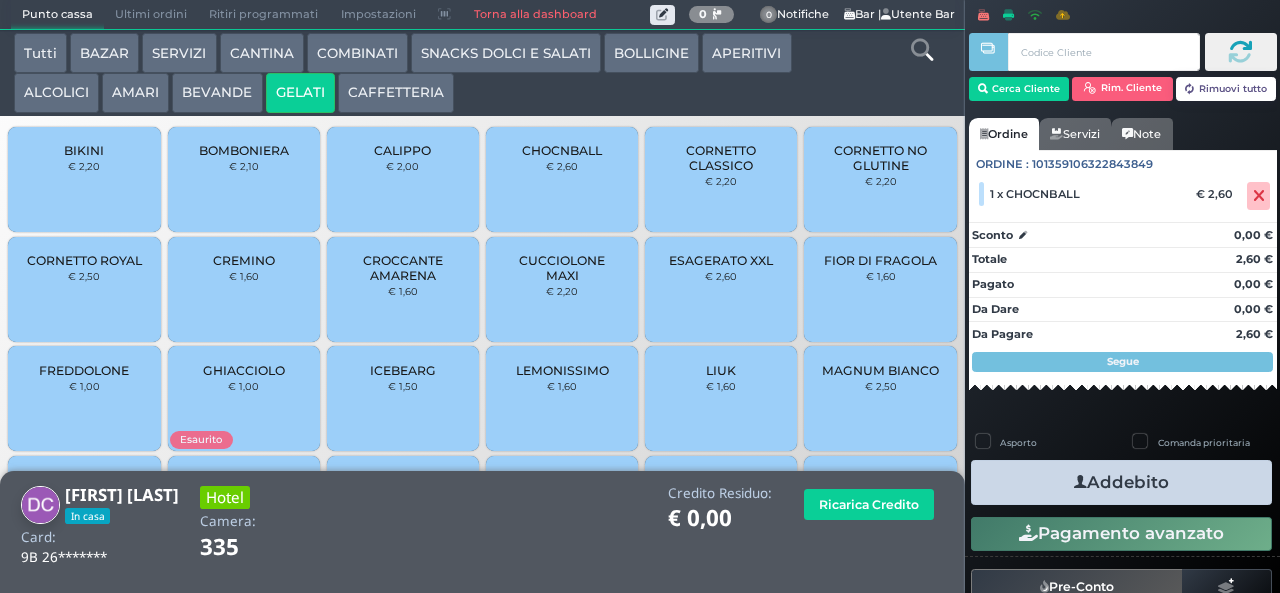 click on "Addebito" at bounding box center (1121, 482) 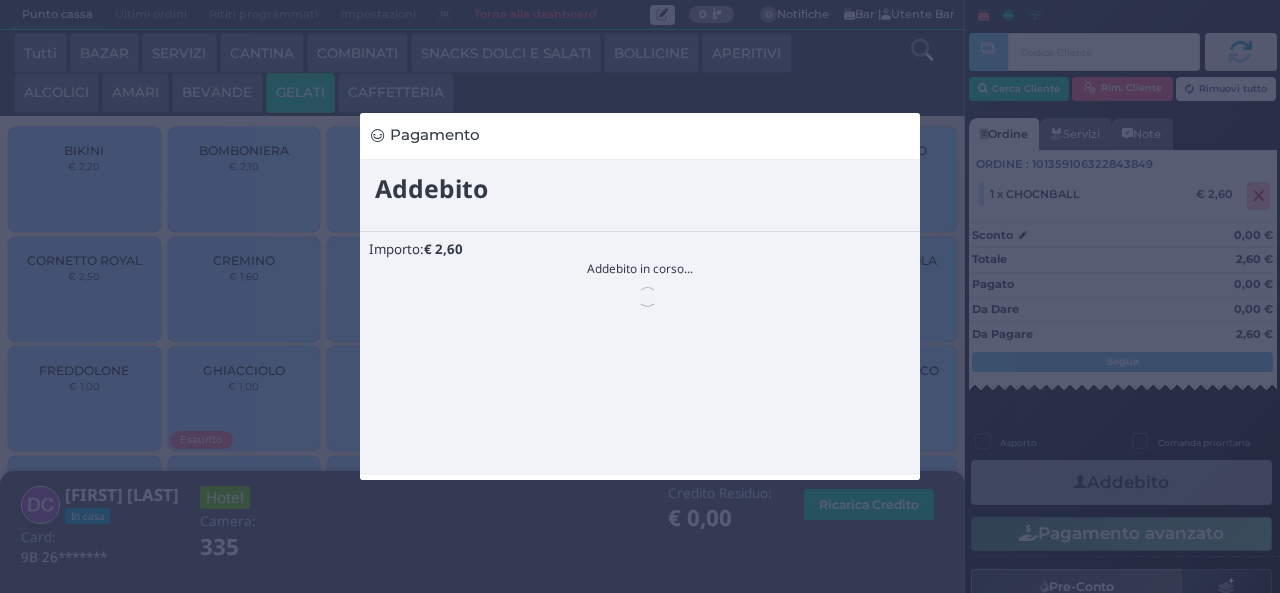 scroll, scrollTop: 0, scrollLeft: 0, axis: both 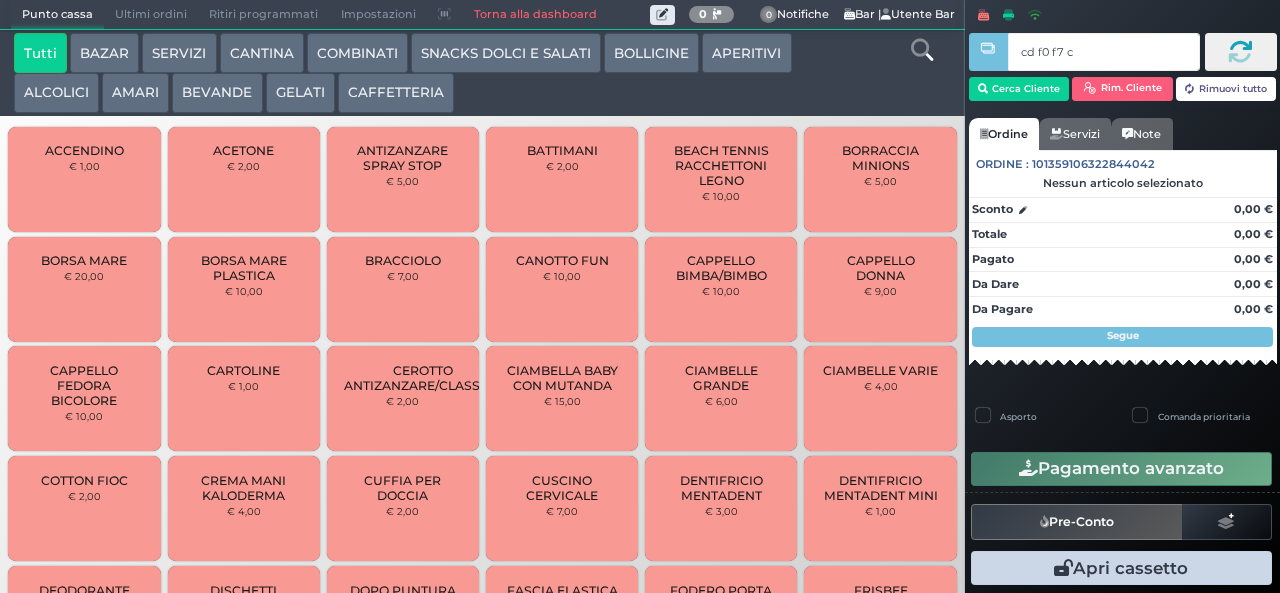 type on "cd f0 f7 c2" 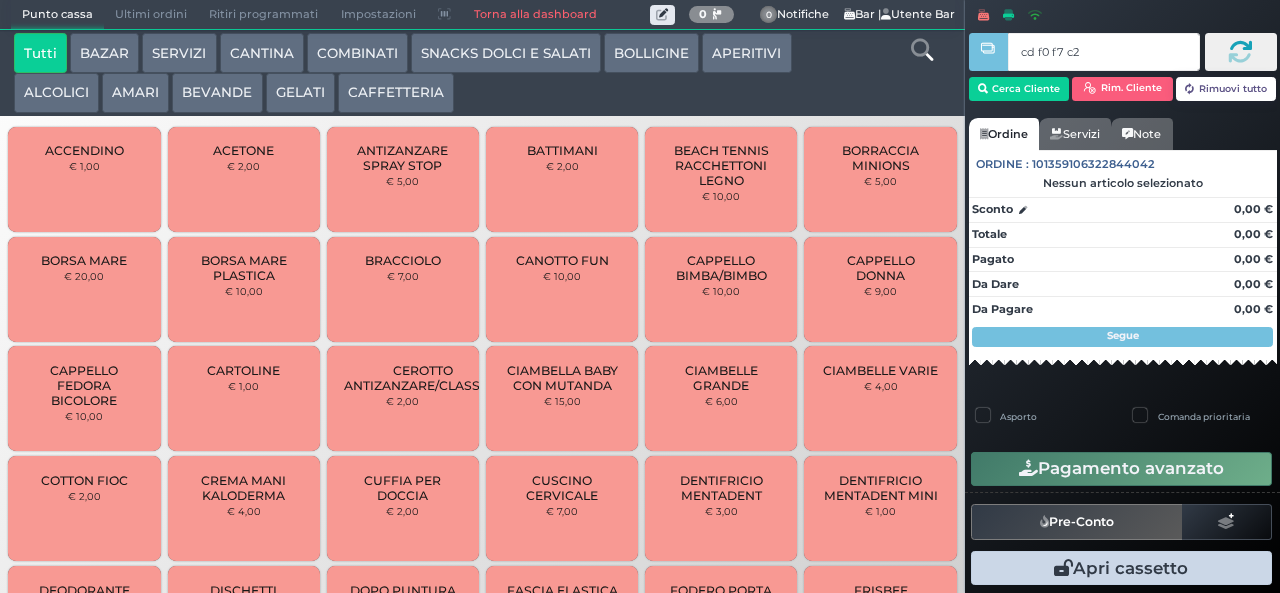 type 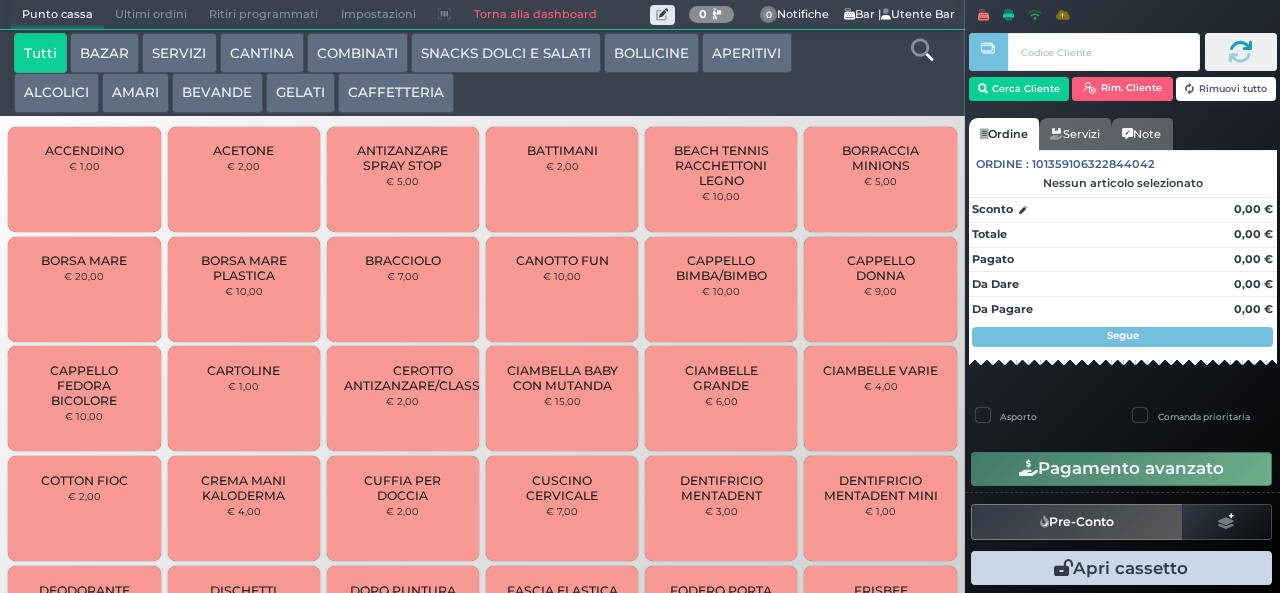 click at bounding box center (0, 0) 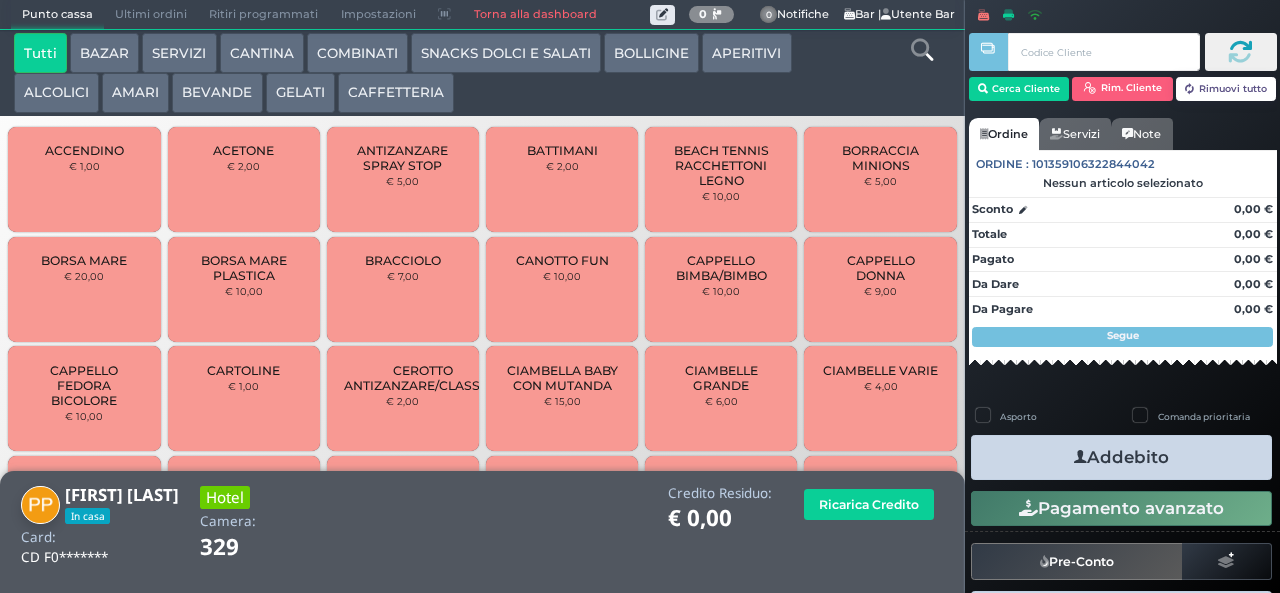 click on "COMBINATI" at bounding box center [357, 53] 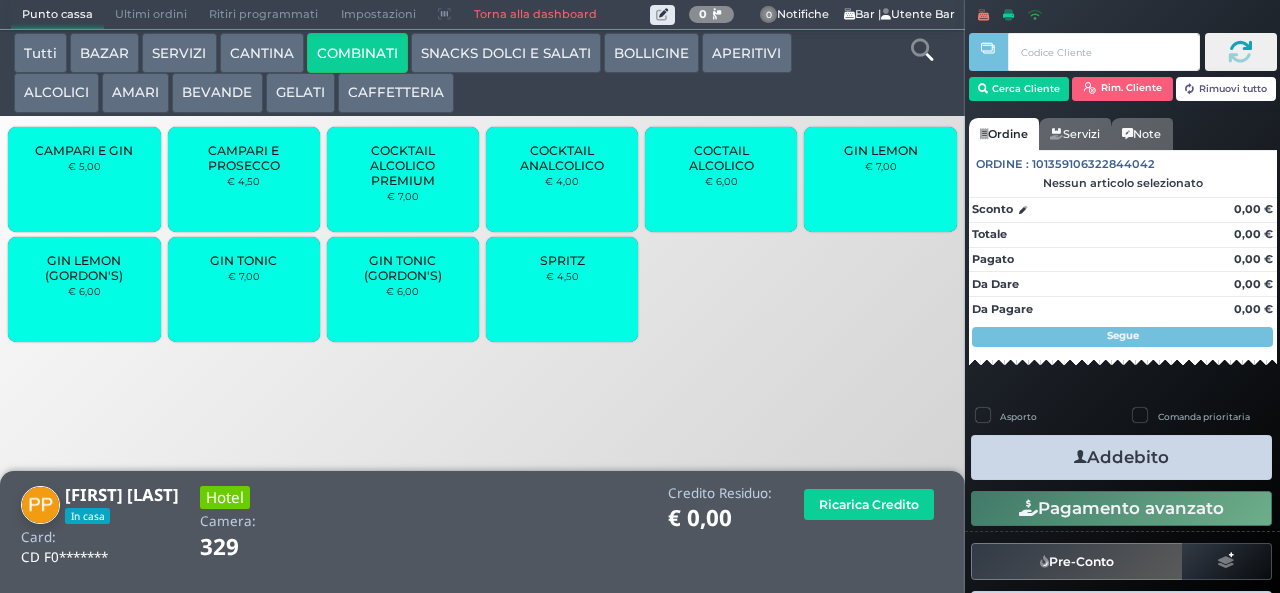 click on "COCKTAIL ALCOLICO PREMIUM" at bounding box center [403, 165] 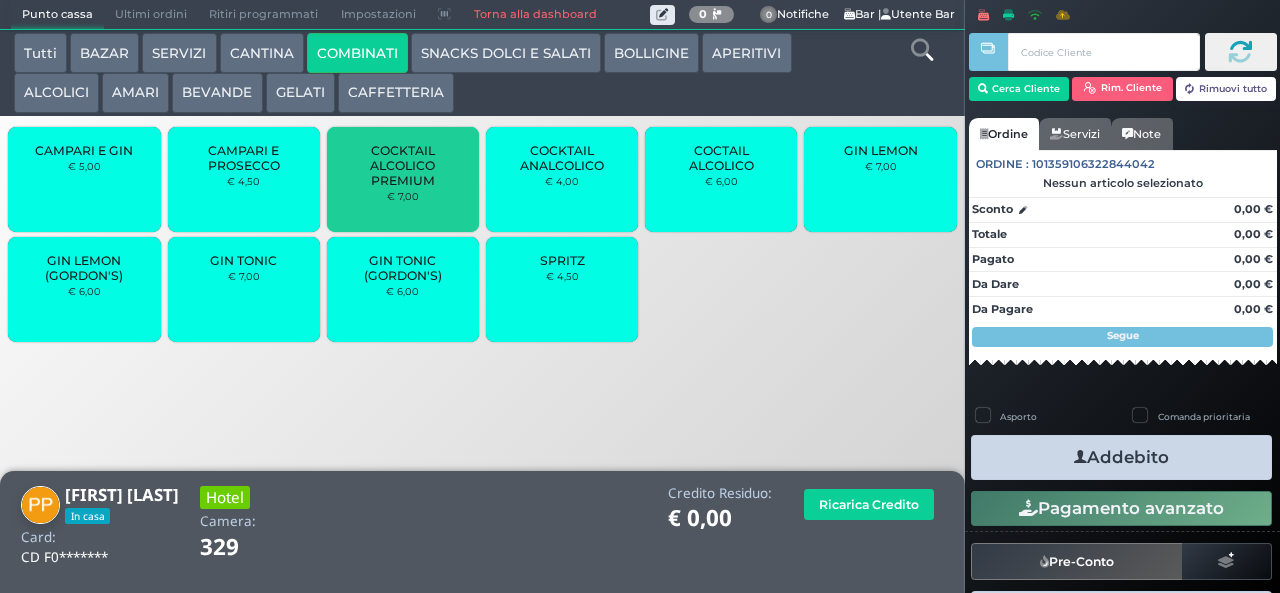 click on "COCKTAIL ALCOLICO PREMIUM" at bounding box center (403, 165) 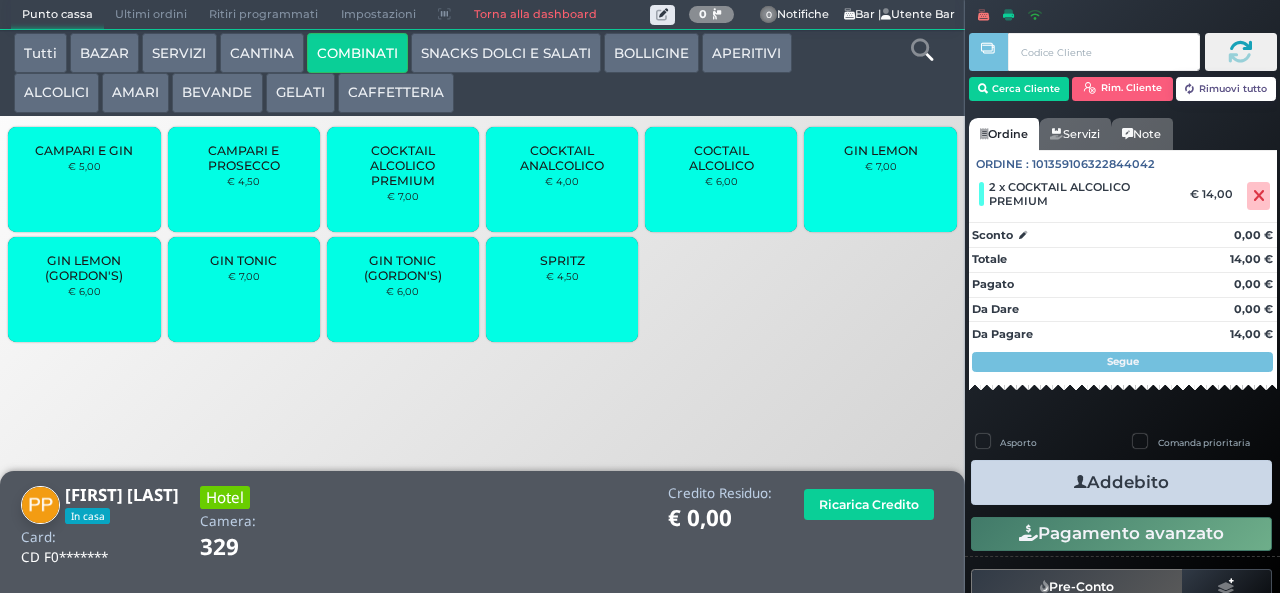 click at bounding box center [1080, 482] 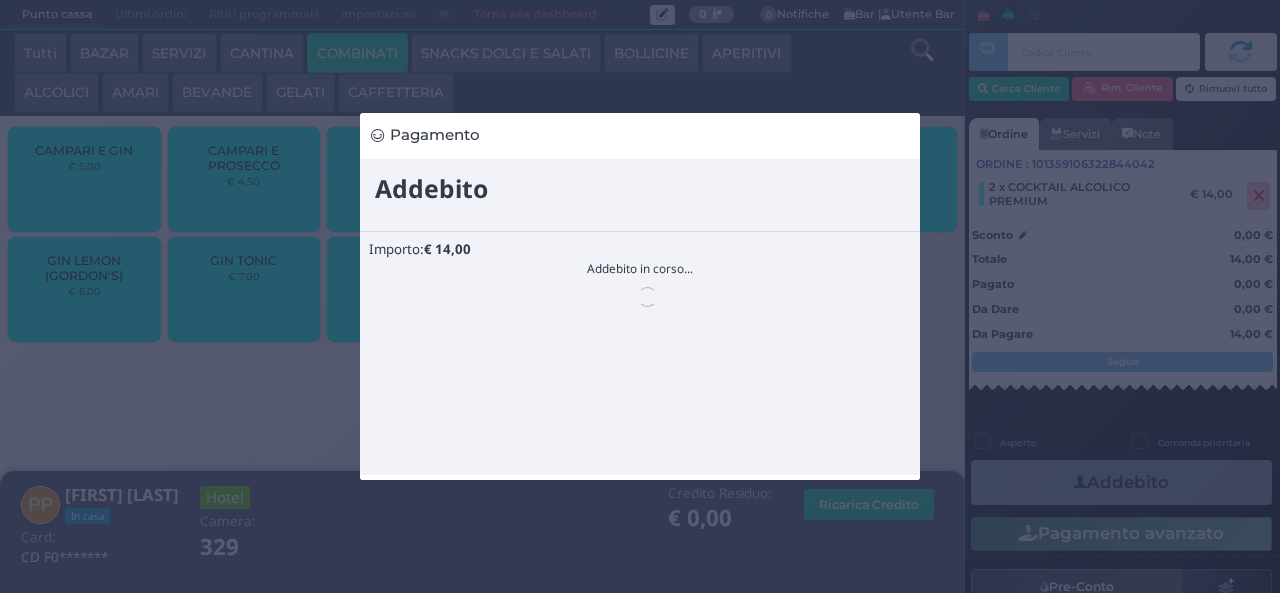 scroll, scrollTop: 0, scrollLeft: 0, axis: both 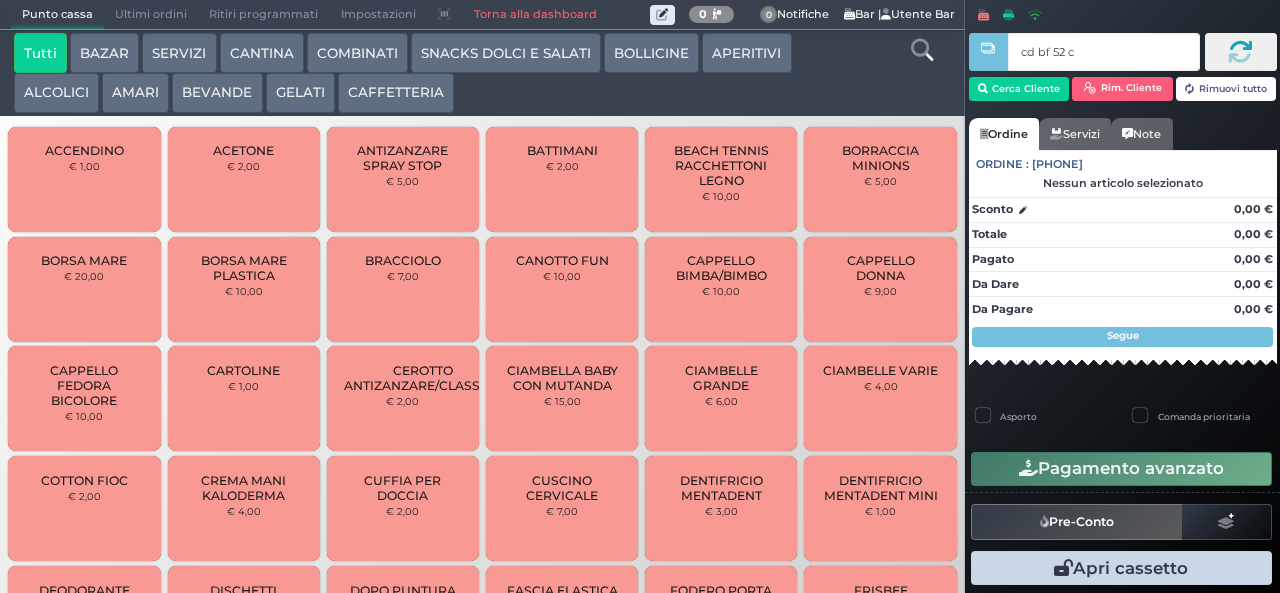 type on "cd bf 52 c3" 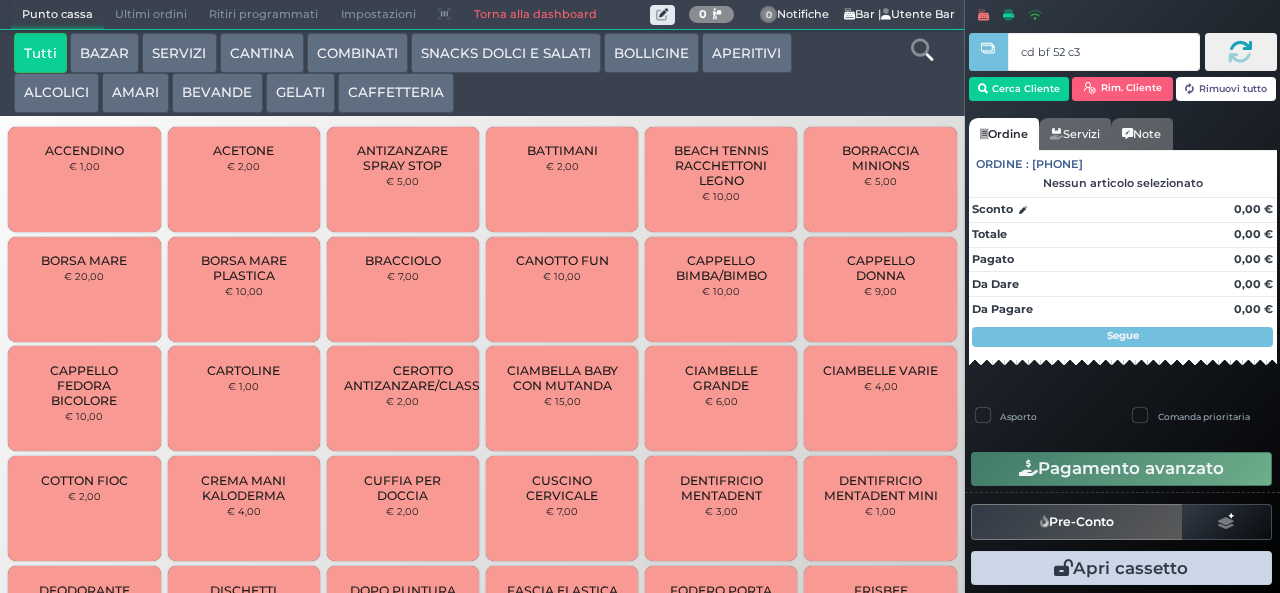 type 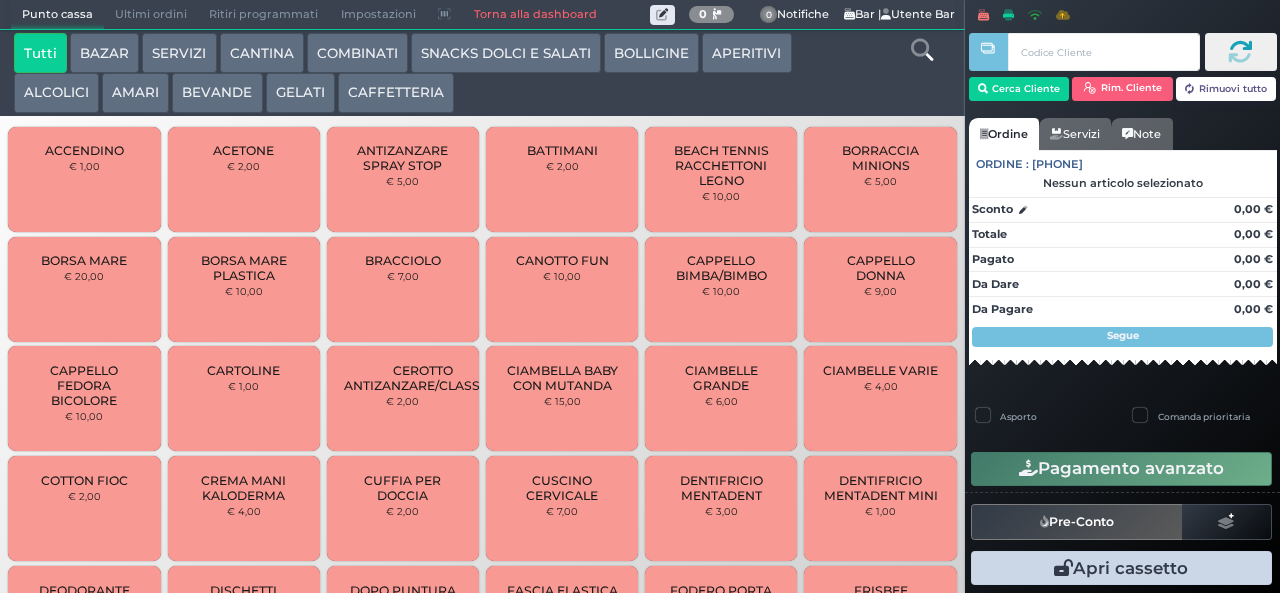 click at bounding box center [0, 0] 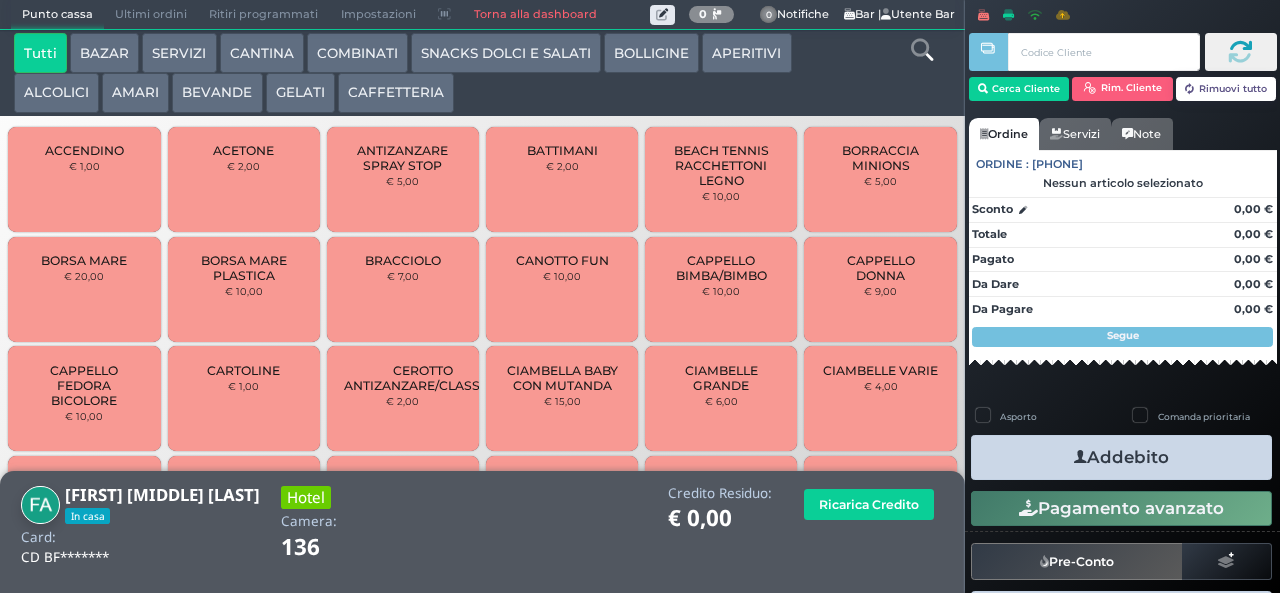 click on "AMARI" at bounding box center (135, 93) 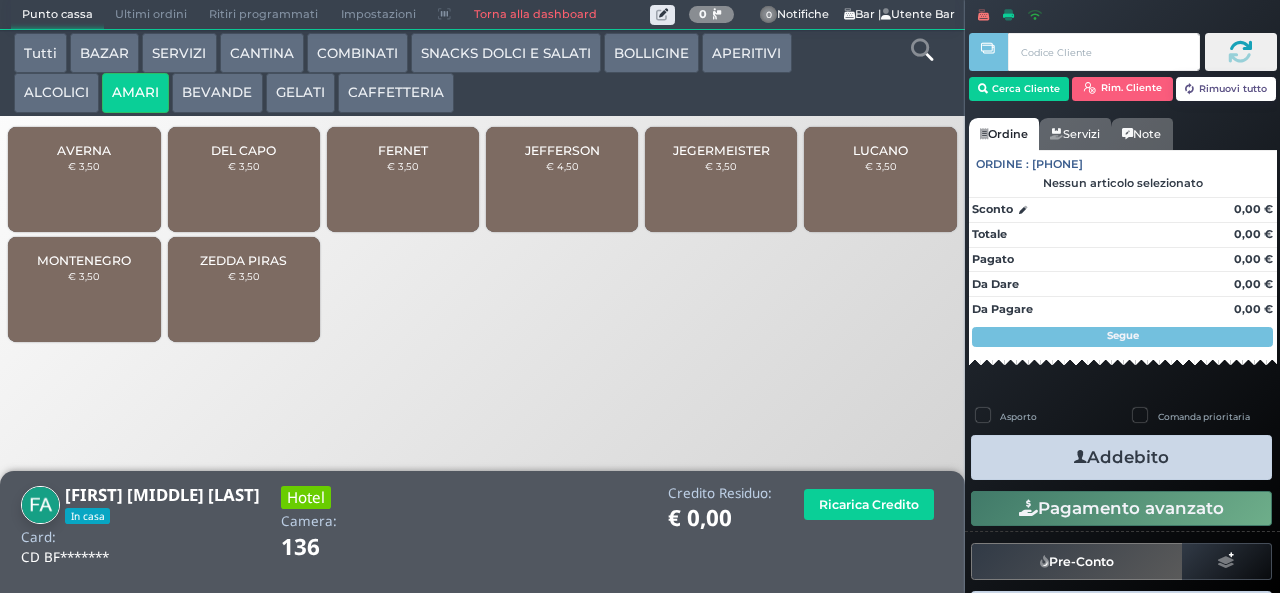 click on "JEGERMEISTER" at bounding box center [721, 150] 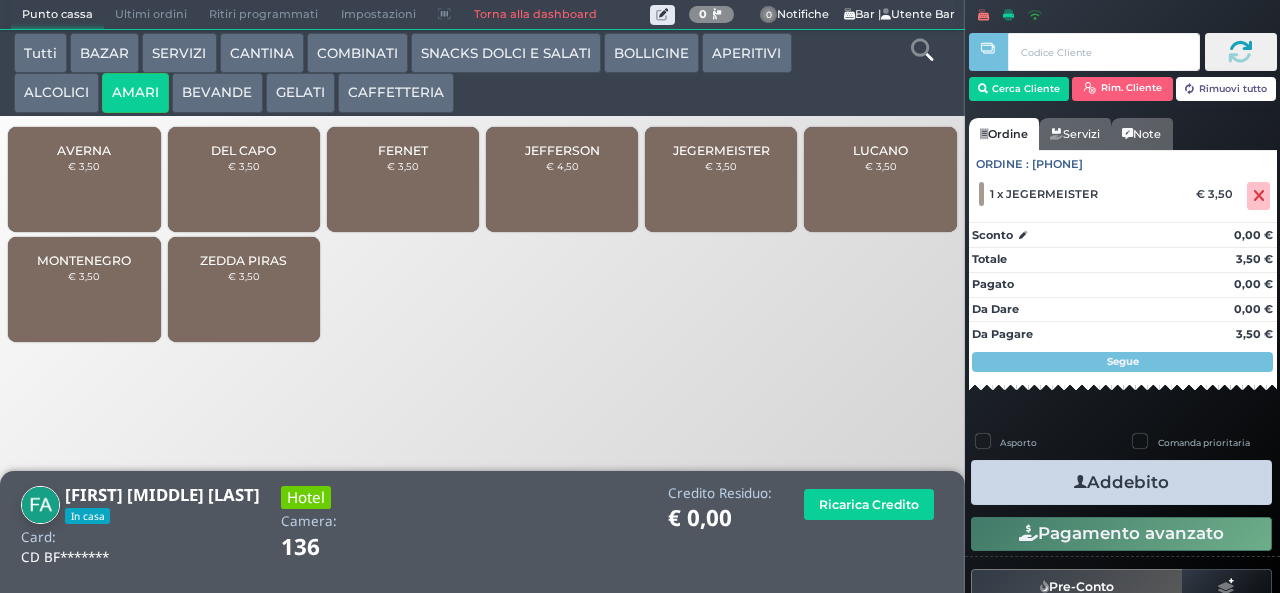 click at bounding box center [1080, 482] 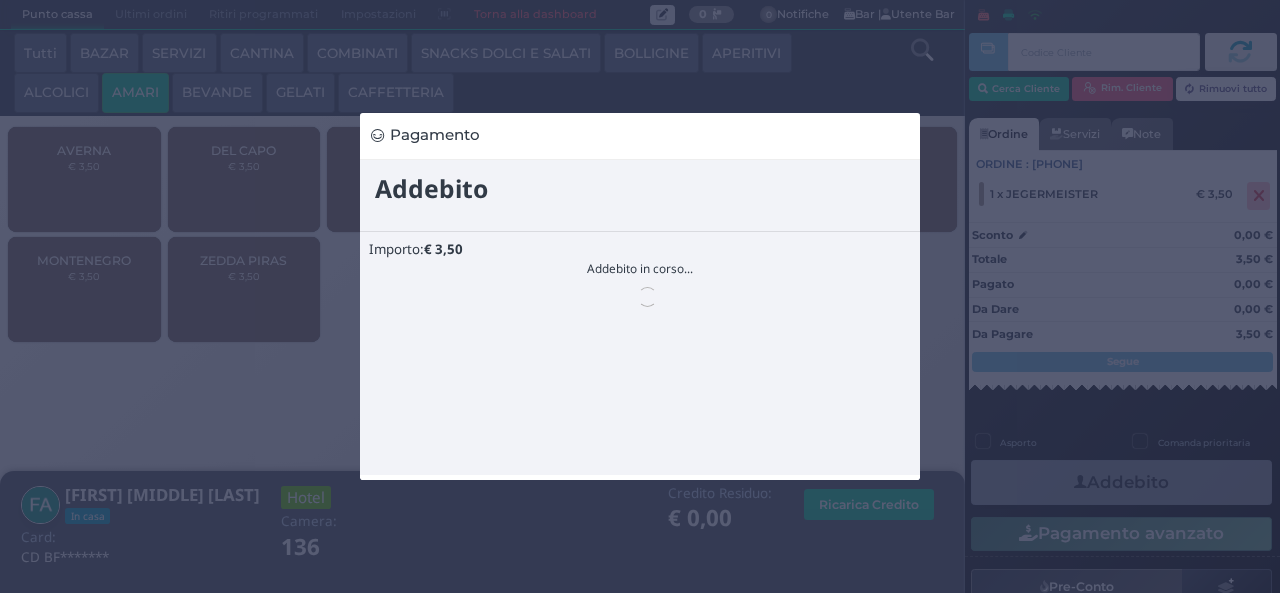 scroll, scrollTop: 0, scrollLeft: 0, axis: both 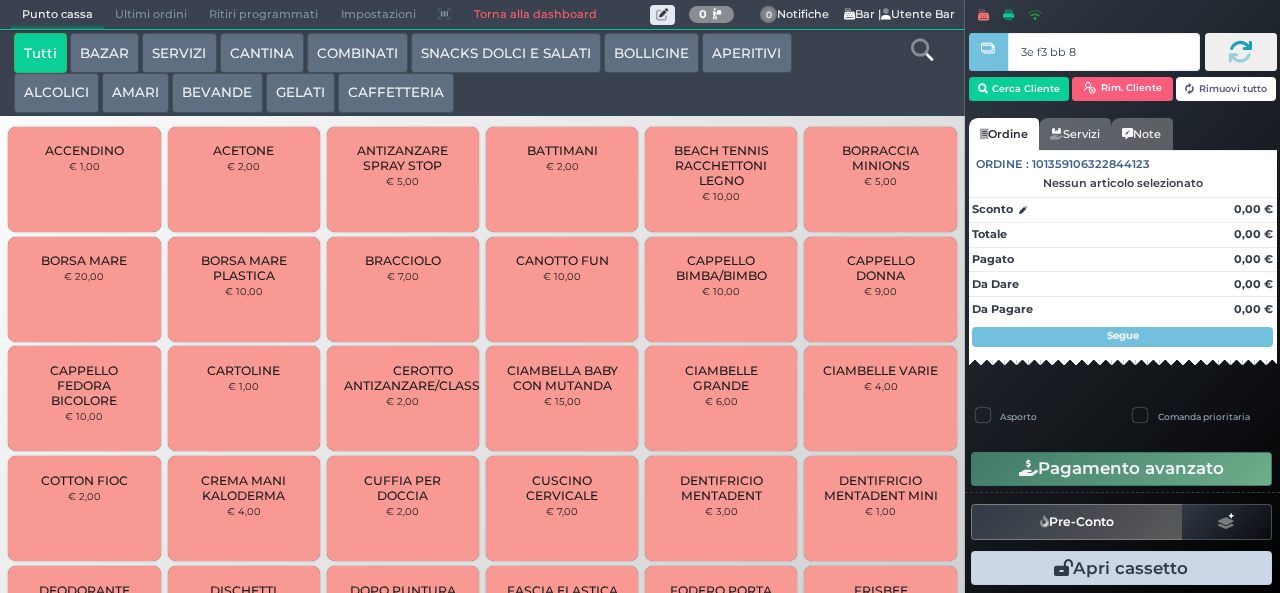 type on "3e f3 bb 8b" 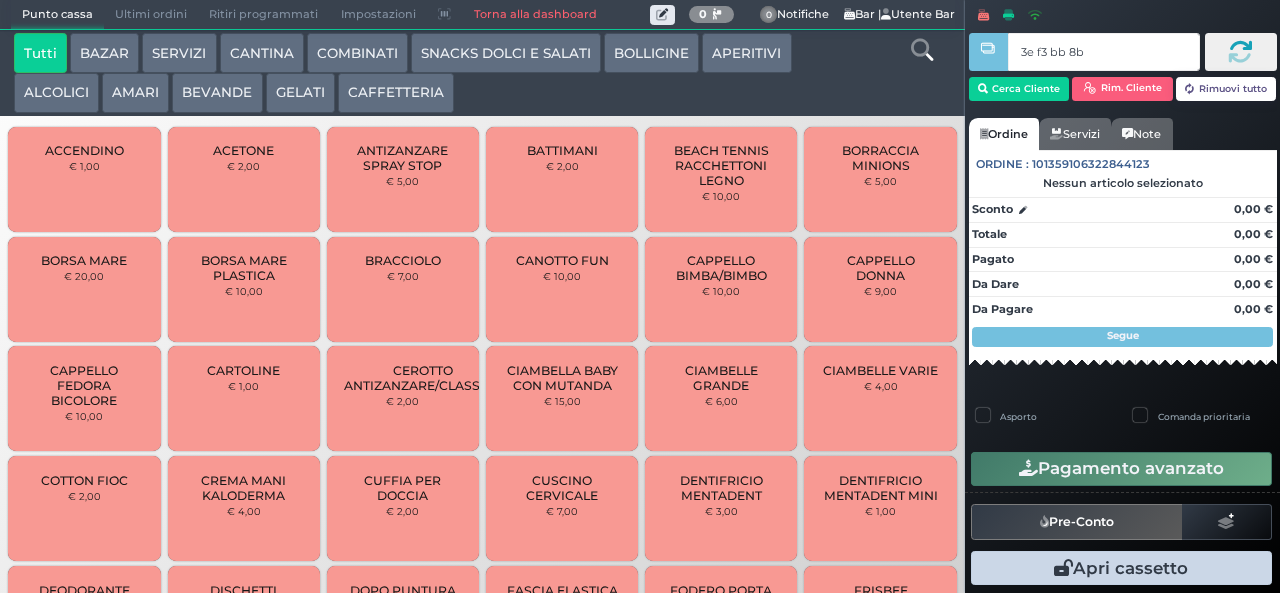 type 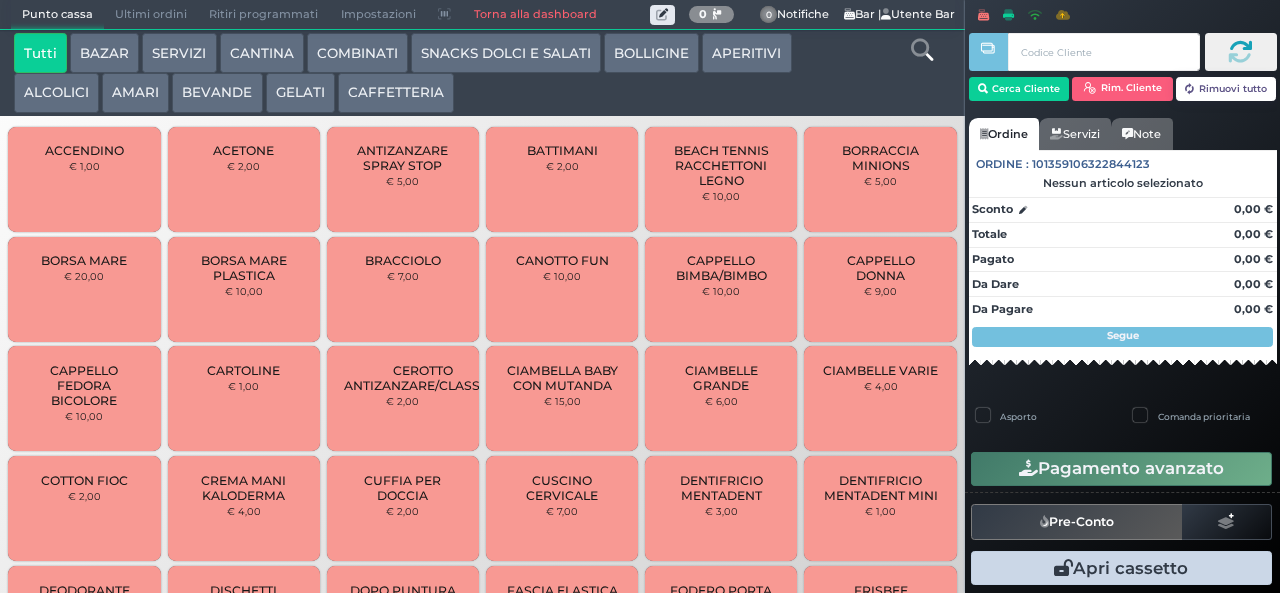 click on "AMARI" at bounding box center (135, 93) 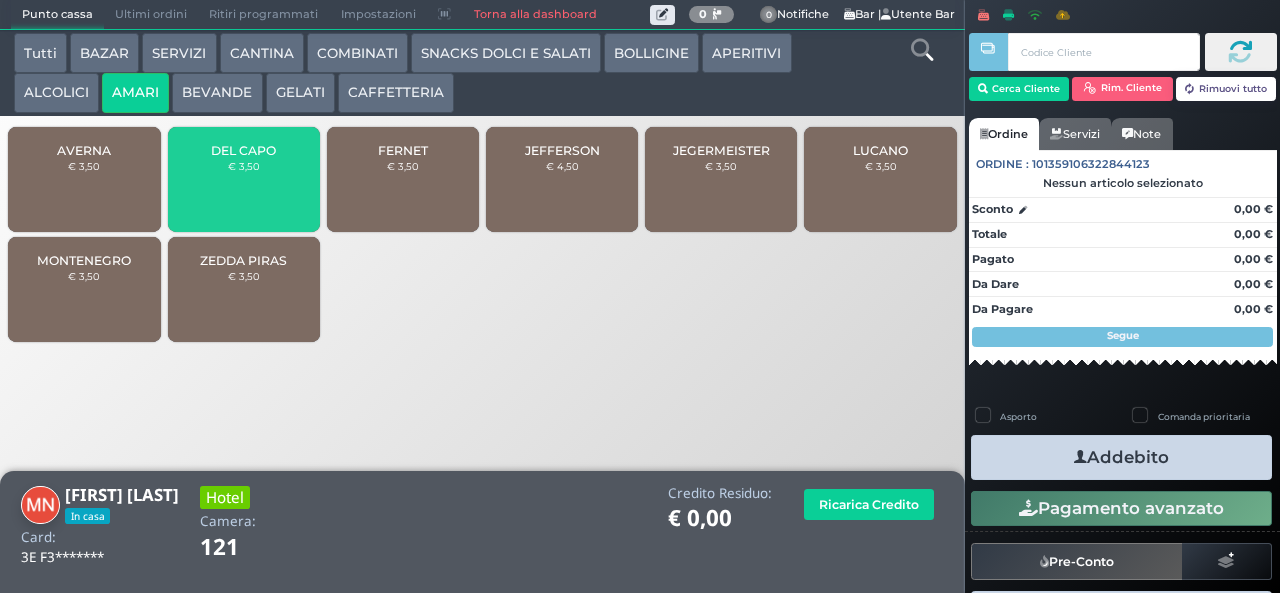 click at bounding box center (1080, 457) 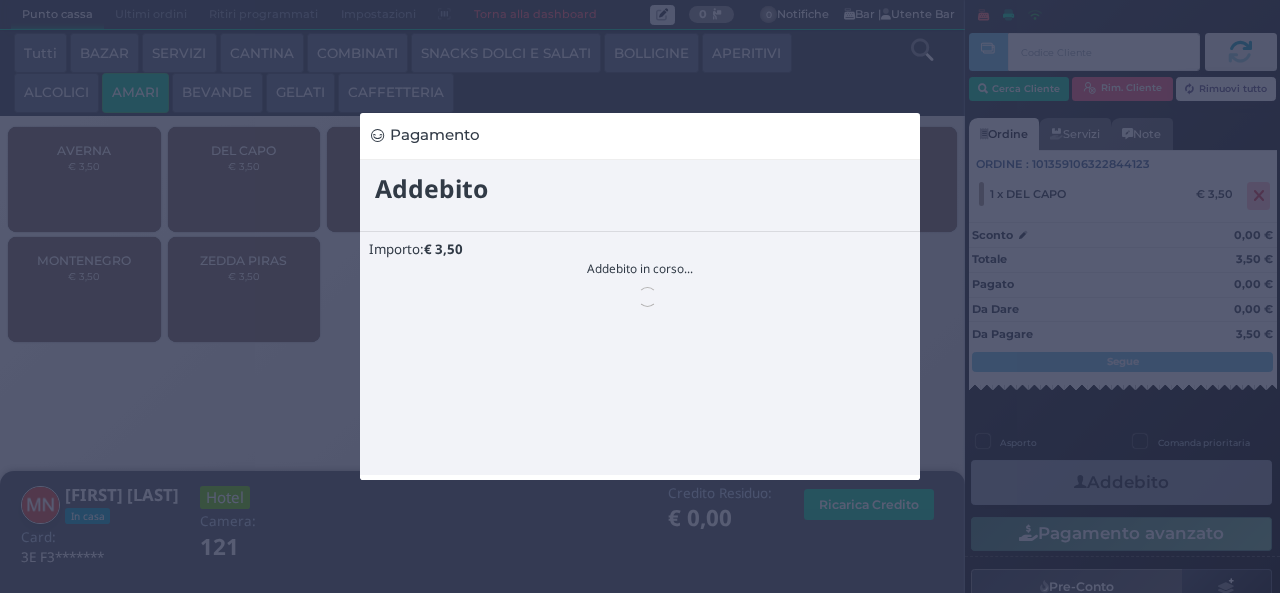 scroll, scrollTop: 0, scrollLeft: 0, axis: both 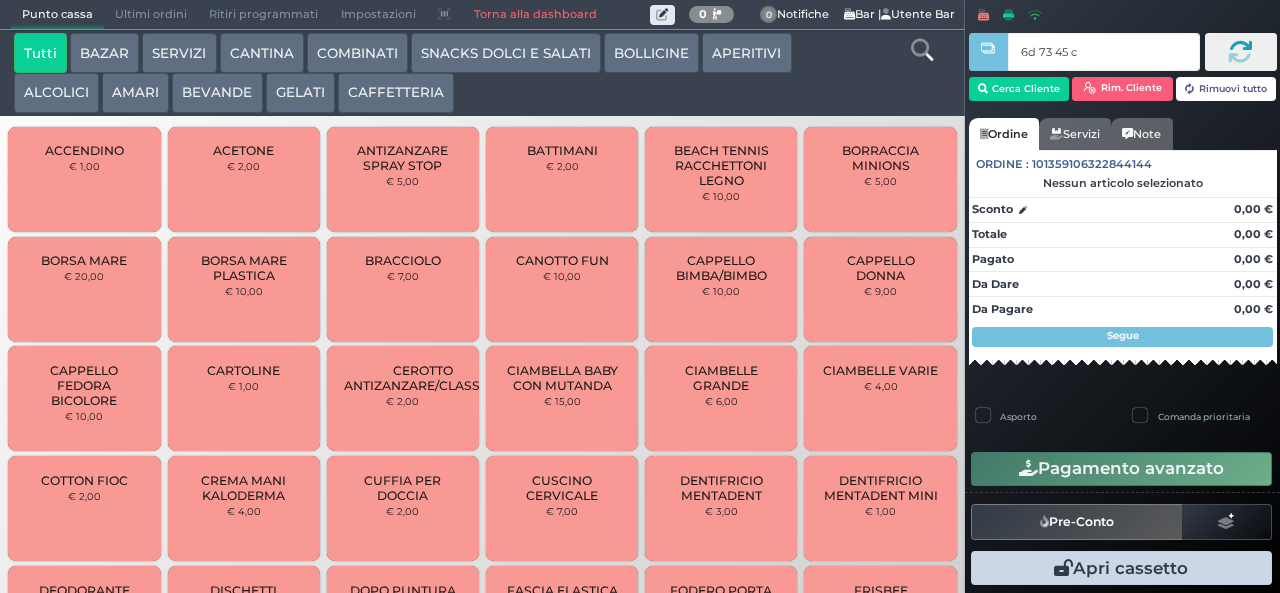 type on "6d 73 45 c3" 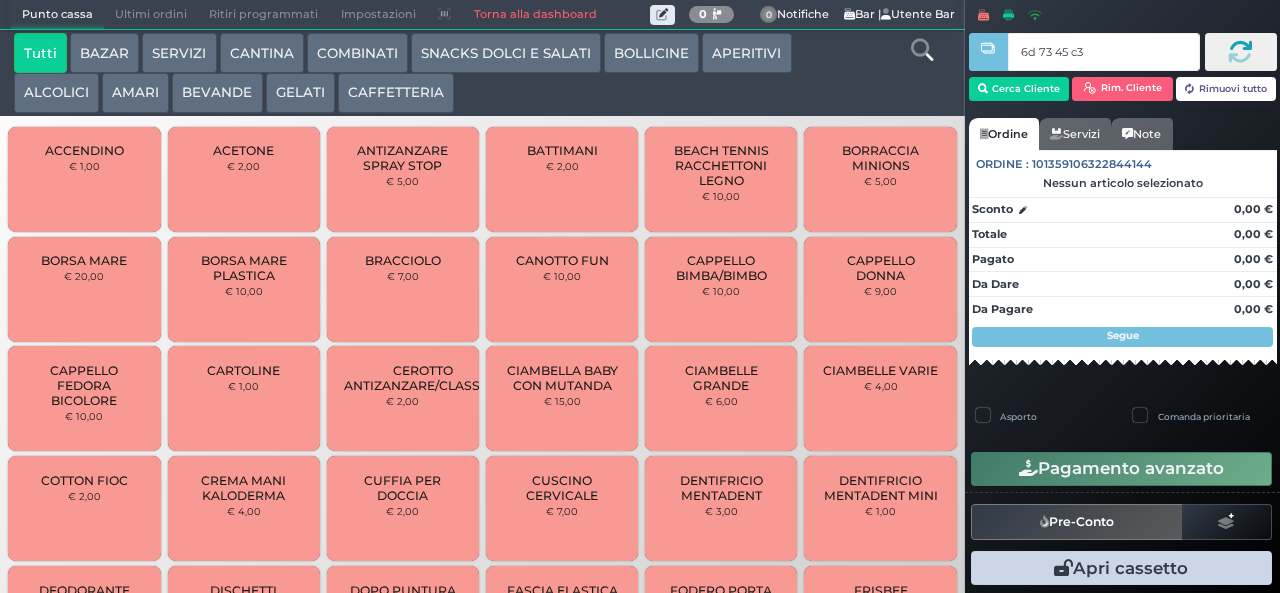 type 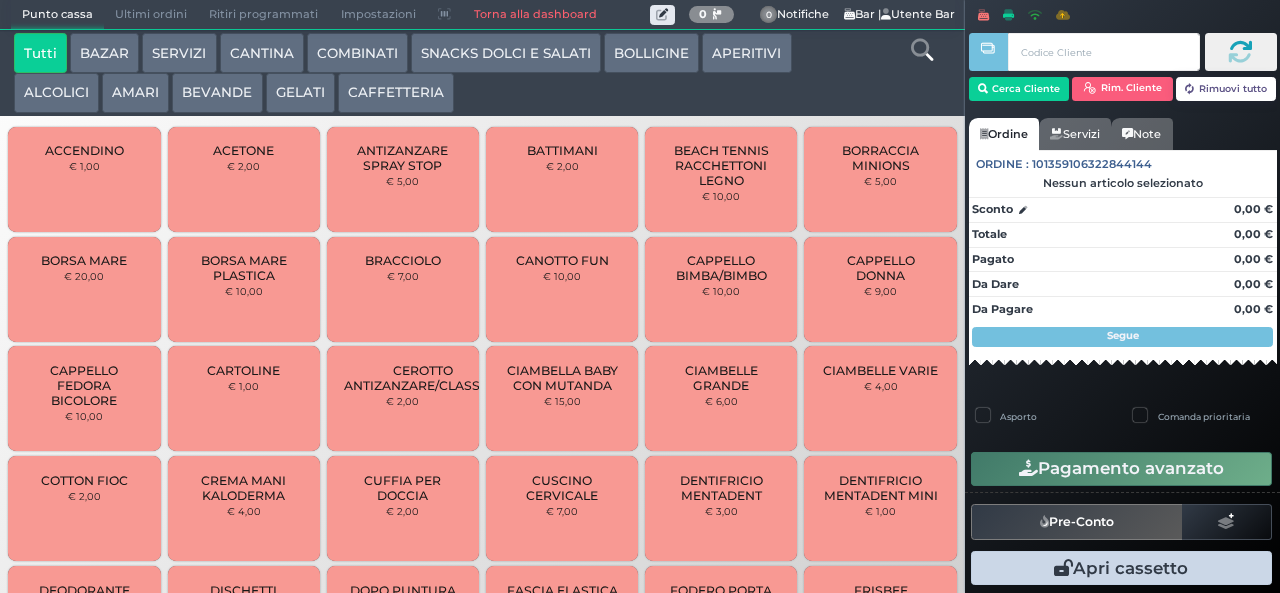 click on "SNACKS DOLCI E SALATI" at bounding box center [506, 53] 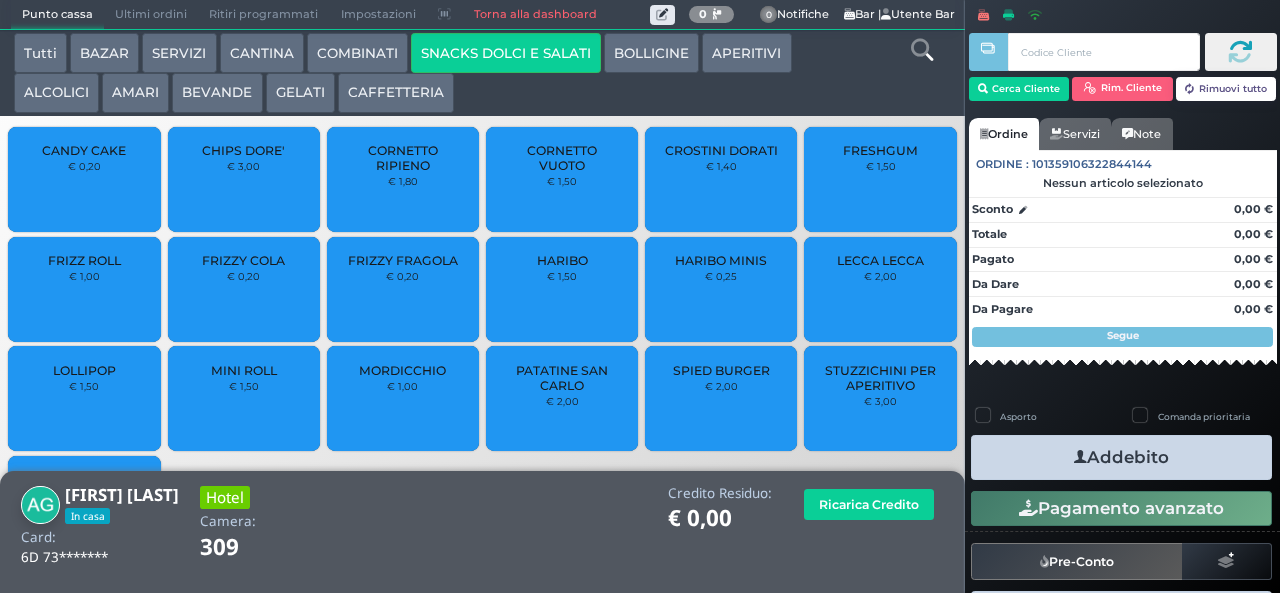 click on "HARIBO MINIS" at bounding box center [721, 260] 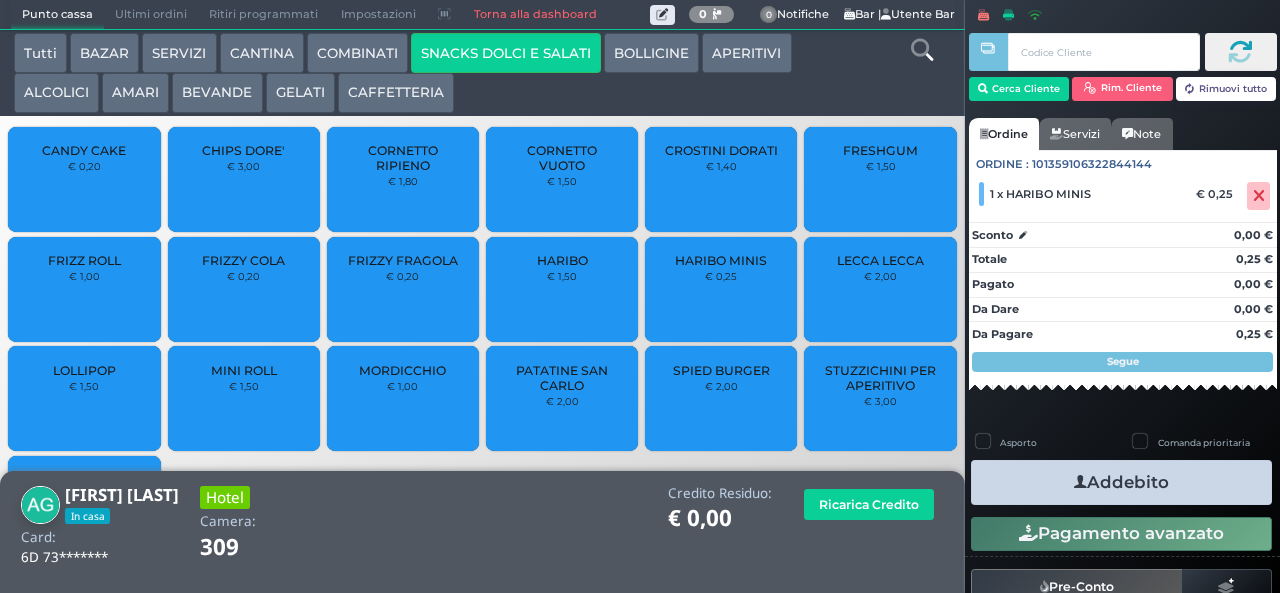 click on "Addebito" at bounding box center [1121, 482] 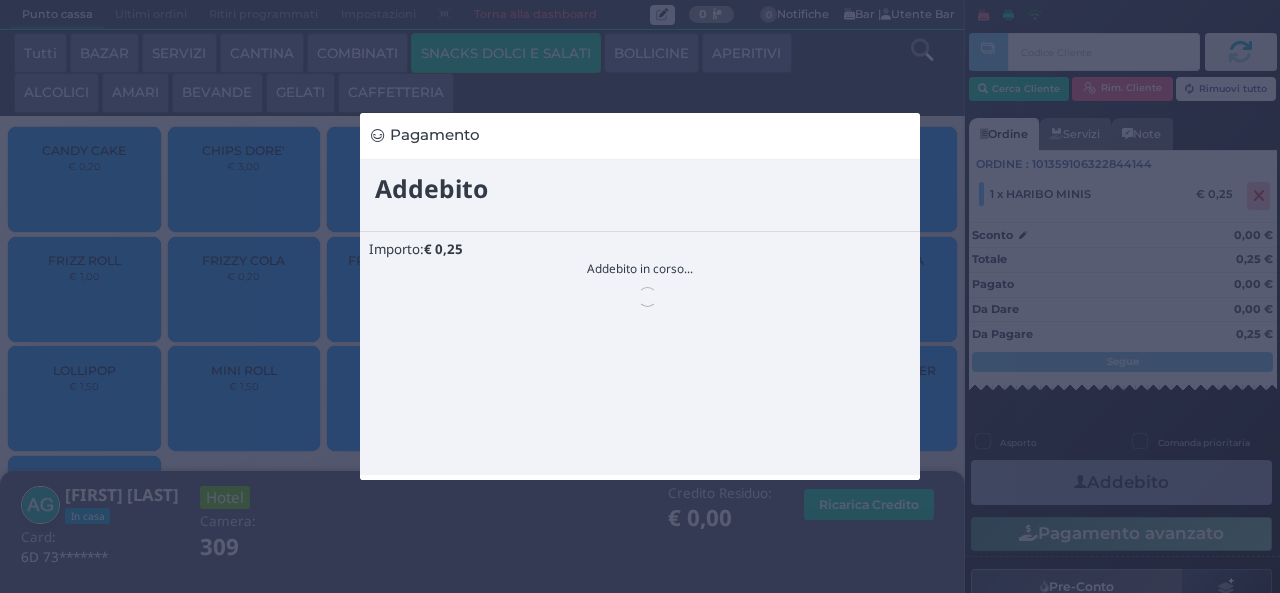 scroll, scrollTop: 0, scrollLeft: 0, axis: both 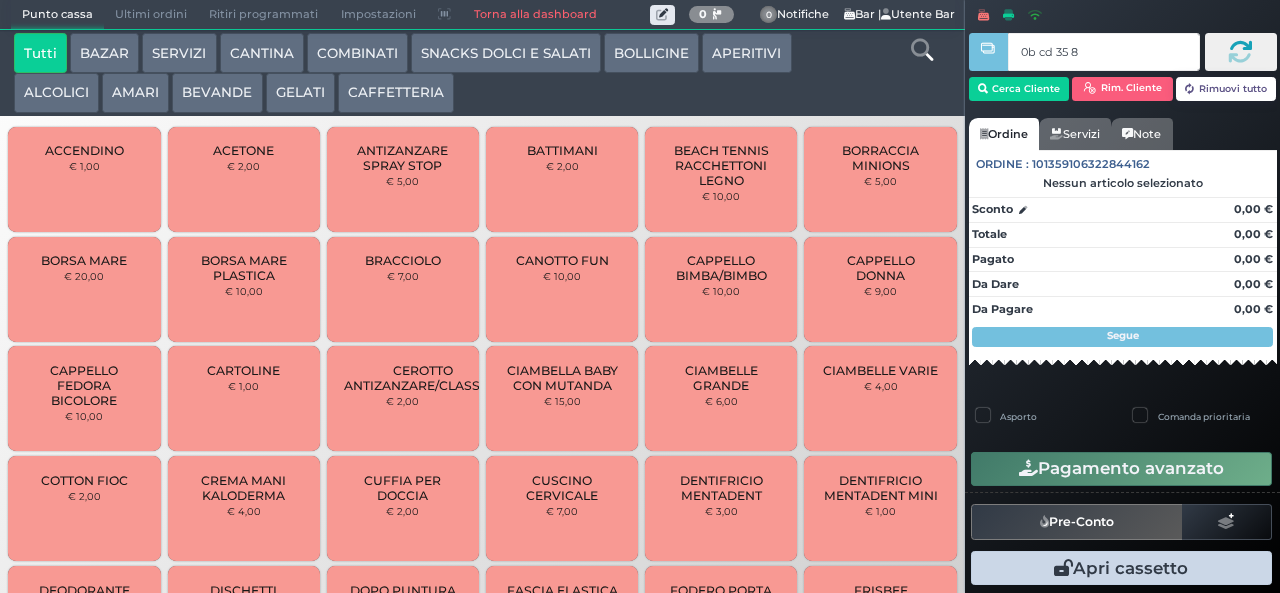 type on "0b cd 35 8b" 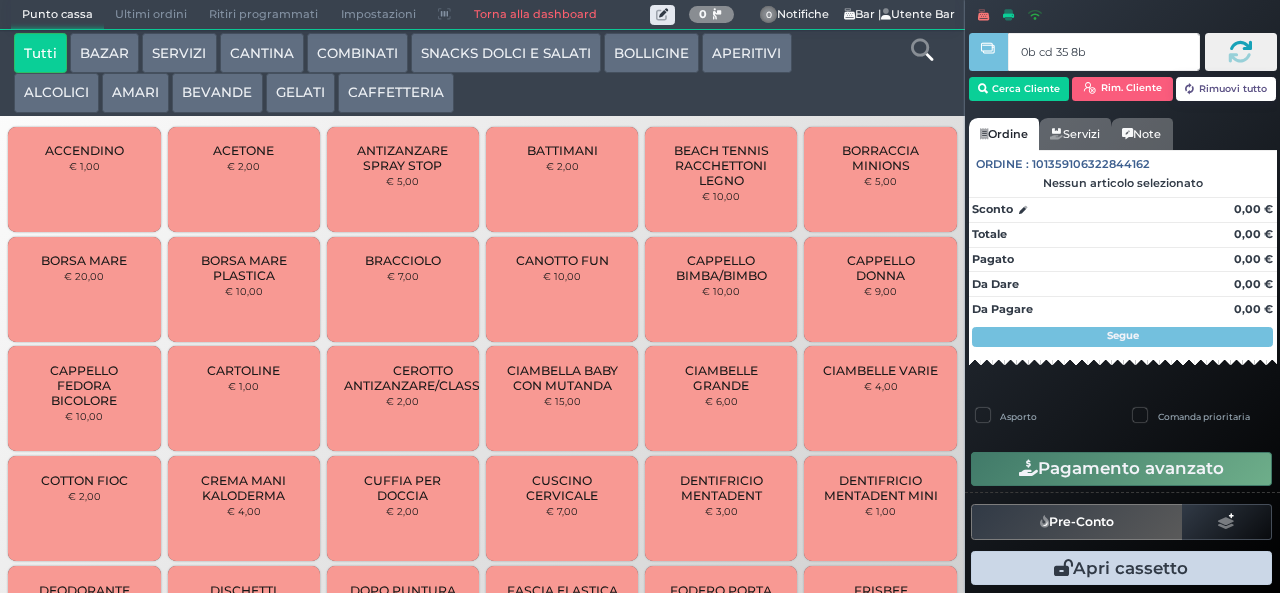 type 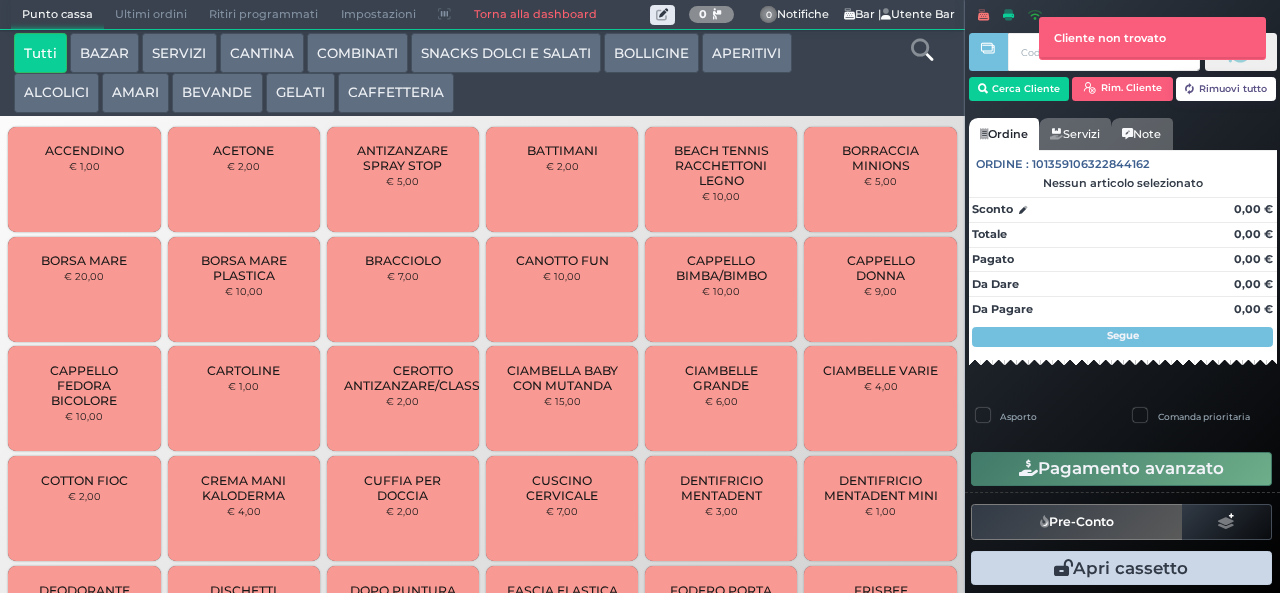 click on "BEVANDE" at bounding box center [217, 93] 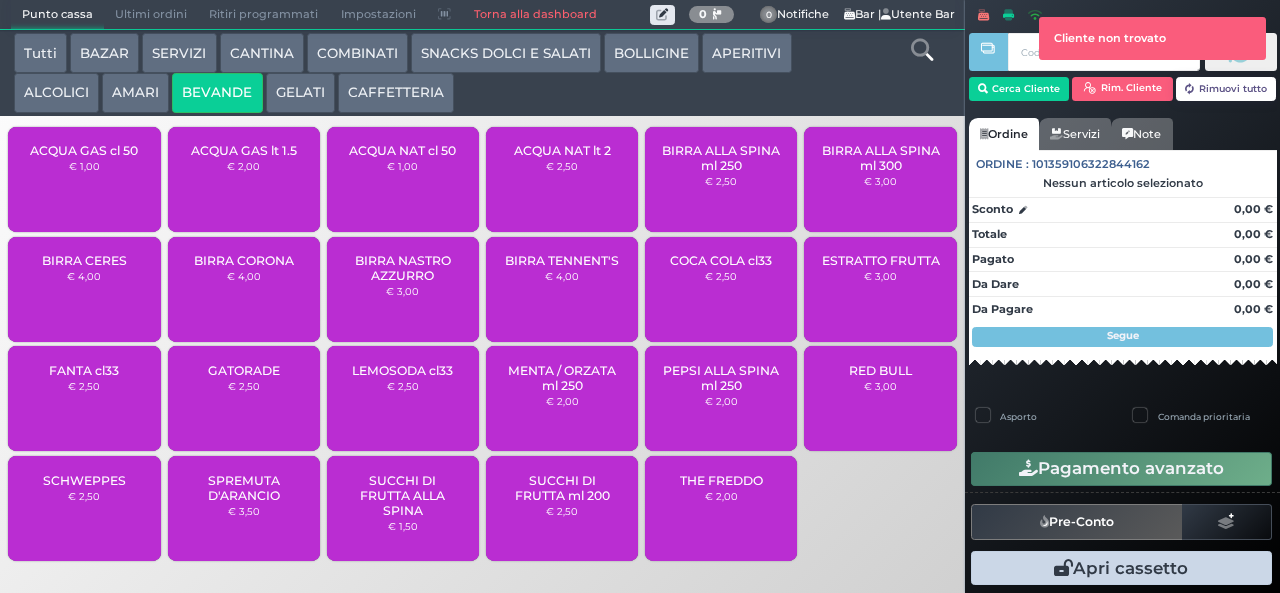 click on "ACQUA NAT cl 50
€ 1,00" at bounding box center [403, 179] 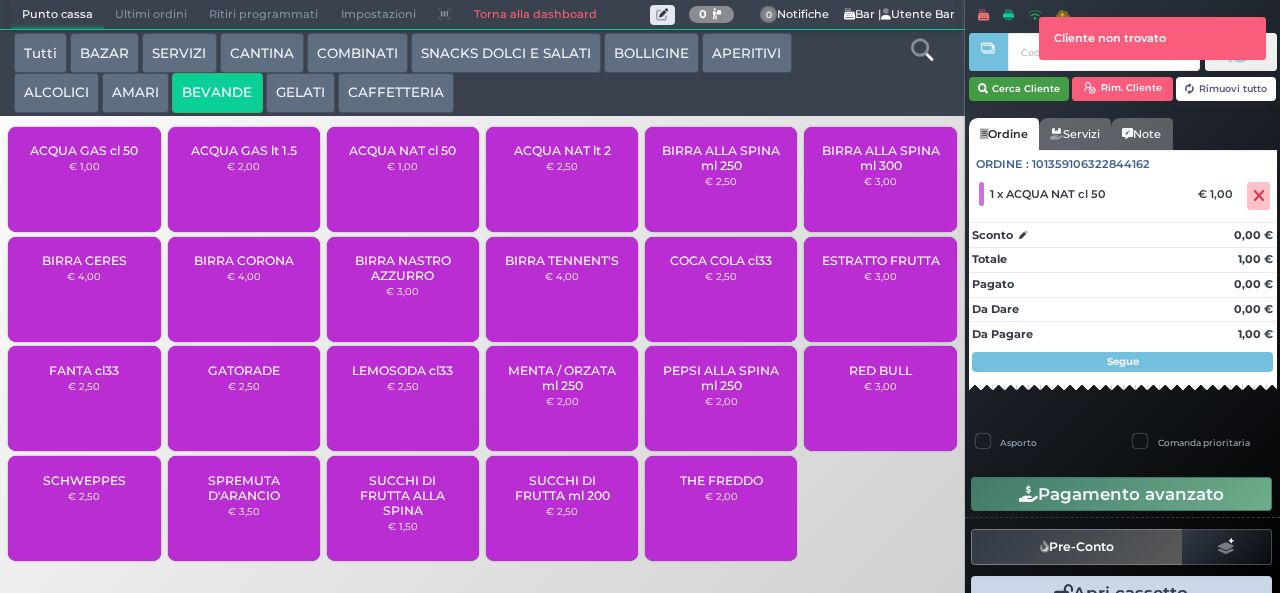click on "Cerca Cliente" at bounding box center (1019, 89) 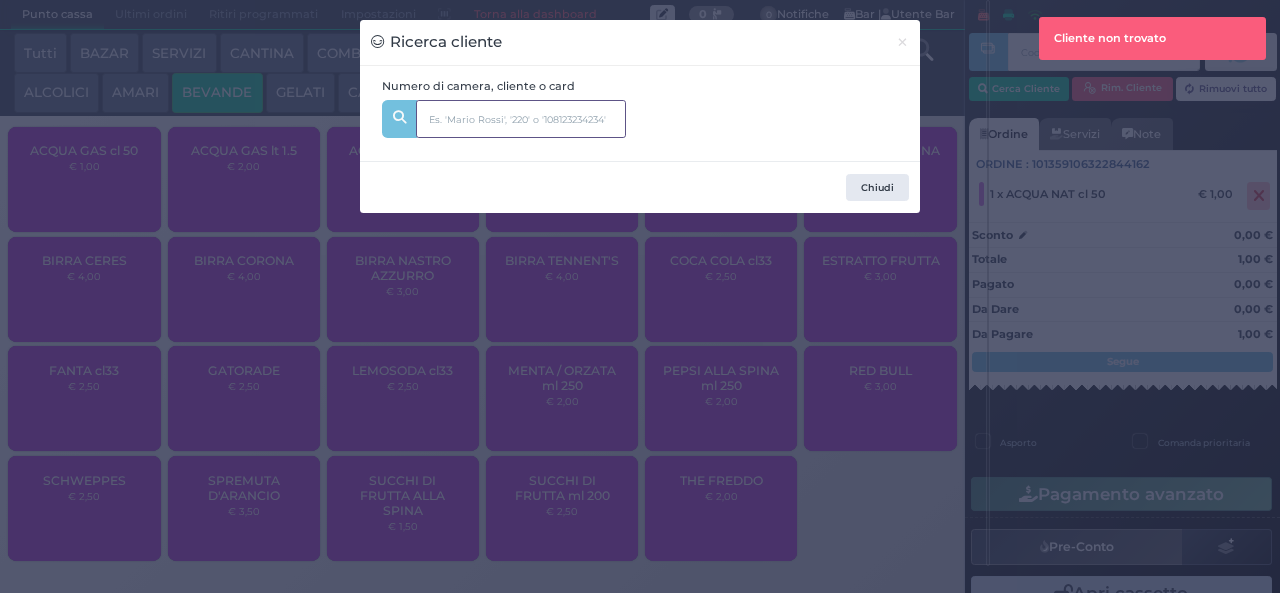click at bounding box center [521, 119] 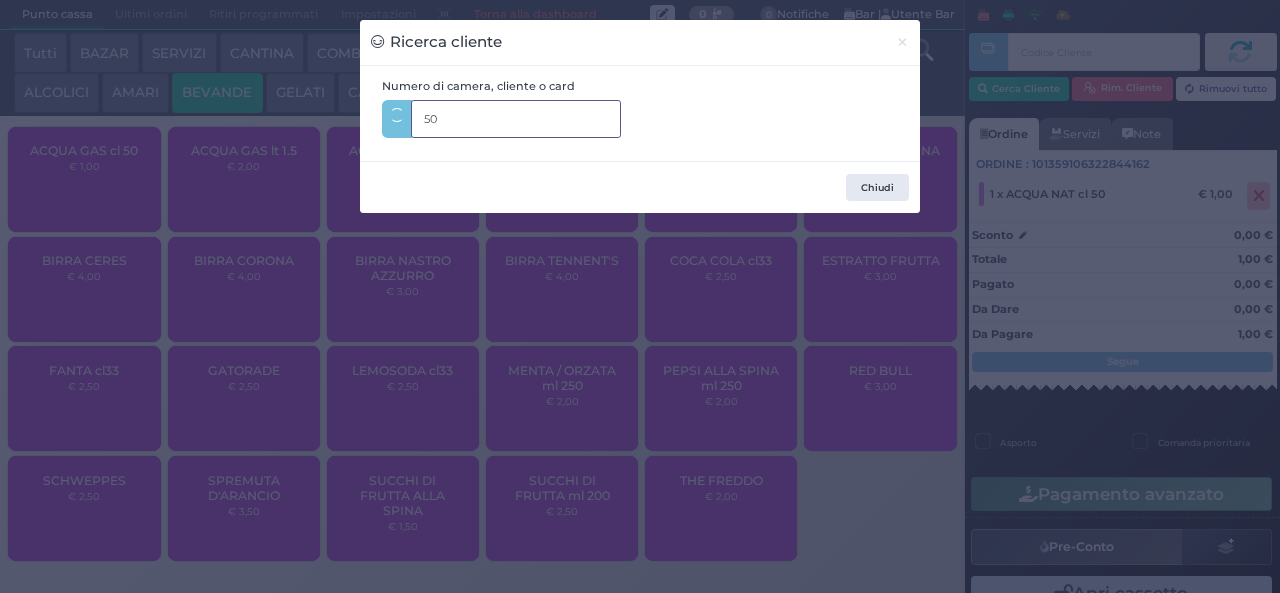 type on "503" 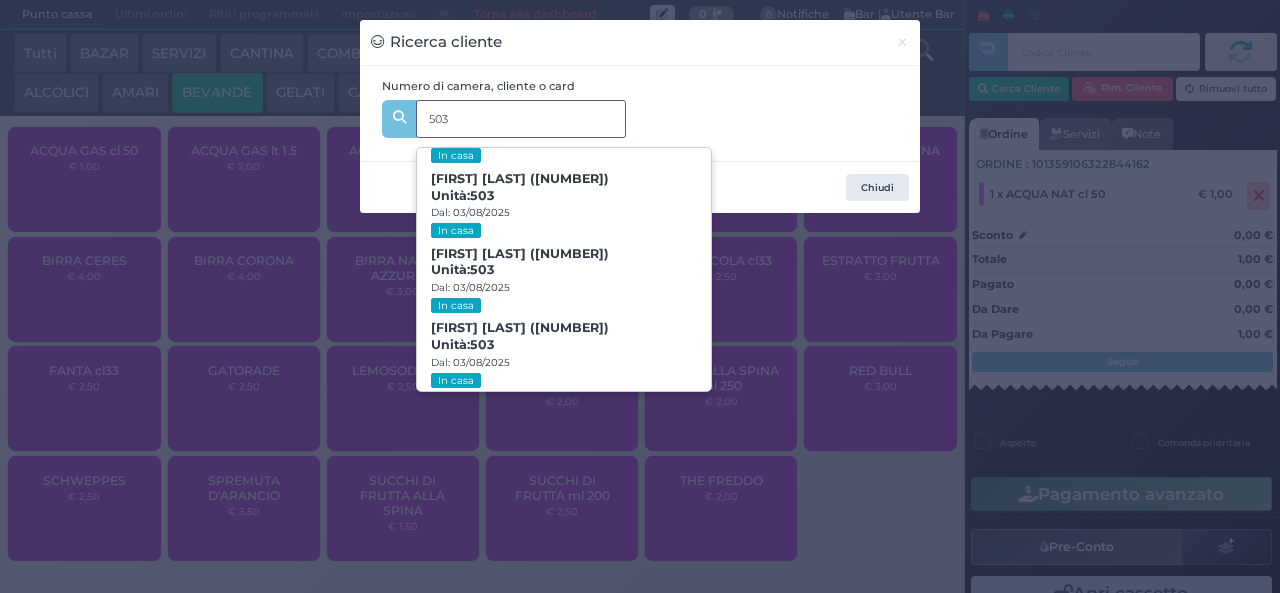 scroll, scrollTop: 91, scrollLeft: 0, axis: vertical 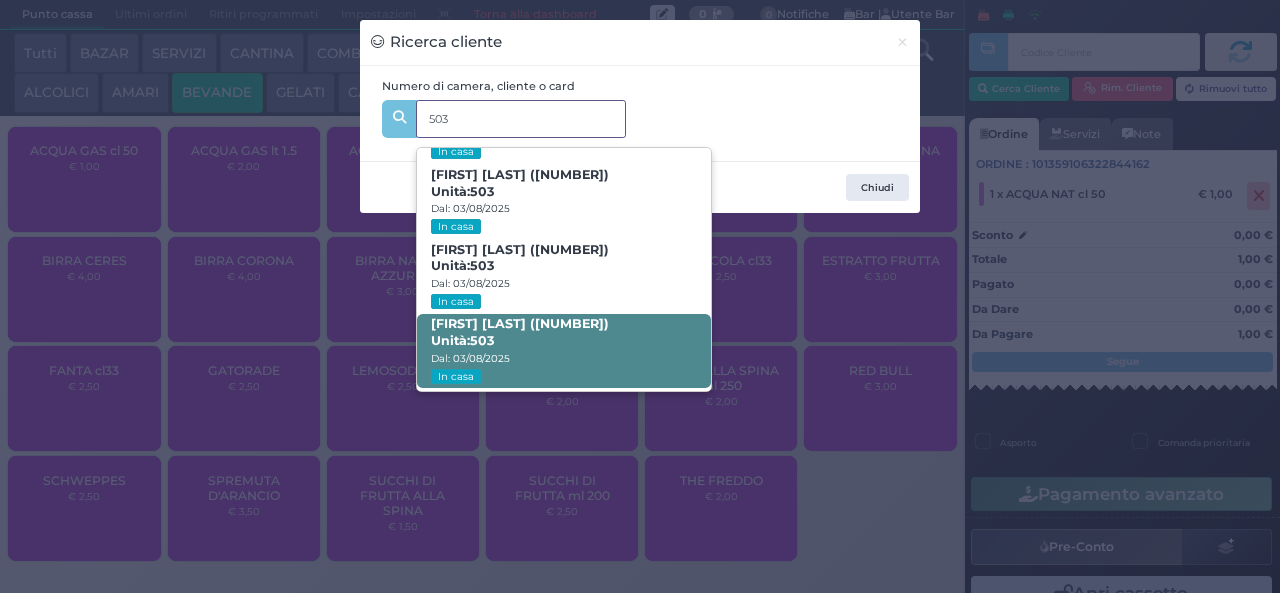 click on "Annunziata  Difonzo (44) Unità:  503" at bounding box center (520, 332) 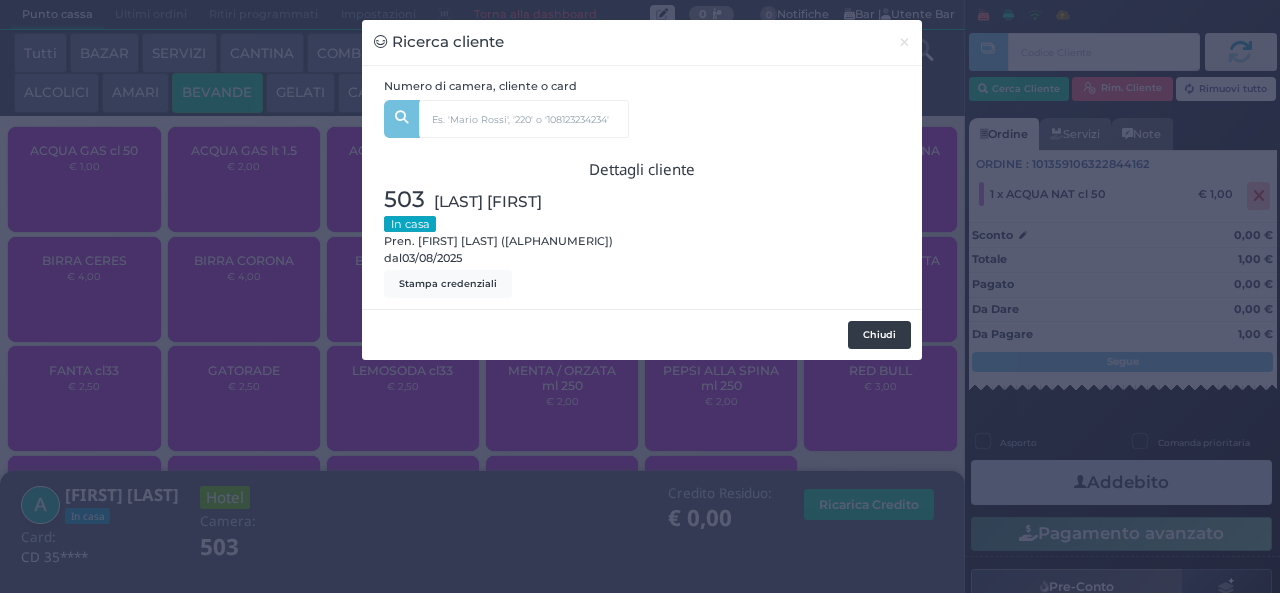 click on "Chiudi" at bounding box center (879, 335) 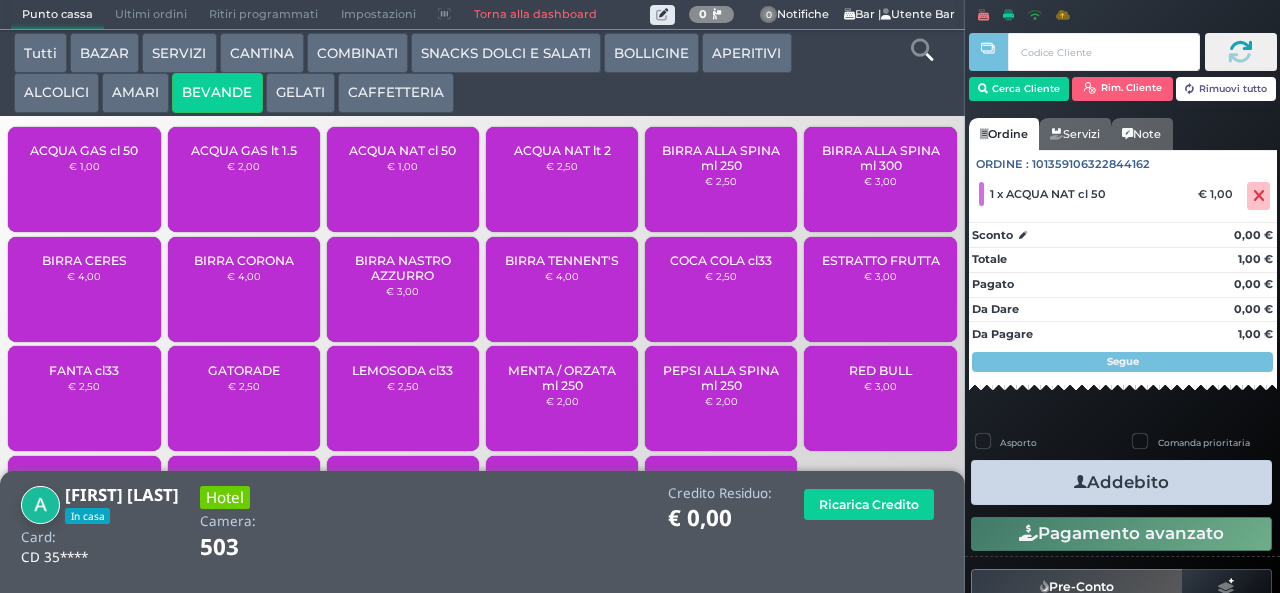 click at bounding box center [1080, 482] 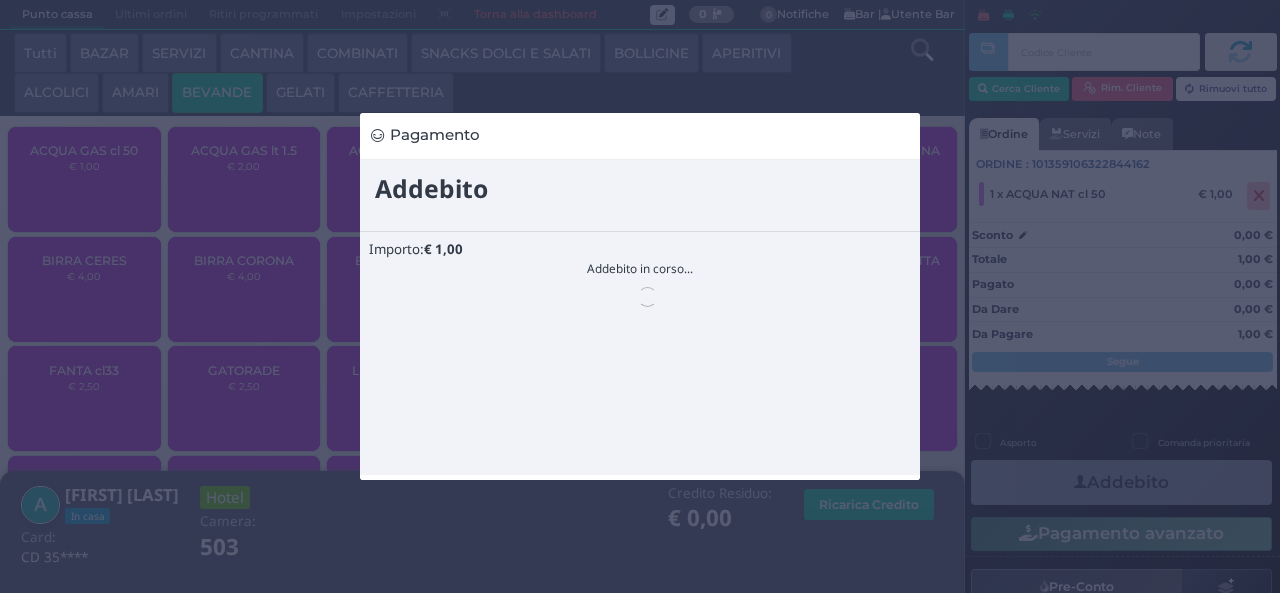 scroll, scrollTop: 0, scrollLeft: 0, axis: both 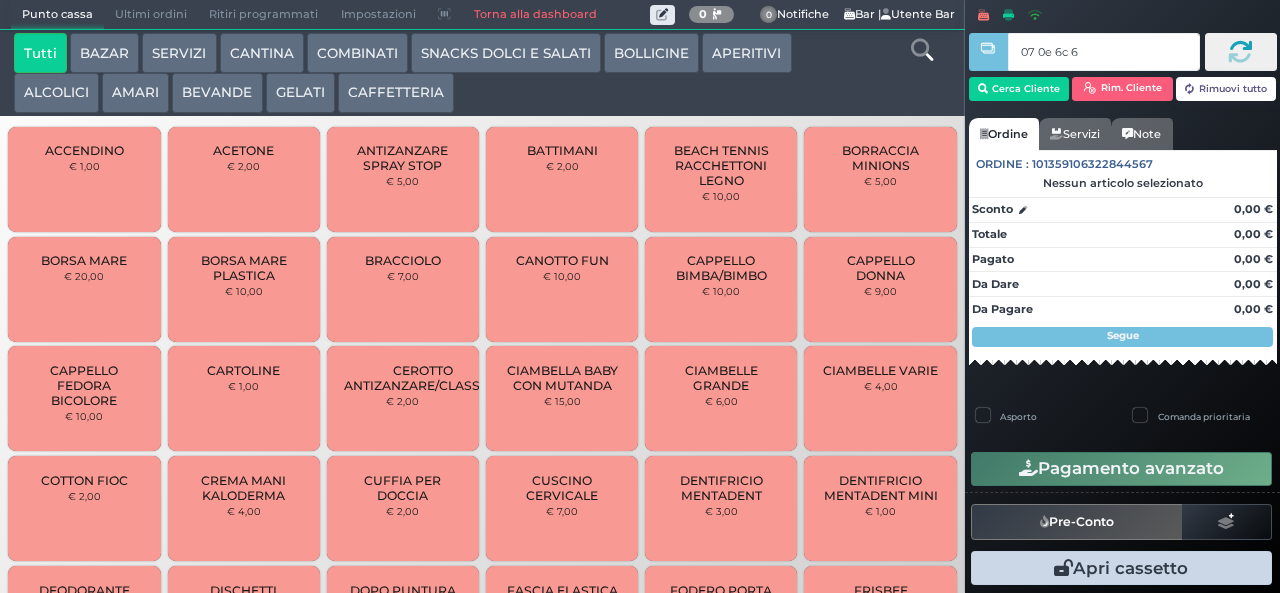 type on "07 0e 6c 67" 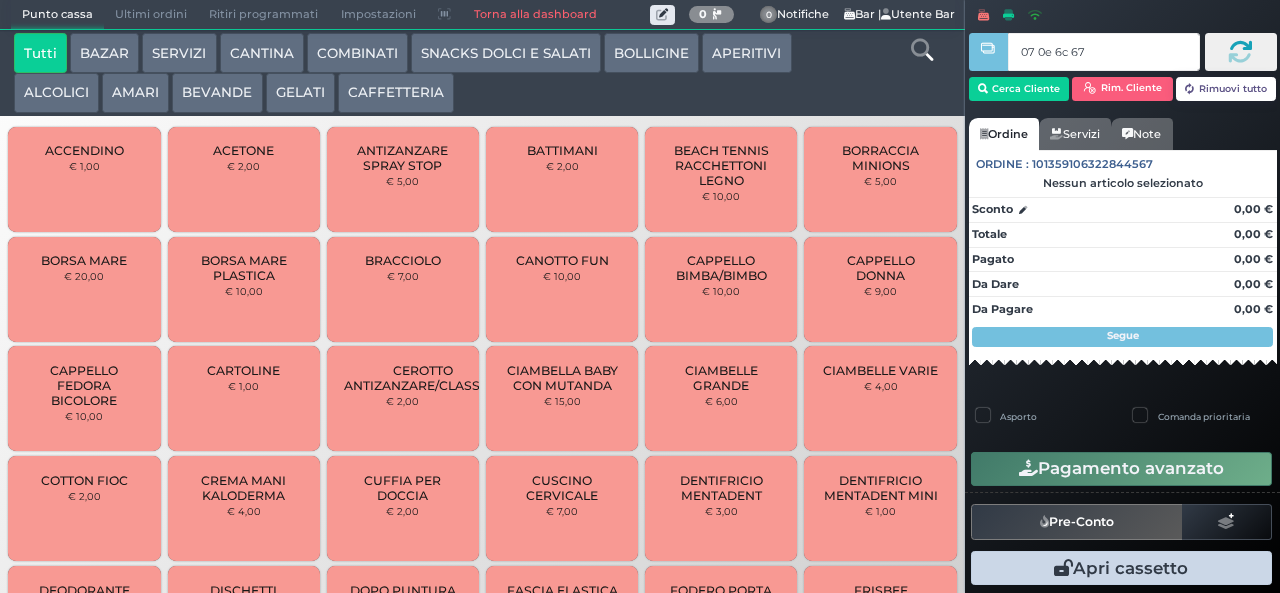 type 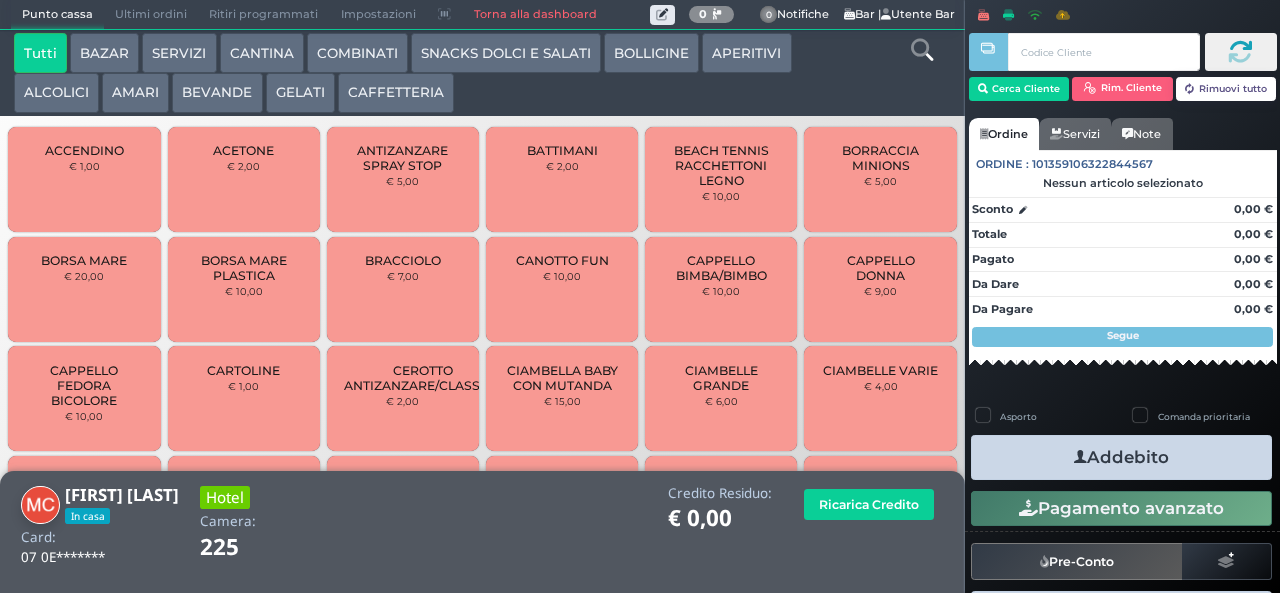 click on "AMARI" at bounding box center [135, 93] 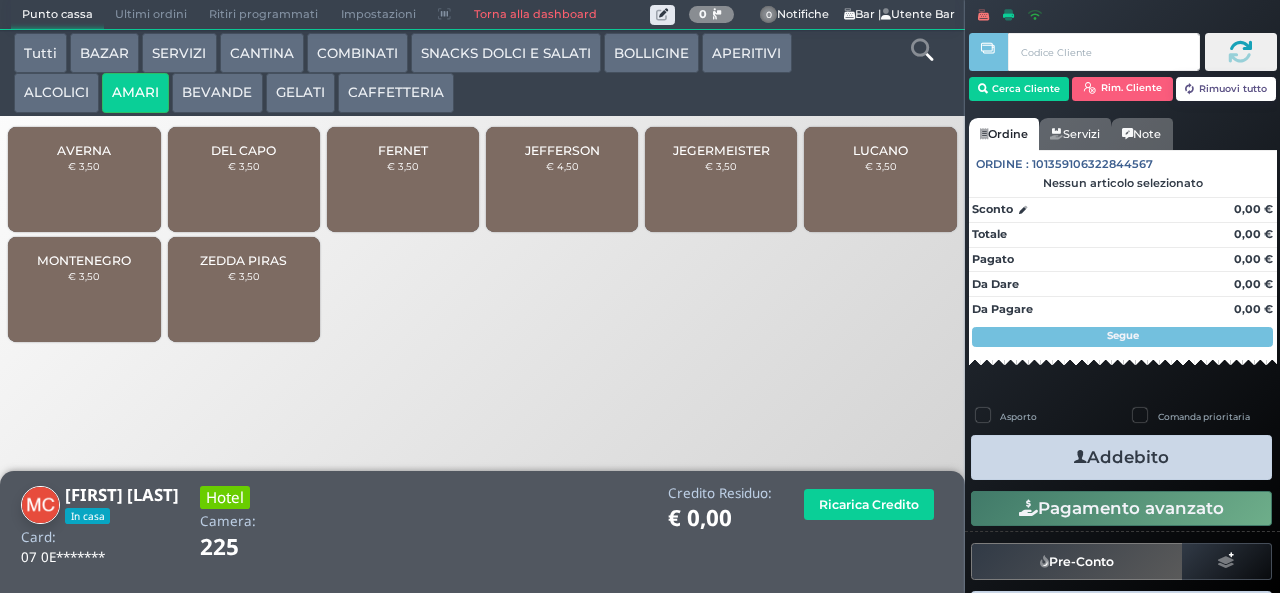 click on "ALCOLICI" at bounding box center [56, 93] 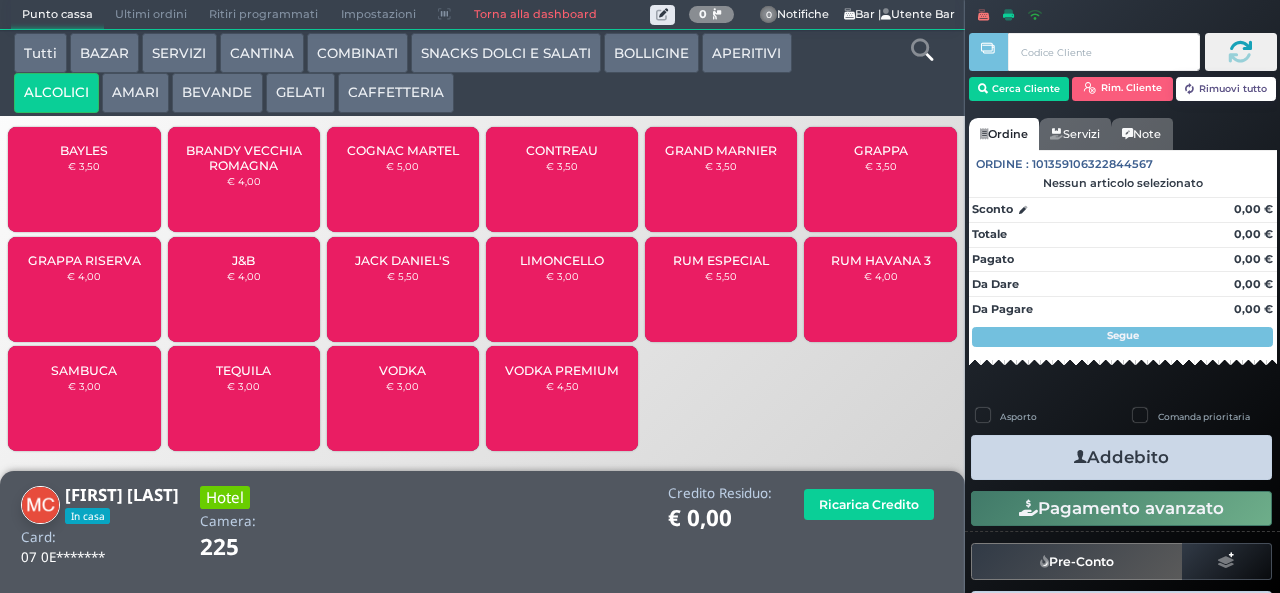 click on "BAYLES" at bounding box center (84, 150) 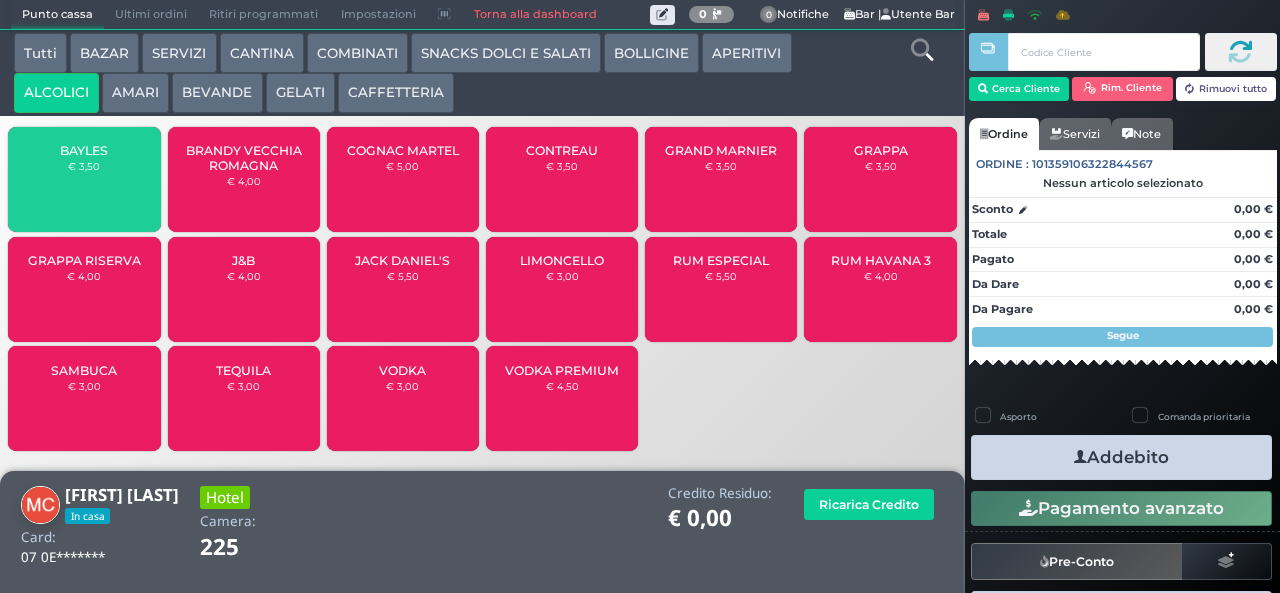 click on "BAYLES
€ 3,50" at bounding box center [84, 179] 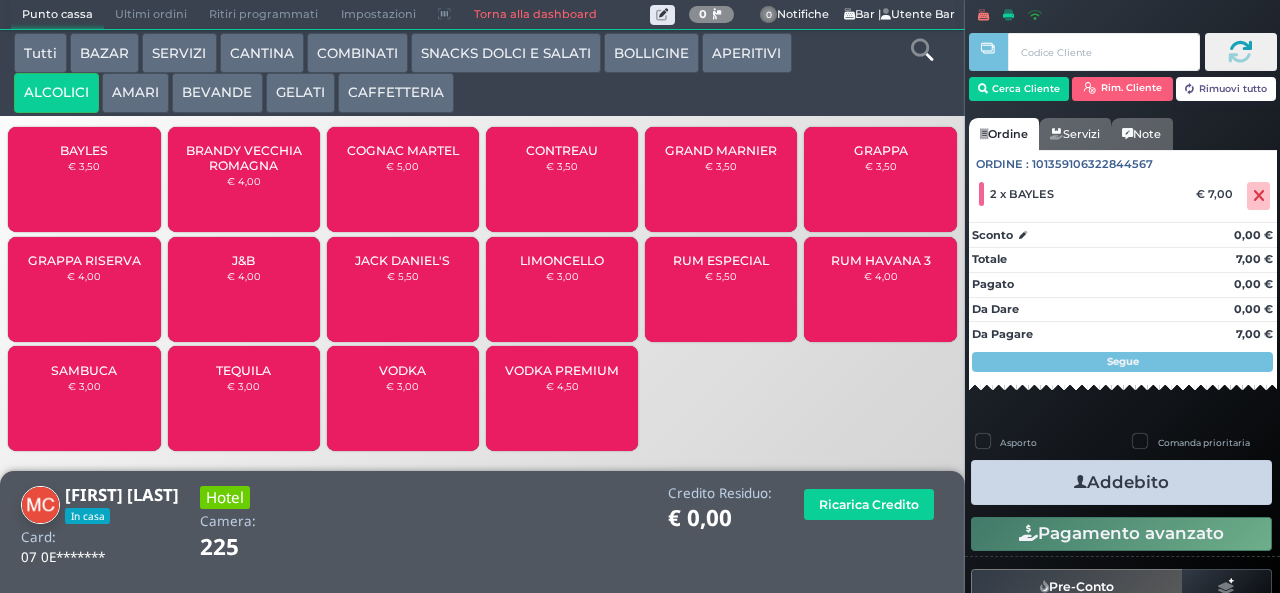 click on "AMARI" at bounding box center [135, 93] 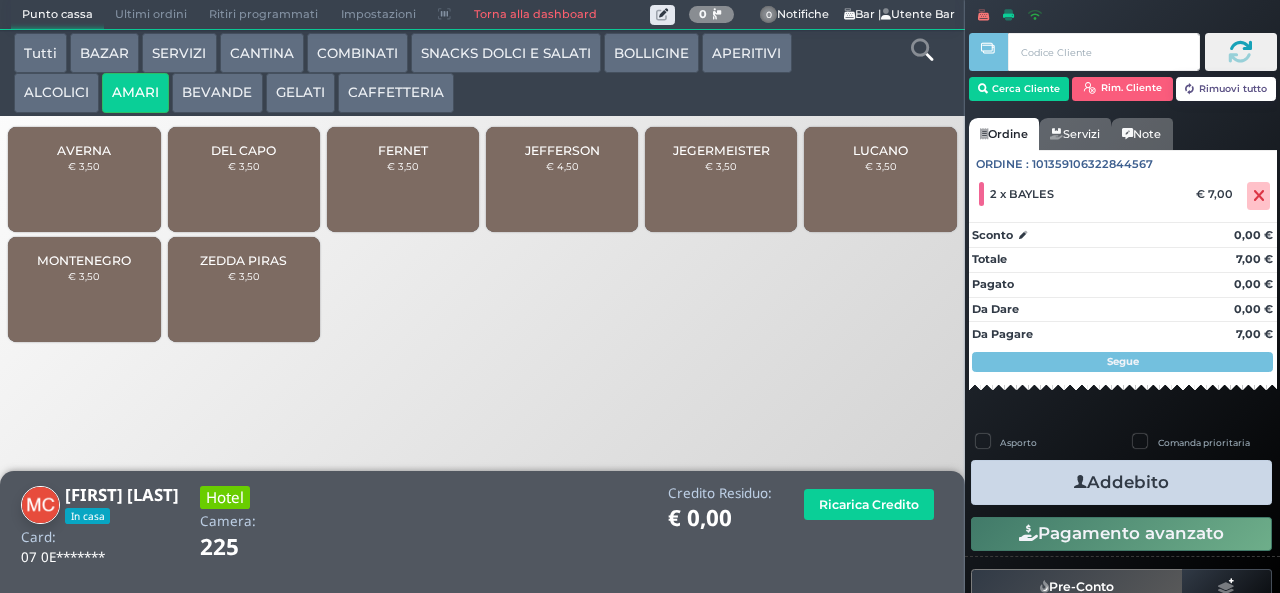 click on "BEVANDE" at bounding box center [217, 93] 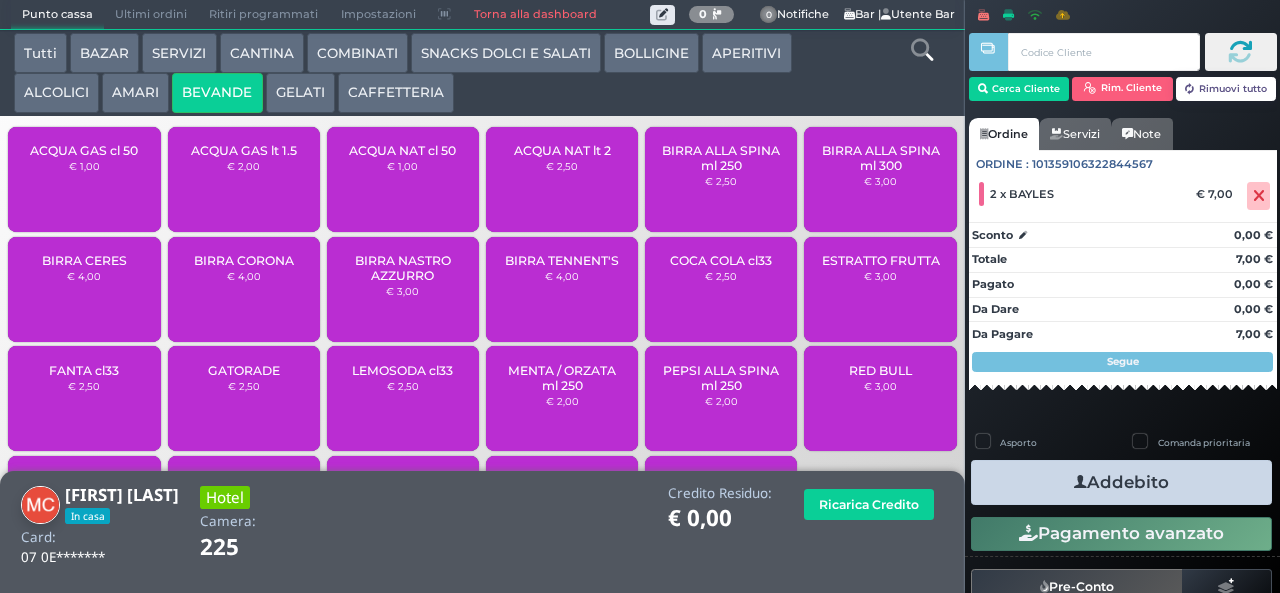 click on "ALCOLICI" at bounding box center [56, 93] 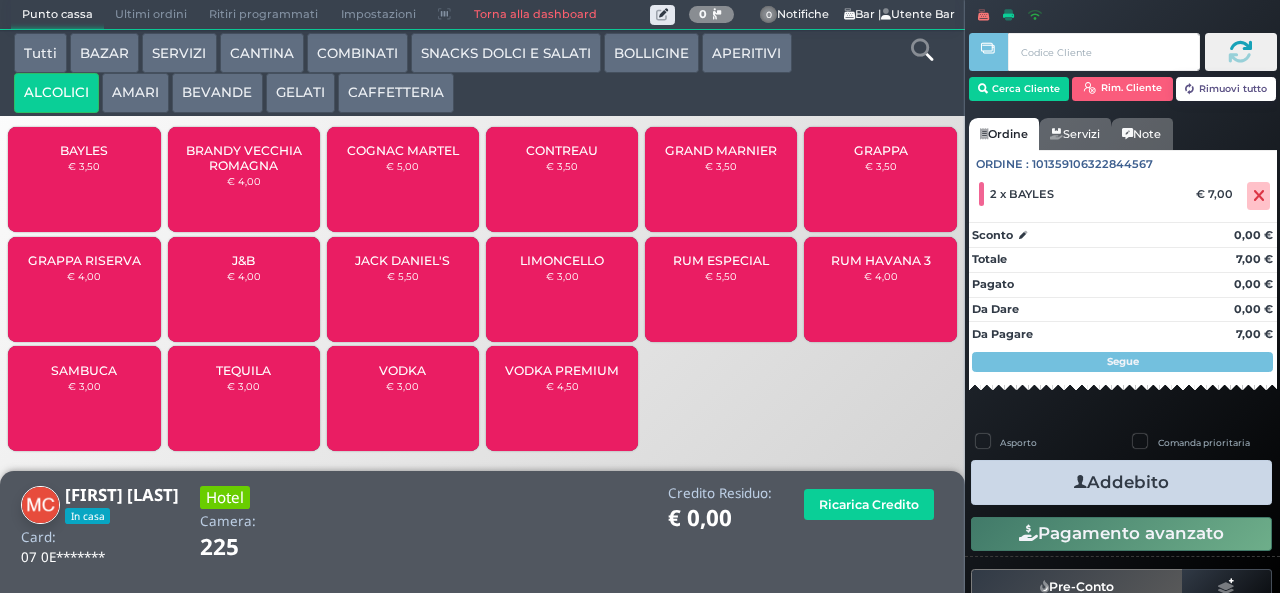 click on "BRANDY VECCHIA ROMAGNA" at bounding box center [243, 158] 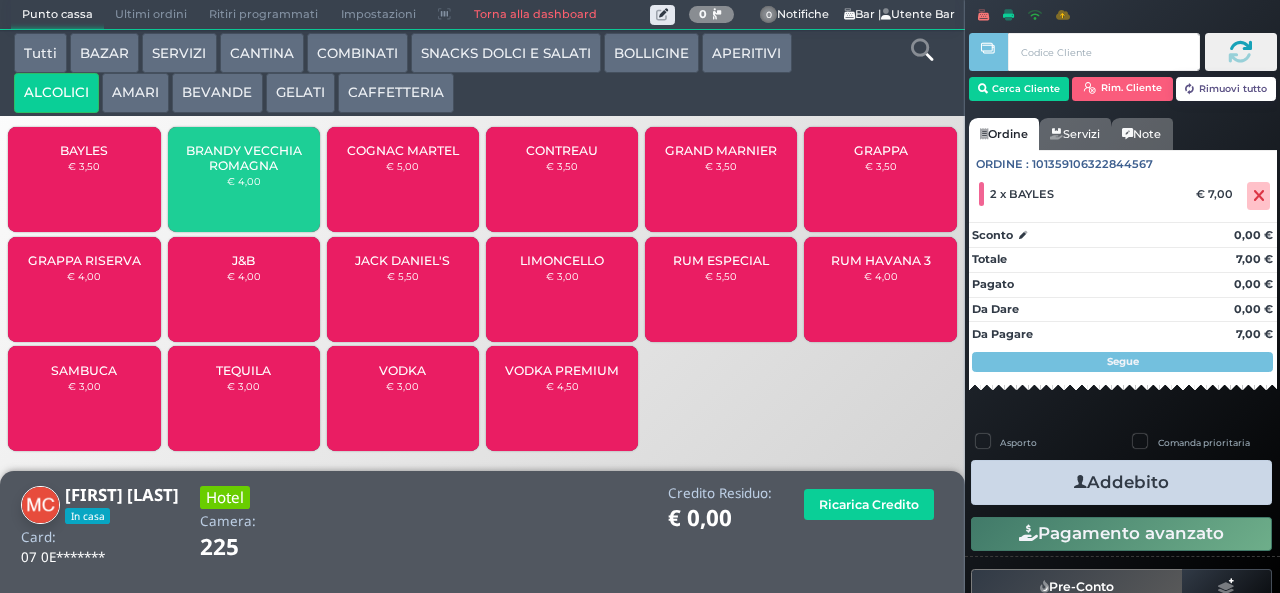 click on "BRANDY VECCHIA ROMAGNA" at bounding box center (243, 158) 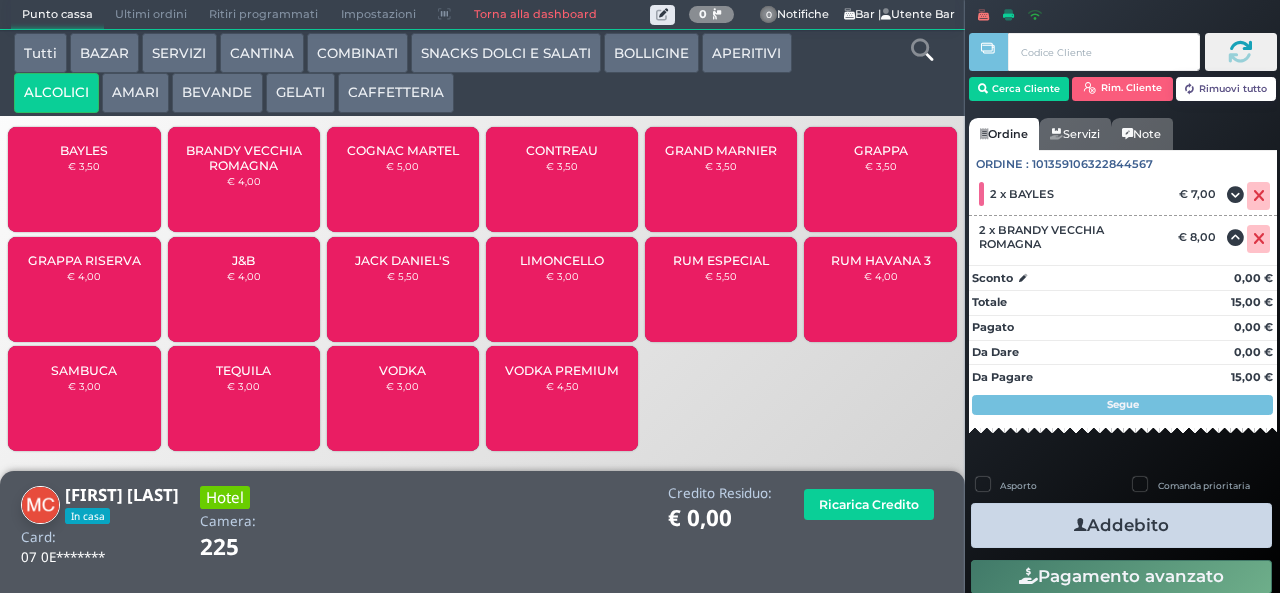 click on "Addebito" at bounding box center (1121, 525) 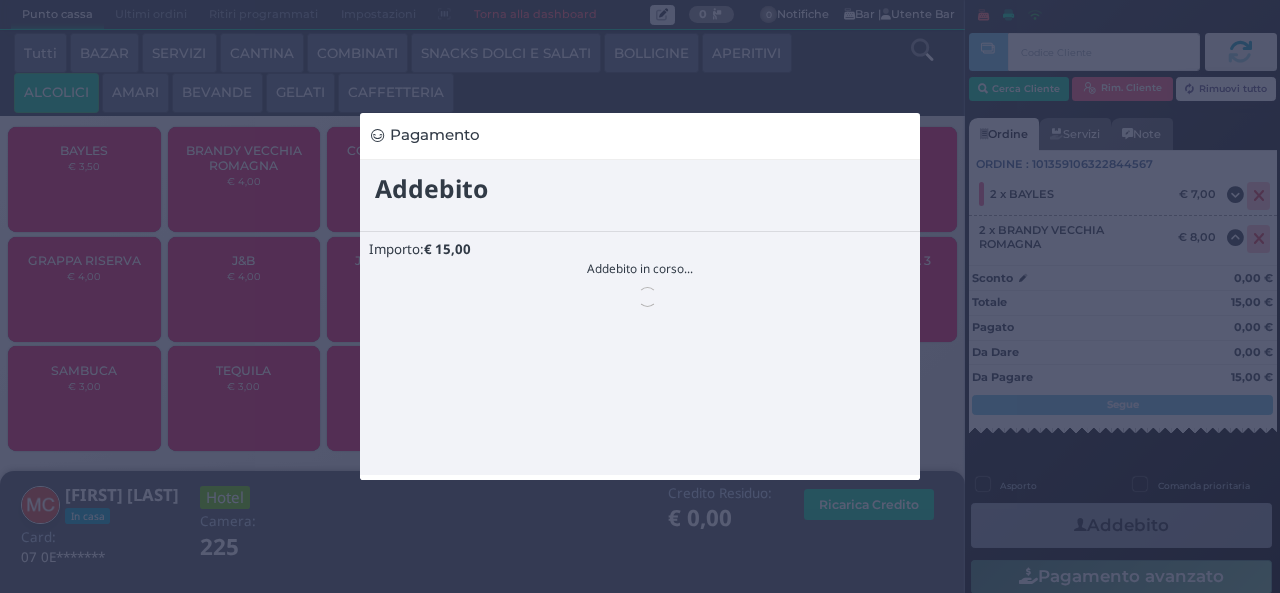 scroll, scrollTop: 0, scrollLeft: 0, axis: both 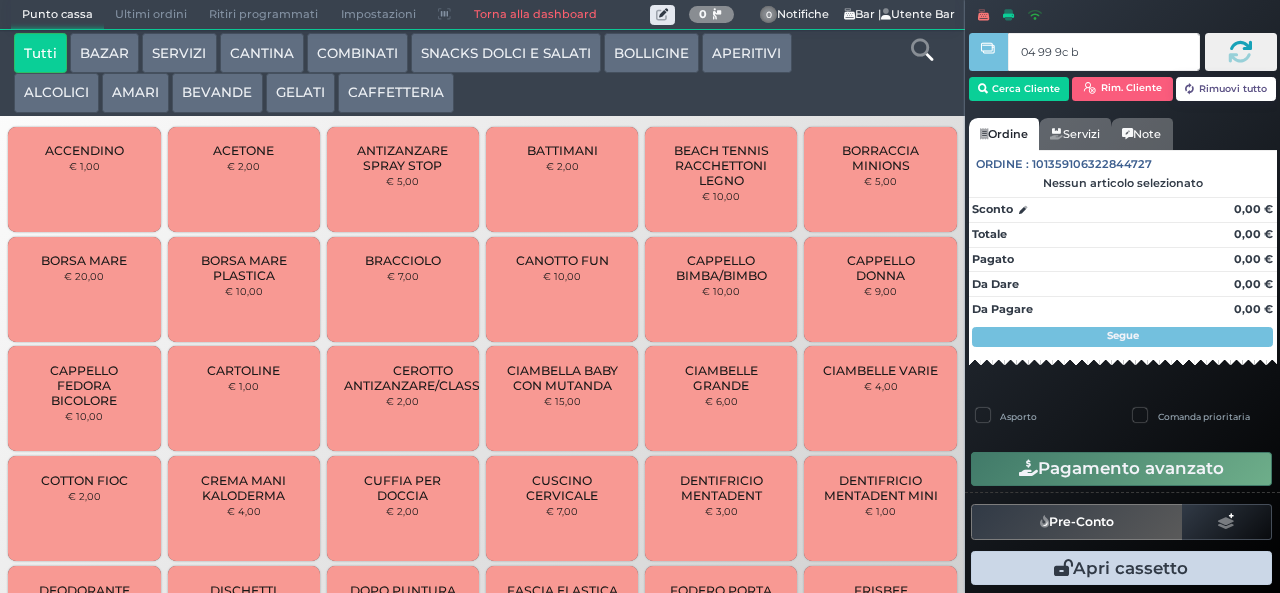 type on "04 99 9c b0" 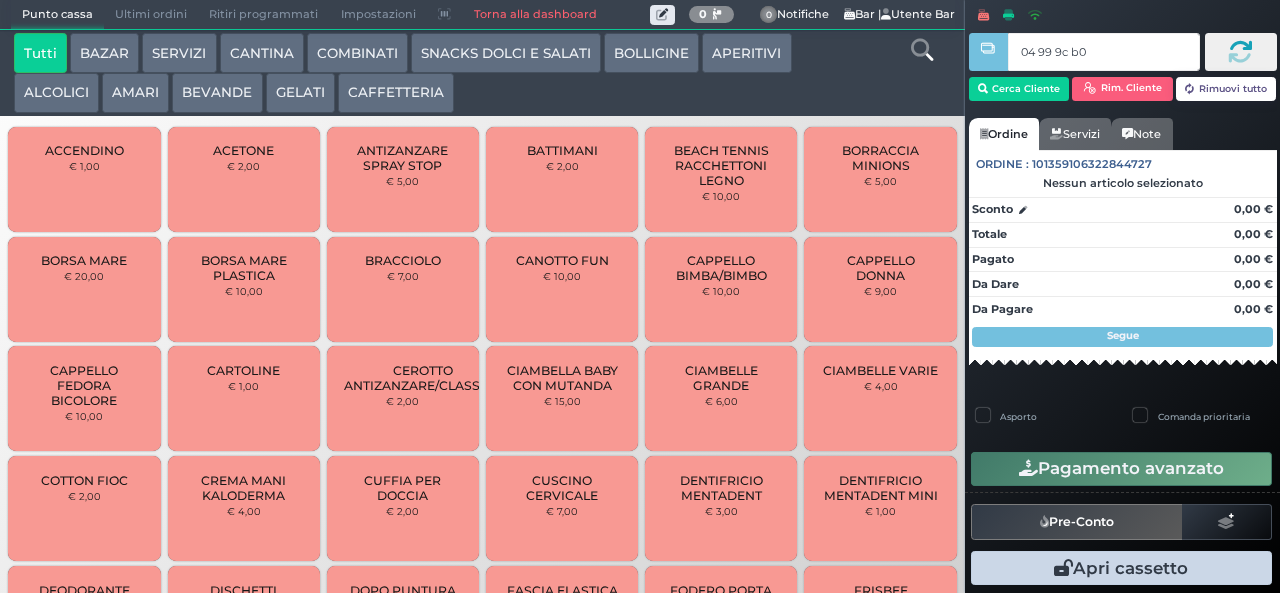 type 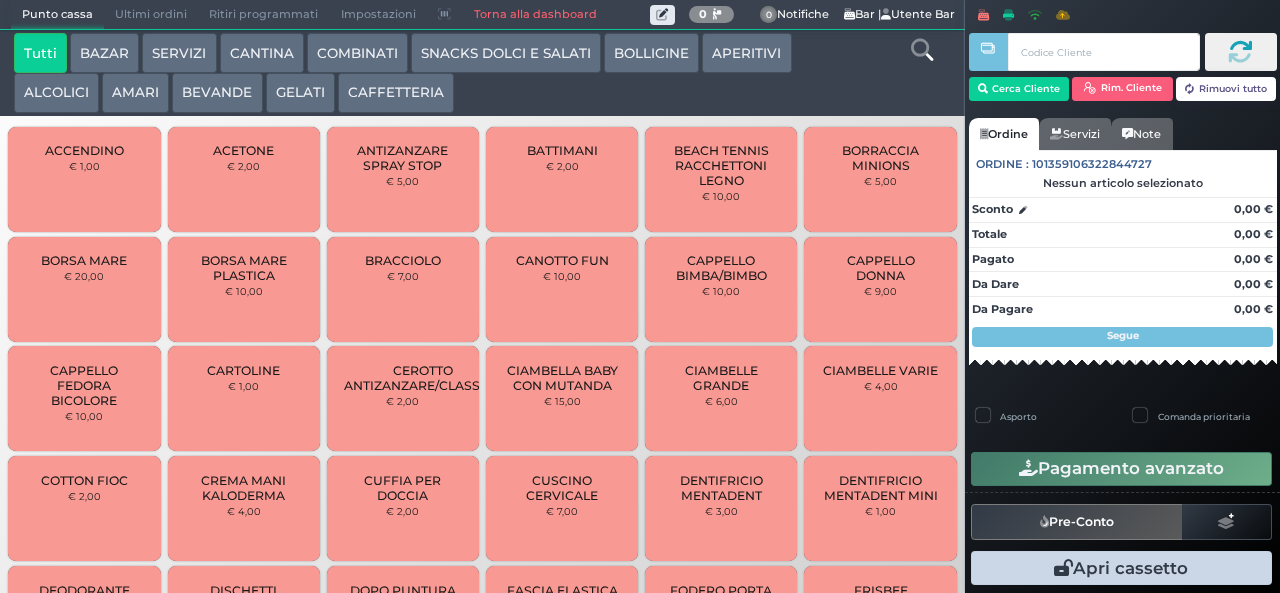 click on "BEVANDE" at bounding box center (217, 93) 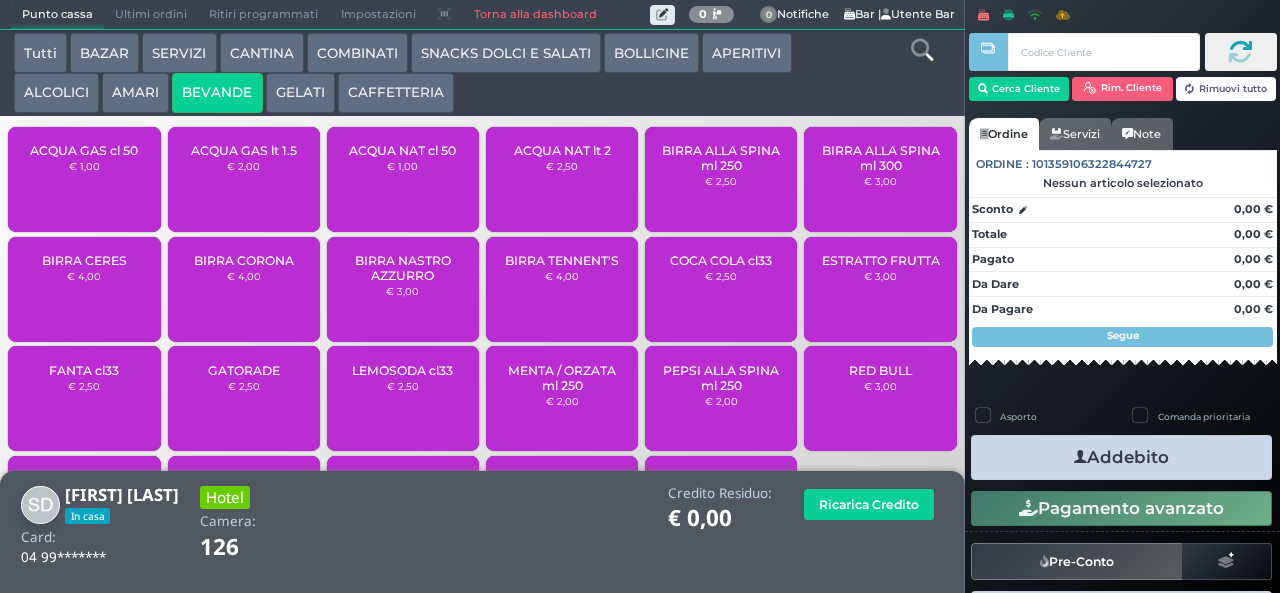 click on "ACQUA NAT lt 2" at bounding box center [562, 150] 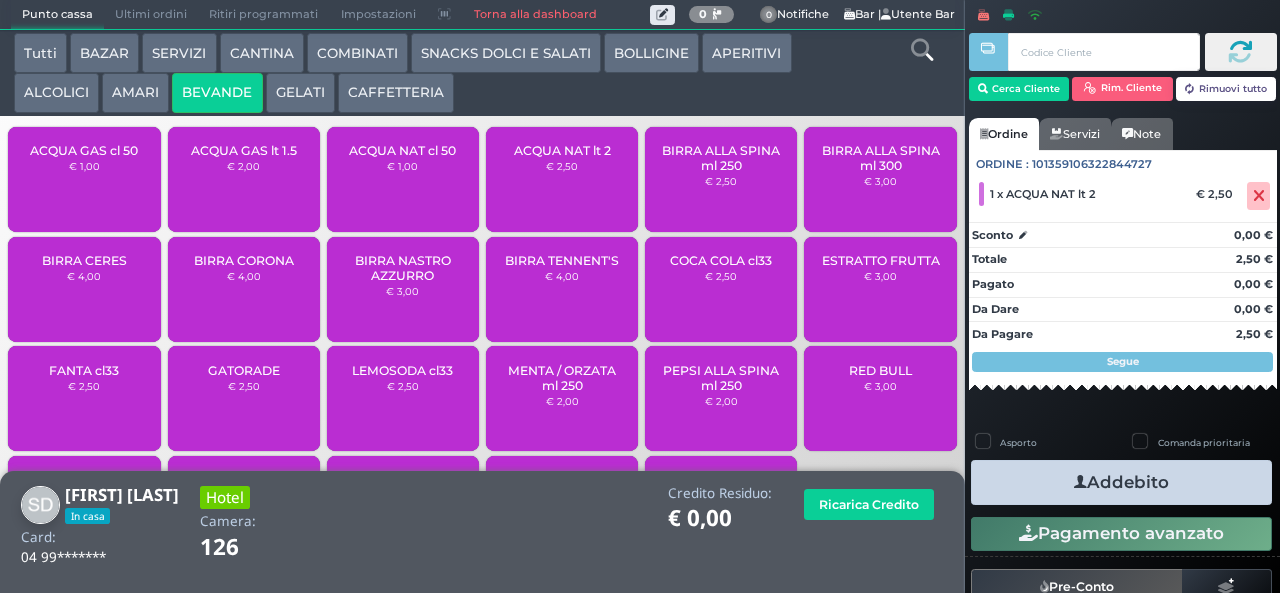click on "Addebito" at bounding box center (1121, 482) 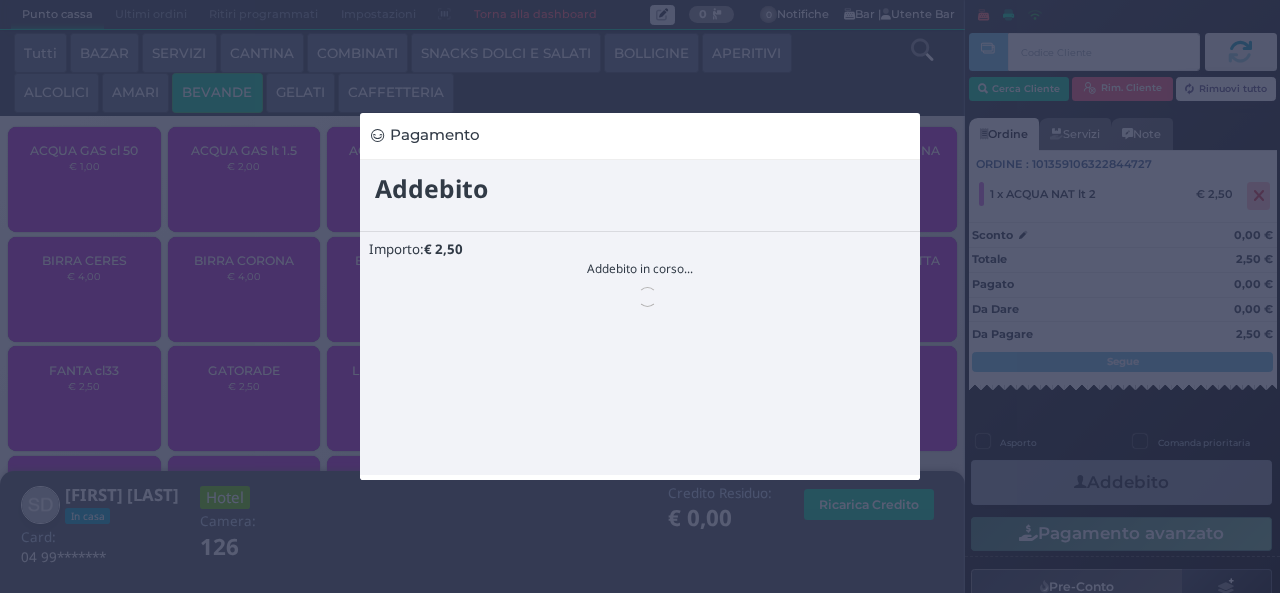 scroll, scrollTop: 0, scrollLeft: 0, axis: both 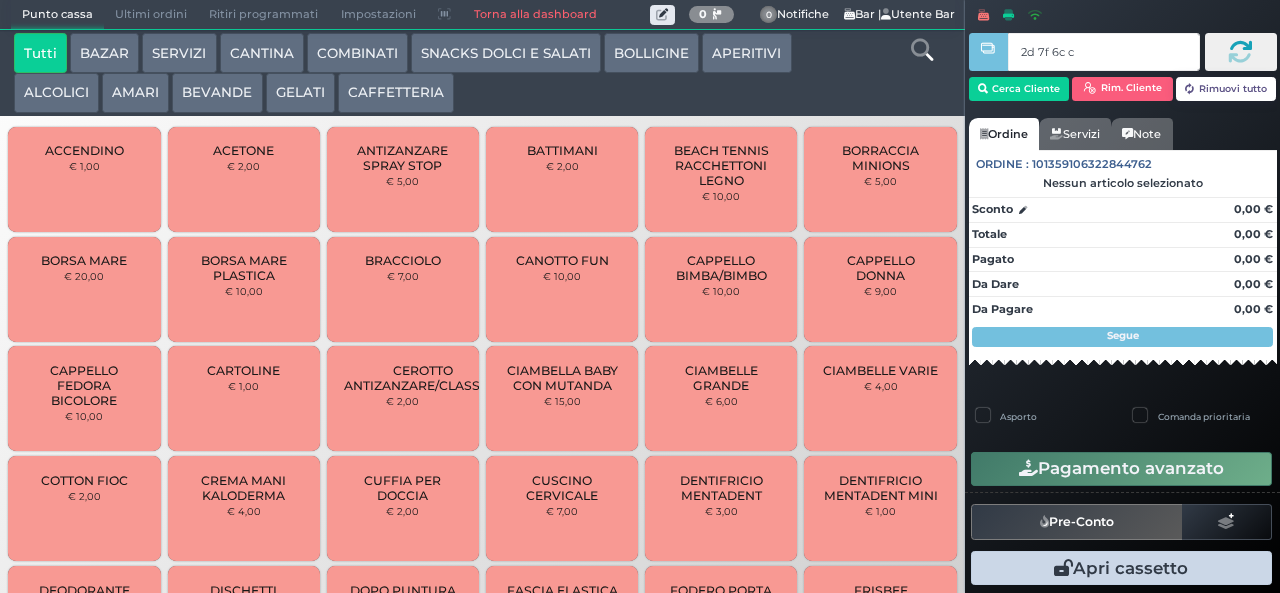 type on "2d 7f 6c c3" 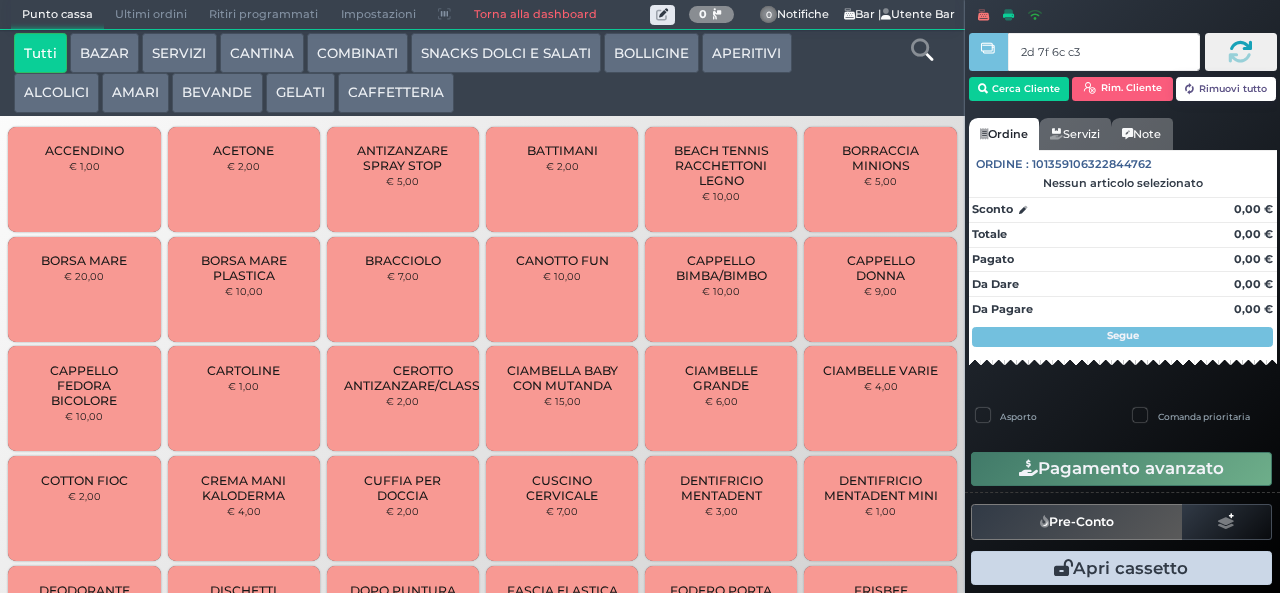 type 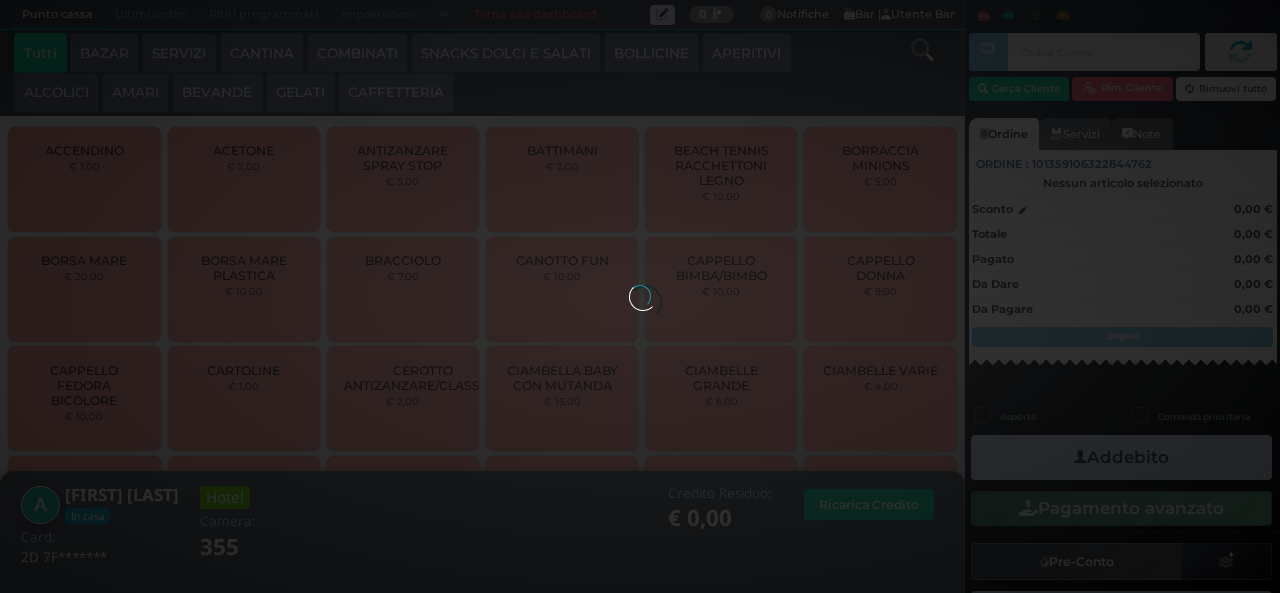 click at bounding box center (640, 296) 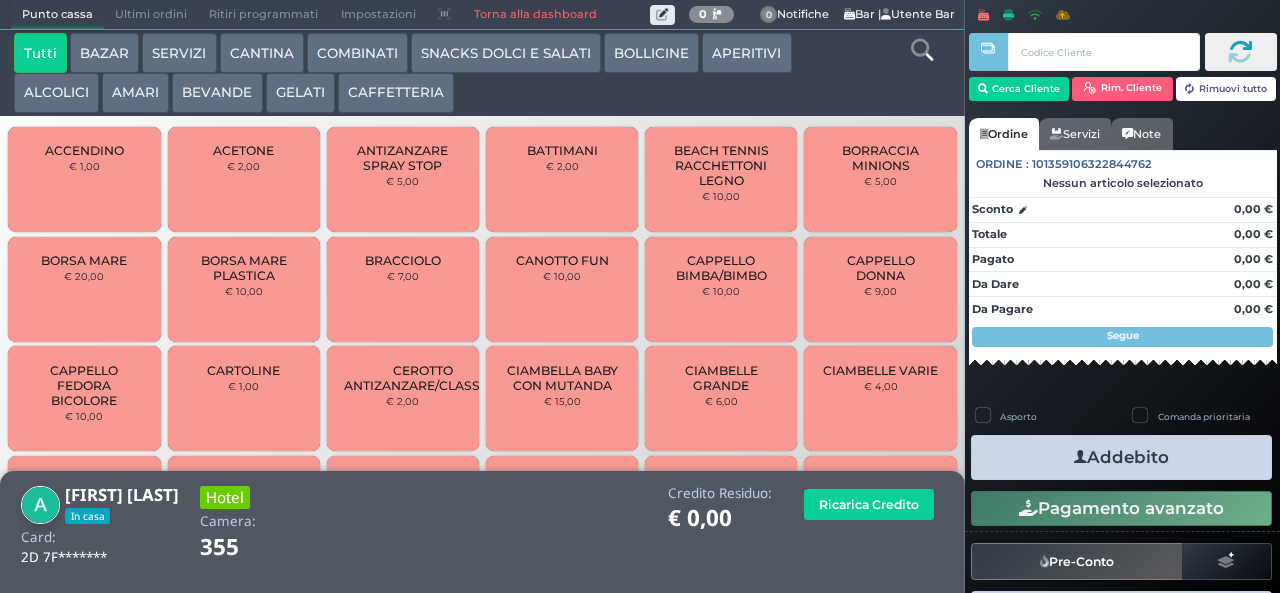 click on "AMARI" at bounding box center (135, 93) 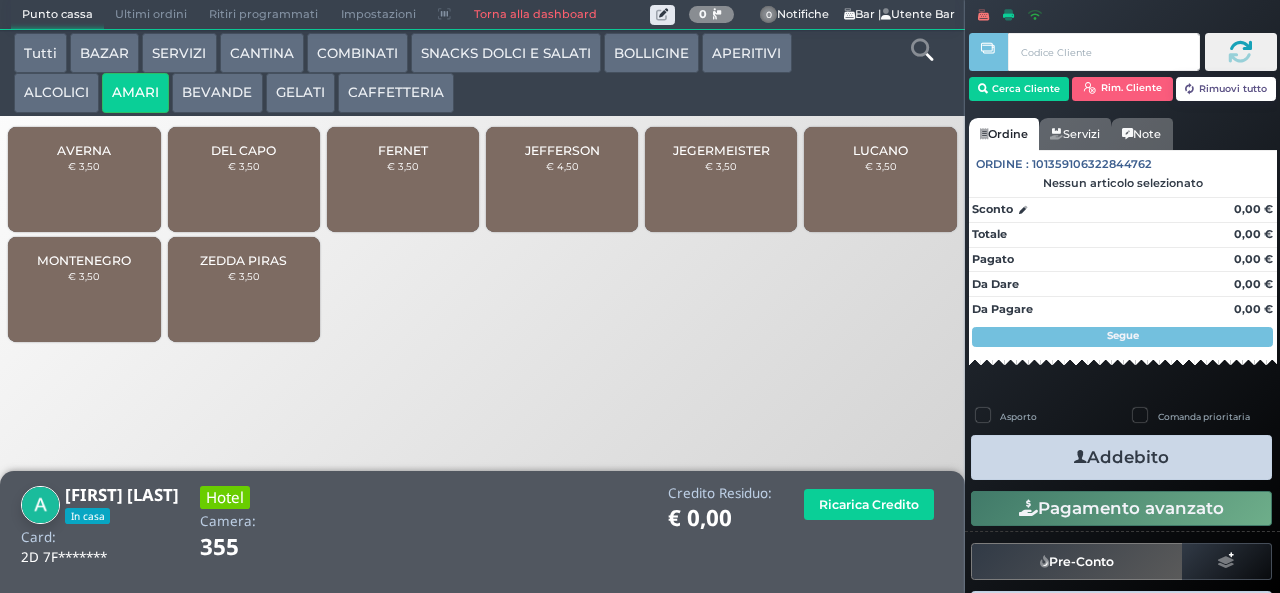 click on "FERNET" at bounding box center (403, 150) 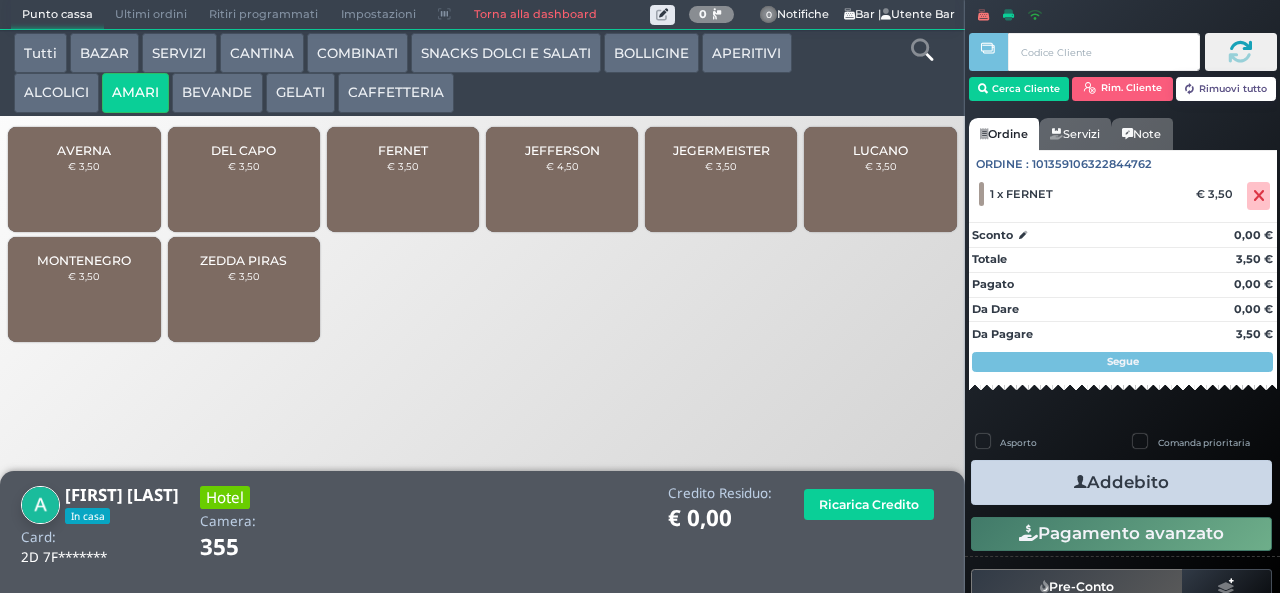 click on "Addebito" at bounding box center (1121, 482) 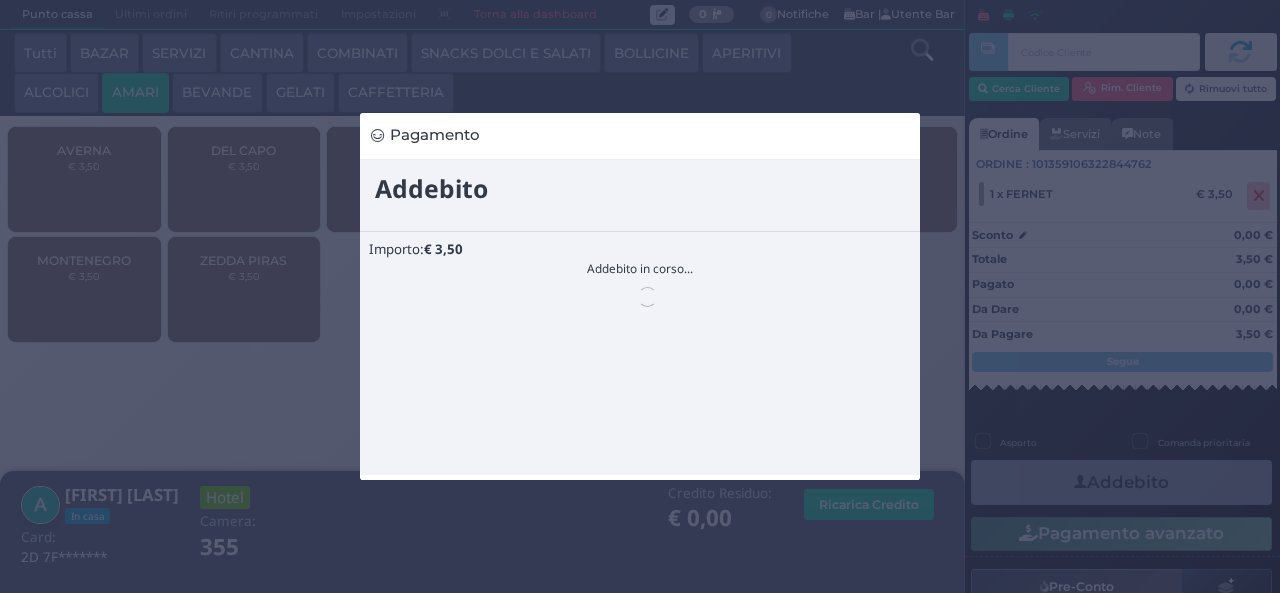 scroll, scrollTop: 0, scrollLeft: 0, axis: both 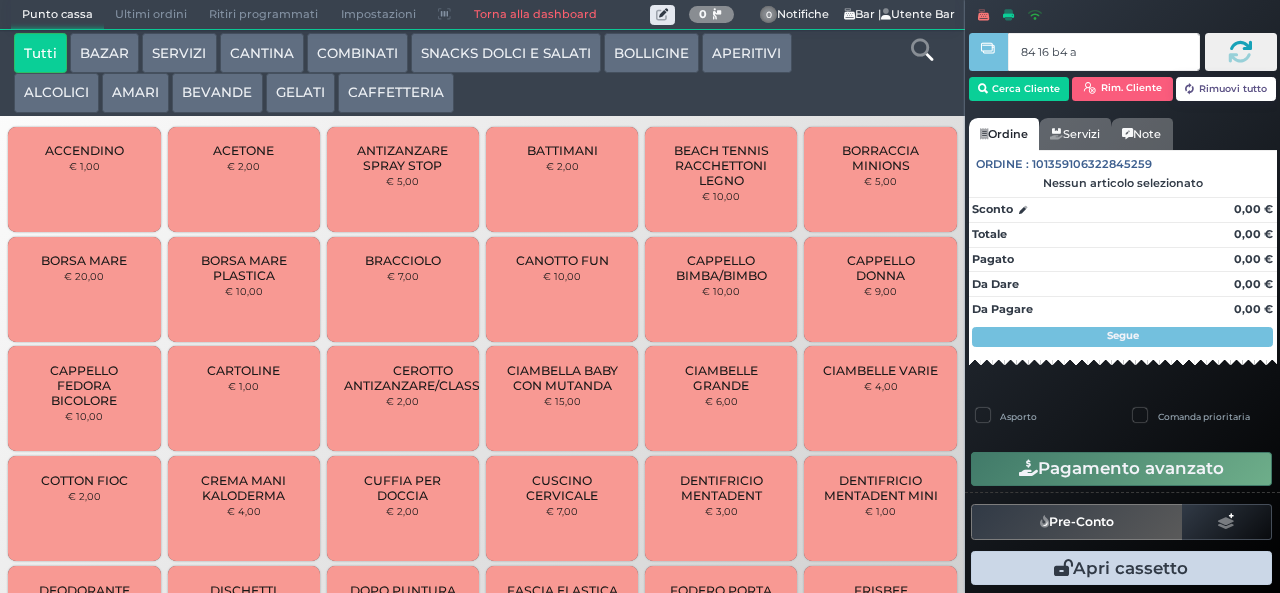 type on "84 16 b4 af" 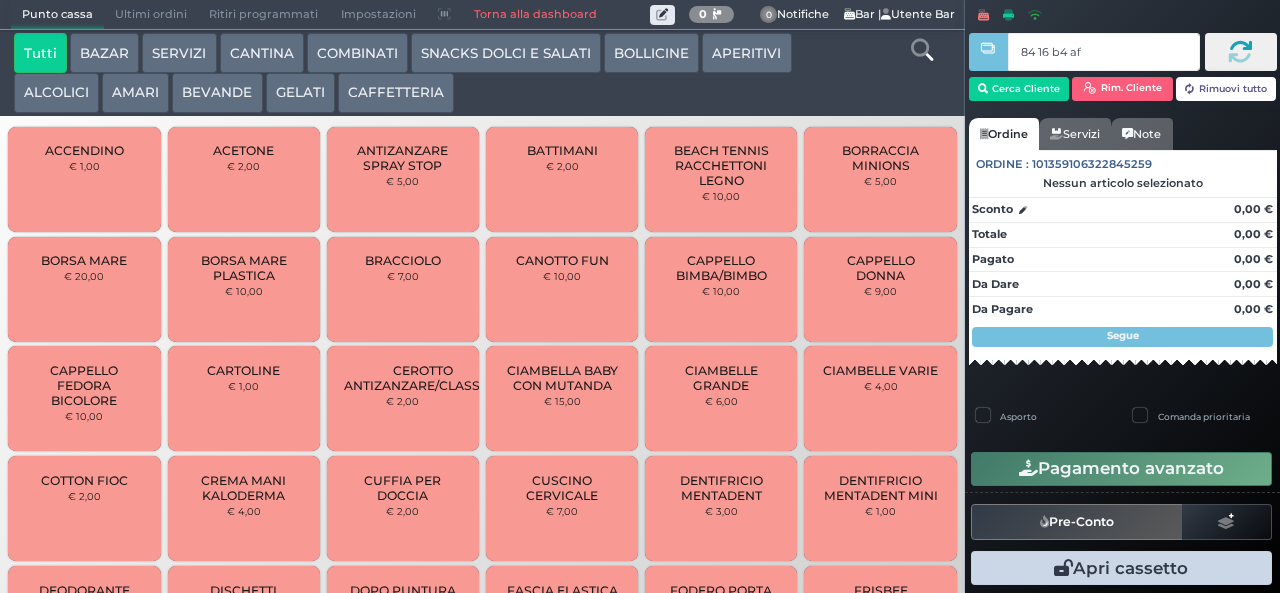 type 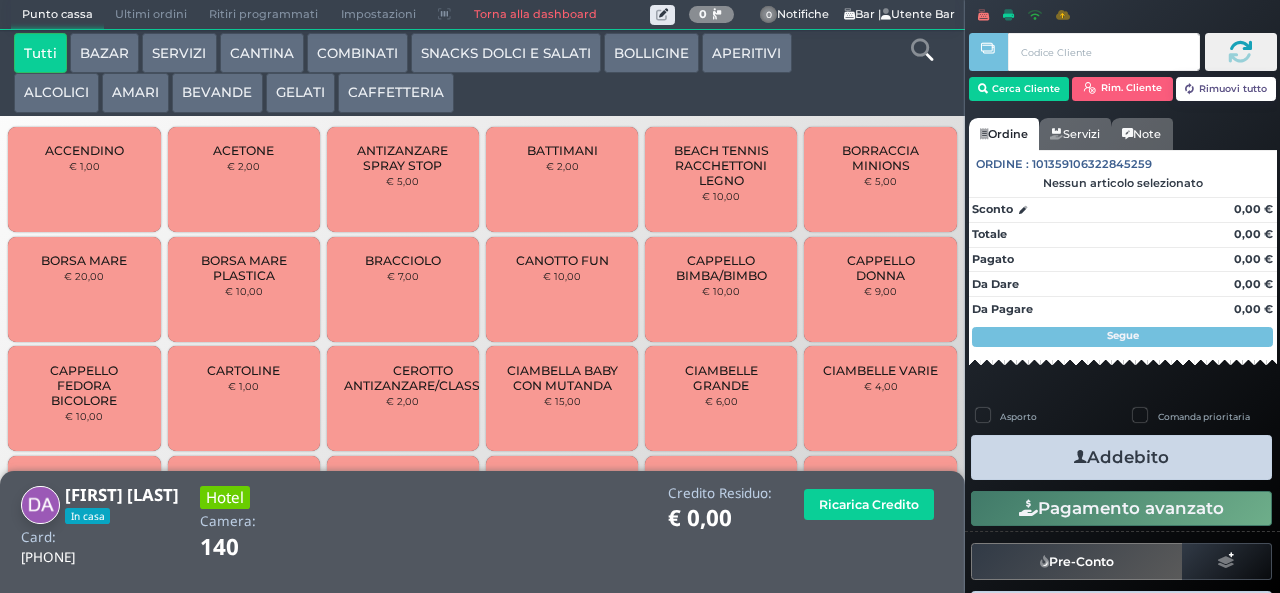 click on "COMBINATI" at bounding box center (357, 53) 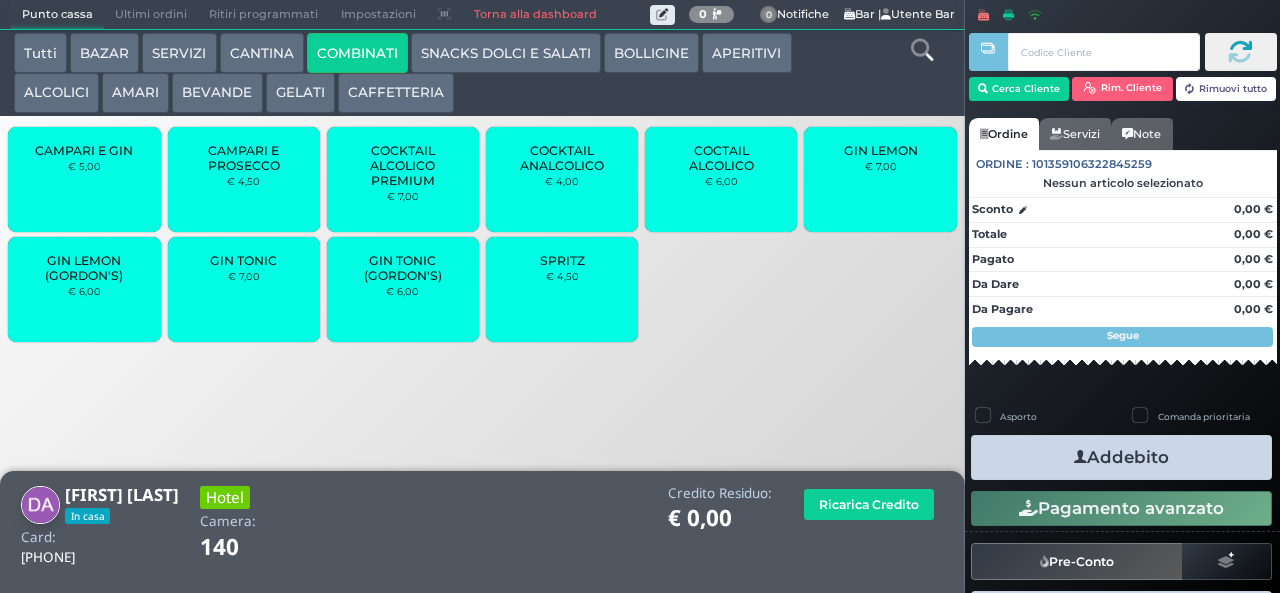 click on "BEVANDE" at bounding box center [217, 93] 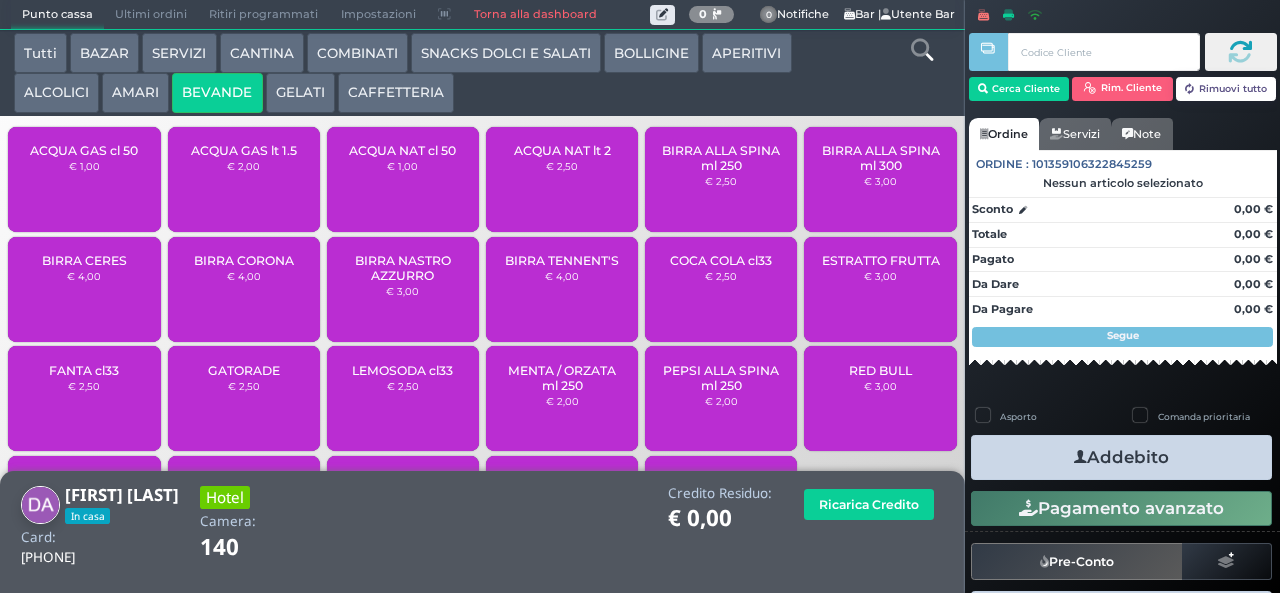 click on "€ 2,50" at bounding box center (562, 166) 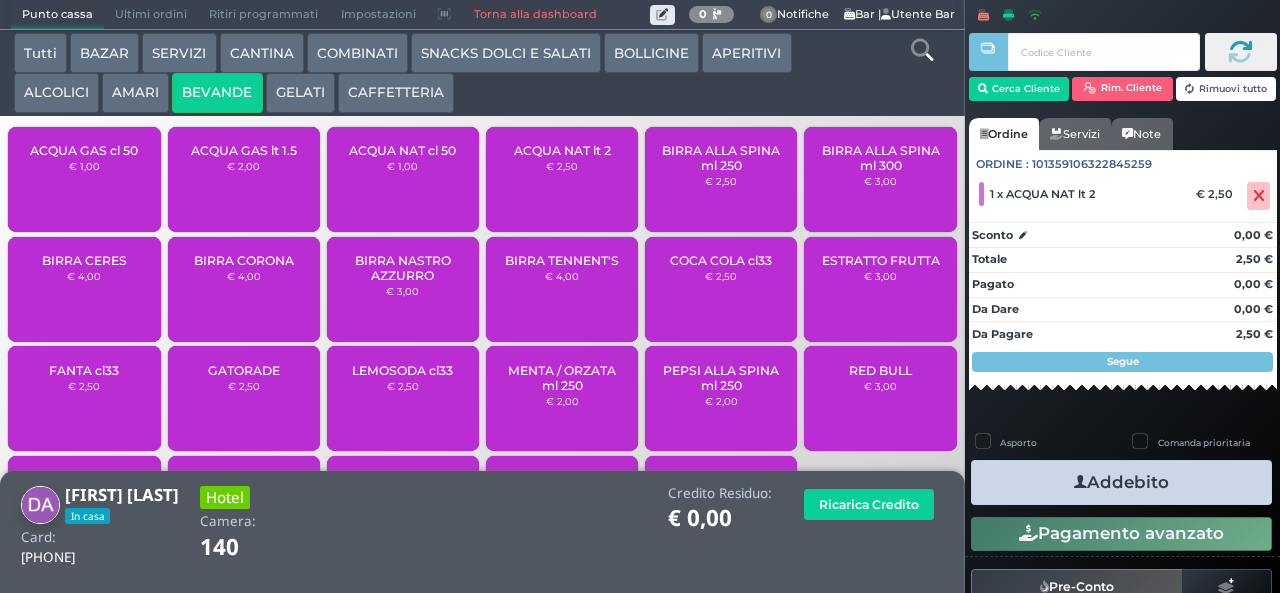 click on "Addebito" at bounding box center [1121, 482] 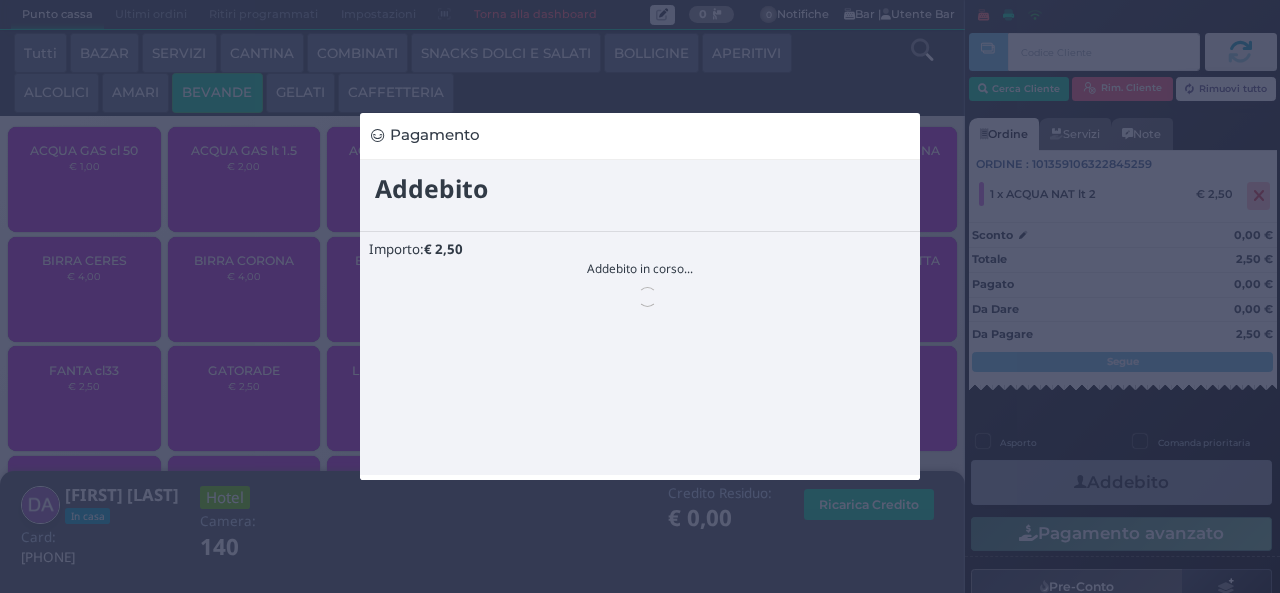 scroll, scrollTop: 0, scrollLeft: 0, axis: both 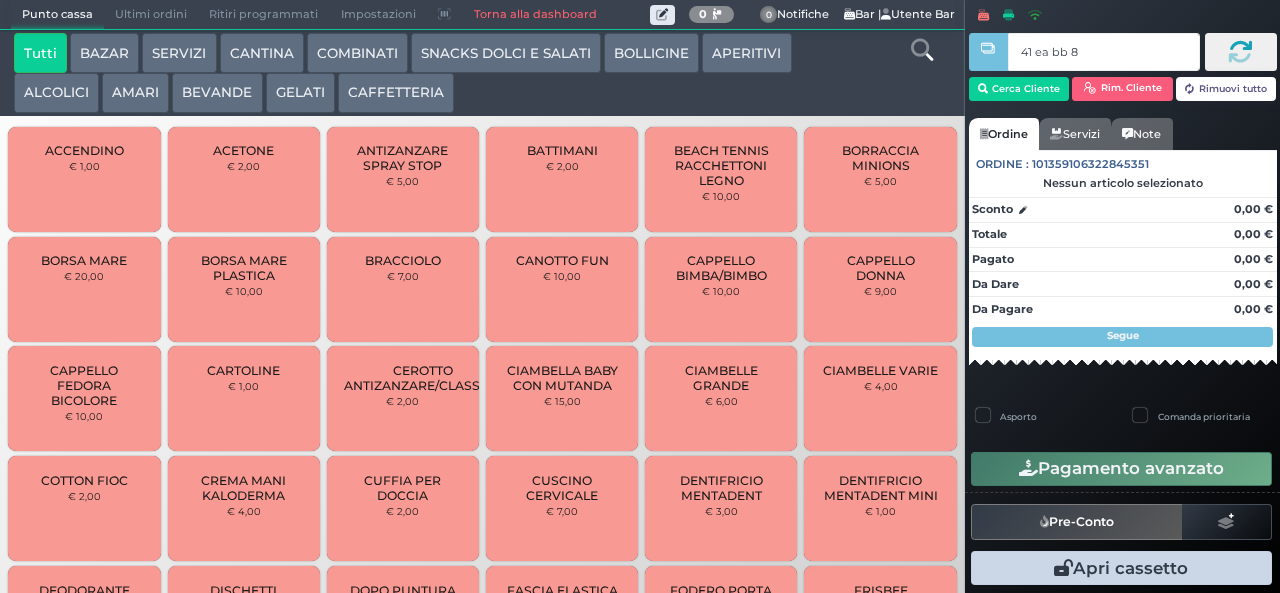 type on "41 ea bb 8b" 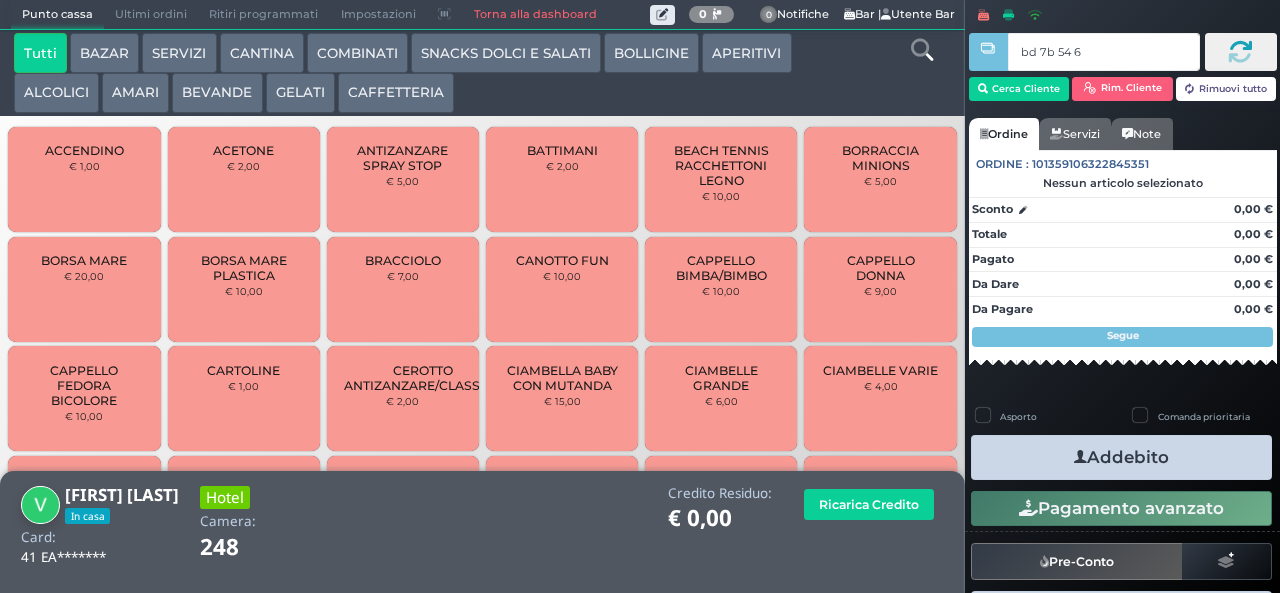 type on "bd 7b 54 66" 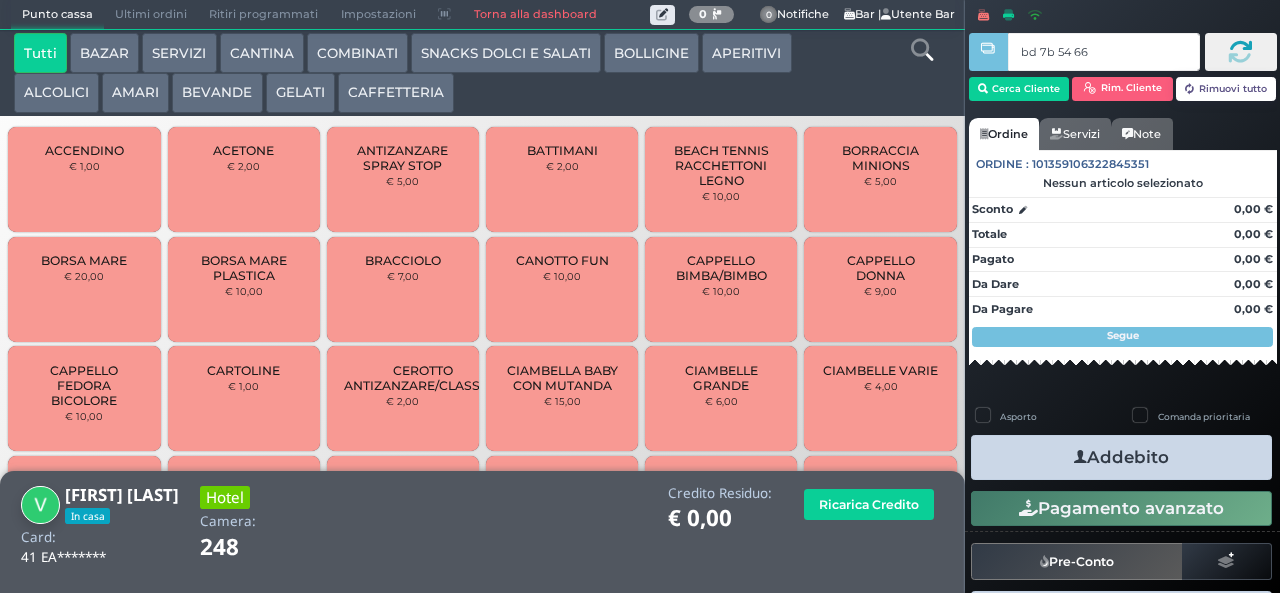 type 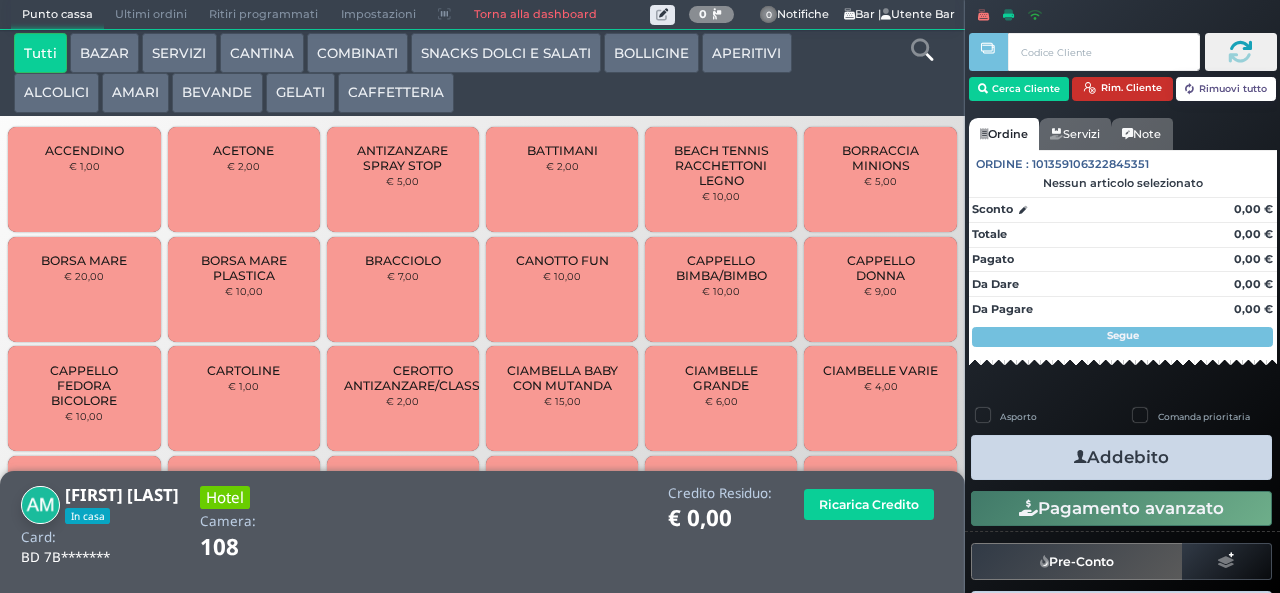 click at bounding box center [1089, 88] 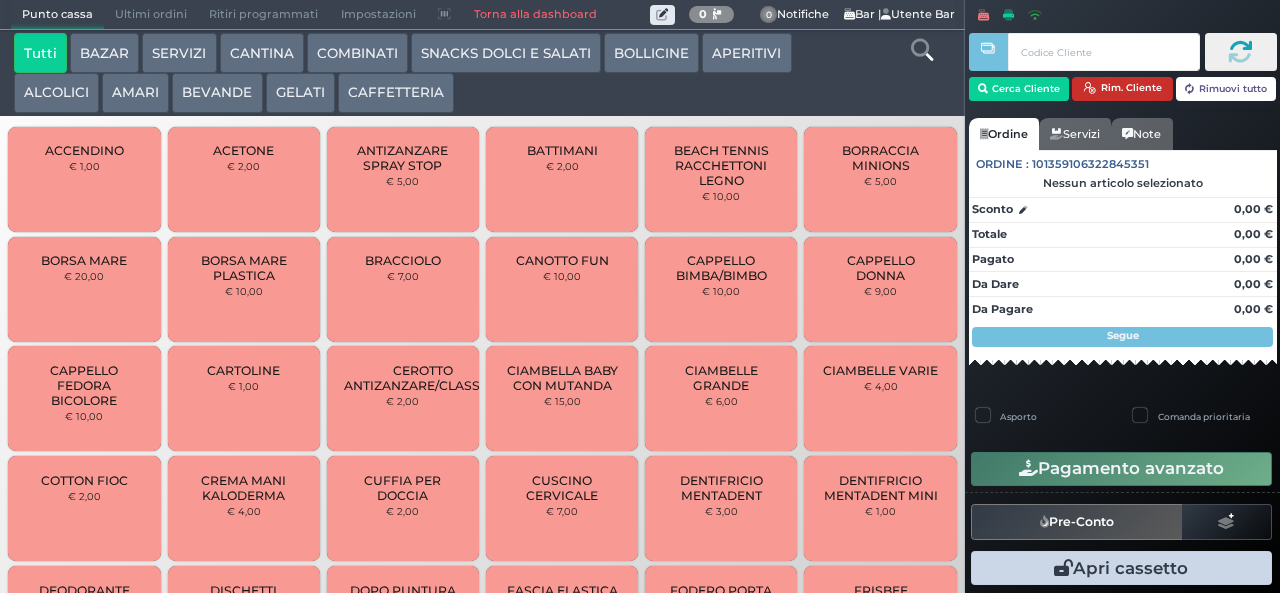 type 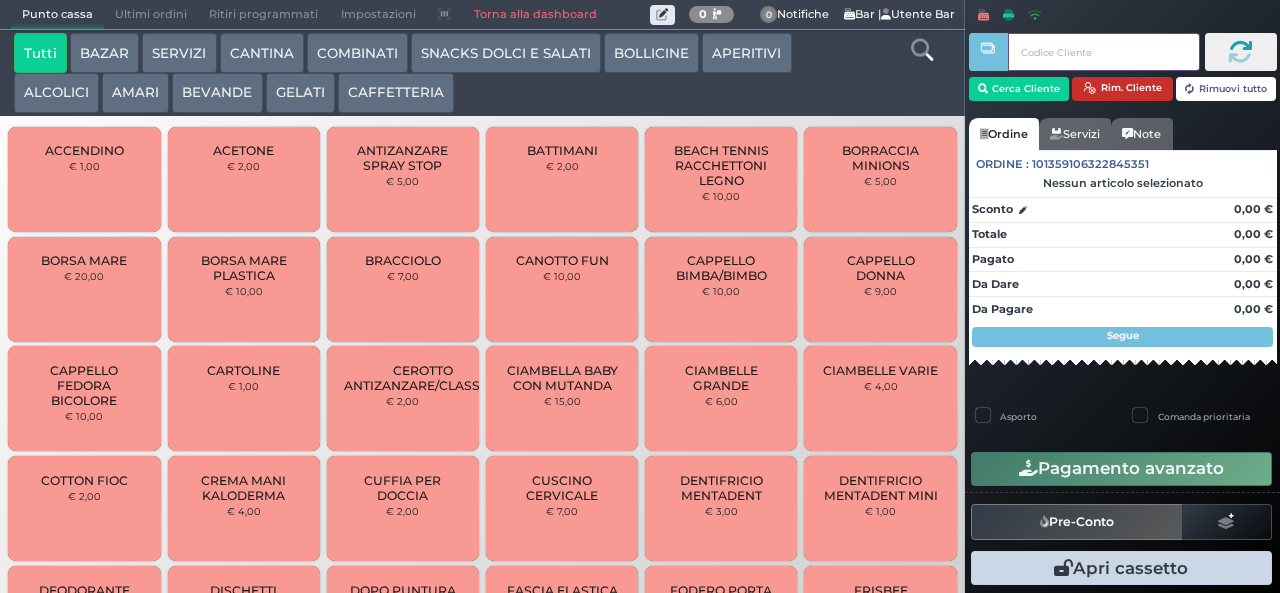 type 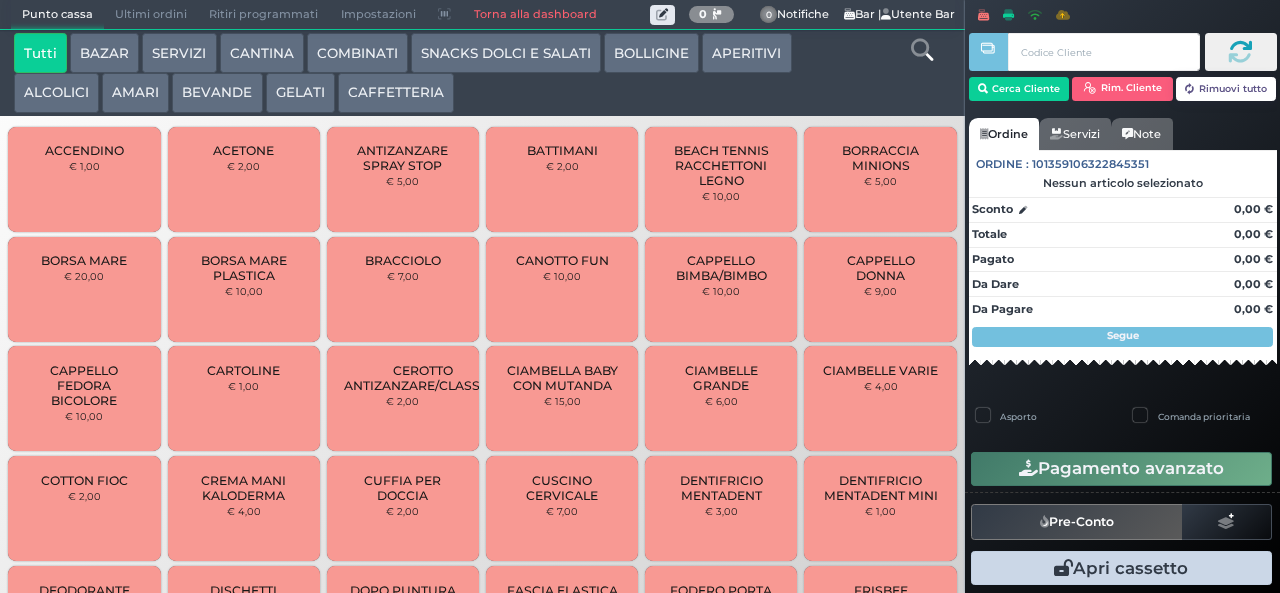 click on "BEVANDE" at bounding box center [217, 93] 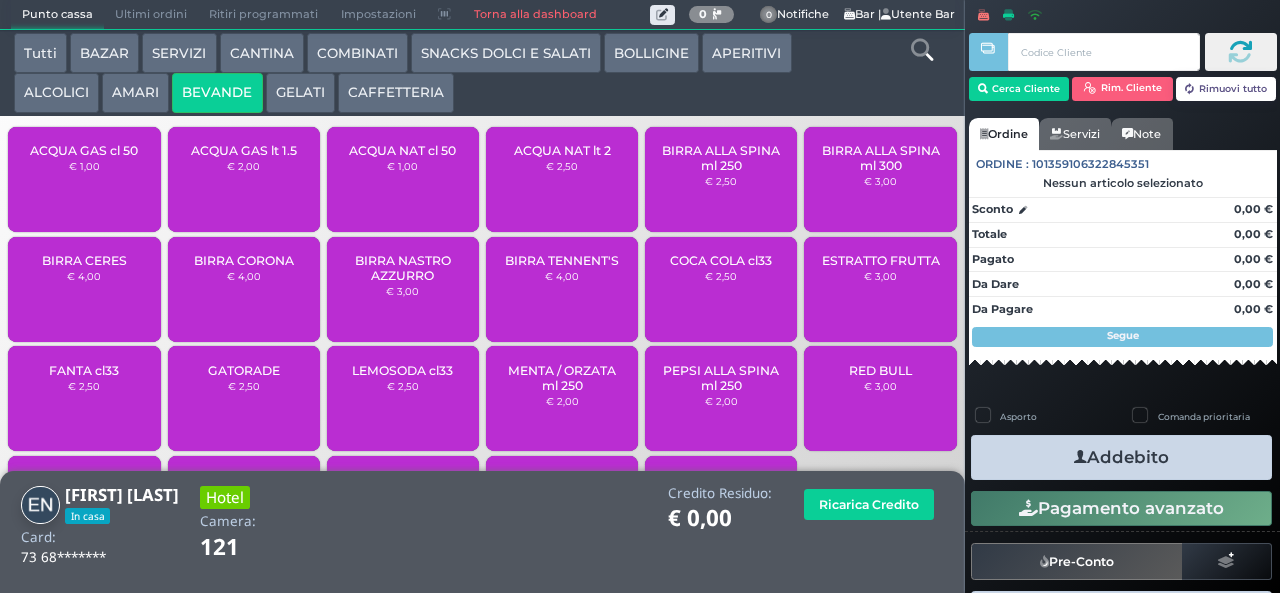 click on "ACQUA GAS cl 50" at bounding box center (84, 150) 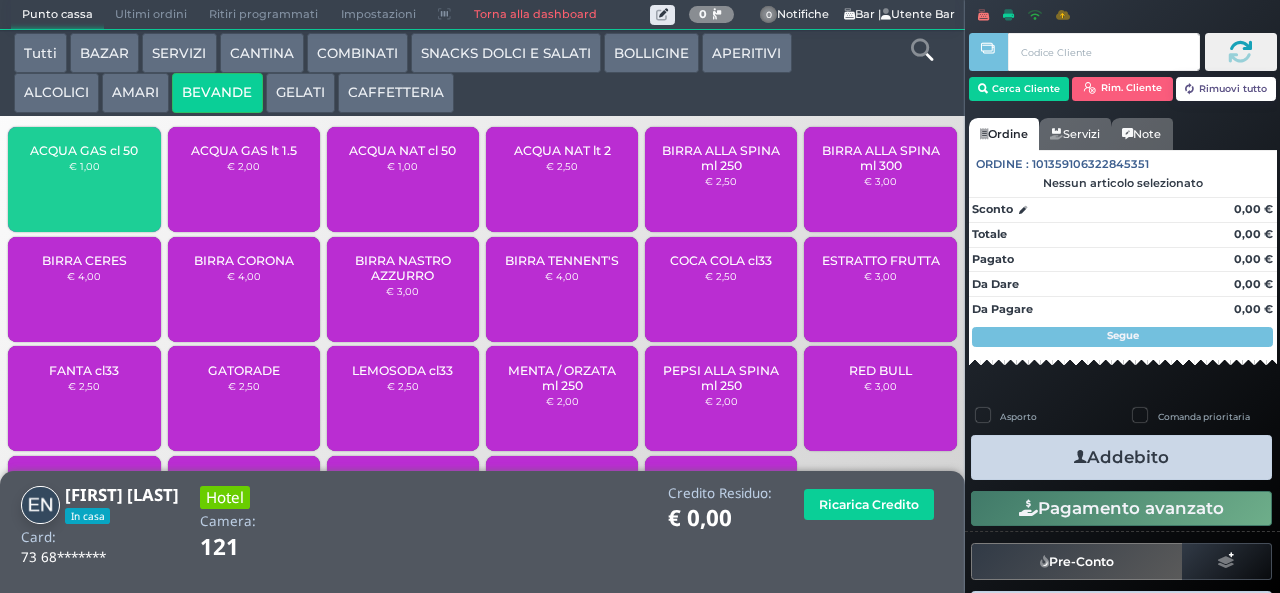 click on "ACQUA NAT cl 50" at bounding box center (402, 150) 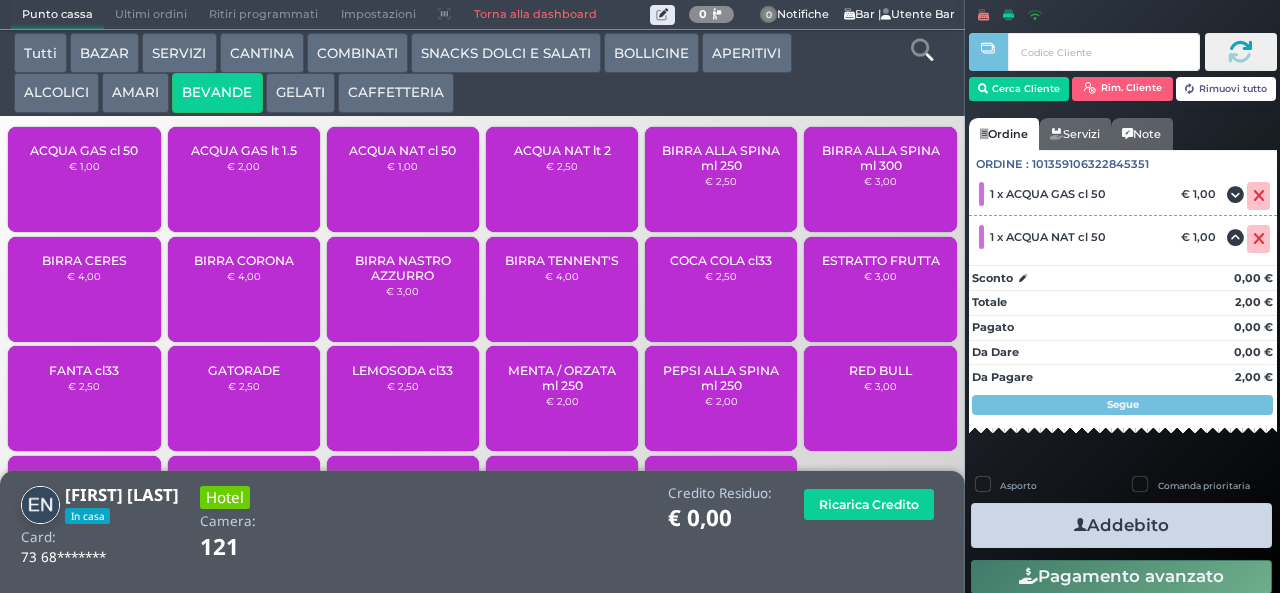 click at bounding box center [1080, 525] 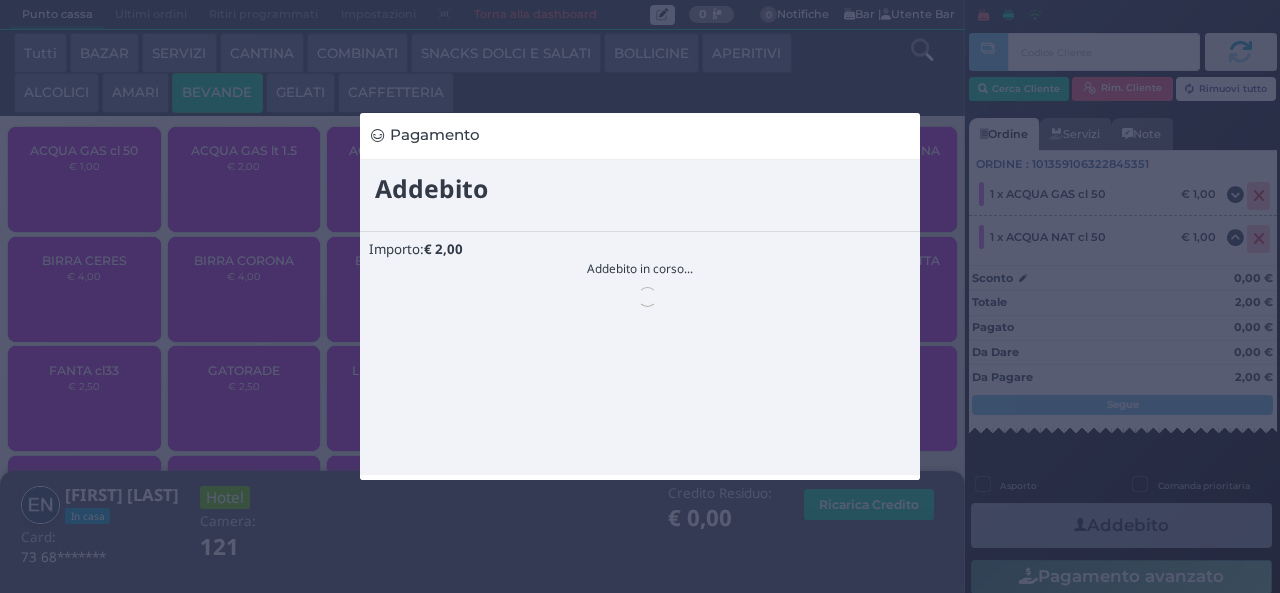 scroll, scrollTop: 0, scrollLeft: 0, axis: both 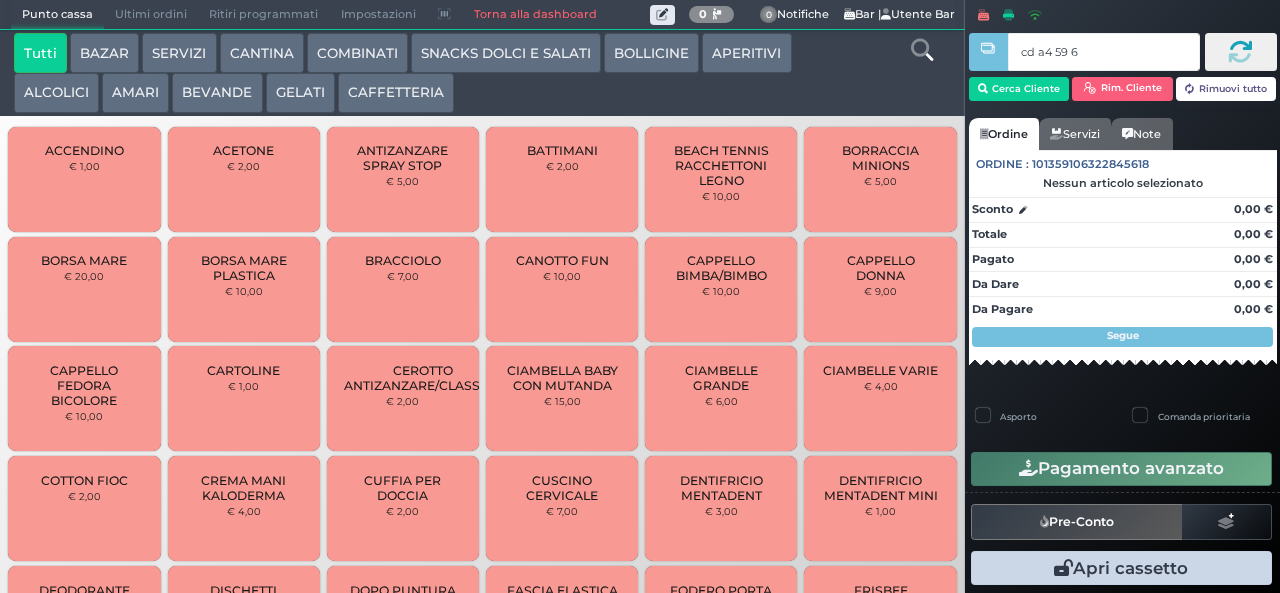 type on "cd a4 59 67" 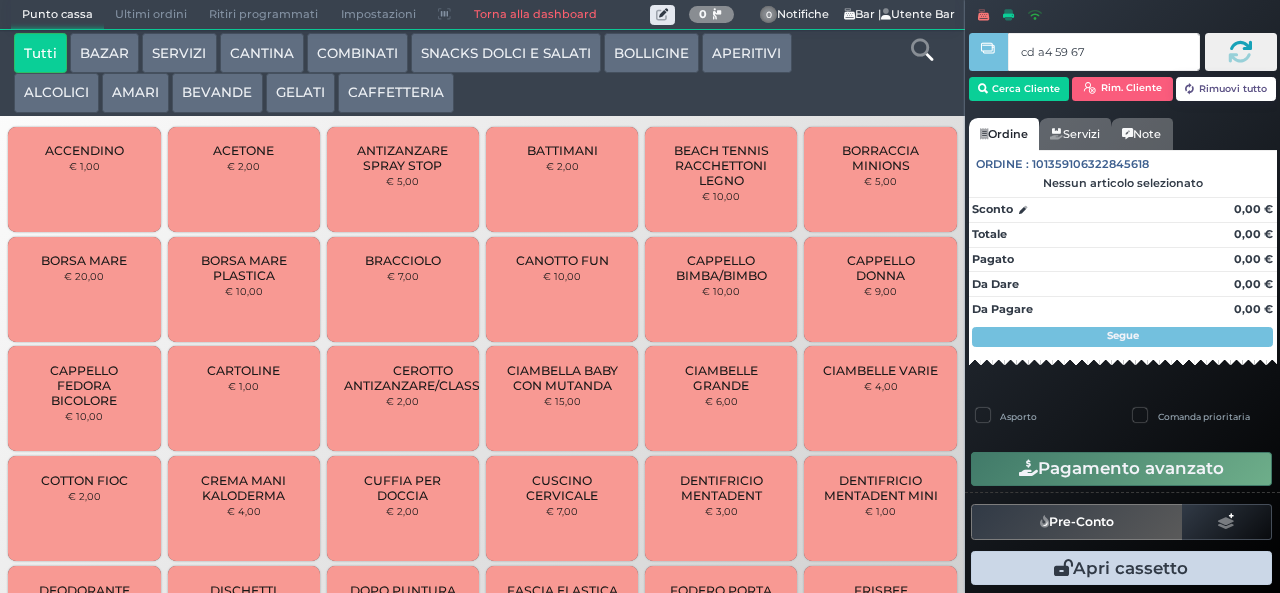 type 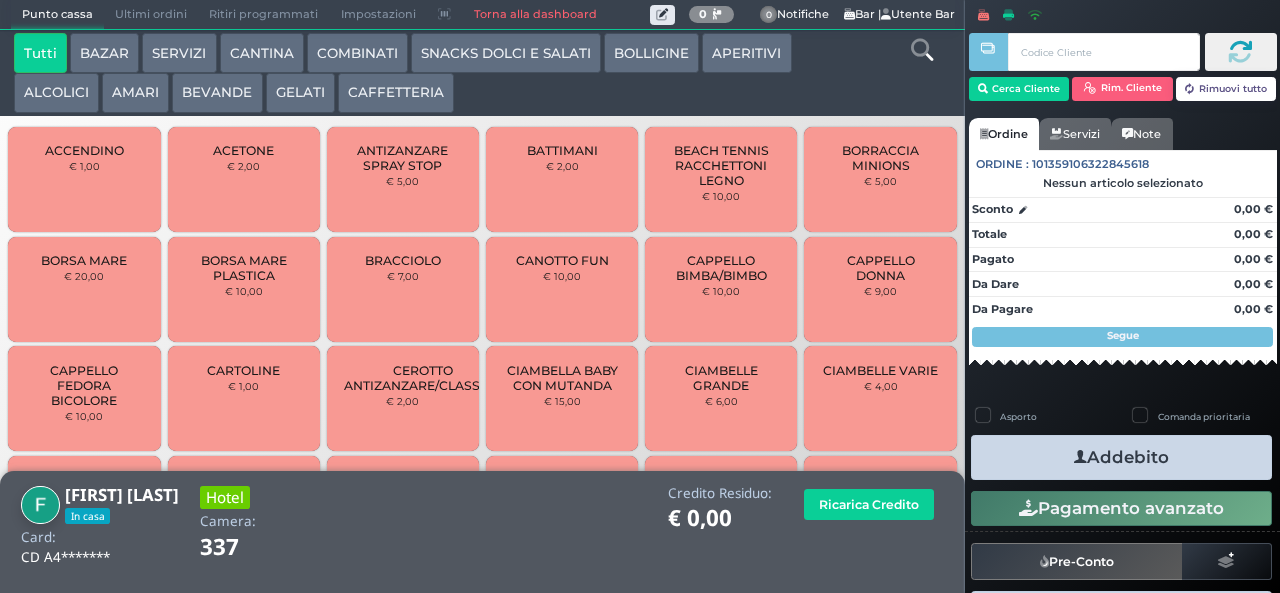 click on "BEVANDE" at bounding box center (217, 93) 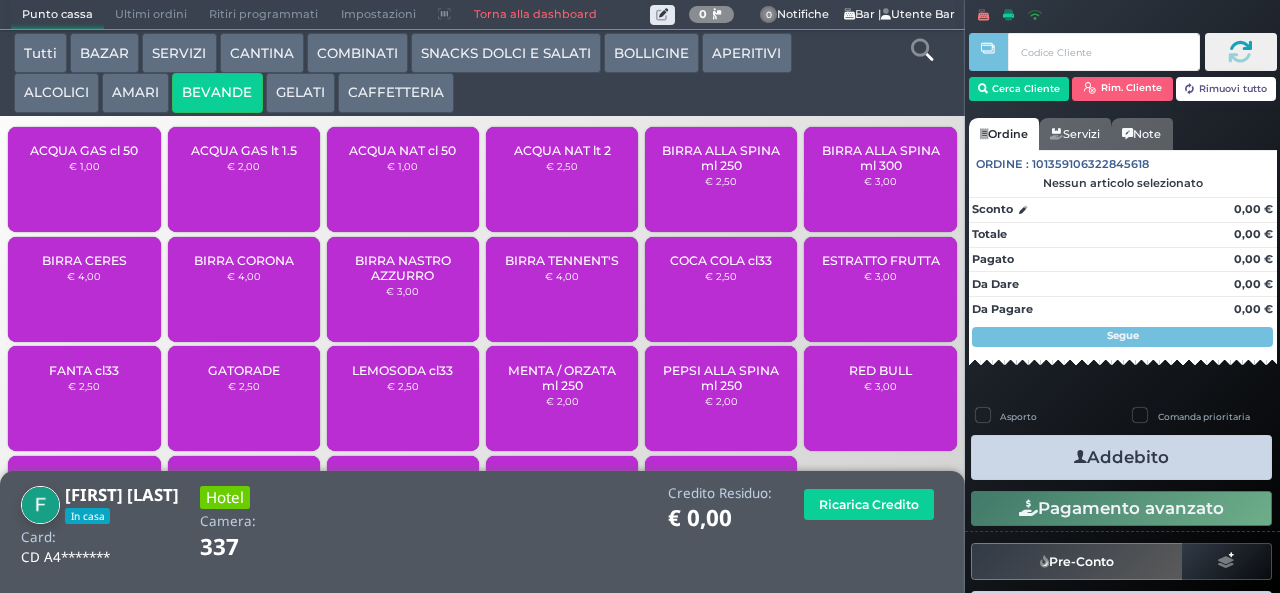 click on "ACQUA NAT lt 2
€ 2,50" at bounding box center (562, 179) 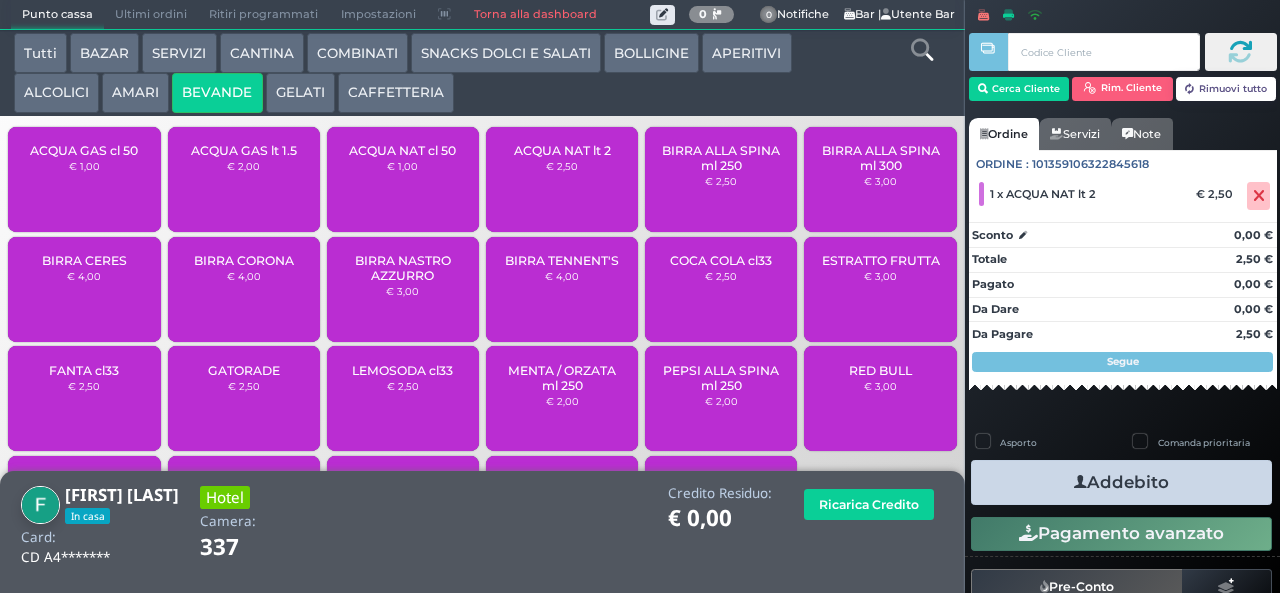 click on "AMARI" at bounding box center [135, 93] 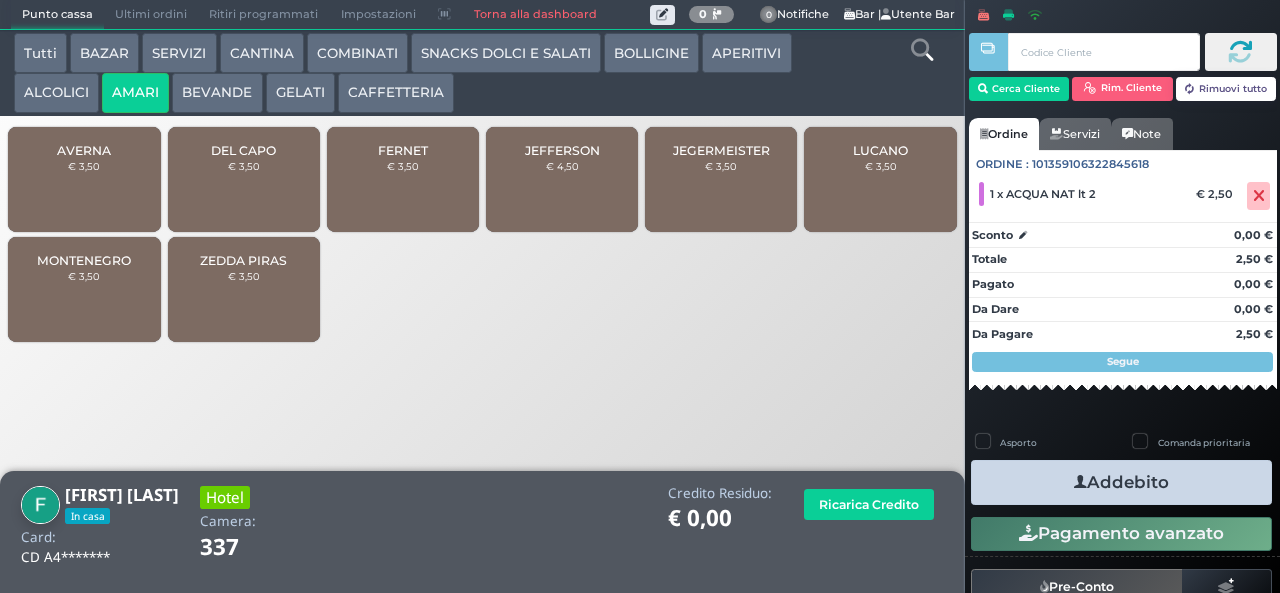 click on "JEFFERSON
€ 4,50" at bounding box center [562, 179] 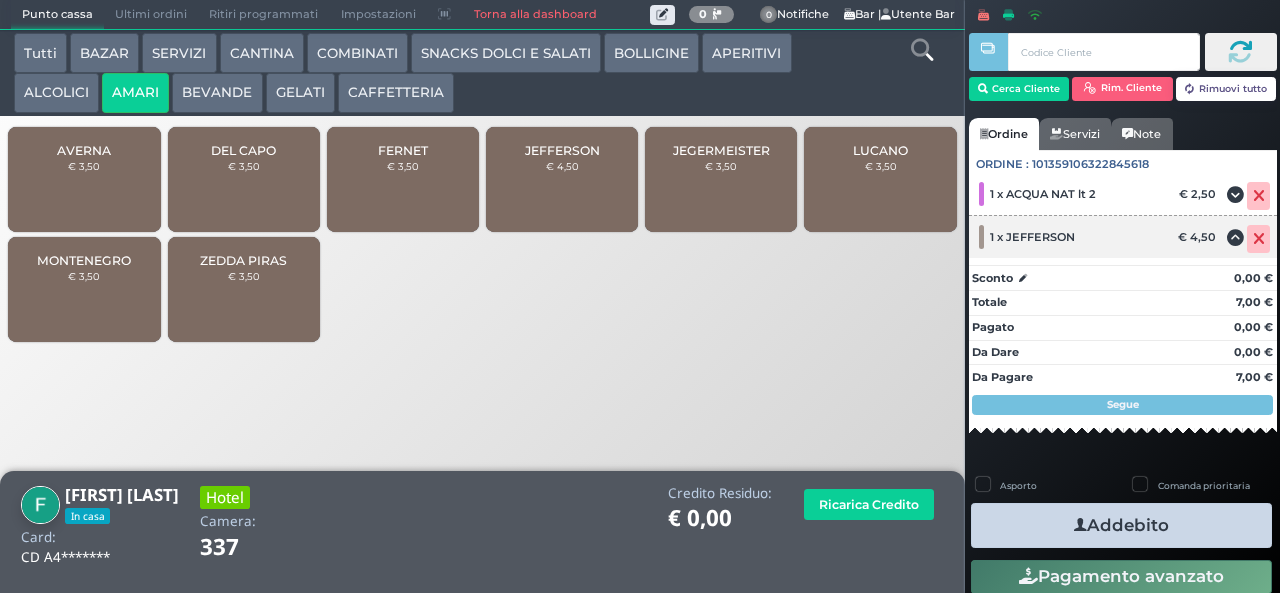 click at bounding box center [1259, 239] 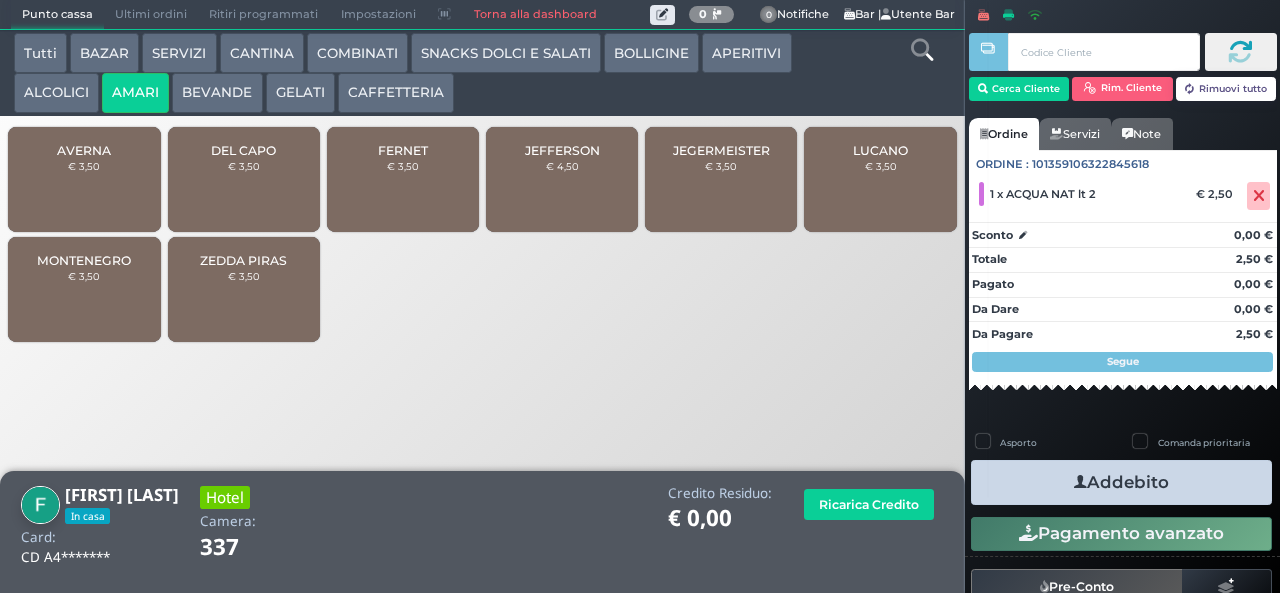 click on "JEGERMEISTER" at bounding box center (721, 150) 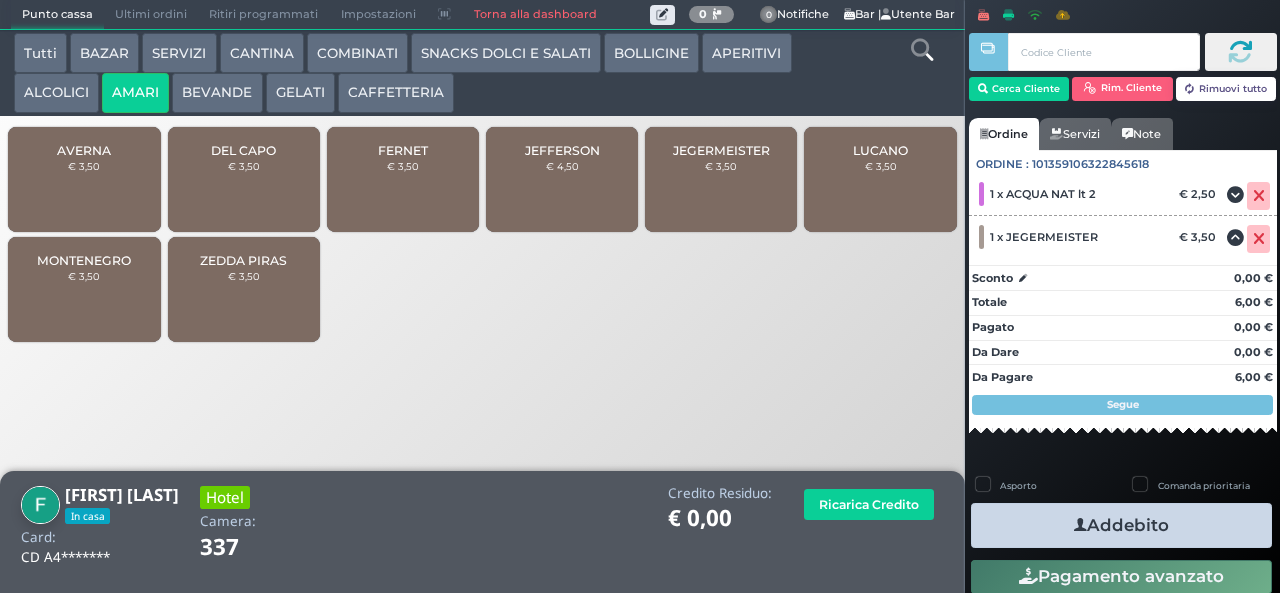 click at bounding box center [1080, 525] 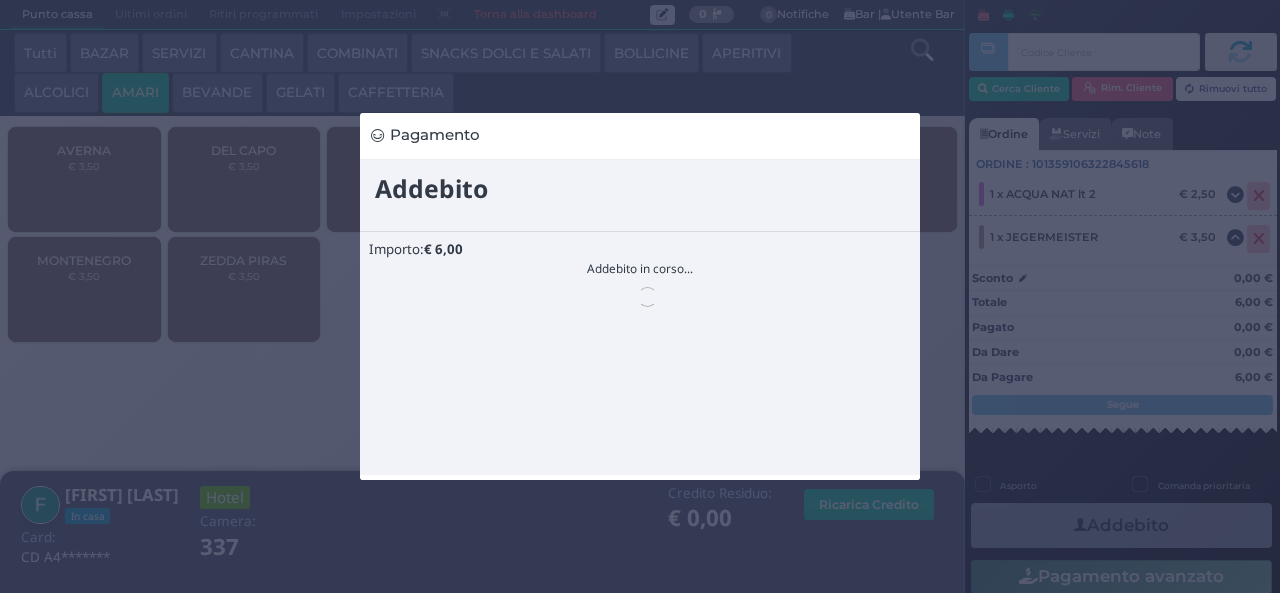 scroll, scrollTop: 0, scrollLeft: 0, axis: both 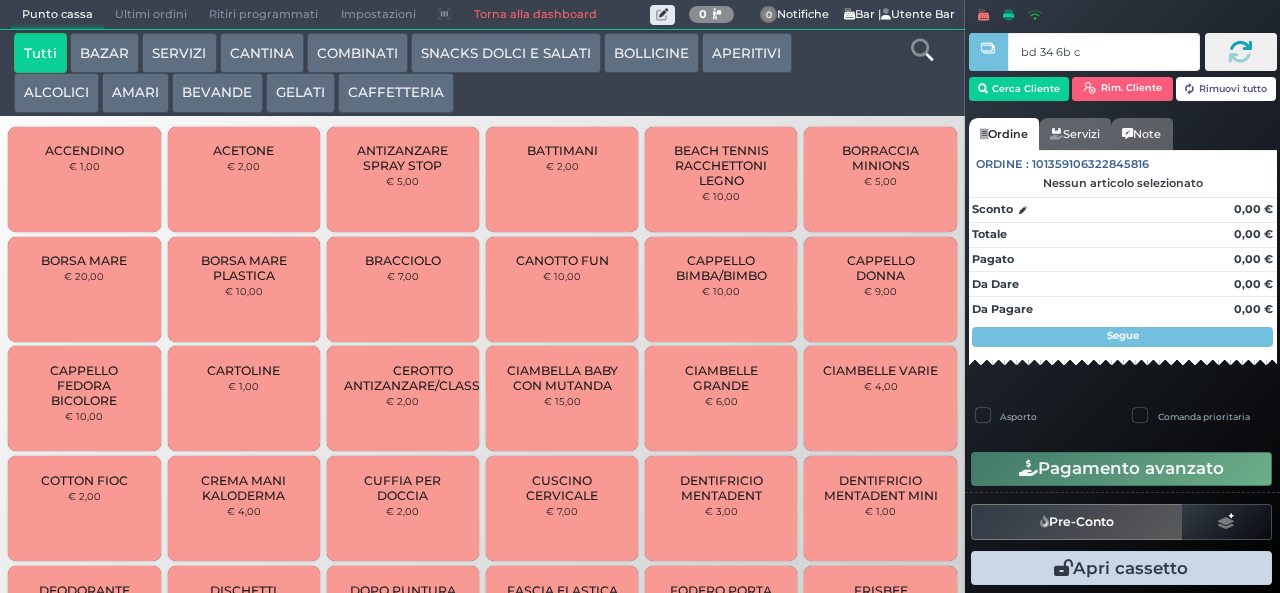type on "bd 34 6b c3" 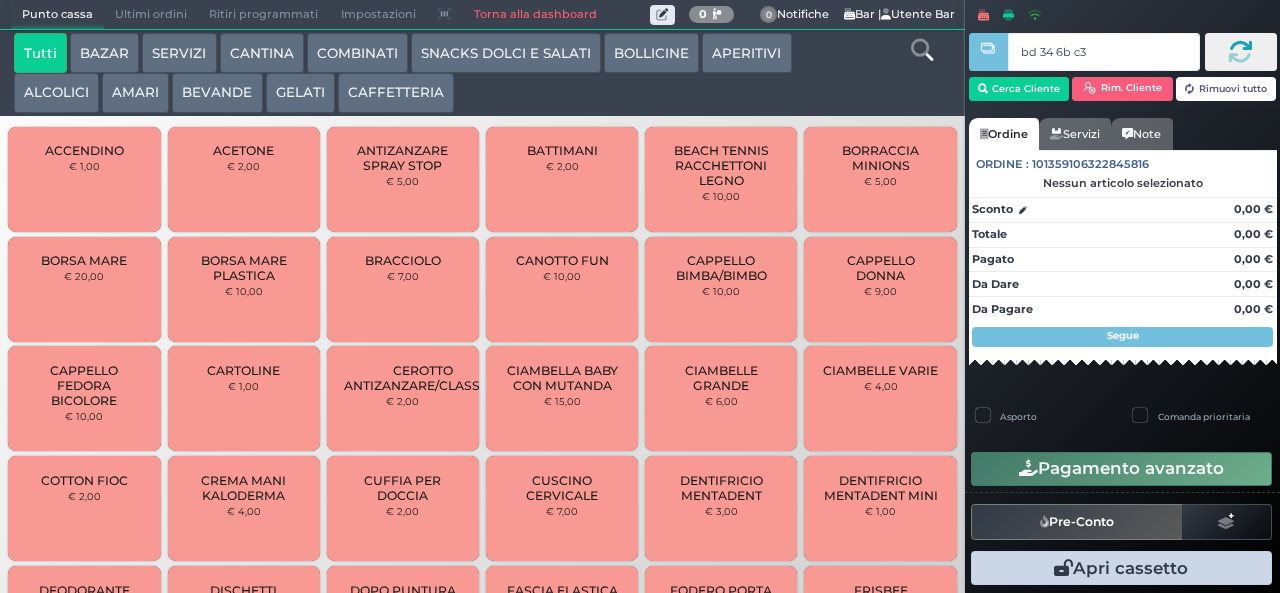 type 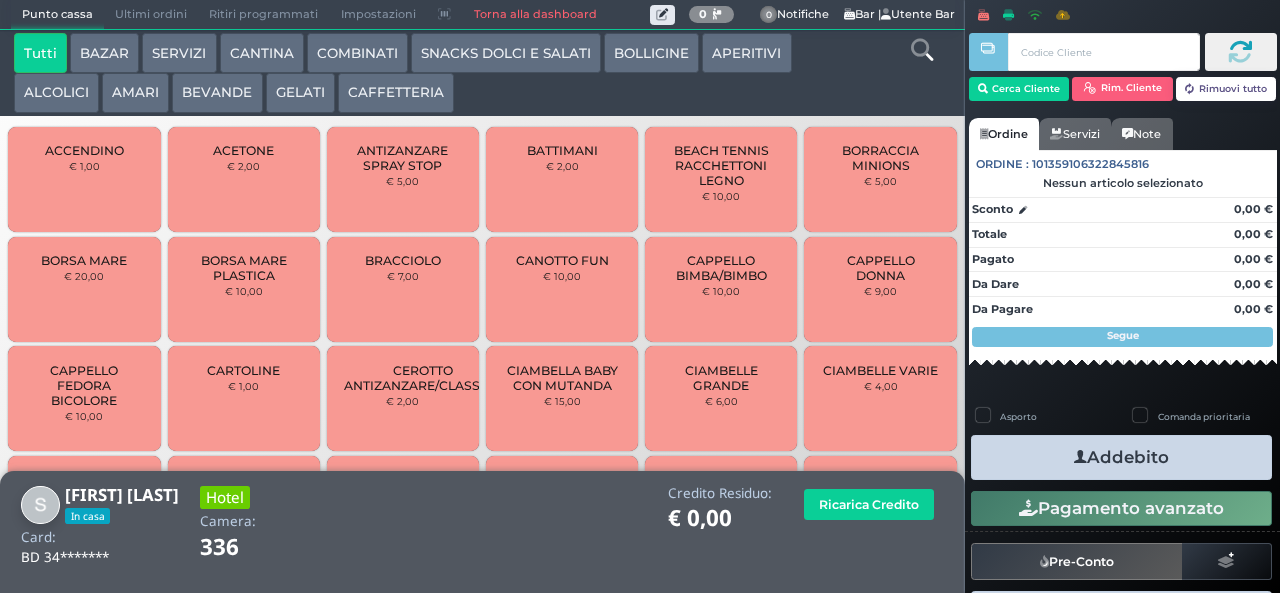 click on "CANTINA" at bounding box center (262, 53) 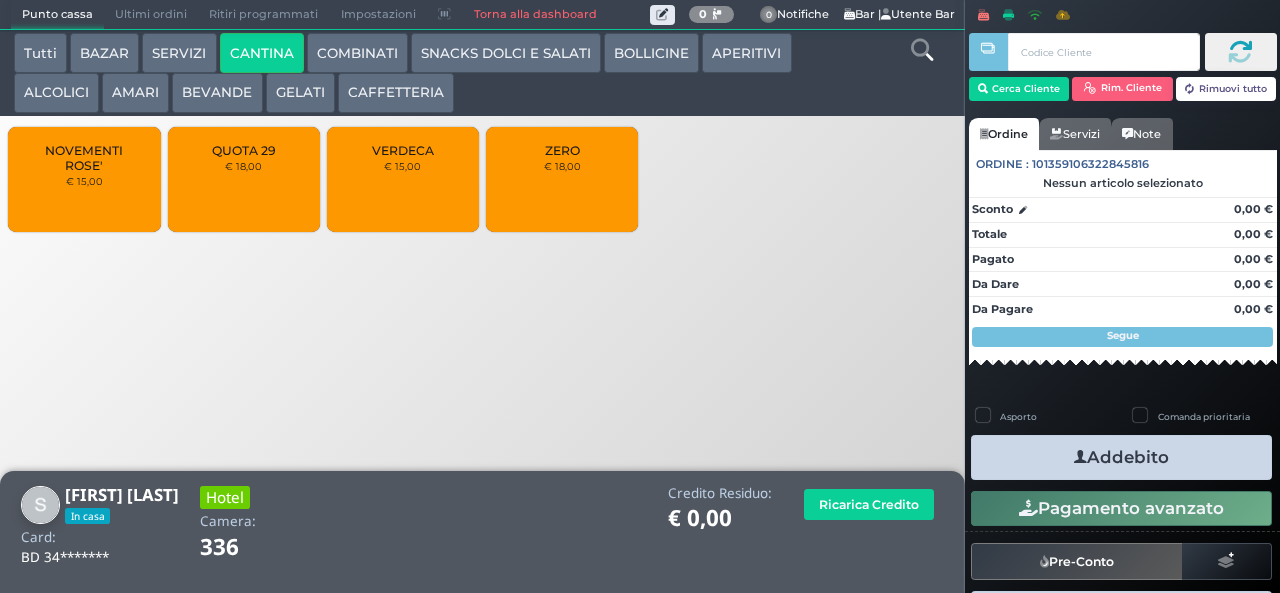 click on "BEVANDE" at bounding box center (217, 93) 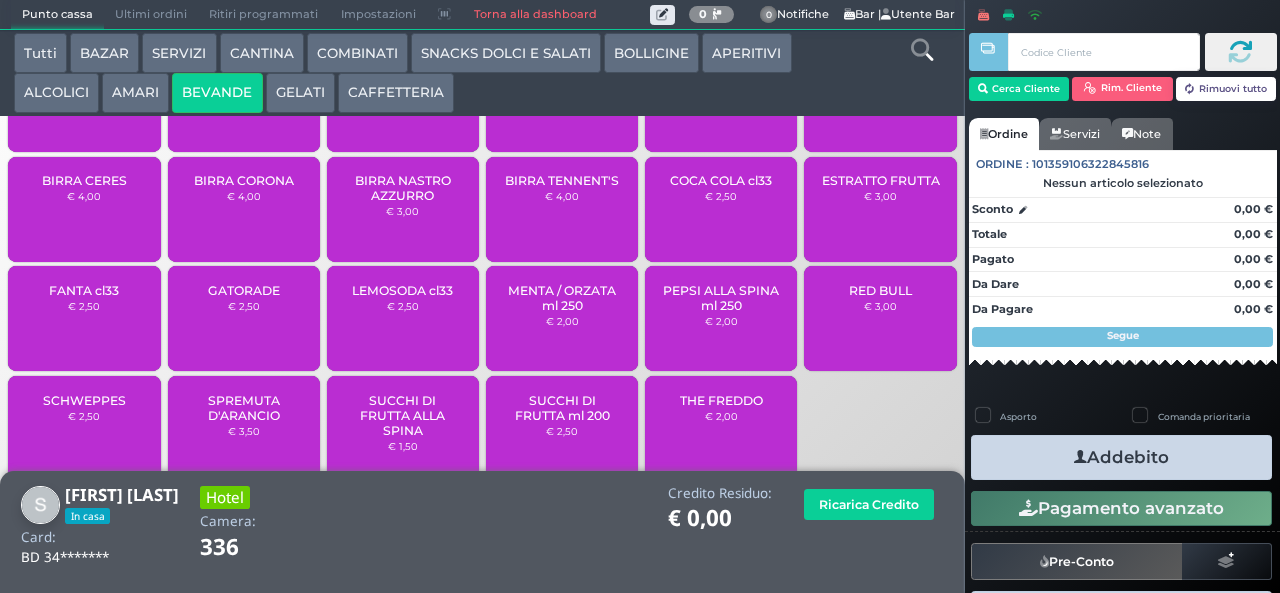 scroll, scrollTop: 122, scrollLeft: 0, axis: vertical 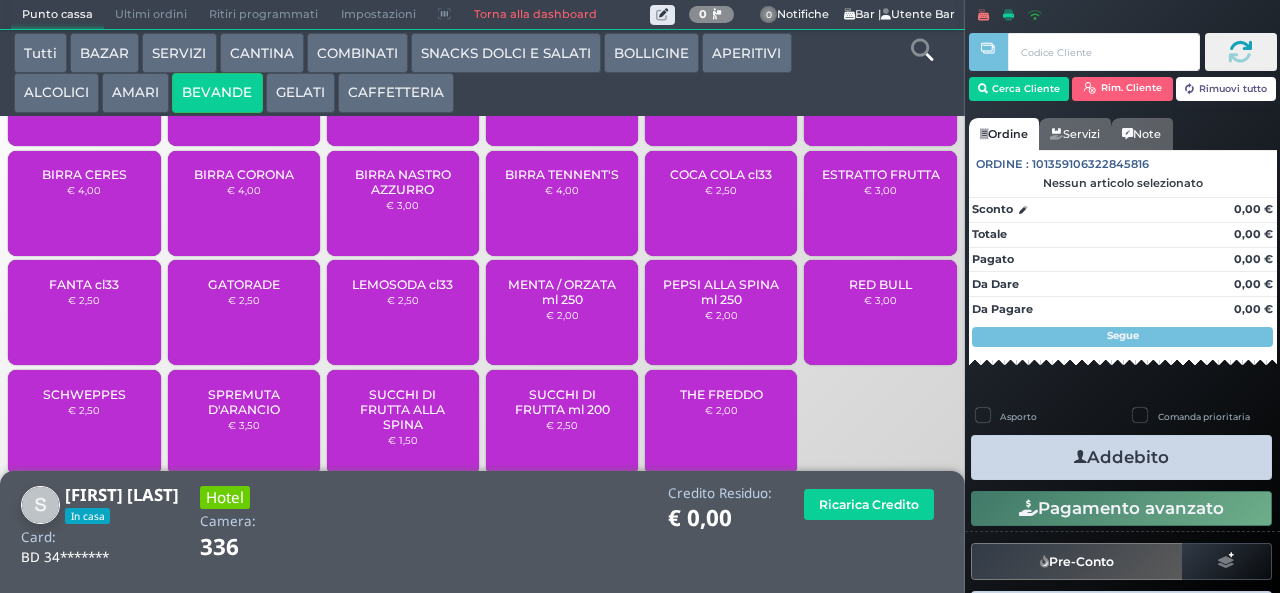 click on "COCA COLA cl33" at bounding box center [721, 174] 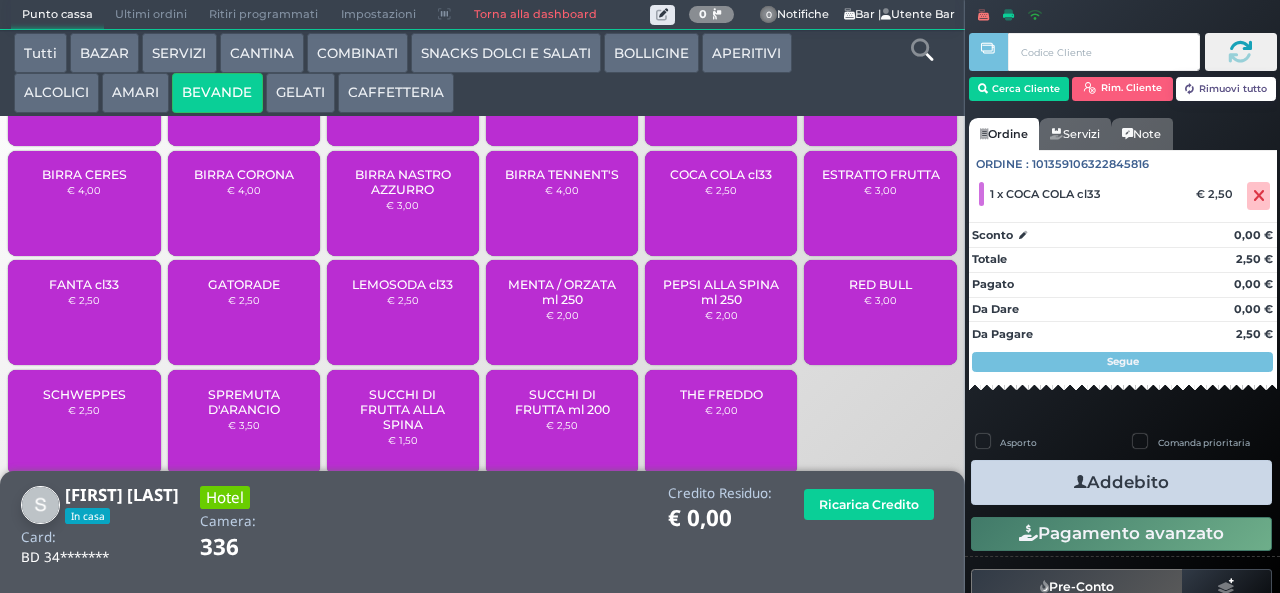 click at bounding box center [1080, 482] 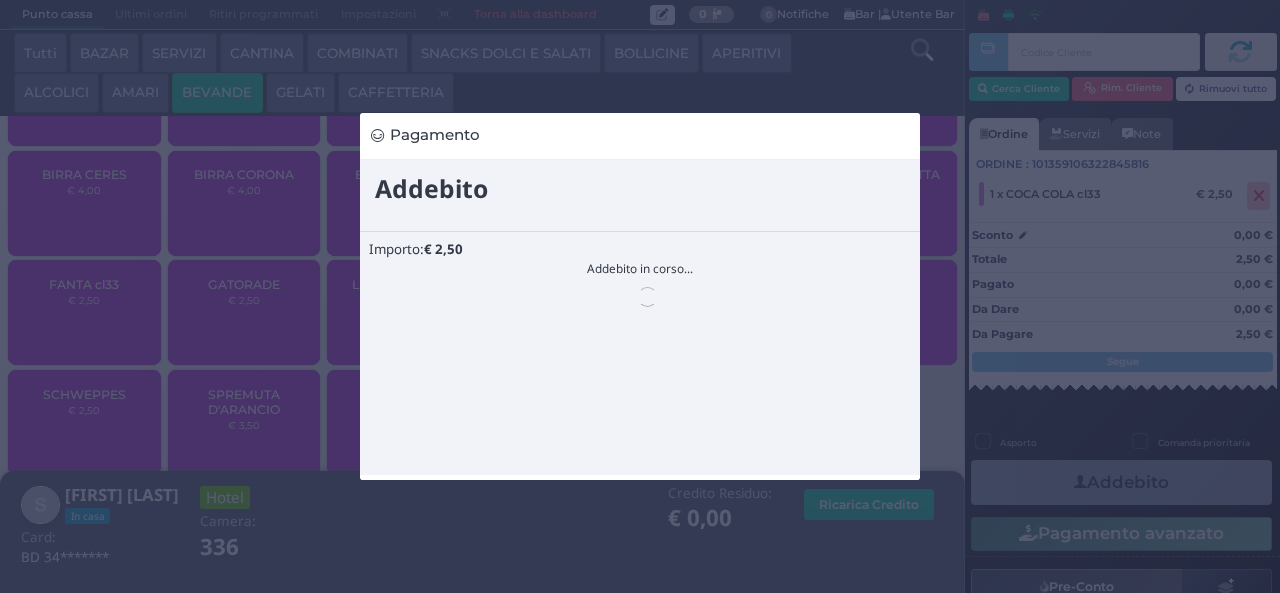 scroll, scrollTop: 0, scrollLeft: 0, axis: both 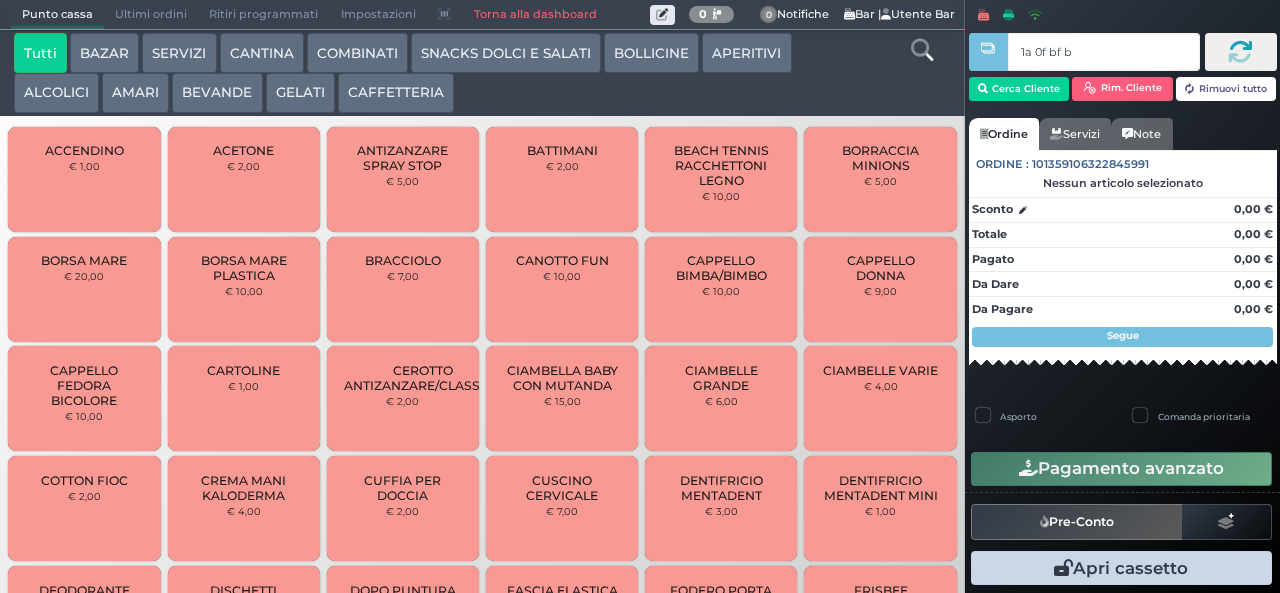 type on "1a 0f bf b9" 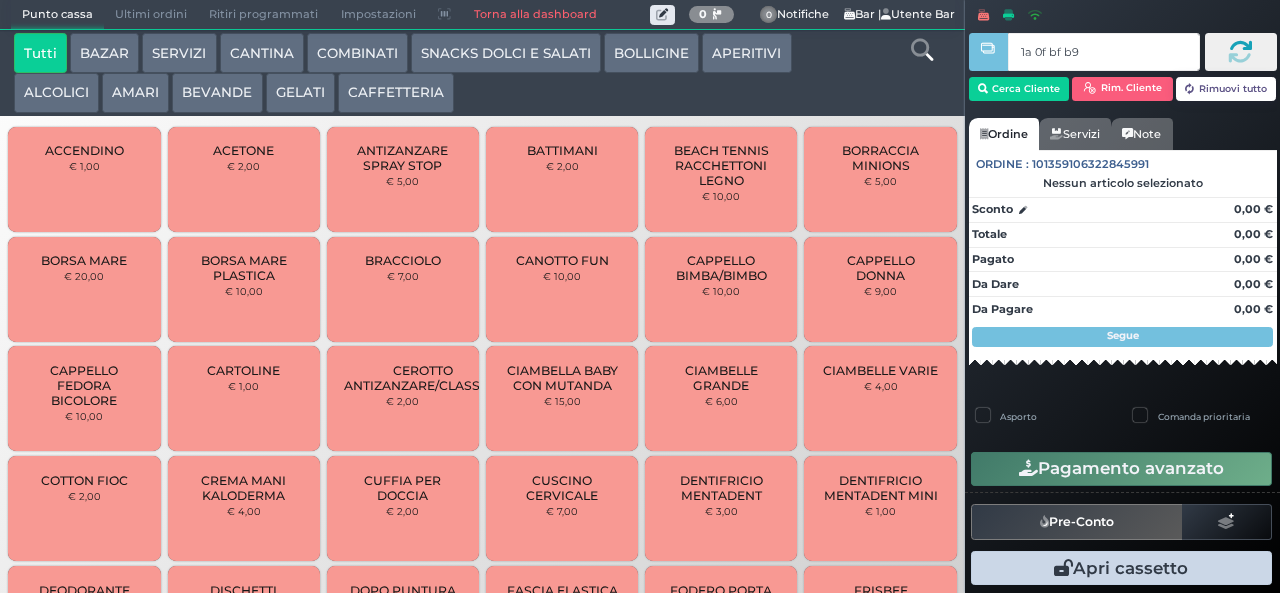 type 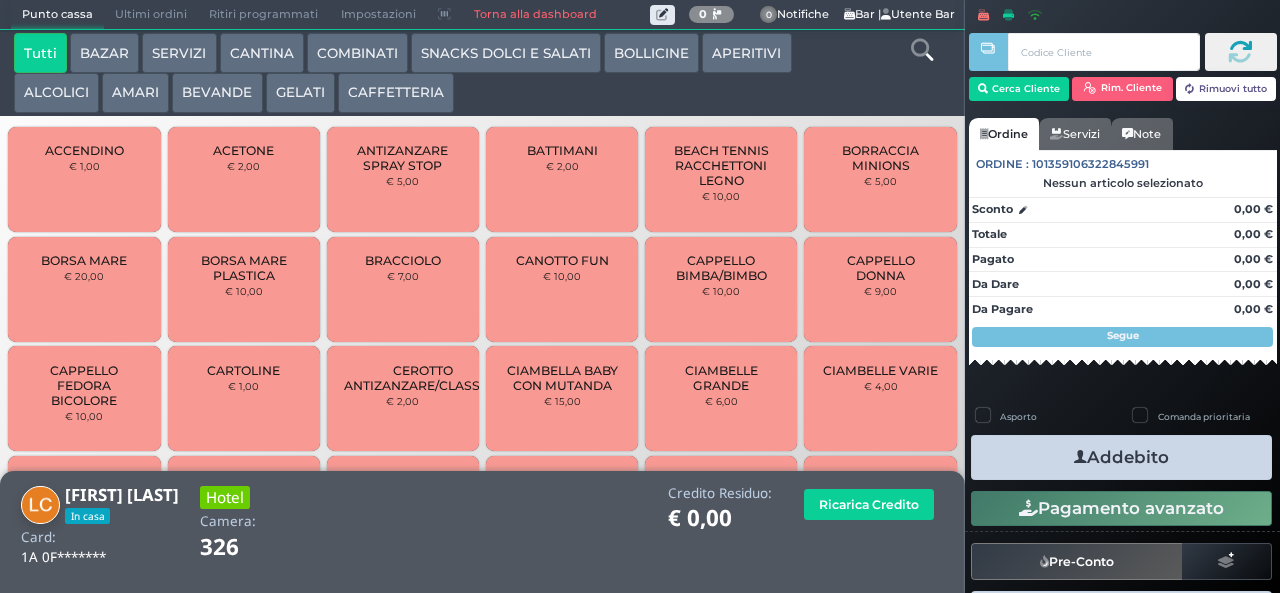 click on "CAFFETTERIA" at bounding box center [396, 93] 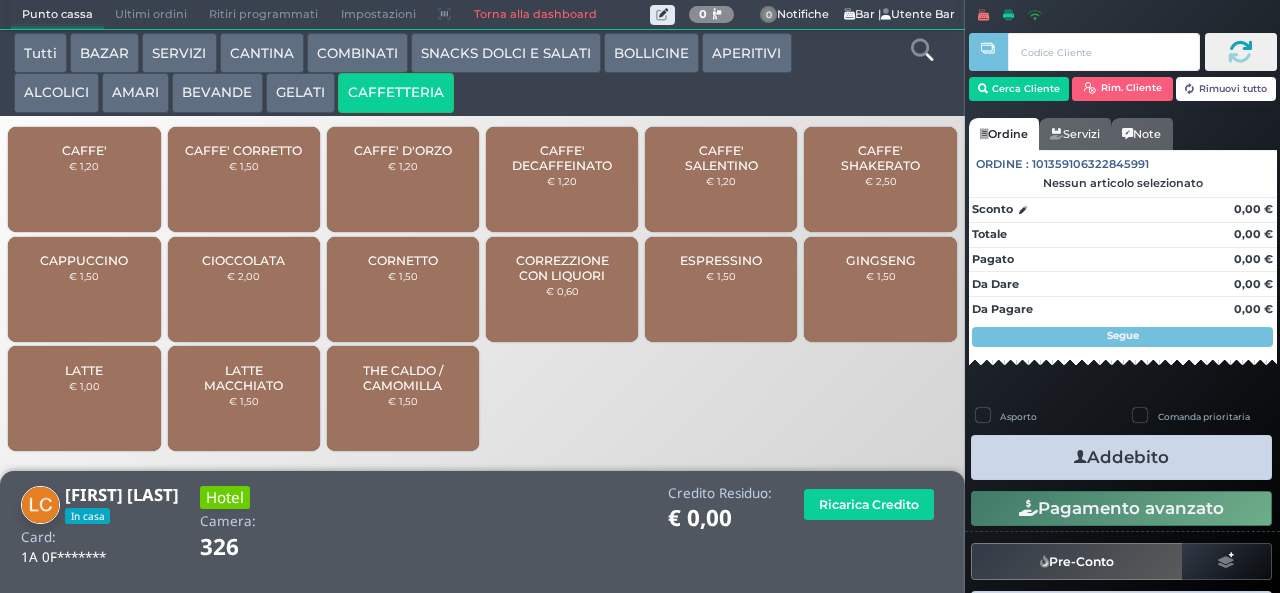 click on "SNACKS DOLCI E SALATI" at bounding box center (506, 53) 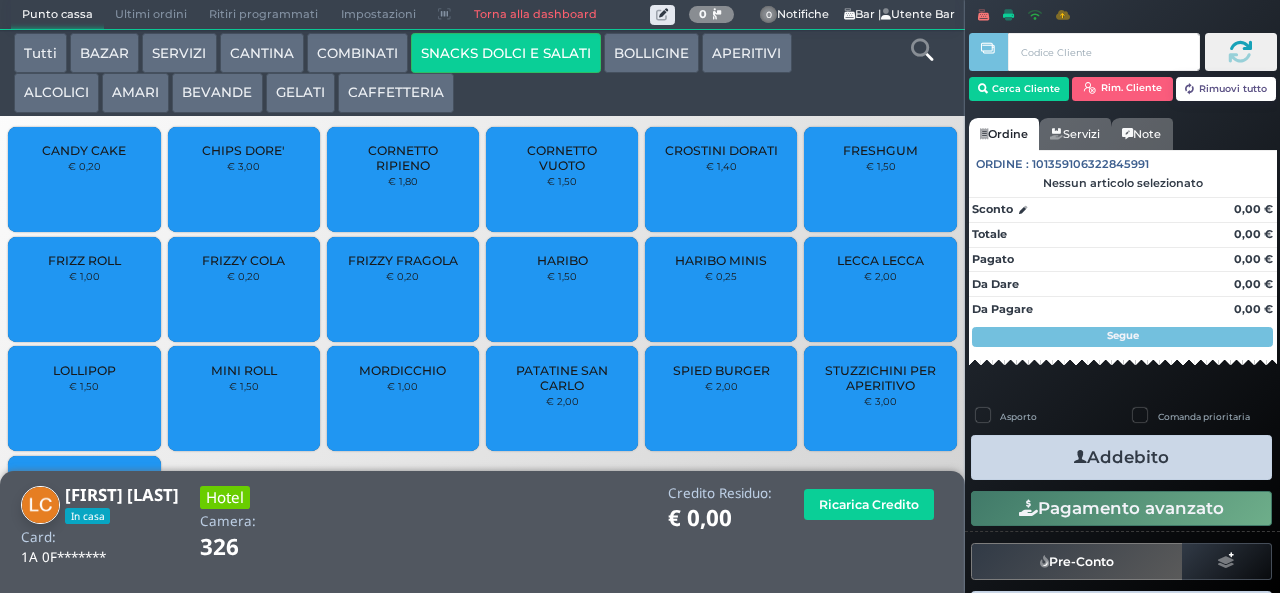 click on "COMBINATI" at bounding box center (357, 53) 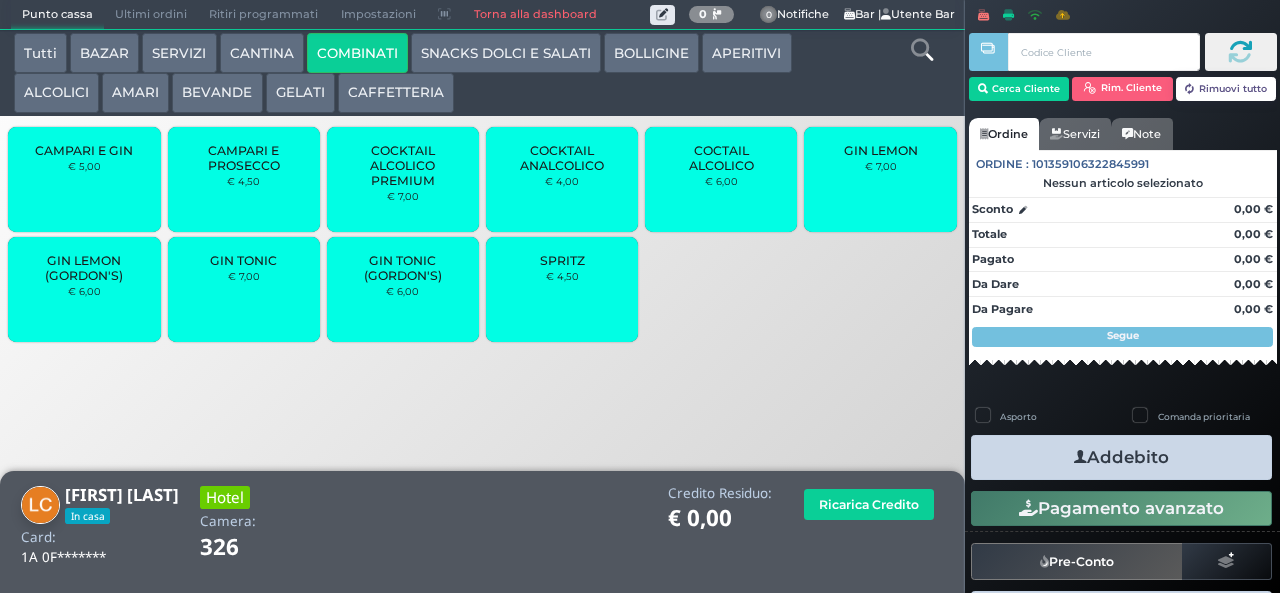 click on "CANTINA" at bounding box center (262, 53) 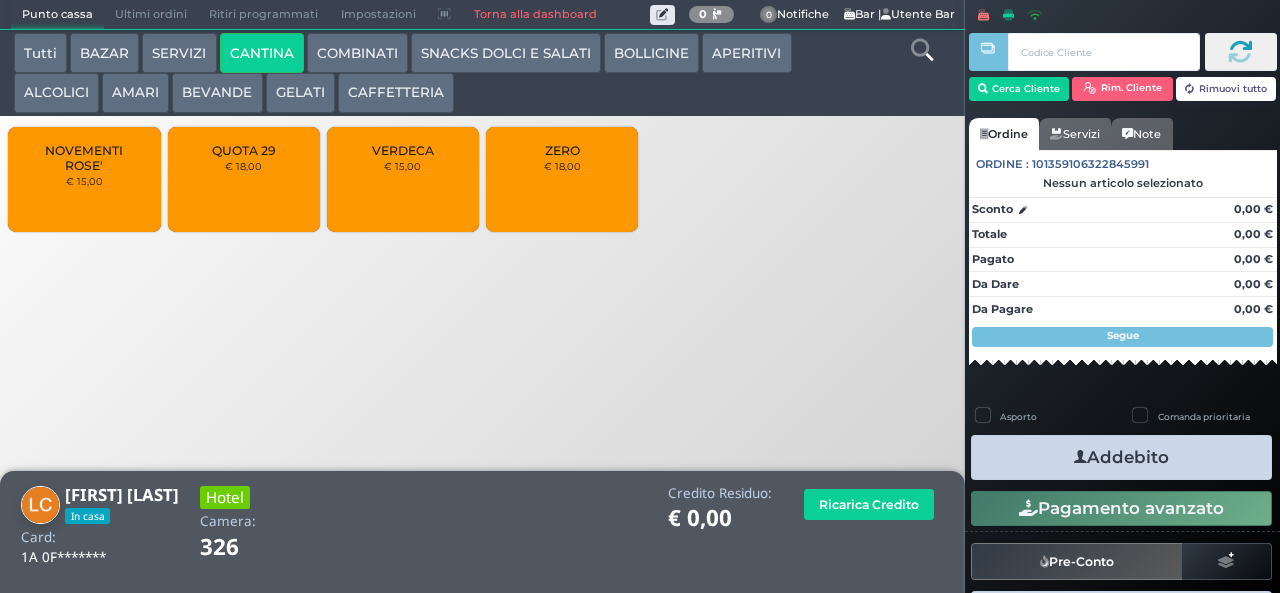 click on "AMARI" at bounding box center (135, 93) 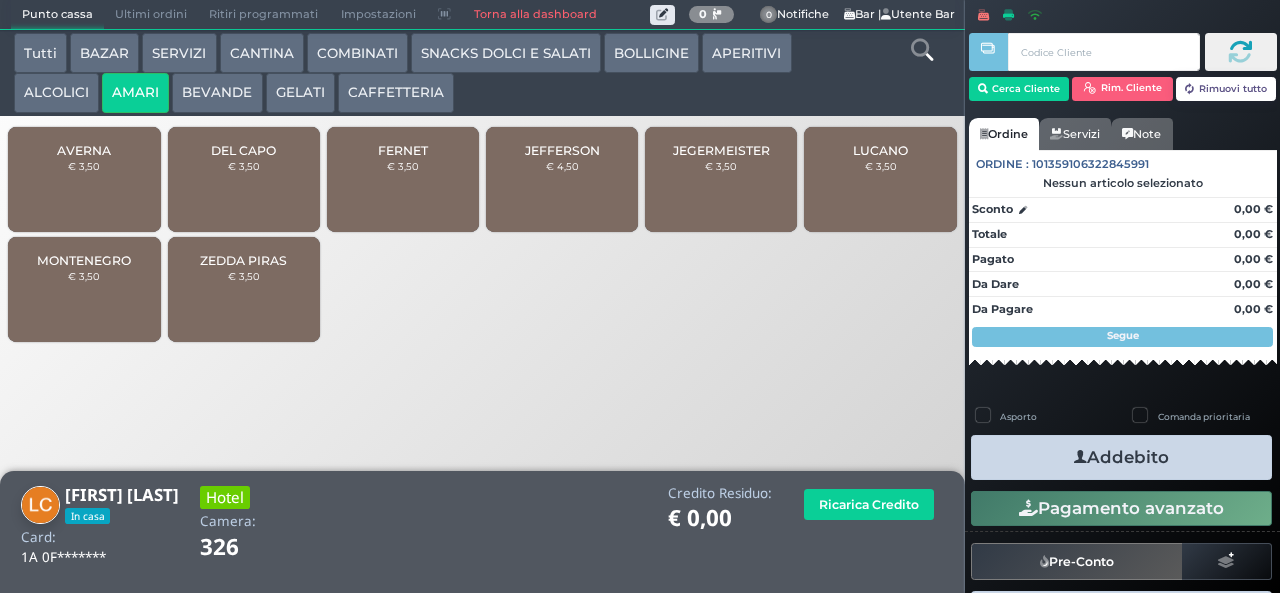 click on "DEL CAPO" at bounding box center [243, 150] 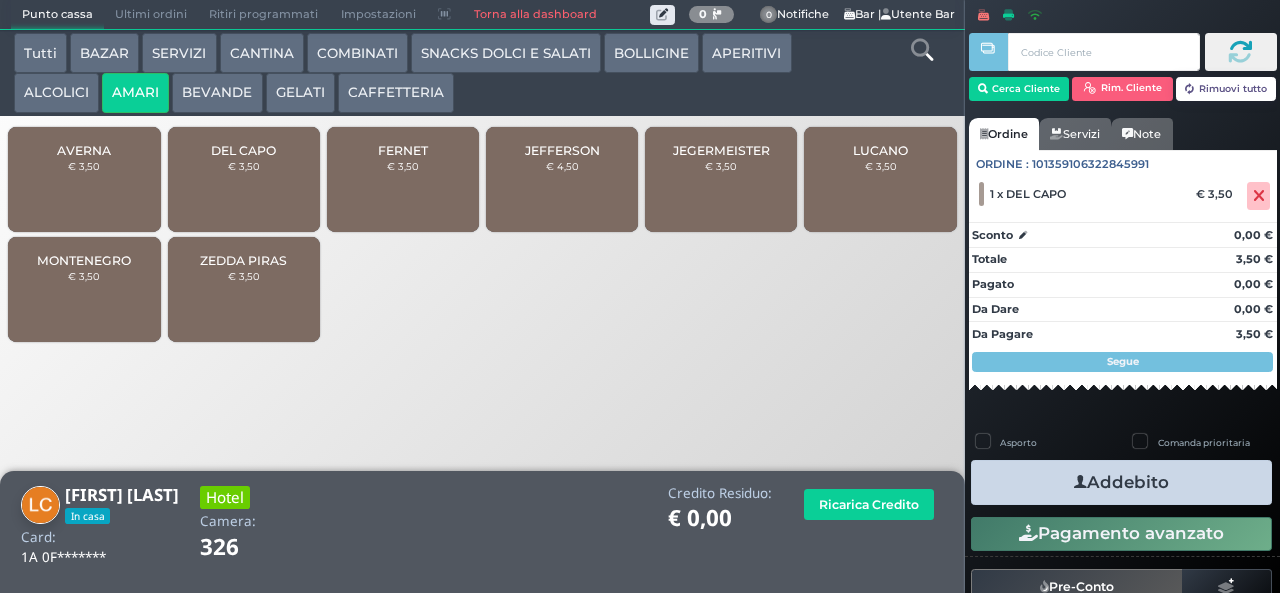 click on "Addebito" at bounding box center (1121, 482) 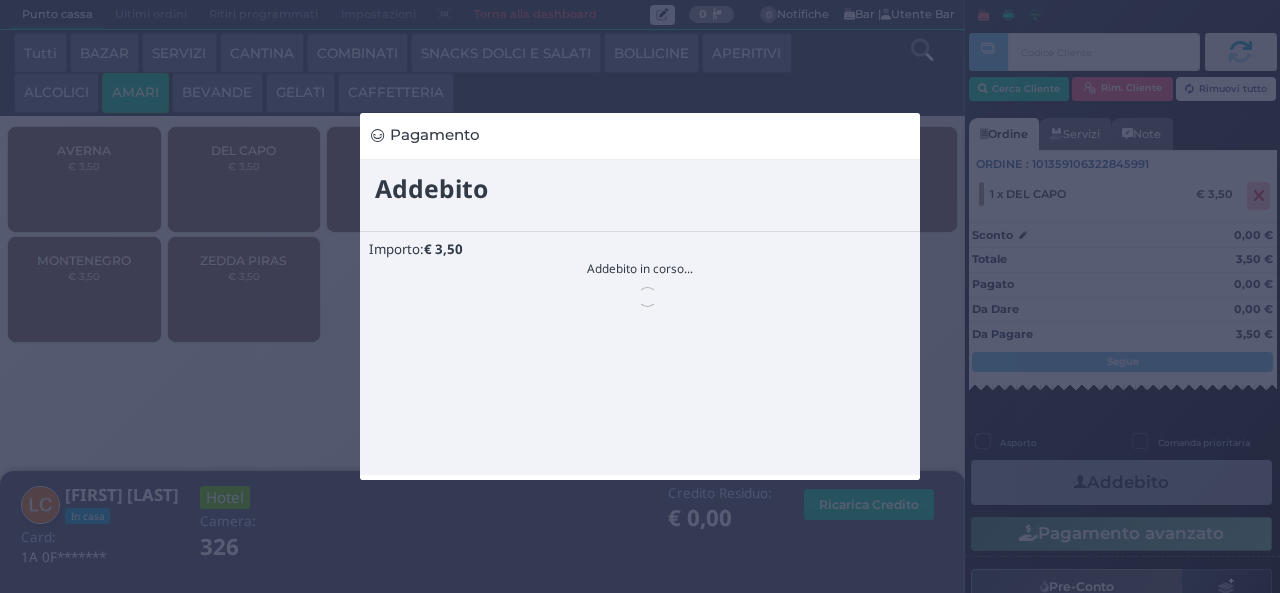 scroll, scrollTop: 0, scrollLeft: 0, axis: both 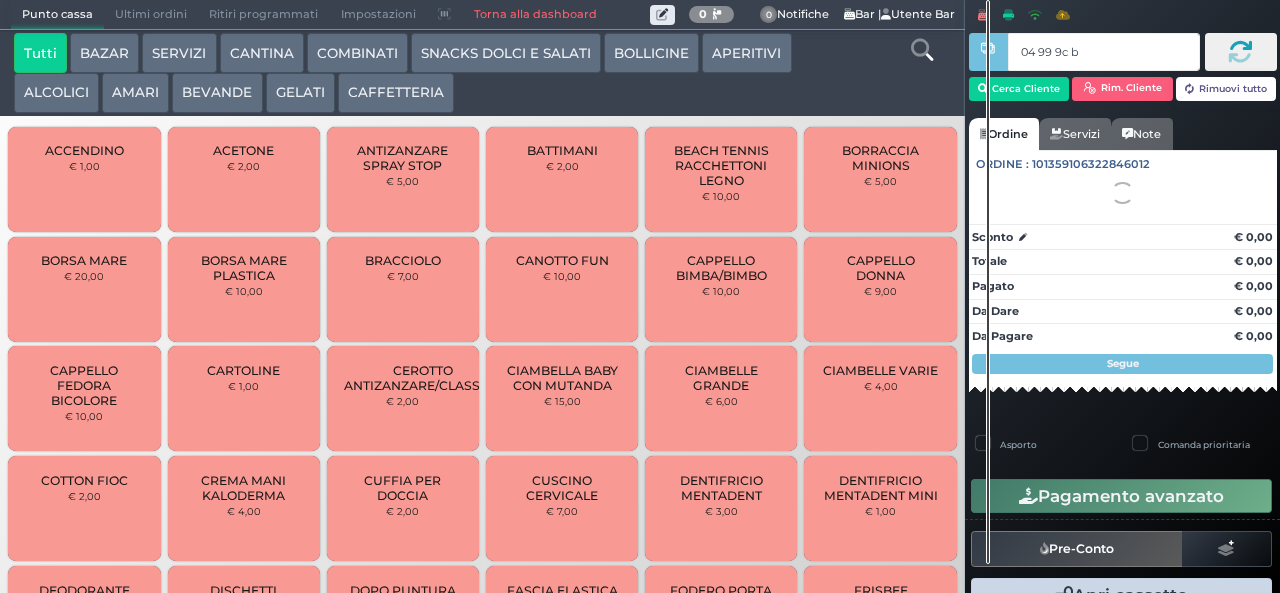 type on "04 99 9c b0" 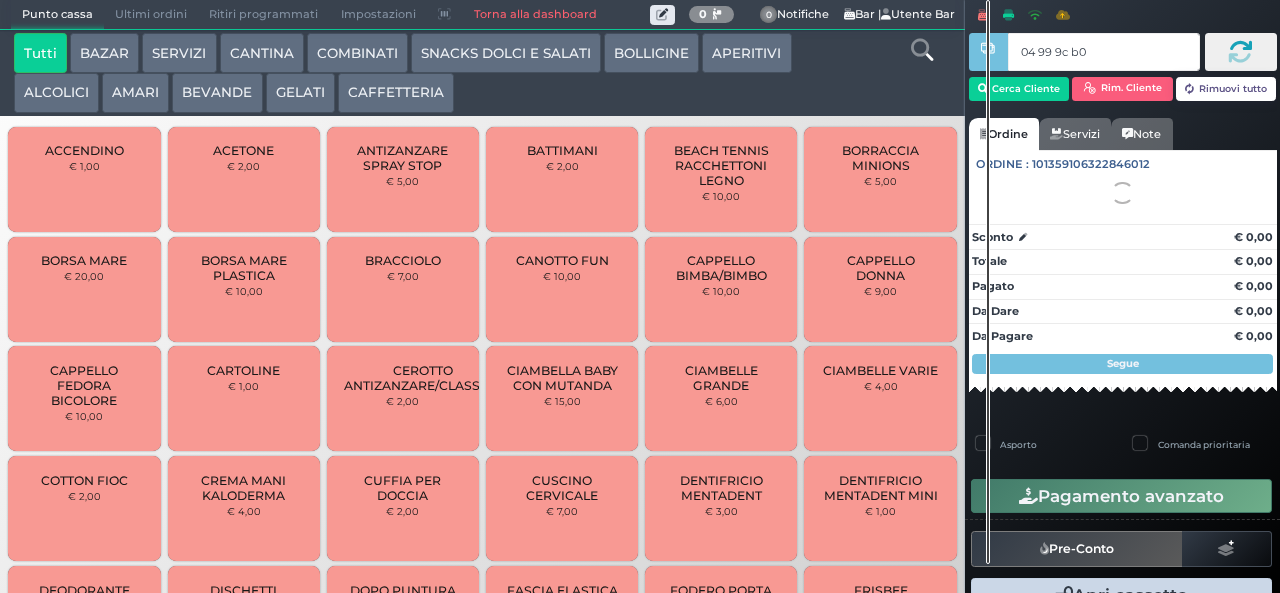 type 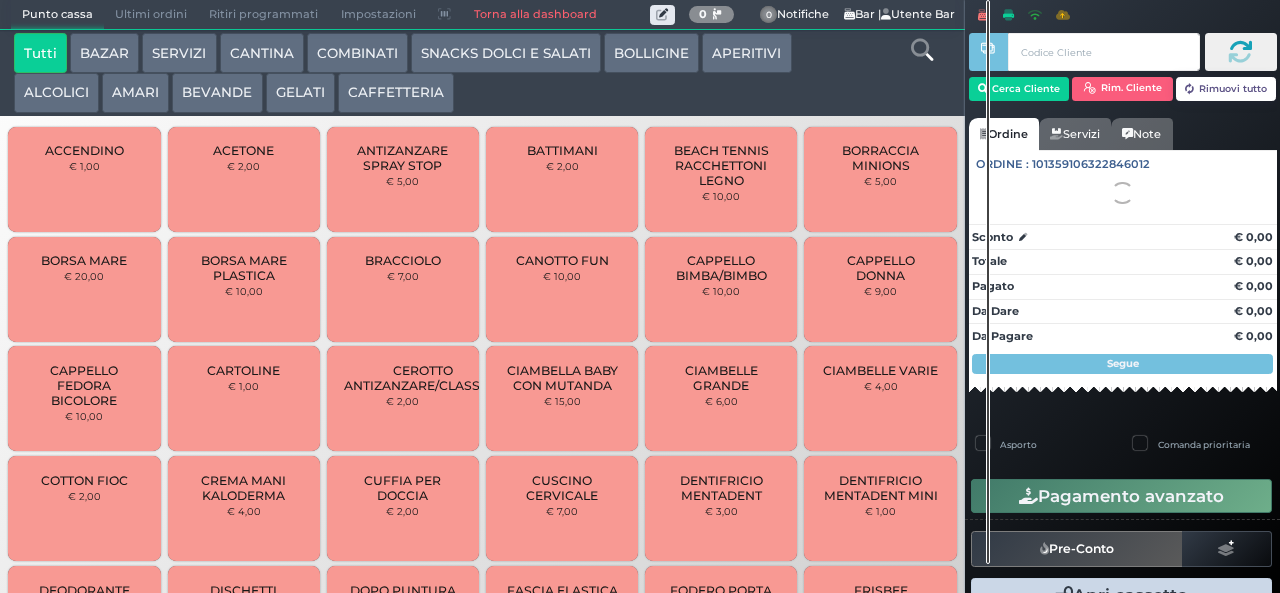 scroll, scrollTop: 0, scrollLeft: 0, axis: both 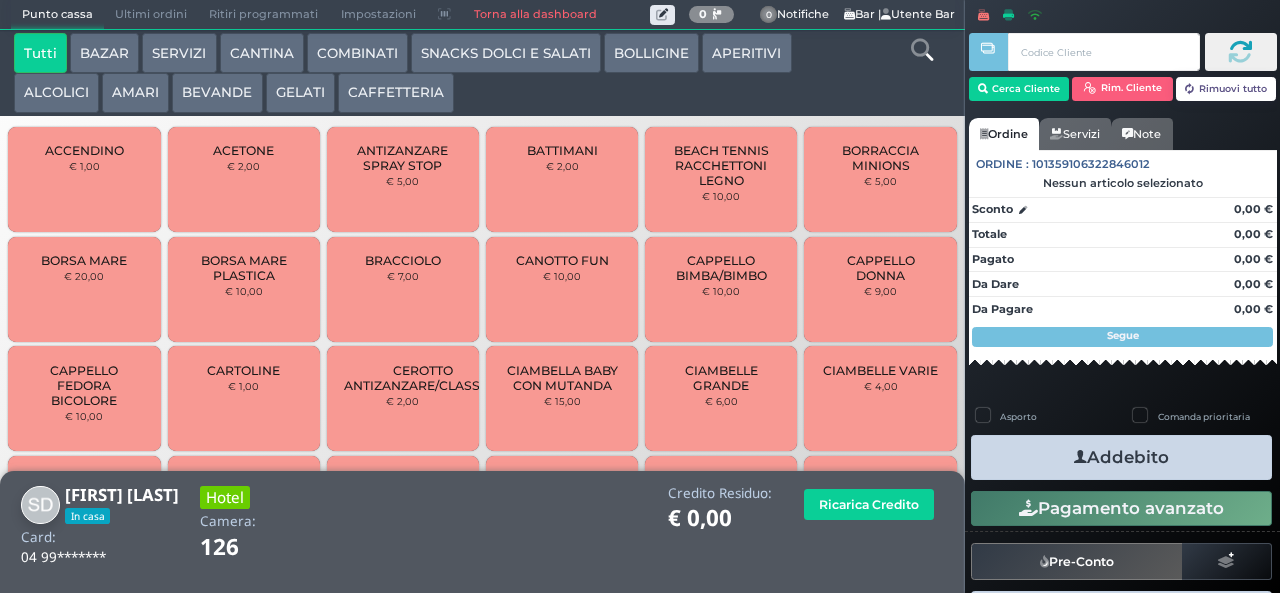 click on "GELATI" at bounding box center [300, 93] 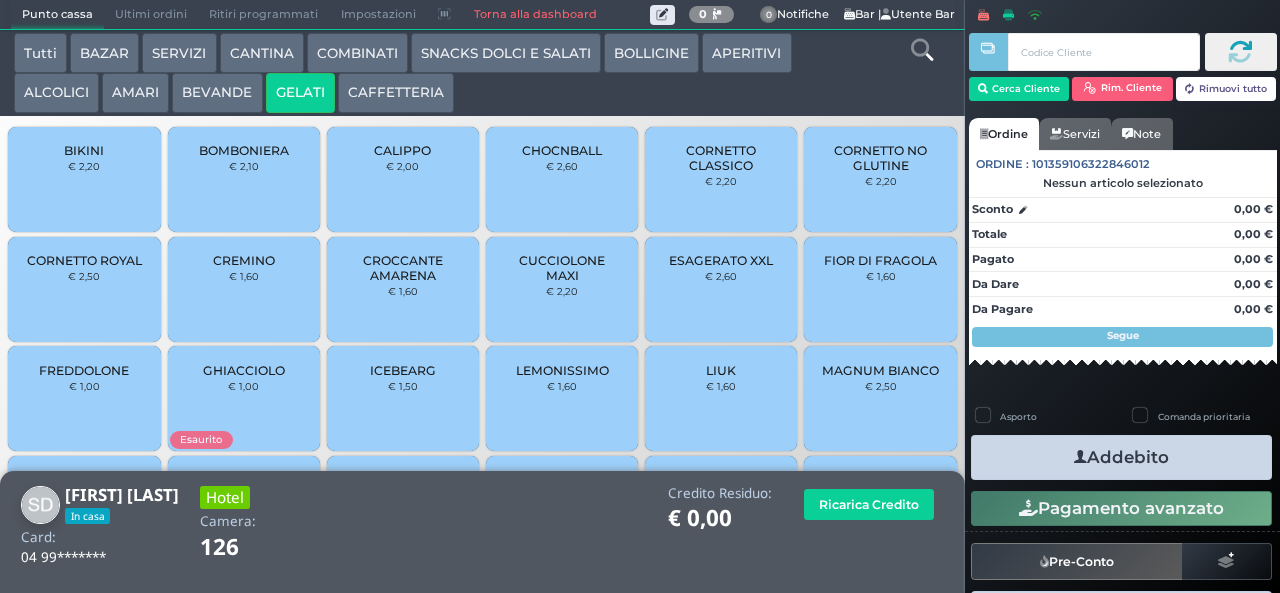 scroll, scrollTop: 133, scrollLeft: 0, axis: vertical 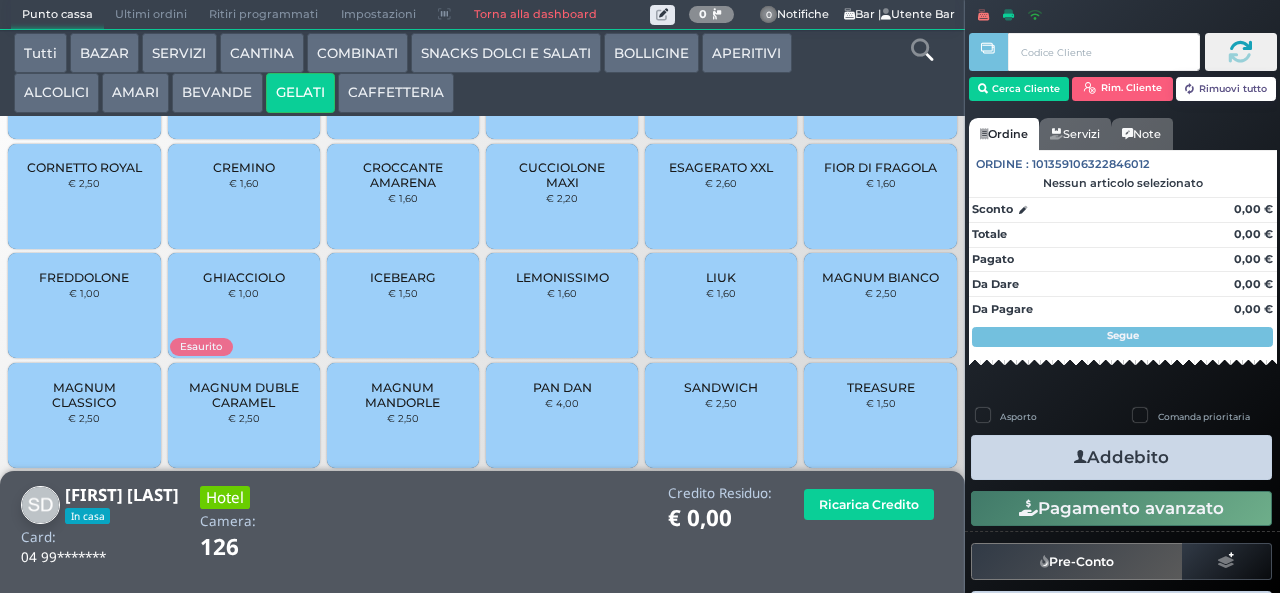 click on "TREASURE
€ 1,50" at bounding box center [880, 415] 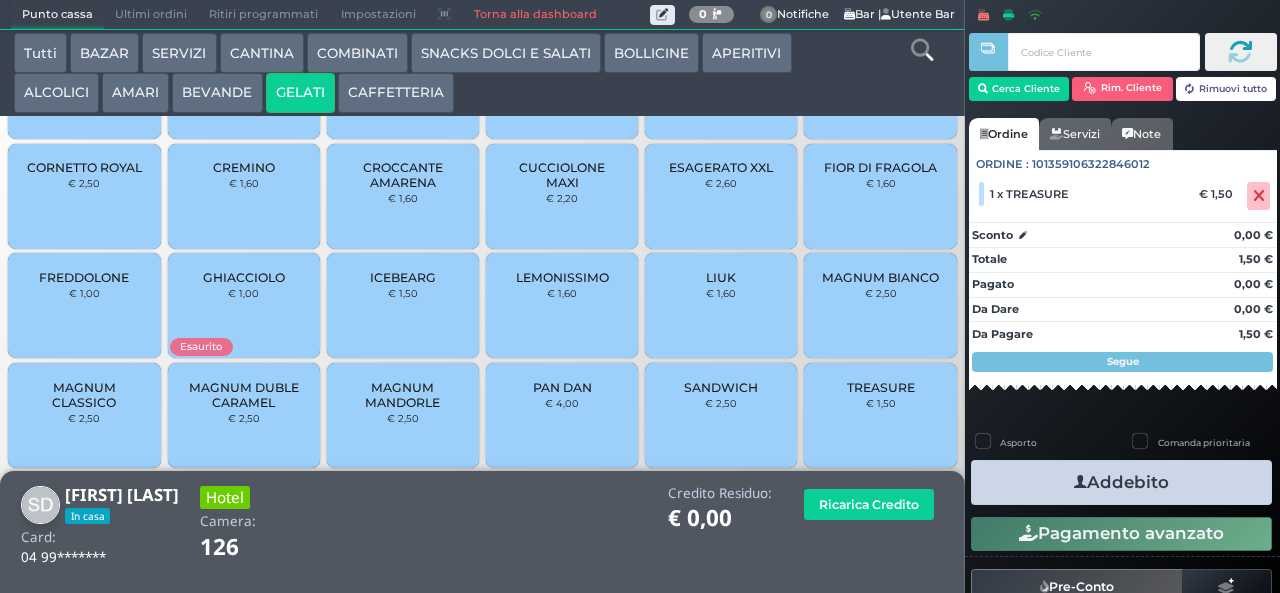 click on "Addebito" at bounding box center (1121, 482) 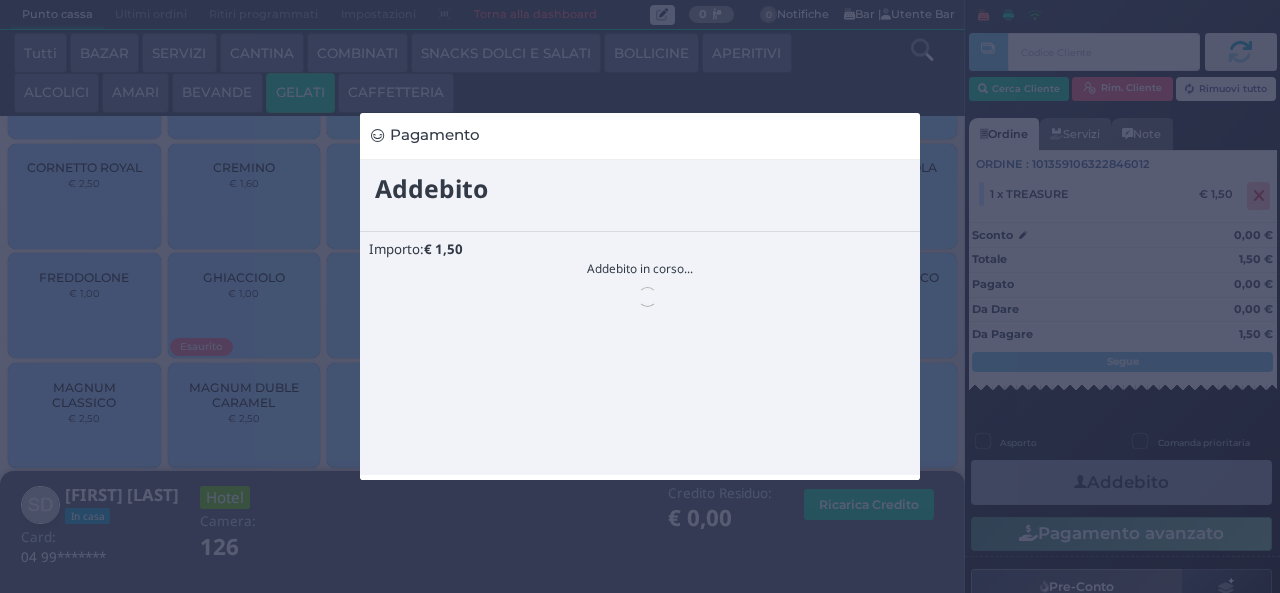 scroll, scrollTop: 0, scrollLeft: 0, axis: both 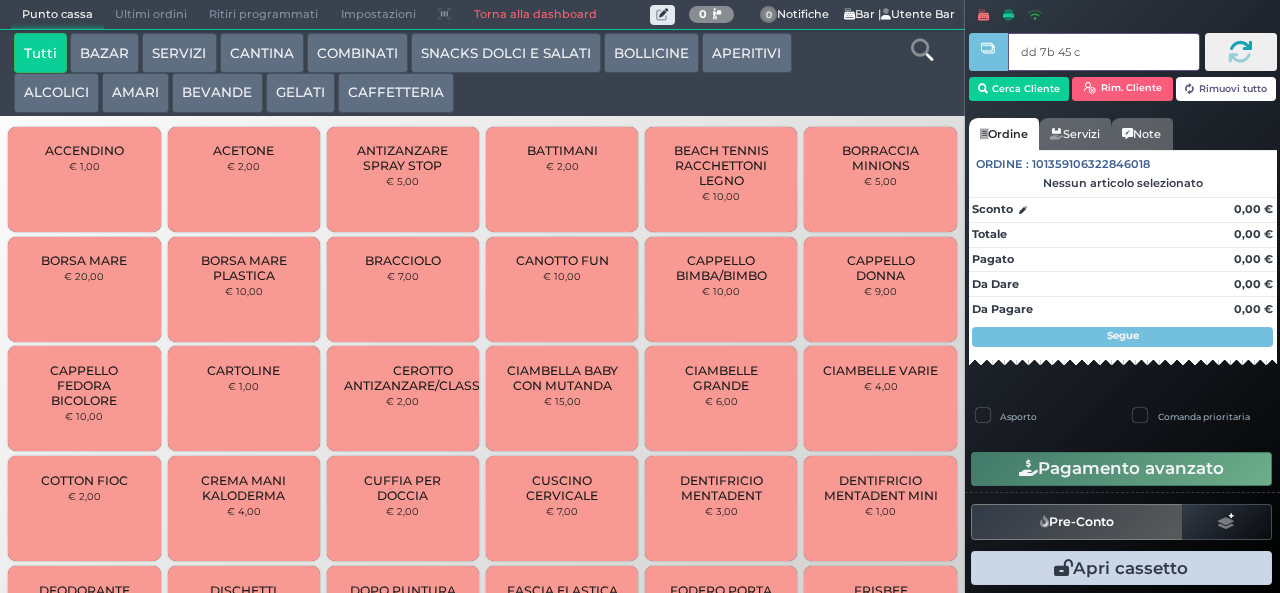type on "dd 7b 45 c3" 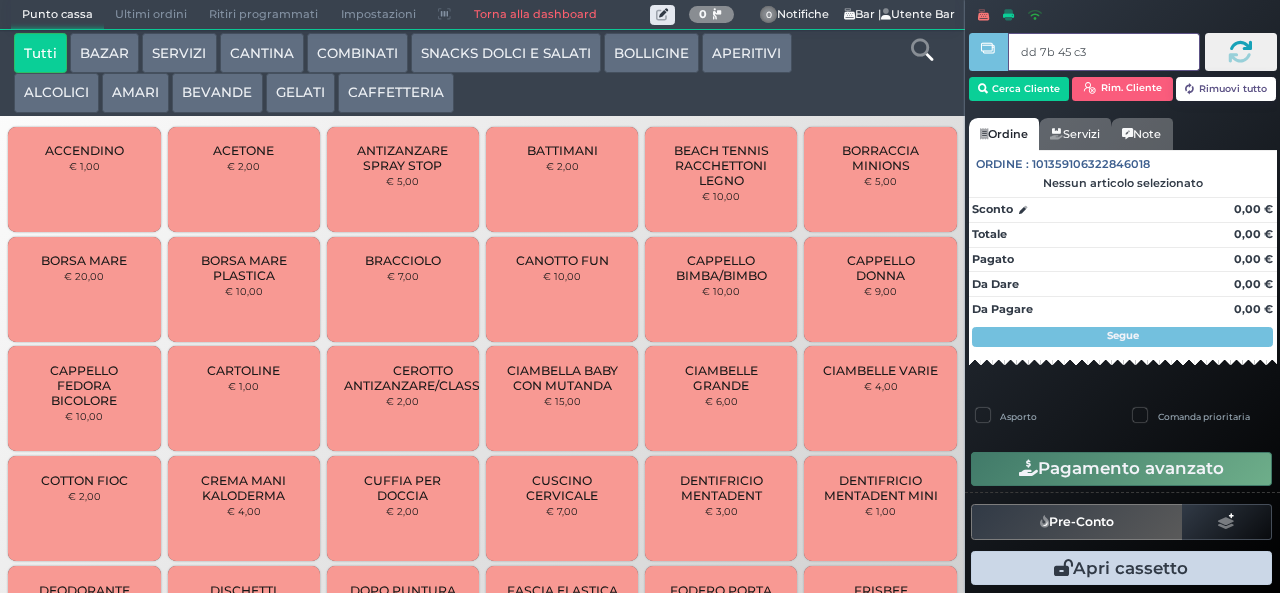 type 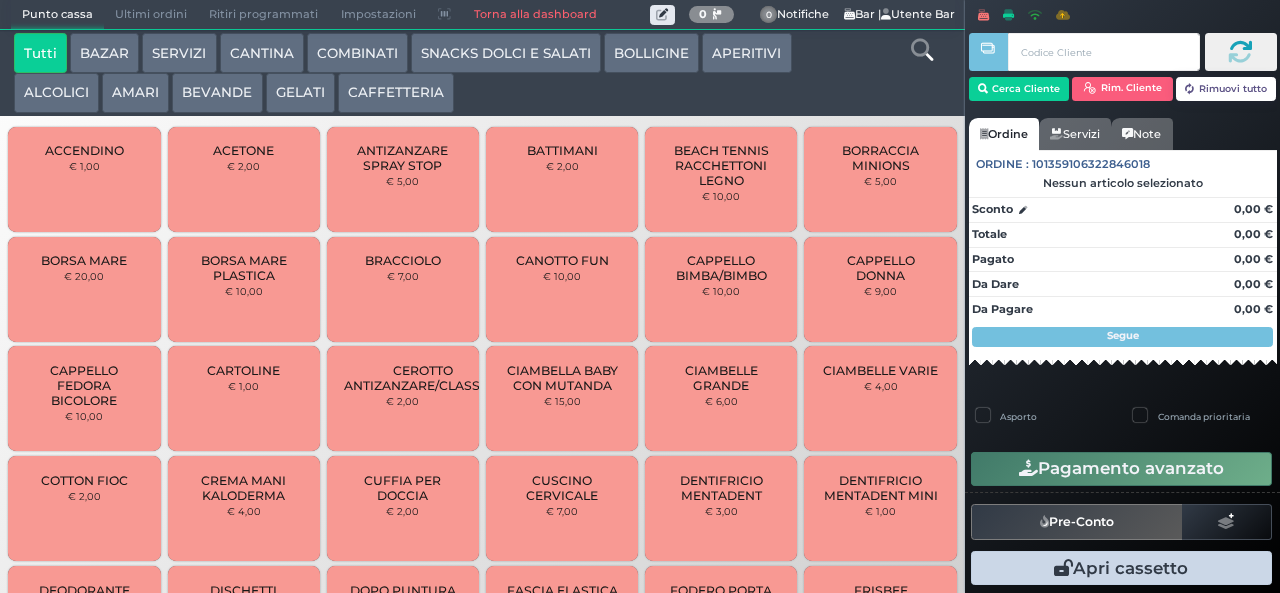click on "SNACKS DOLCI E SALATI" at bounding box center (506, 53) 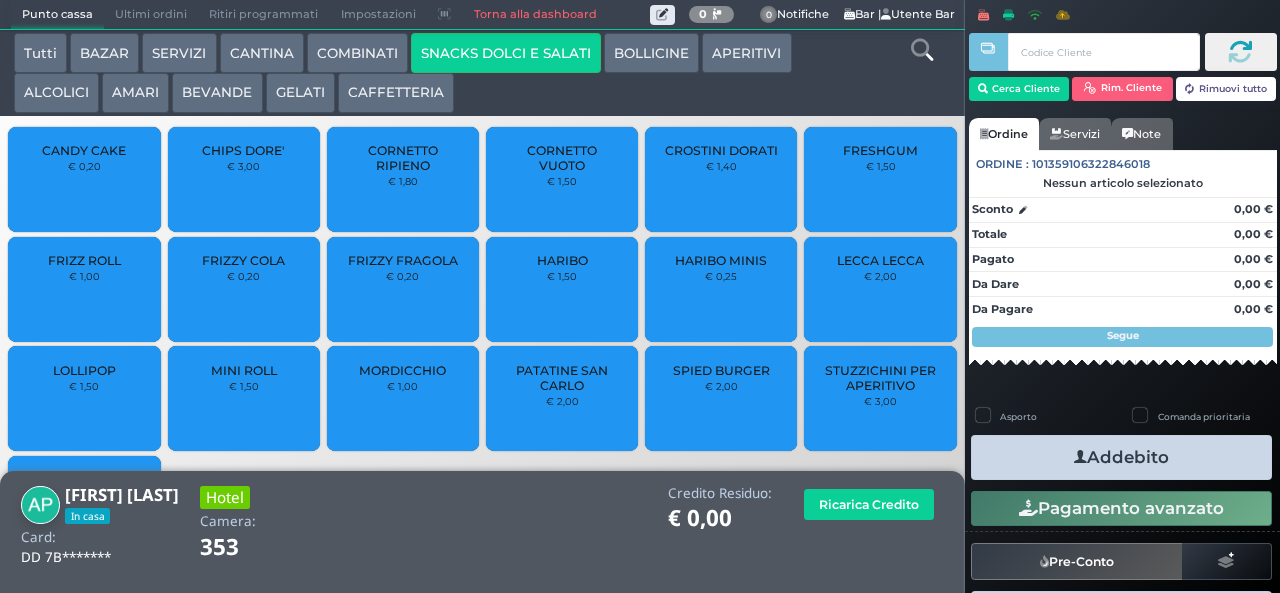 click on "PATATINE SAN CARLO" at bounding box center (562, 378) 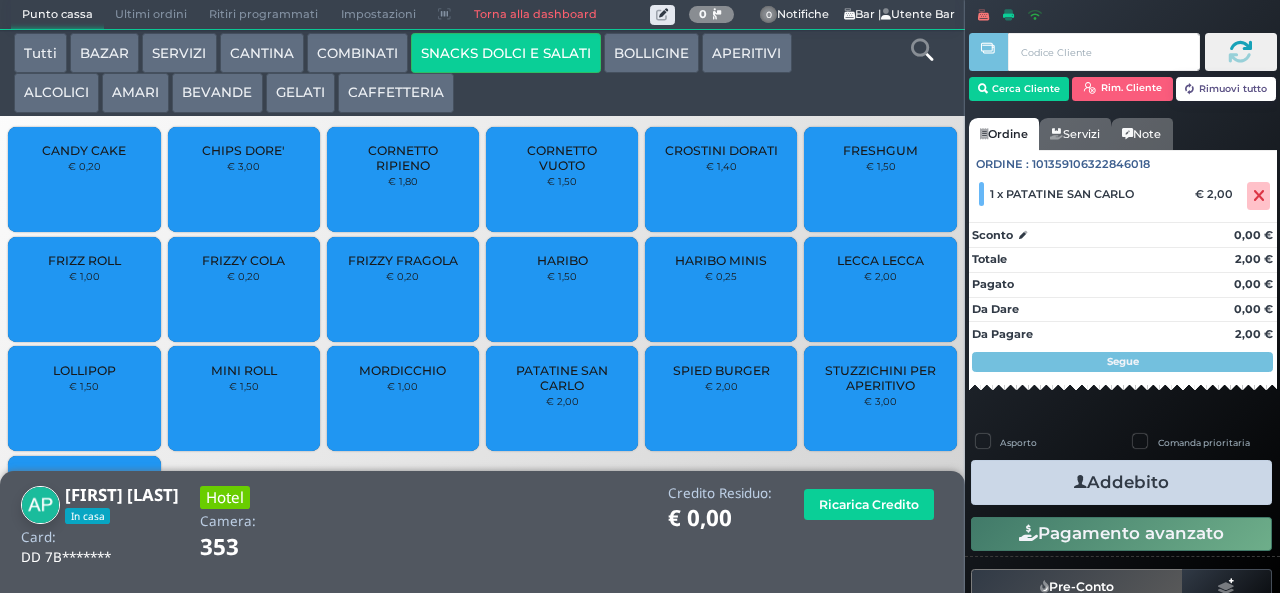 click on "Addebito" at bounding box center [1121, 482] 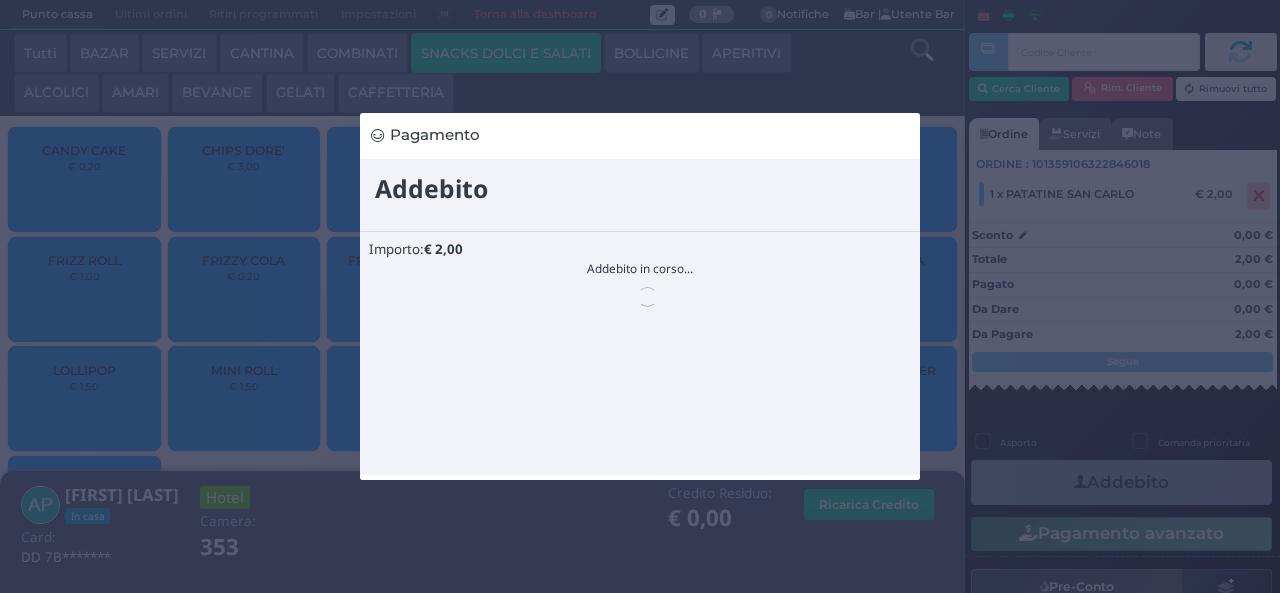 scroll, scrollTop: 0, scrollLeft: 0, axis: both 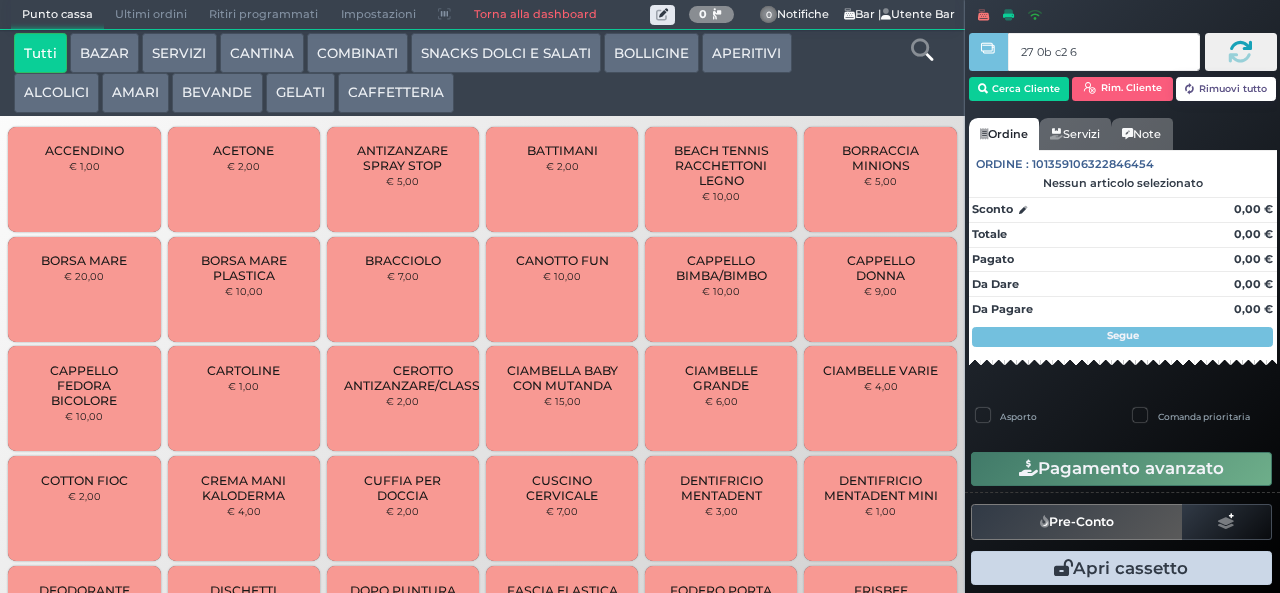 type on "27 0b c2 67" 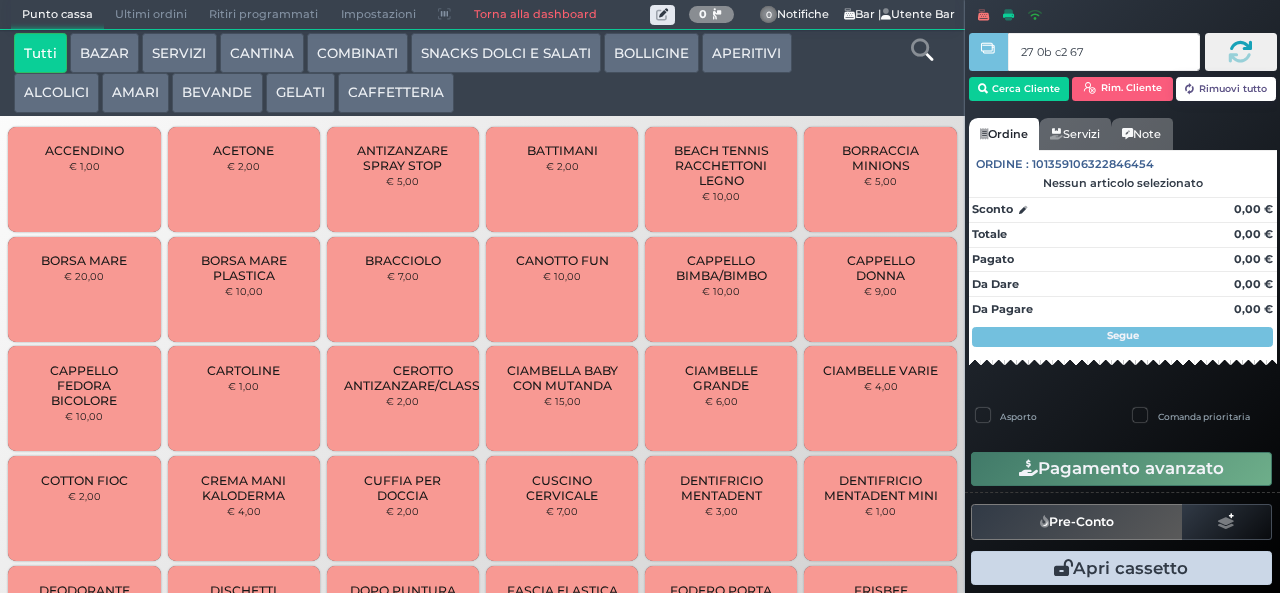type 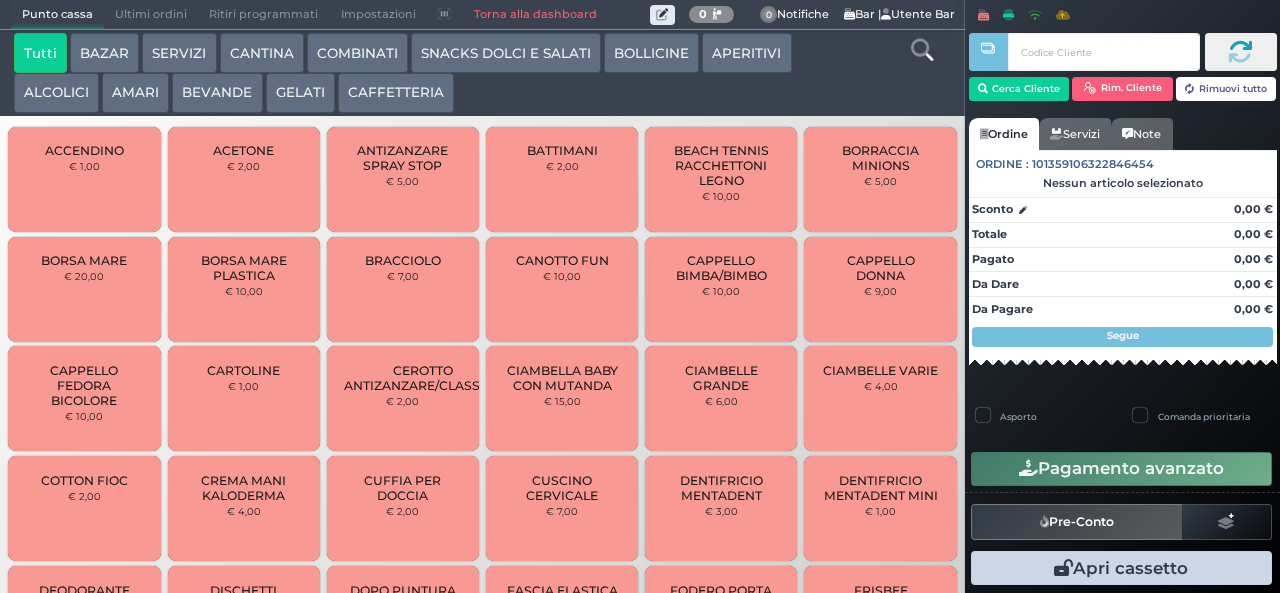 click on "GELATI" at bounding box center (300, 93) 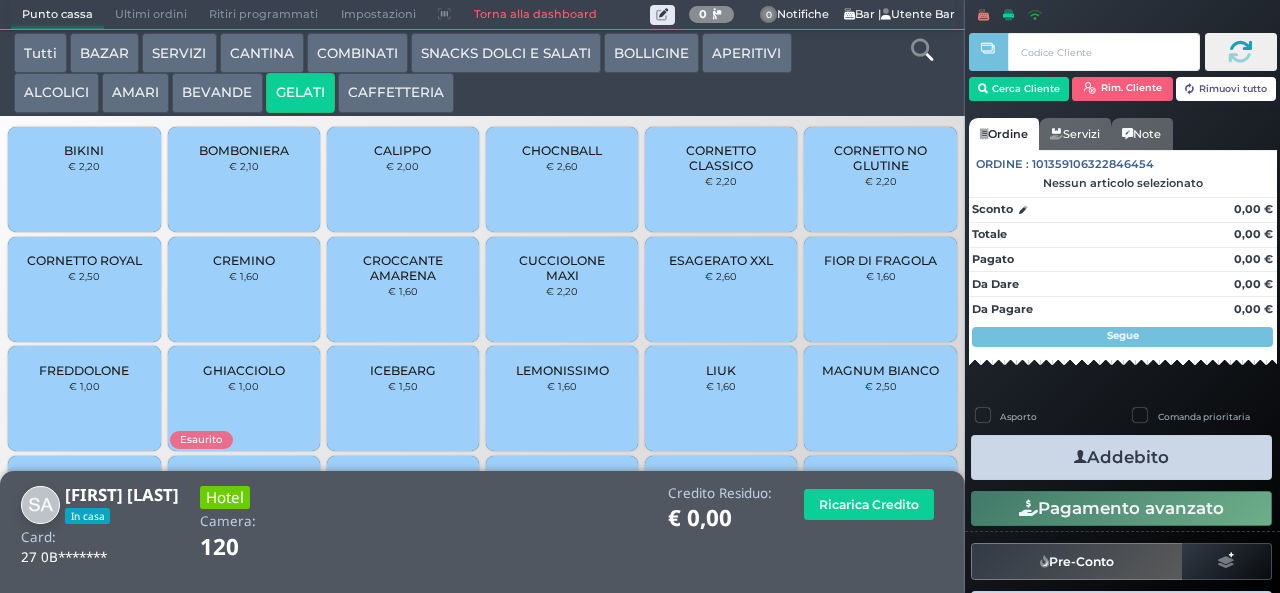 scroll, scrollTop: 133, scrollLeft: 0, axis: vertical 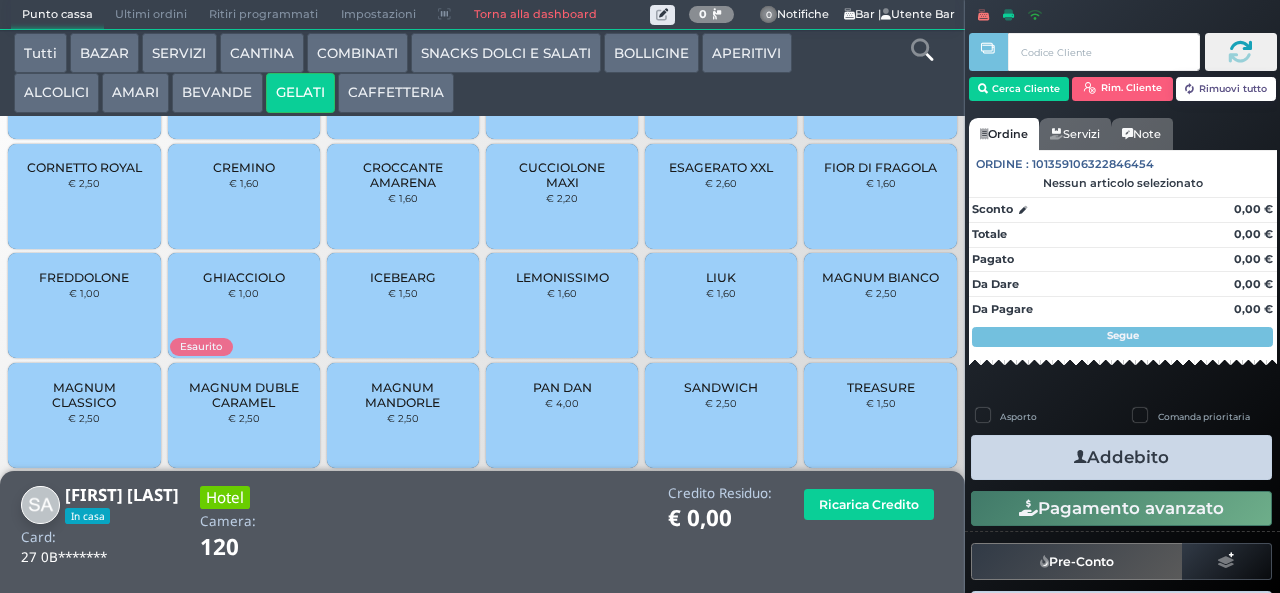 click on "TREASURE
€ 1,50" at bounding box center (880, 415) 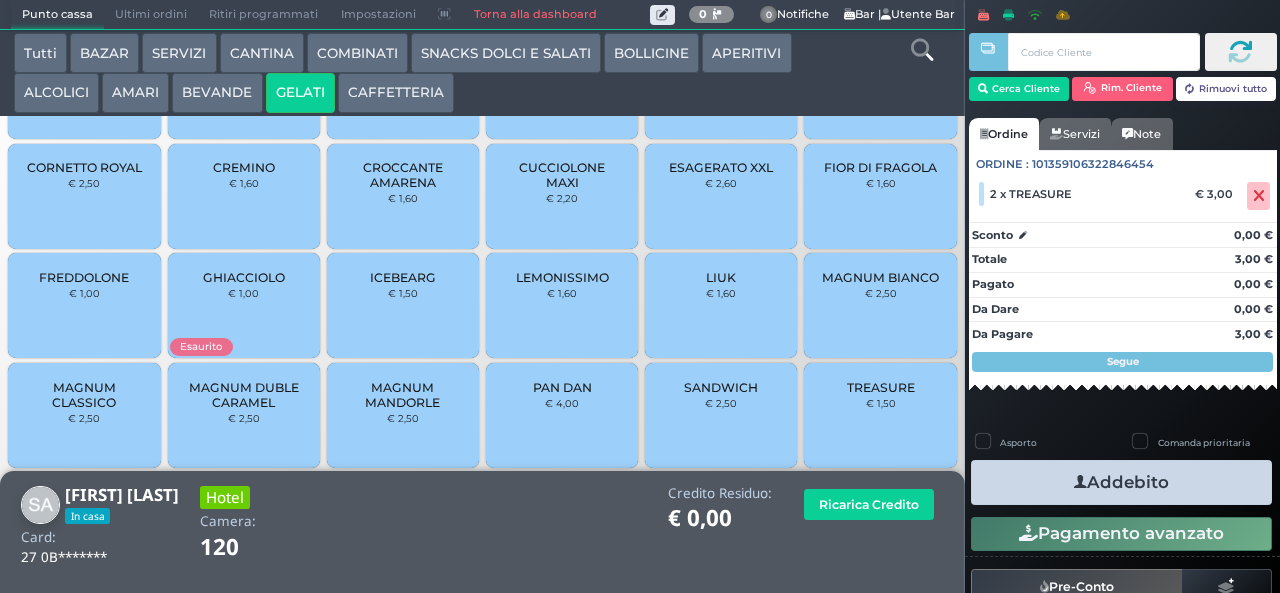 scroll, scrollTop: 0, scrollLeft: 0, axis: both 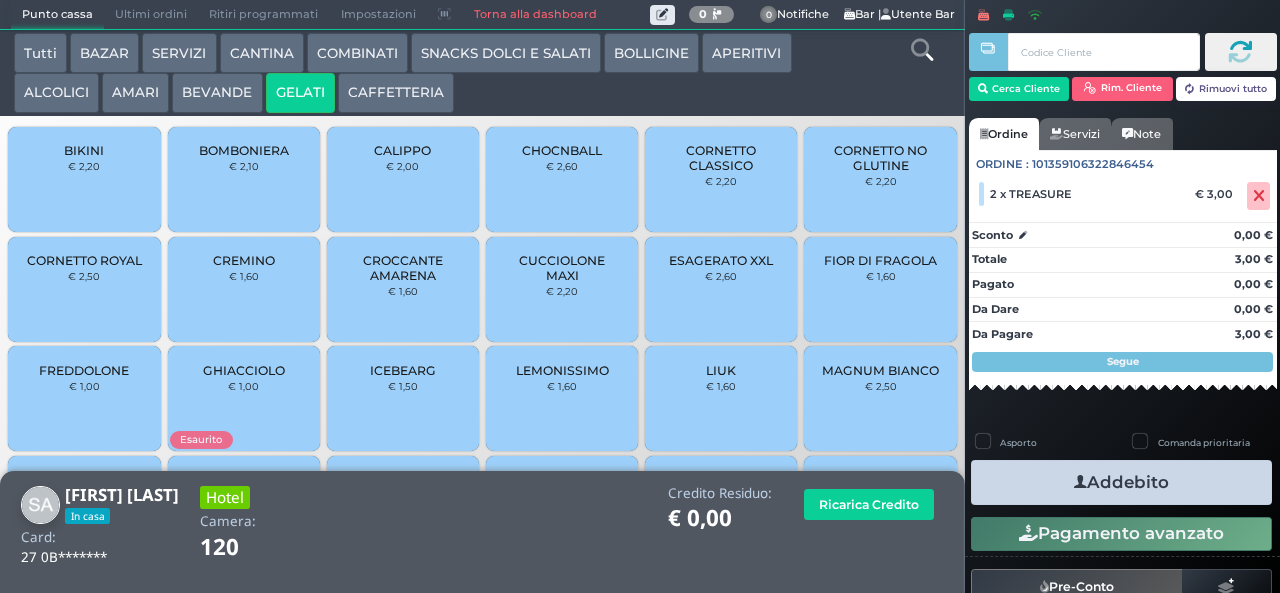 click on "CALIPPO" at bounding box center [402, 150] 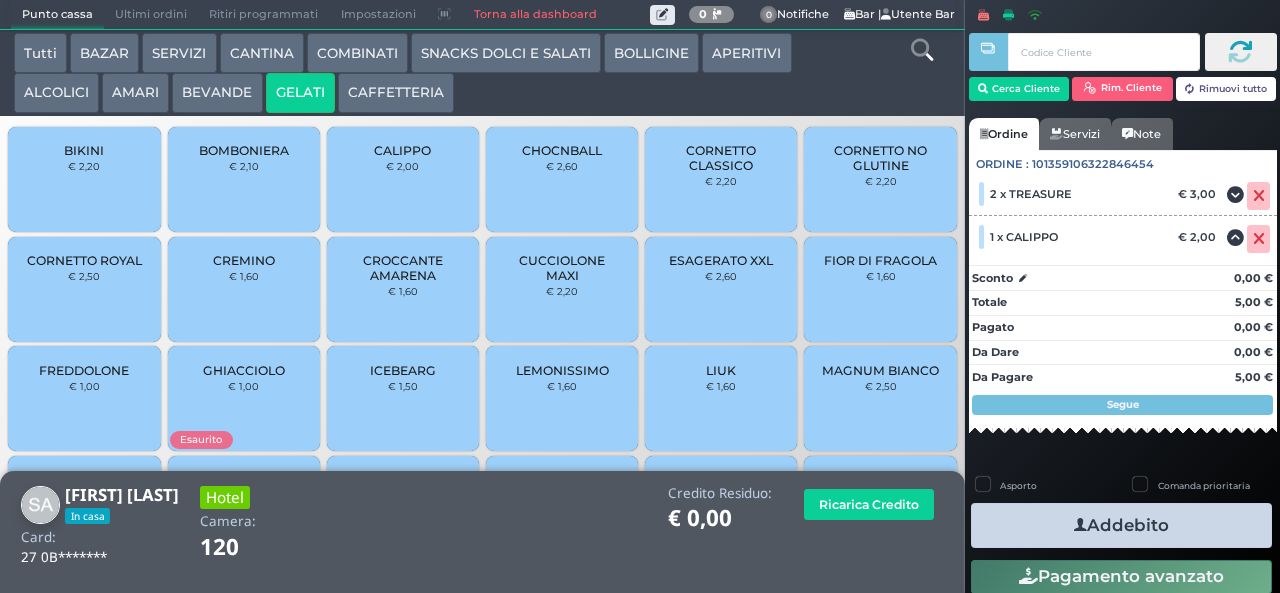 click on "CUCCIOLONE MAXI" at bounding box center (562, 268) 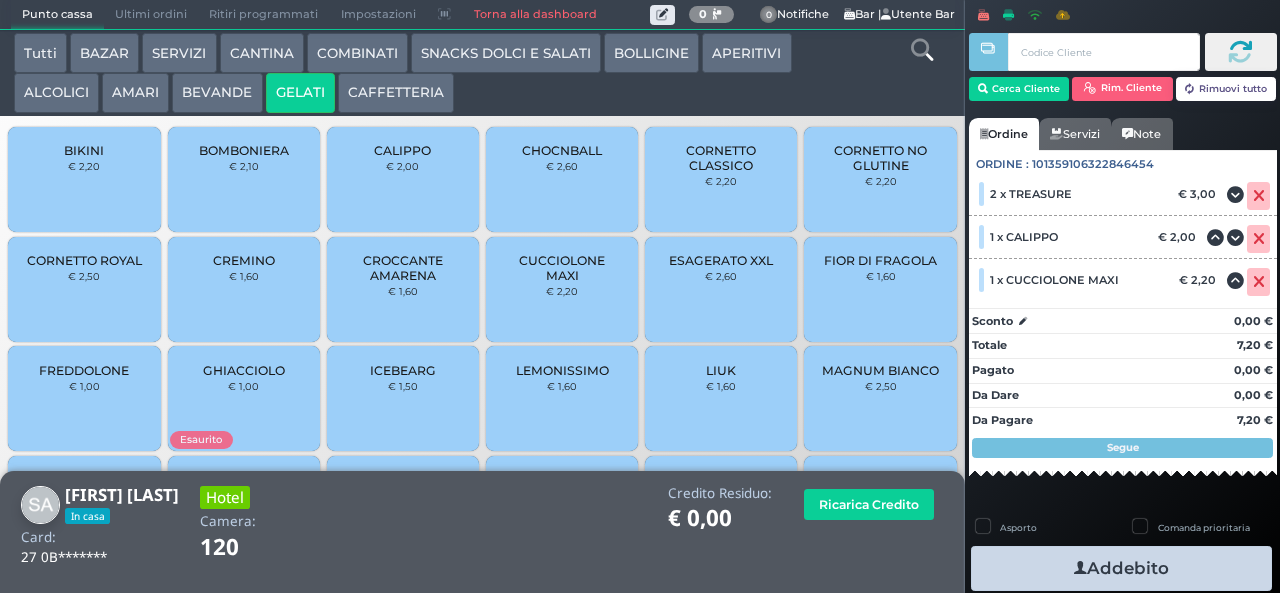 click on "AMARI" at bounding box center (135, 93) 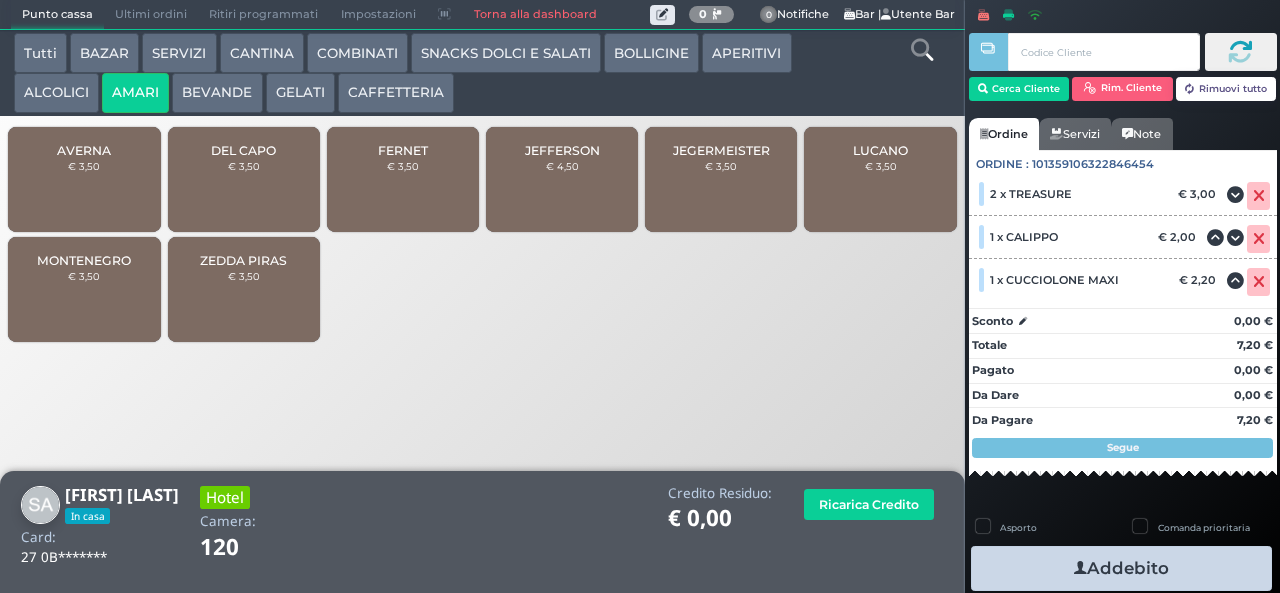 click on "JEGERMEISTER
€ 3,50" at bounding box center [721, 179] 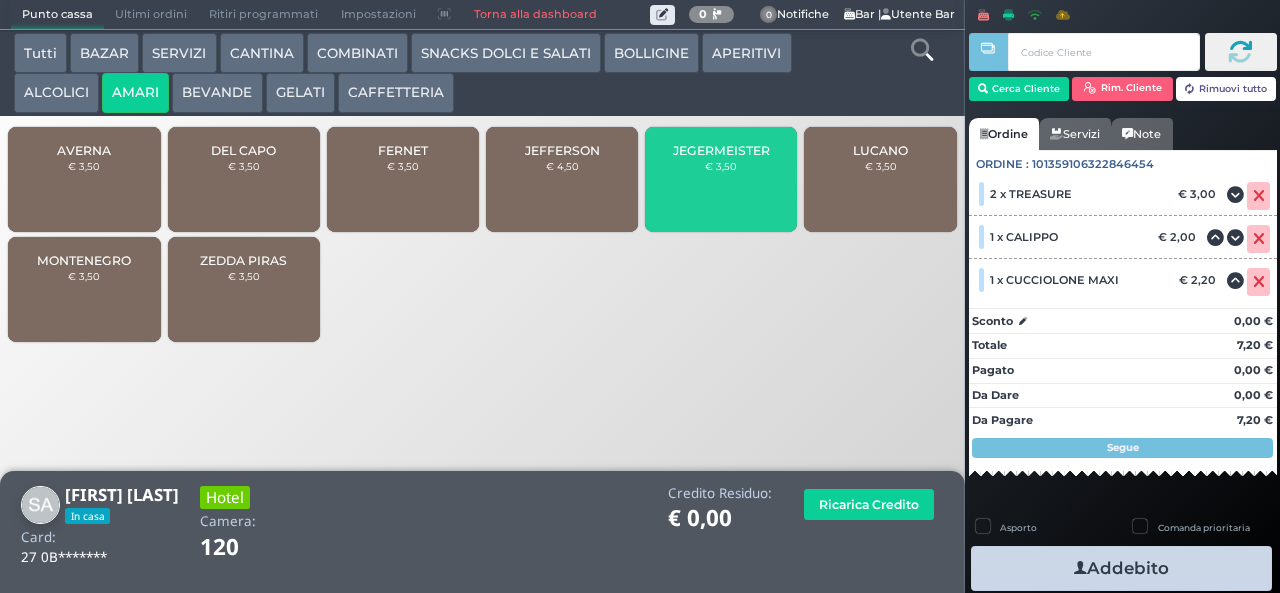 click on "JEGERMEISTER" at bounding box center [721, 150] 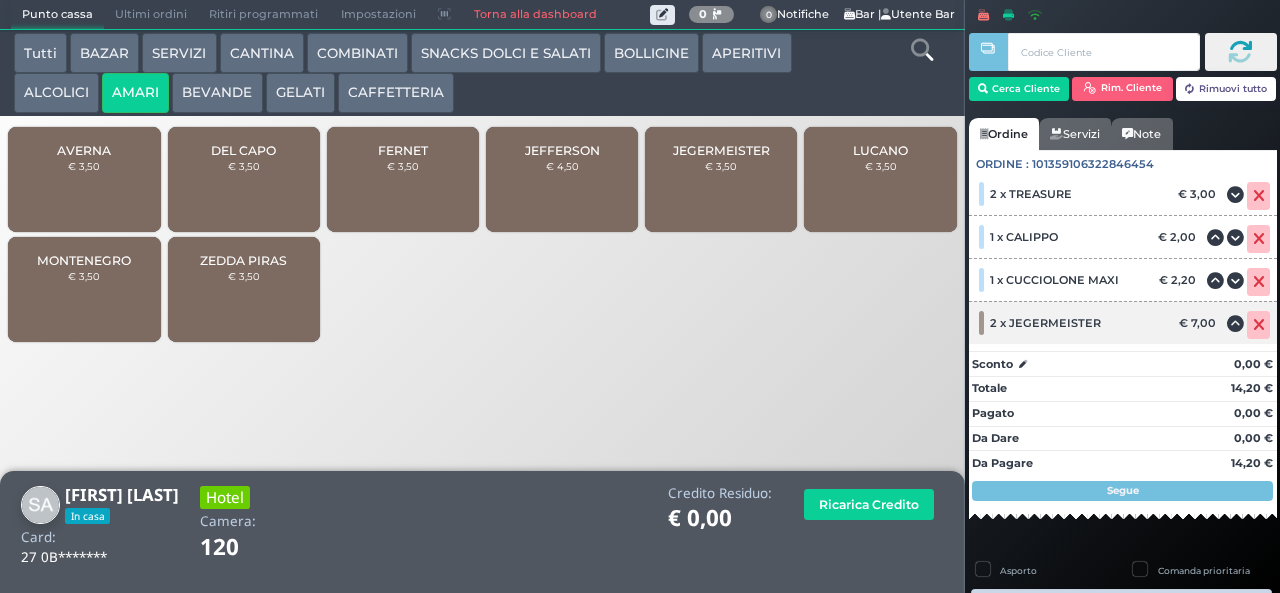 click at bounding box center [1259, 325] 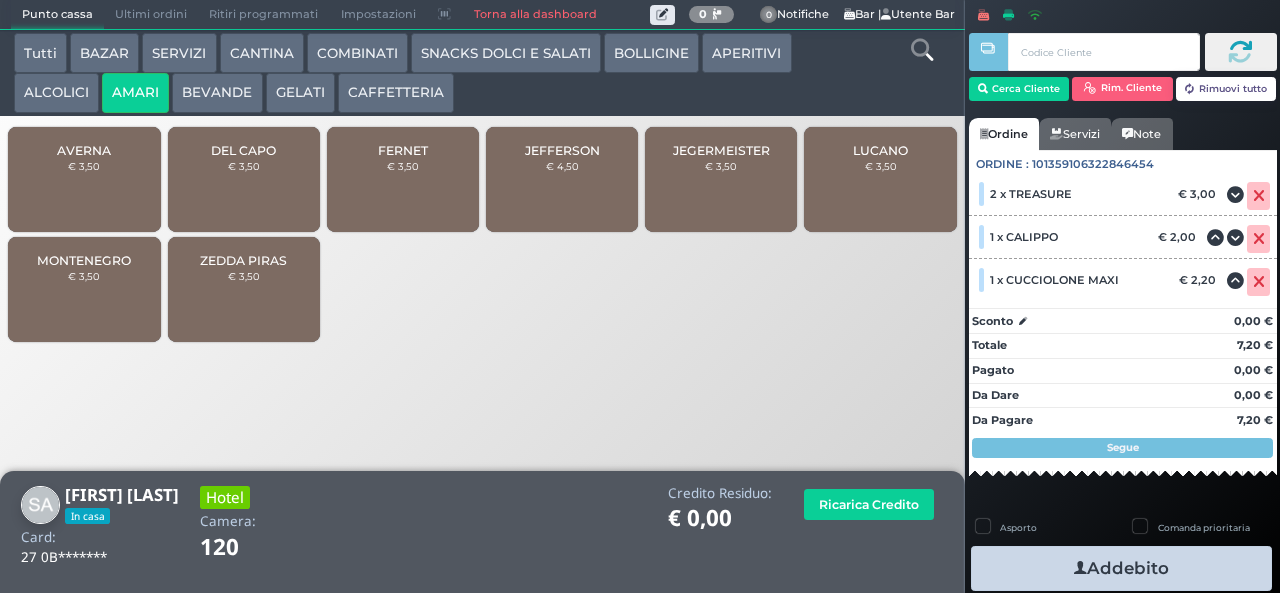 click on "JEFFERSON" at bounding box center (562, 150) 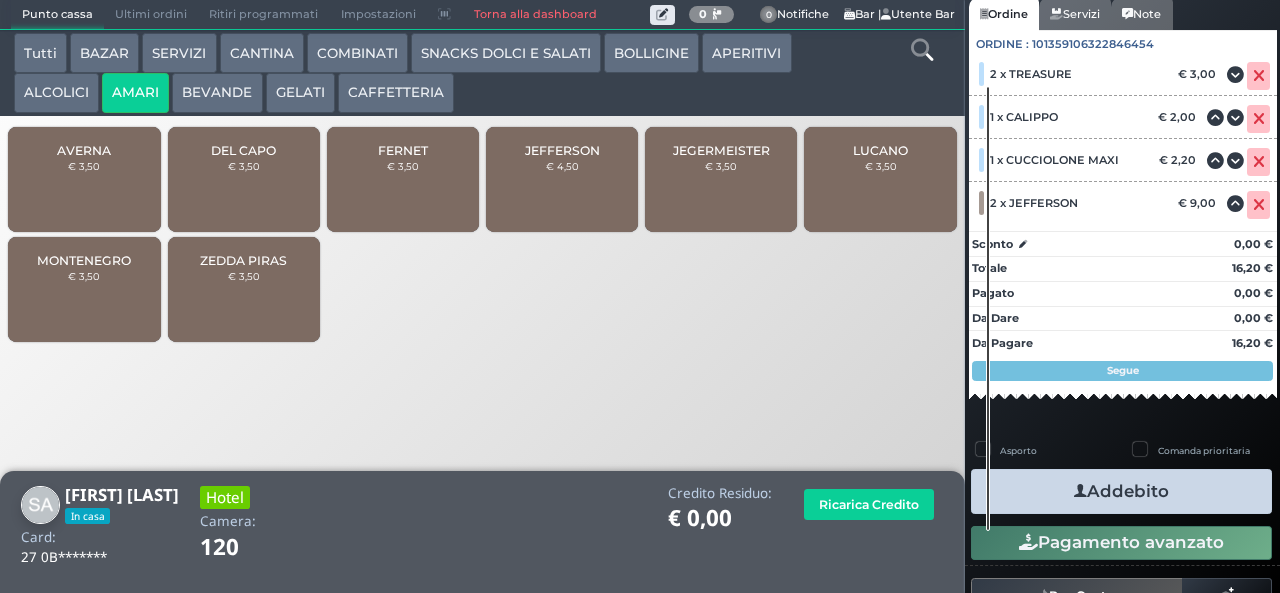 scroll, scrollTop: 177, scrollLeft: 0, axis: vertical 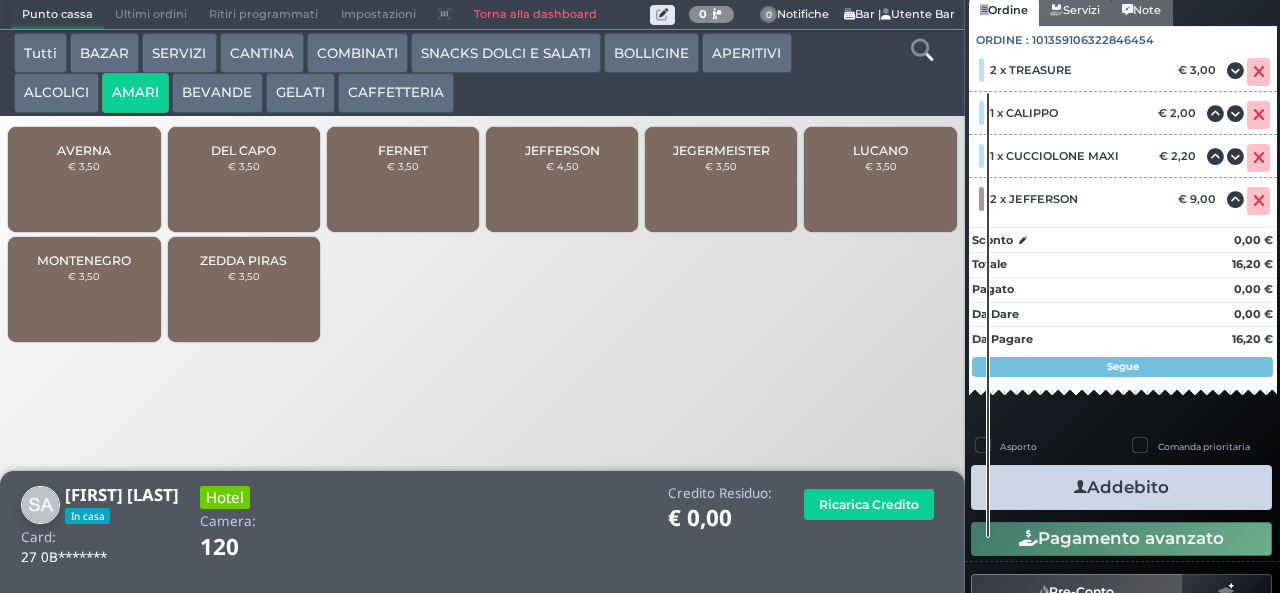 click at bounding box center (1080, 487) 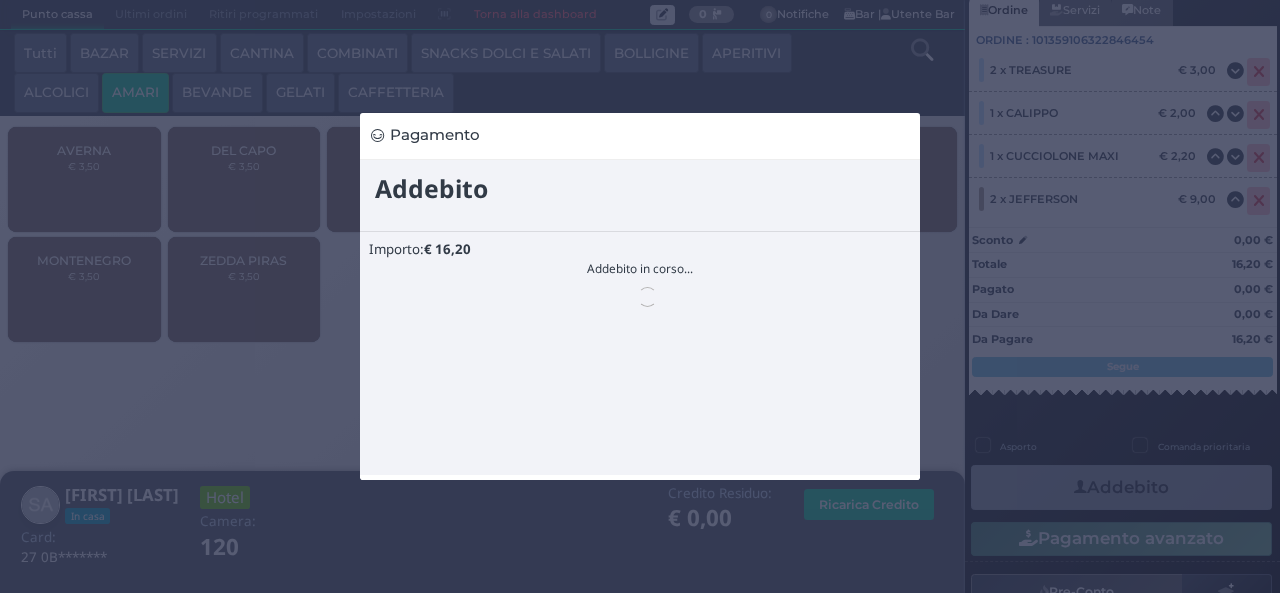 scroll, scrollTop: 0, scrollLeft: 0, axis: both 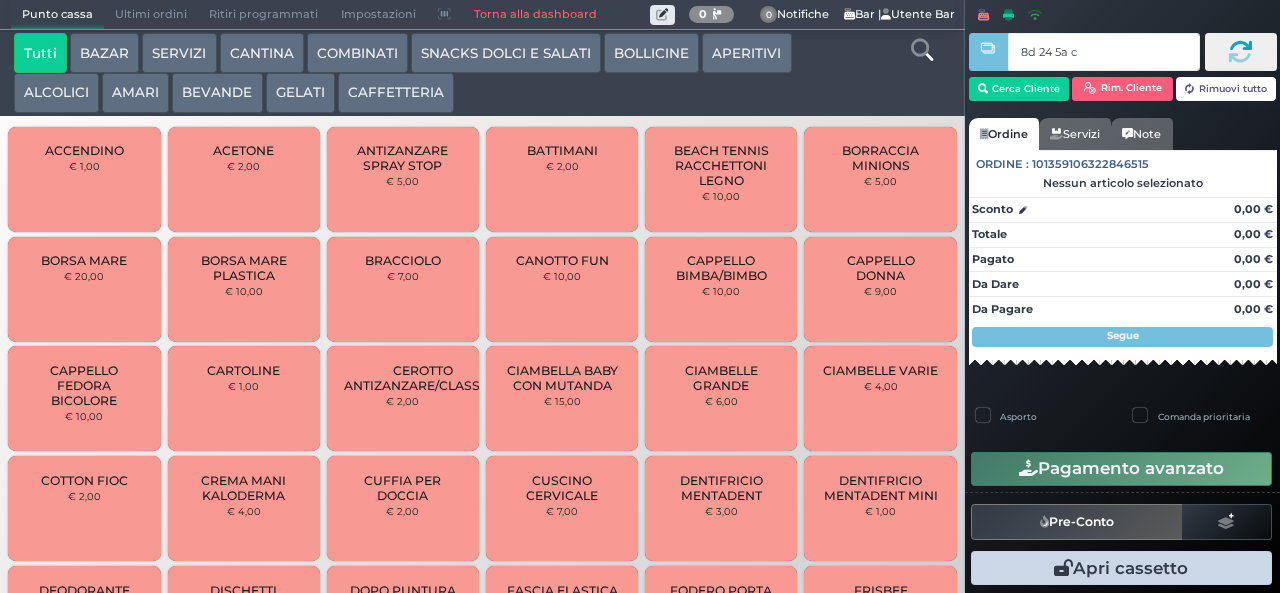 type on "8d 24 5a c3" 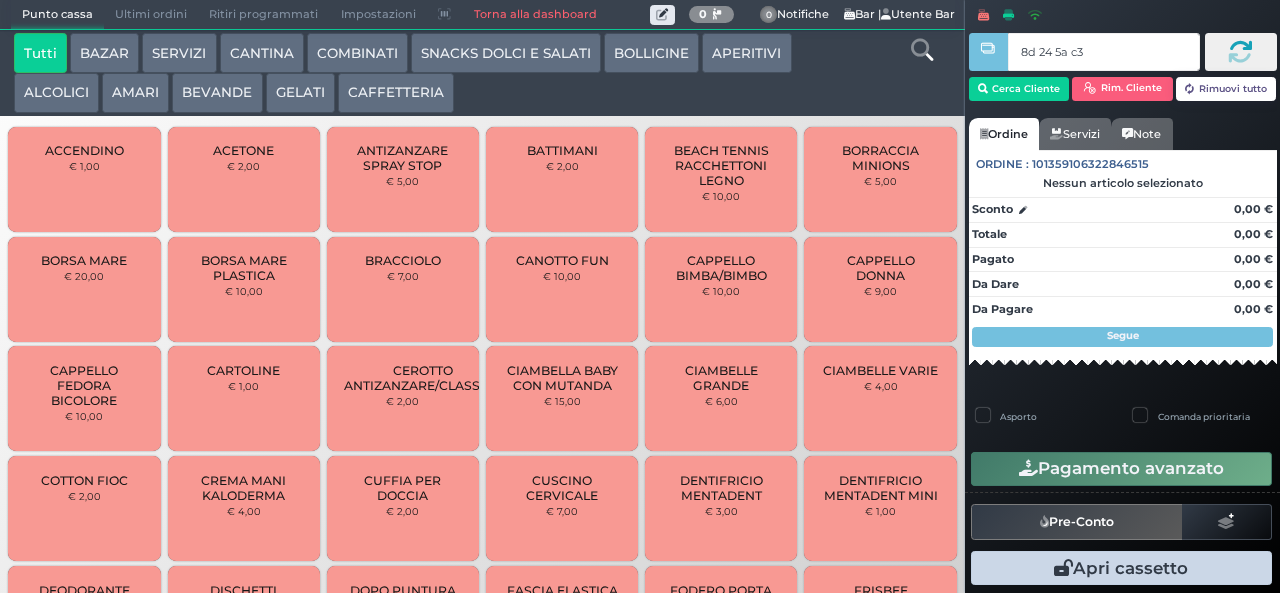 type 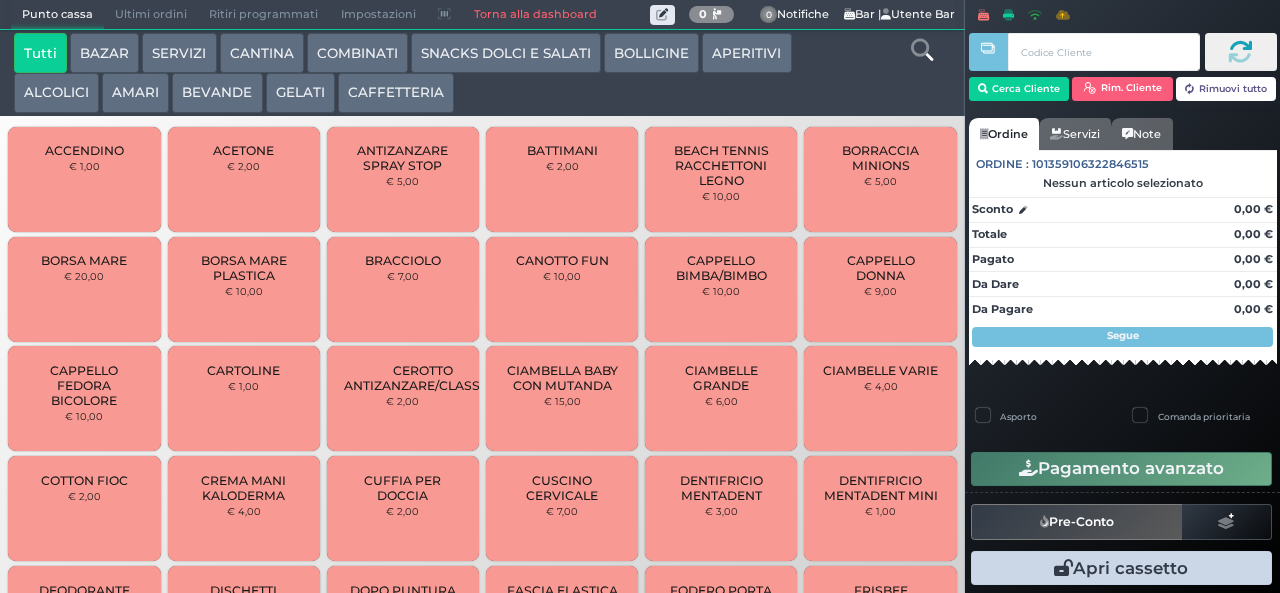 click at bounding box center [0, 0] 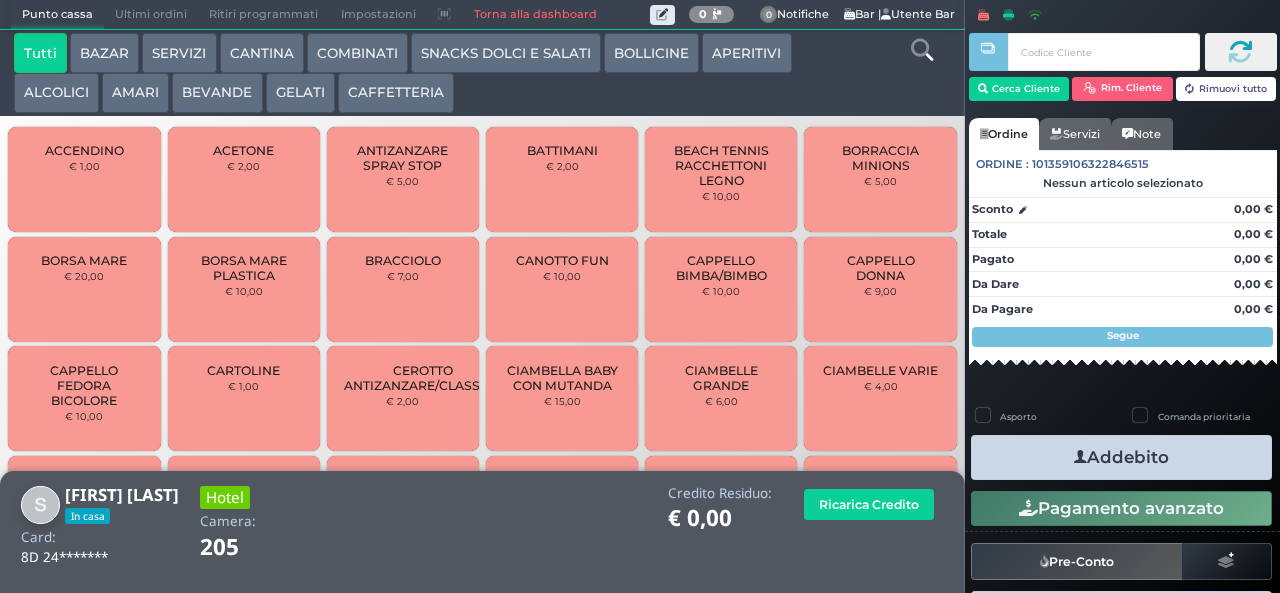 click on "GELATI" at bounding box center [300, 93] 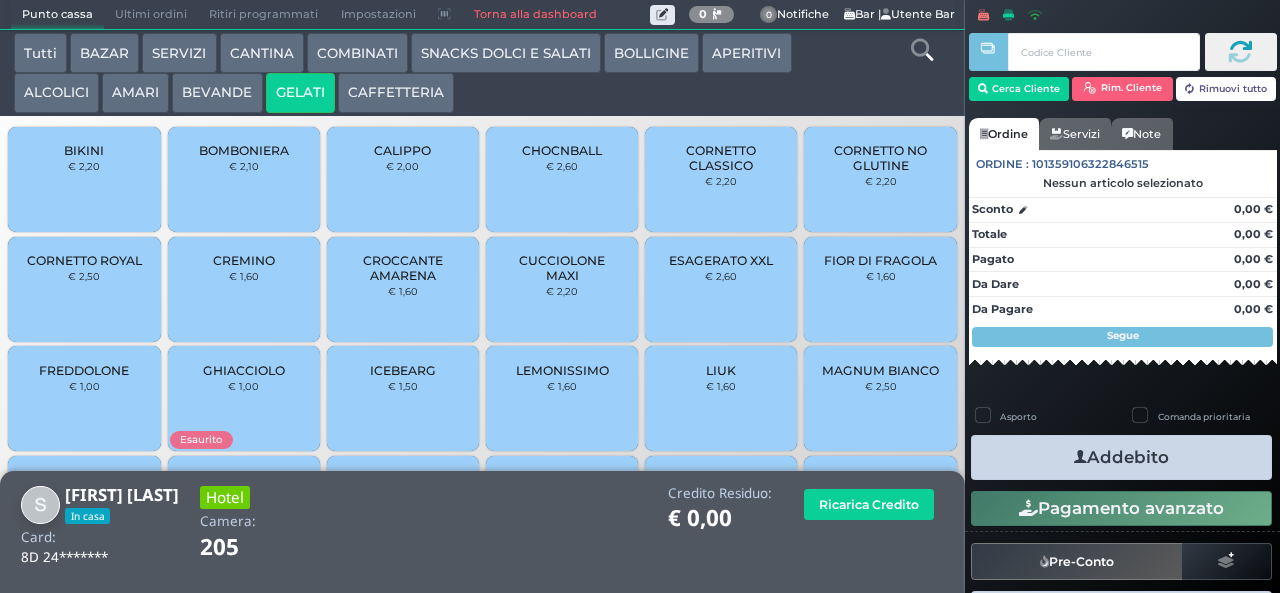 click on "BIKINI
€ 2,20" at bounding box center [84, 179] 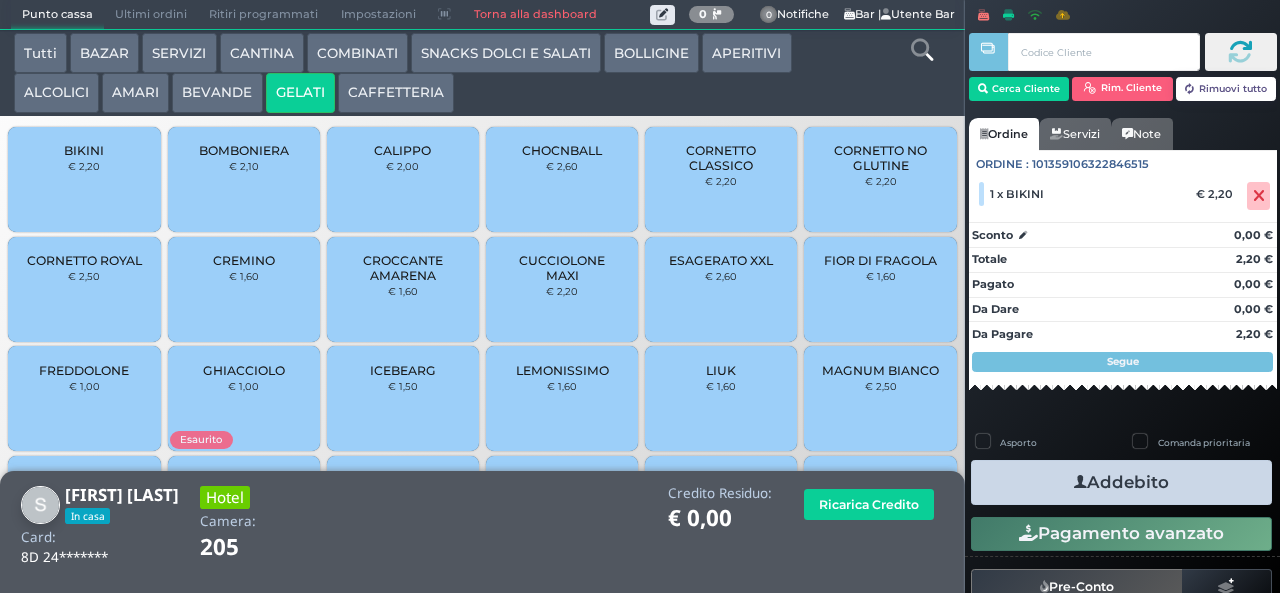 scroll, scrollTop: 133, scrollLeft: 0, axis: vertical 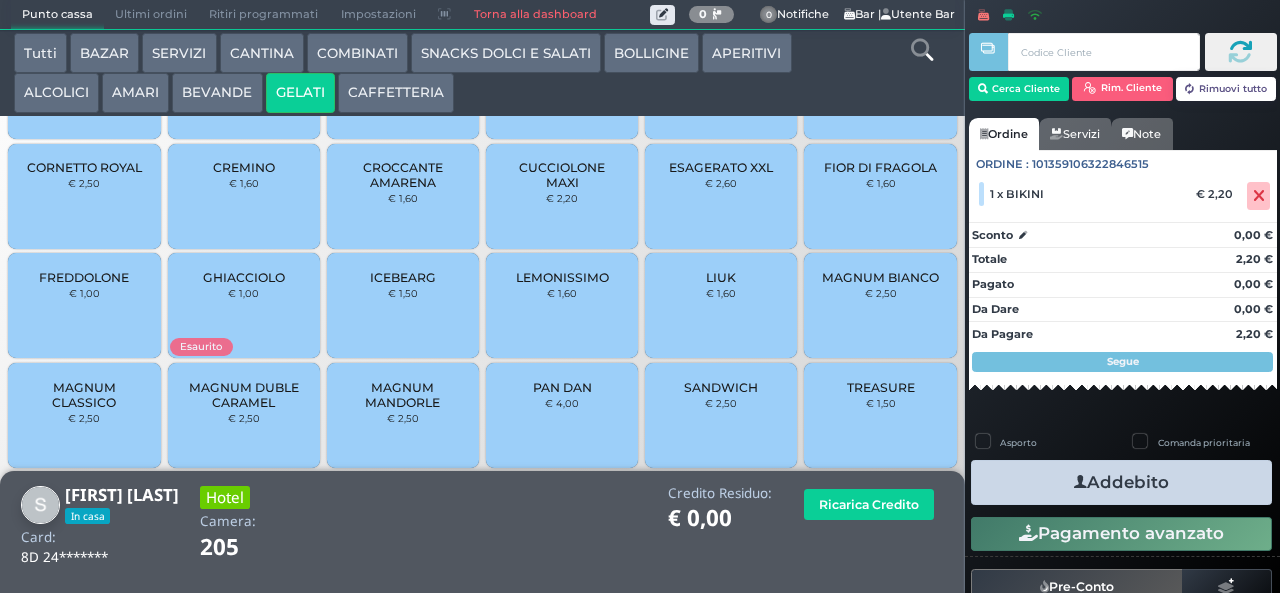 click on "PAN DAN" at bounding box center (562, 387) 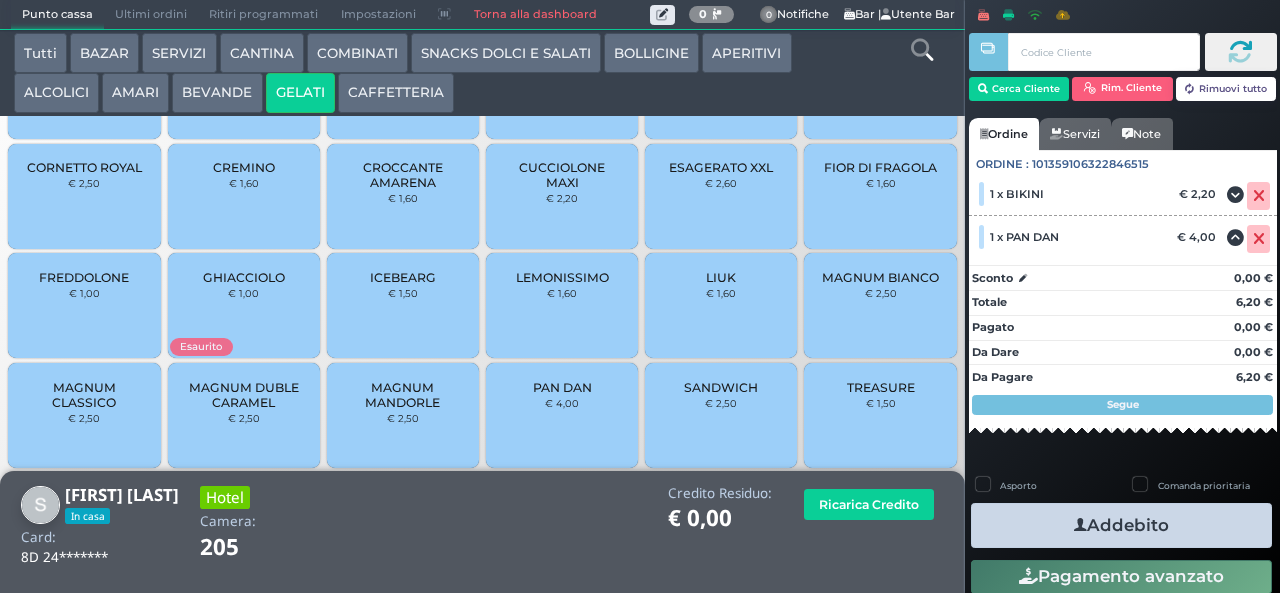 click at bounding box center (1080, 525) 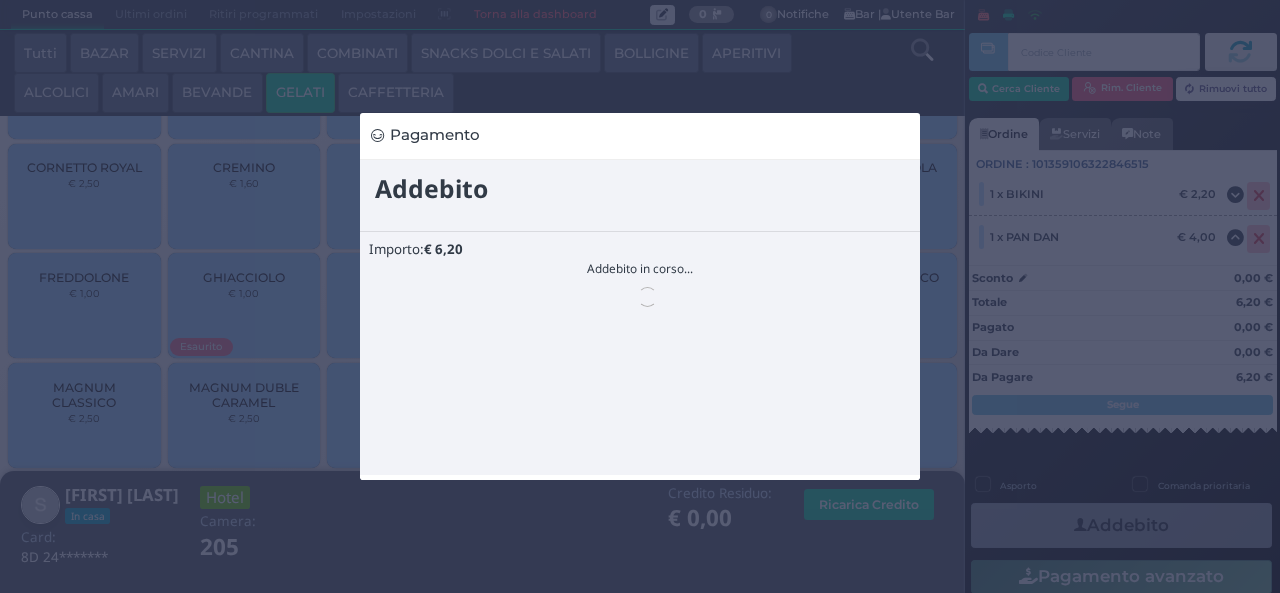 scroll, scrollTop: 0, scrollLeft: 0, axis: both 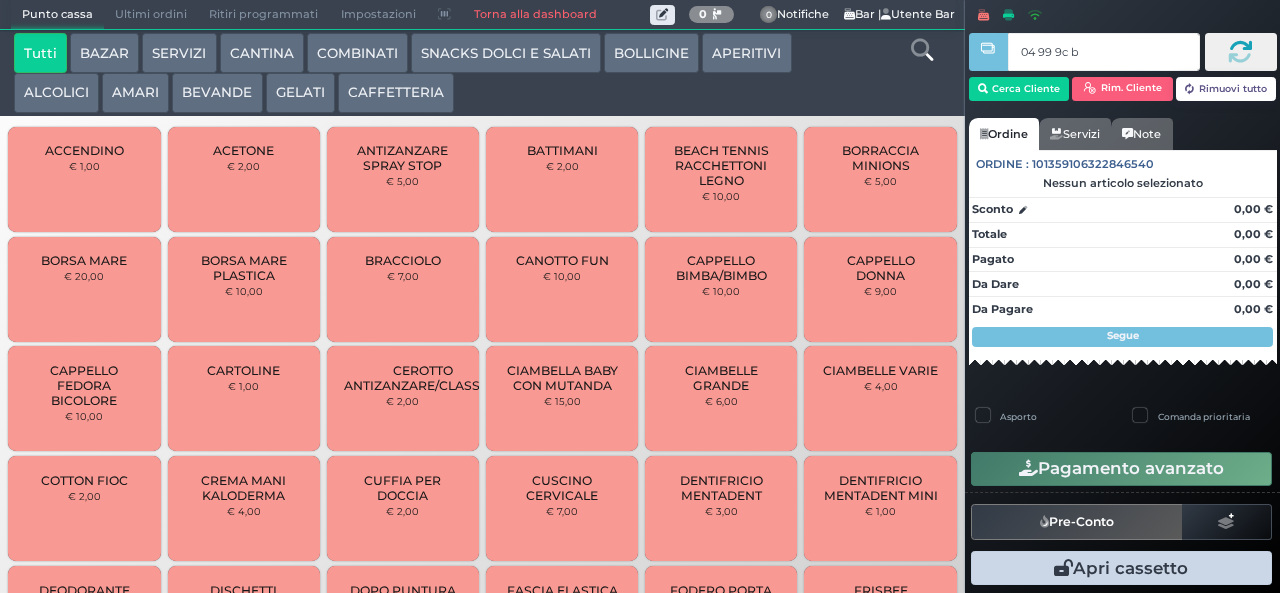 type on "04 99 9c b0" 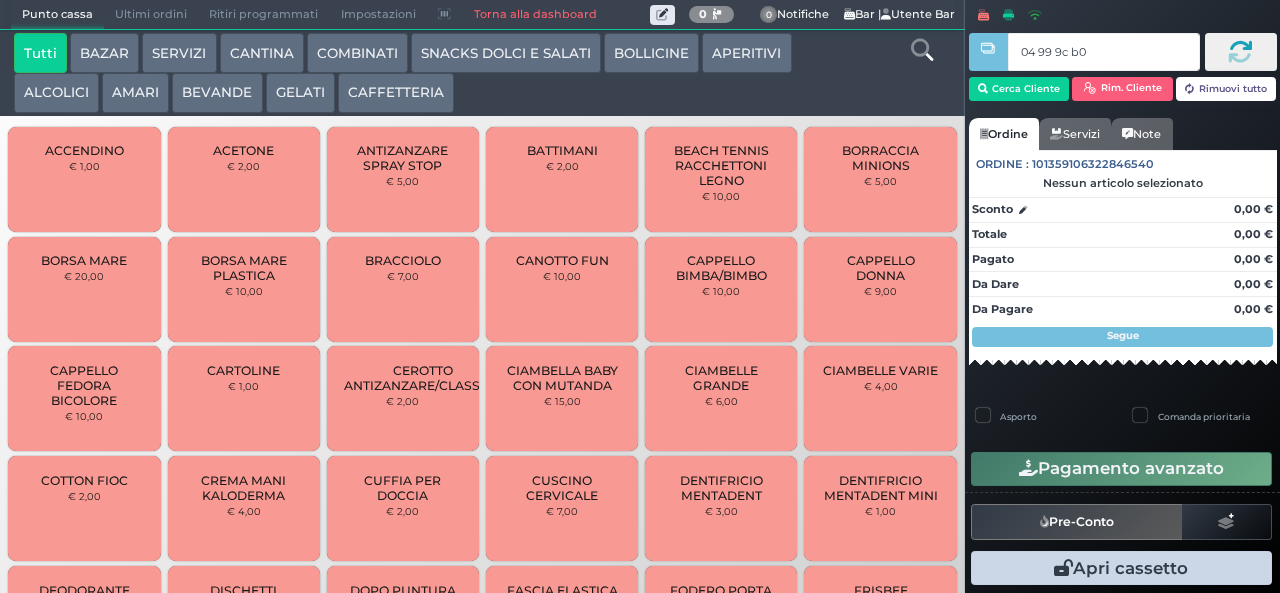 type 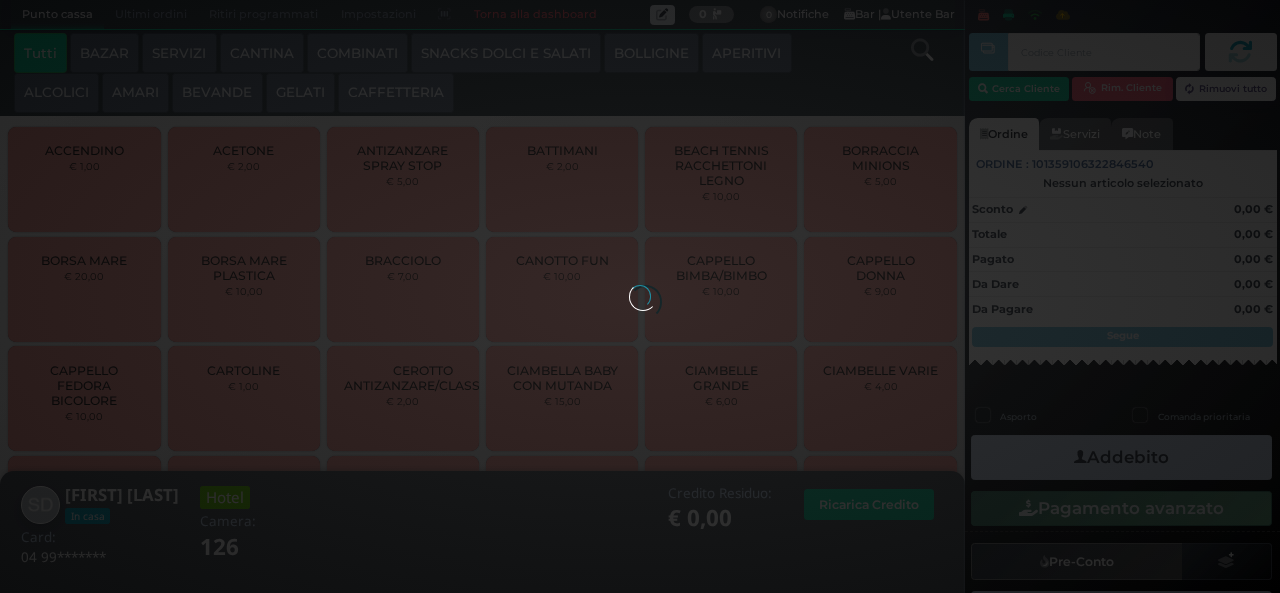 click at bounding box center (640, 296) 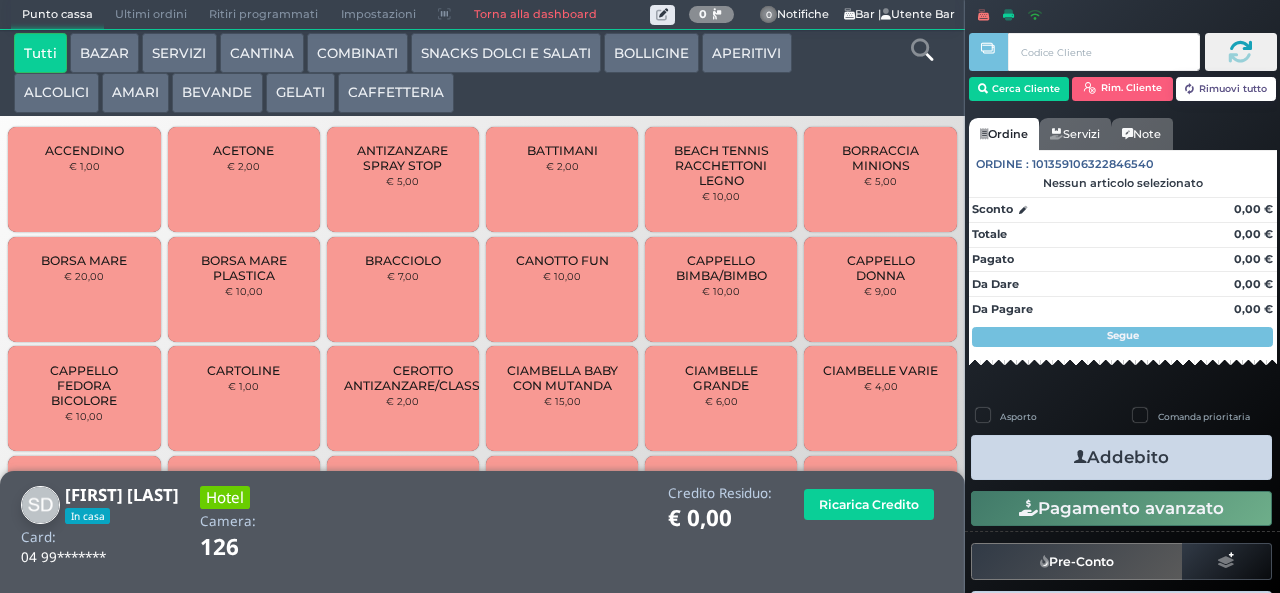 click on "GELATI" at bounding box center [300, 93] 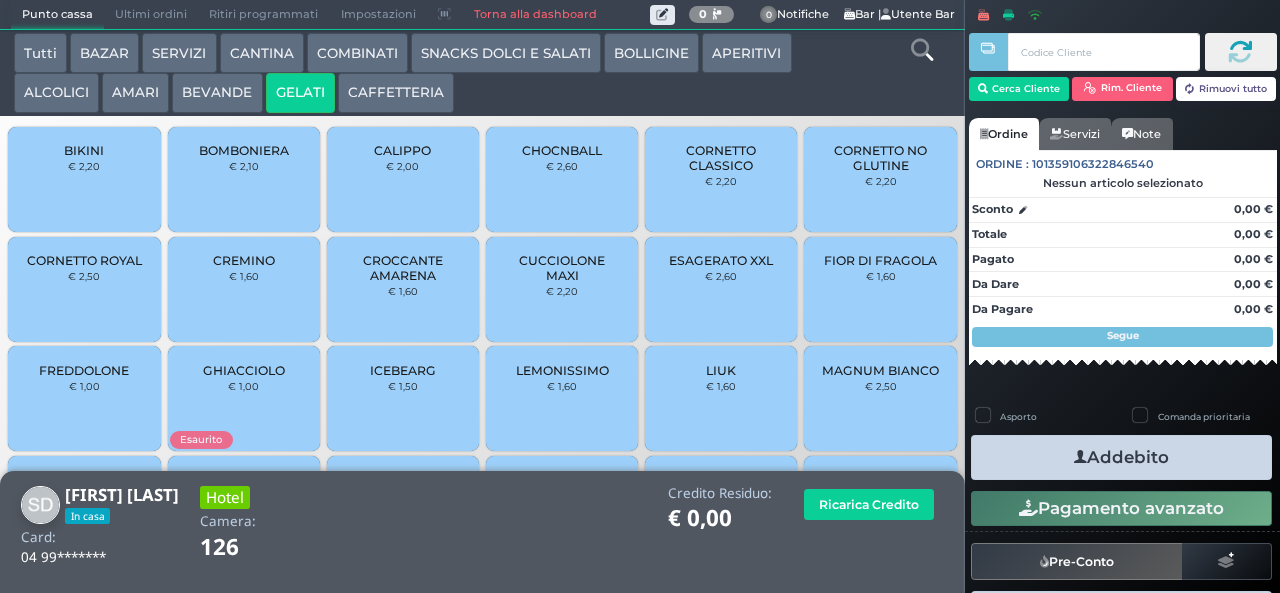 click on "CORNETTO CLASSICO" at bounding box center [721, 158] 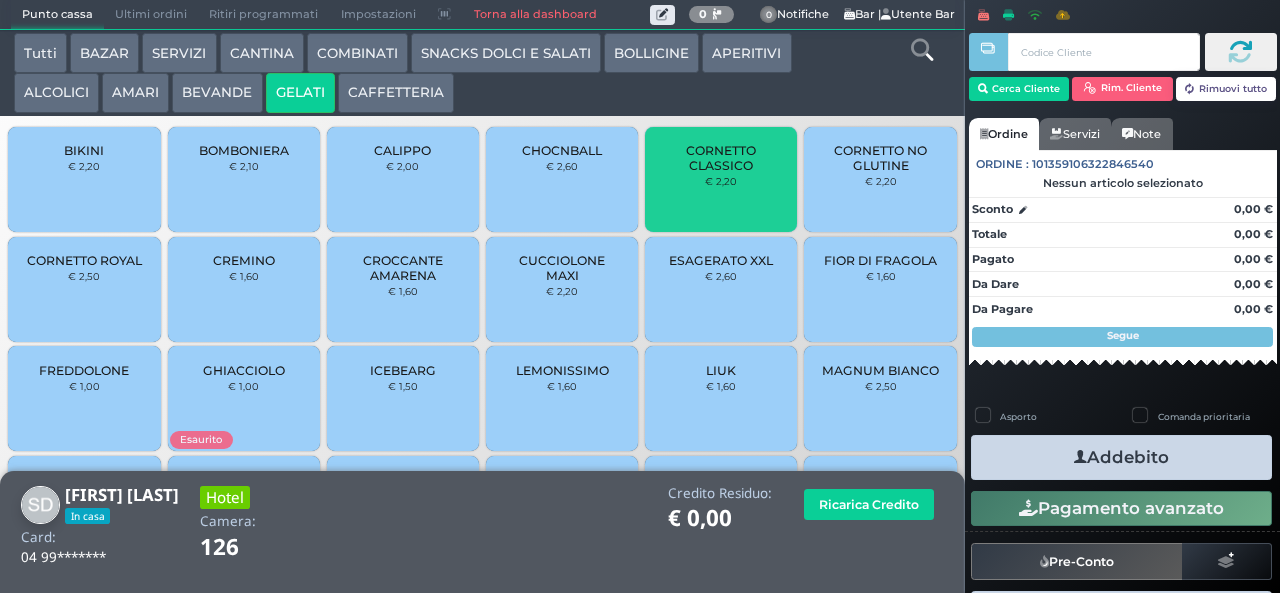 scroll, scrollTop: 133, scrollLeft: 0, axis: vertical 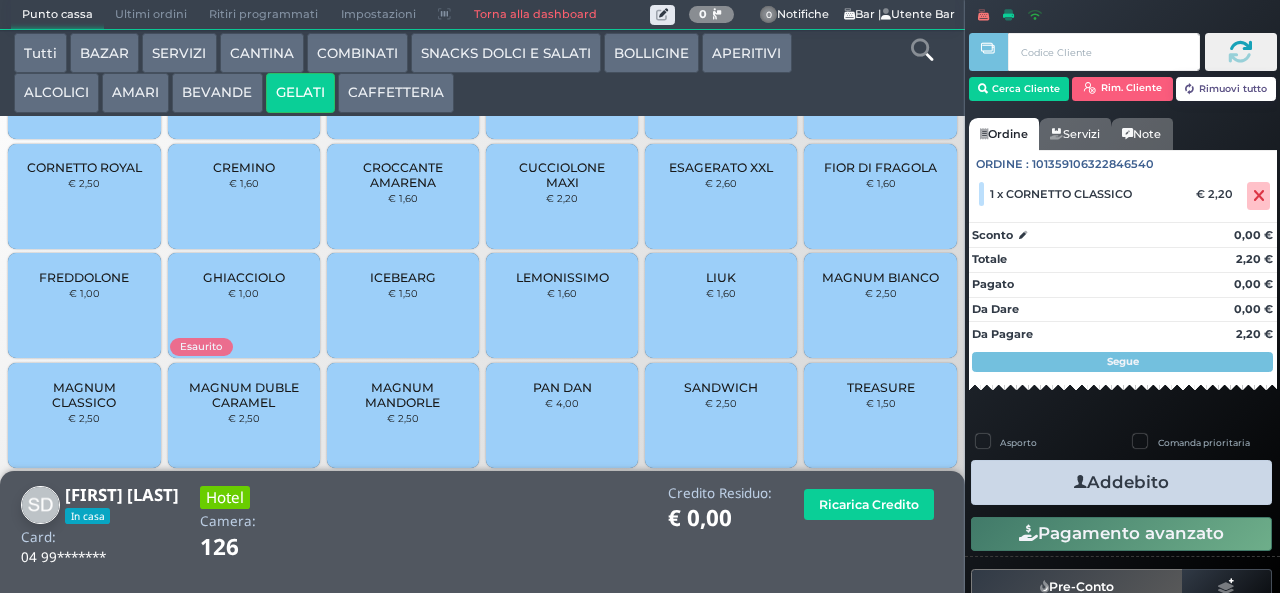 click on "TREASURE
€ 1,50" at bounding box center (880, 415) 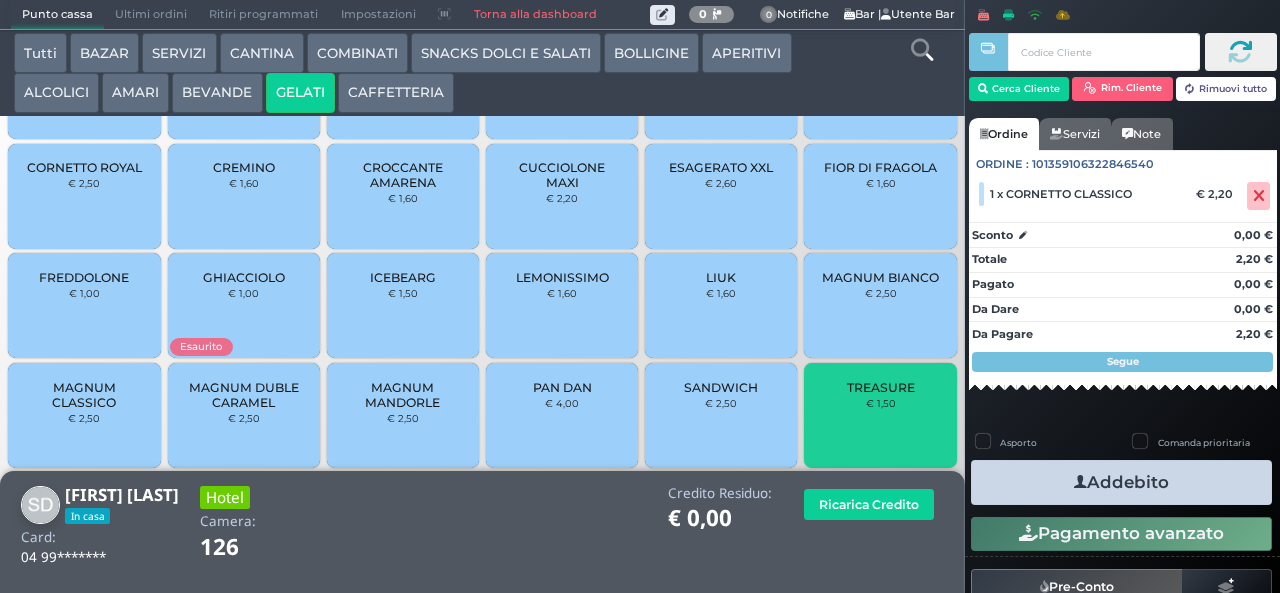 click on "TREASURE
€ 1,50" at bounding box center [880, 415] 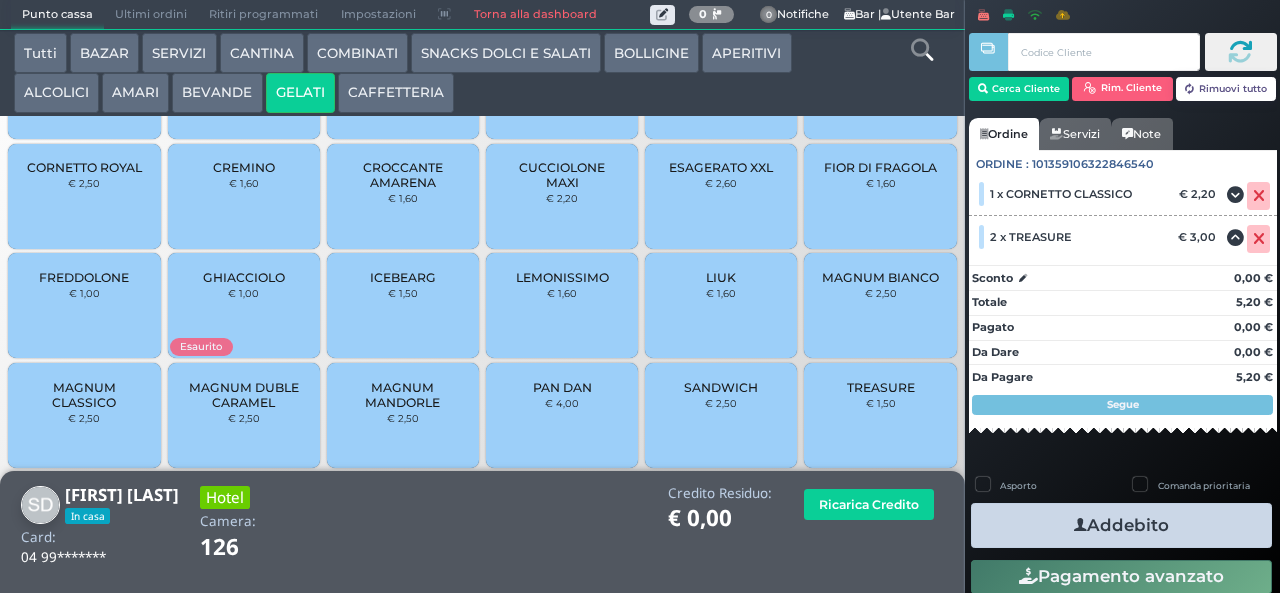 click at bounding box center [1080, 525] 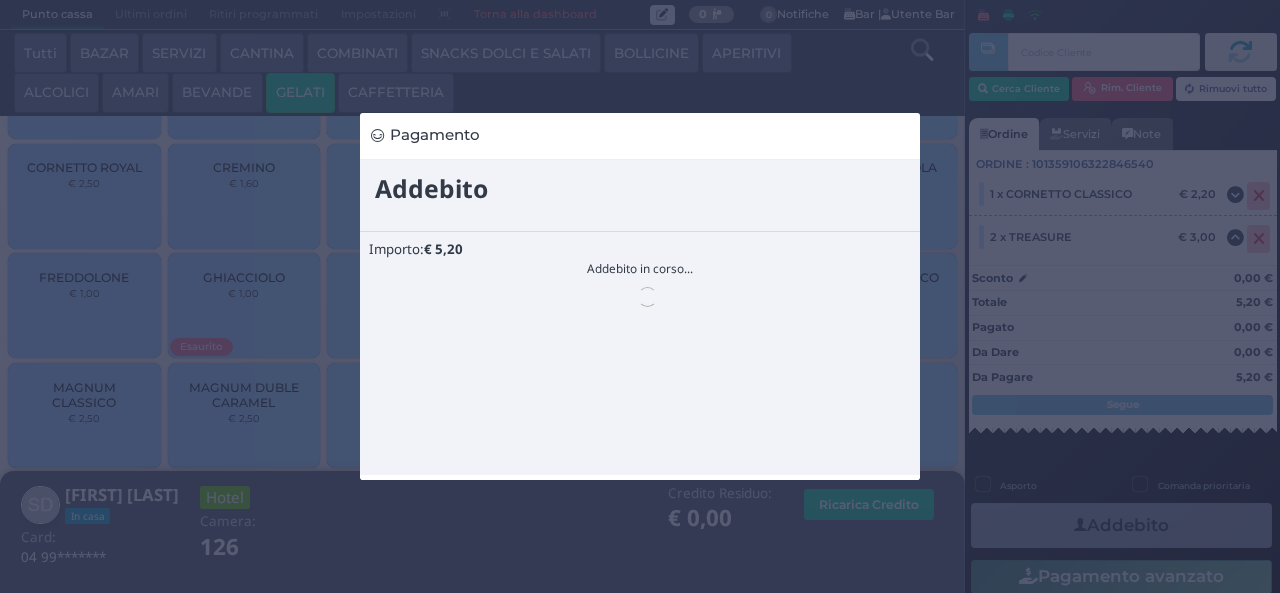 scroll, scrollTop: 0, scrollLeft: 0, axis: both 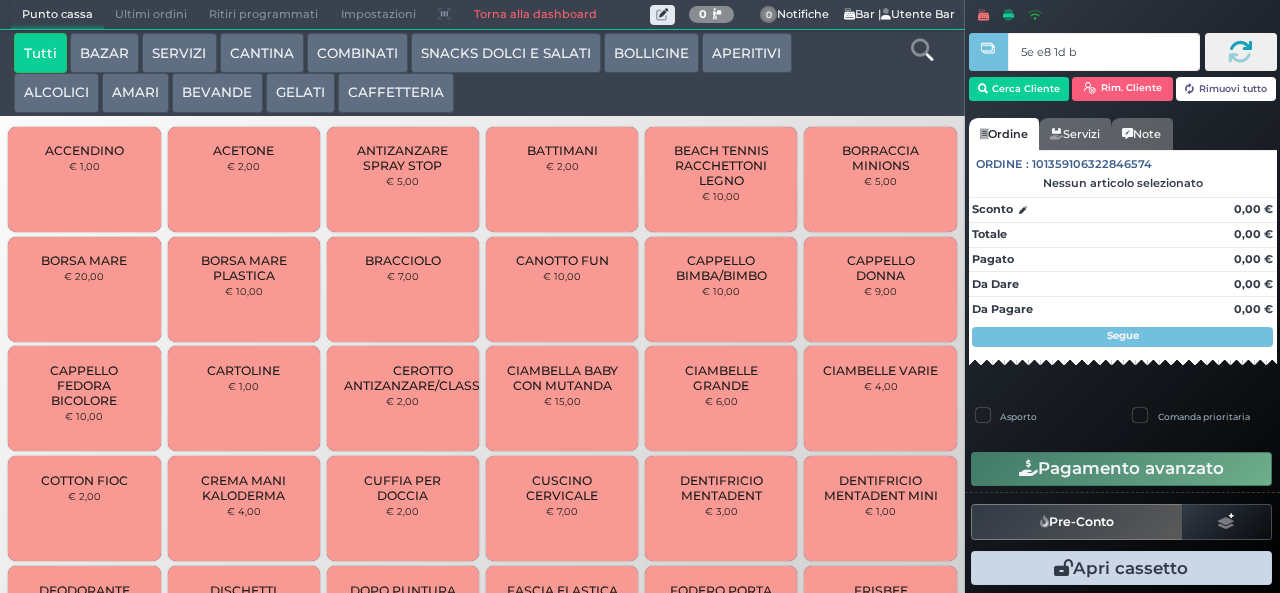 type on "5e e8 1d b9" 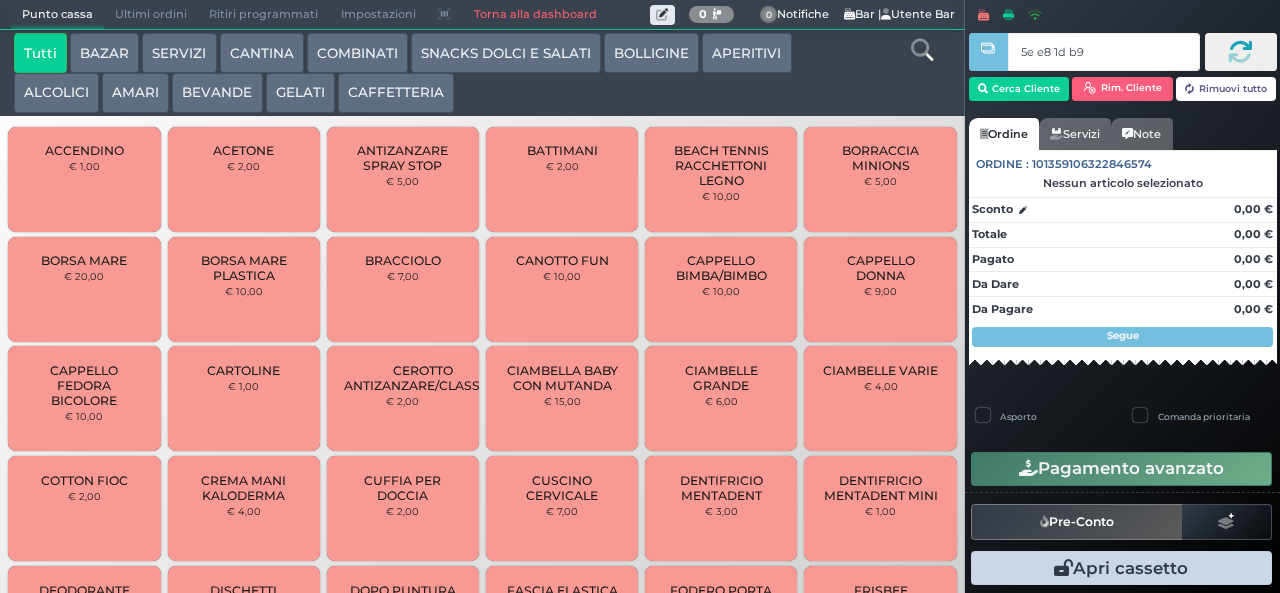 type 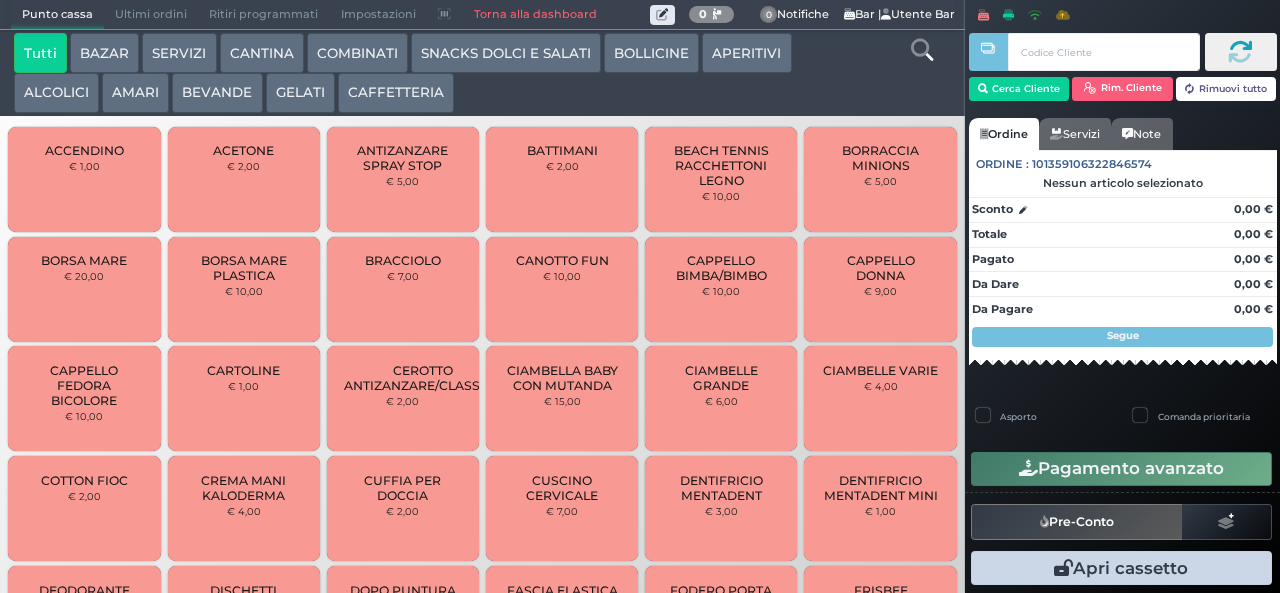 click on "GELATI" at bounding box center (300, 93) 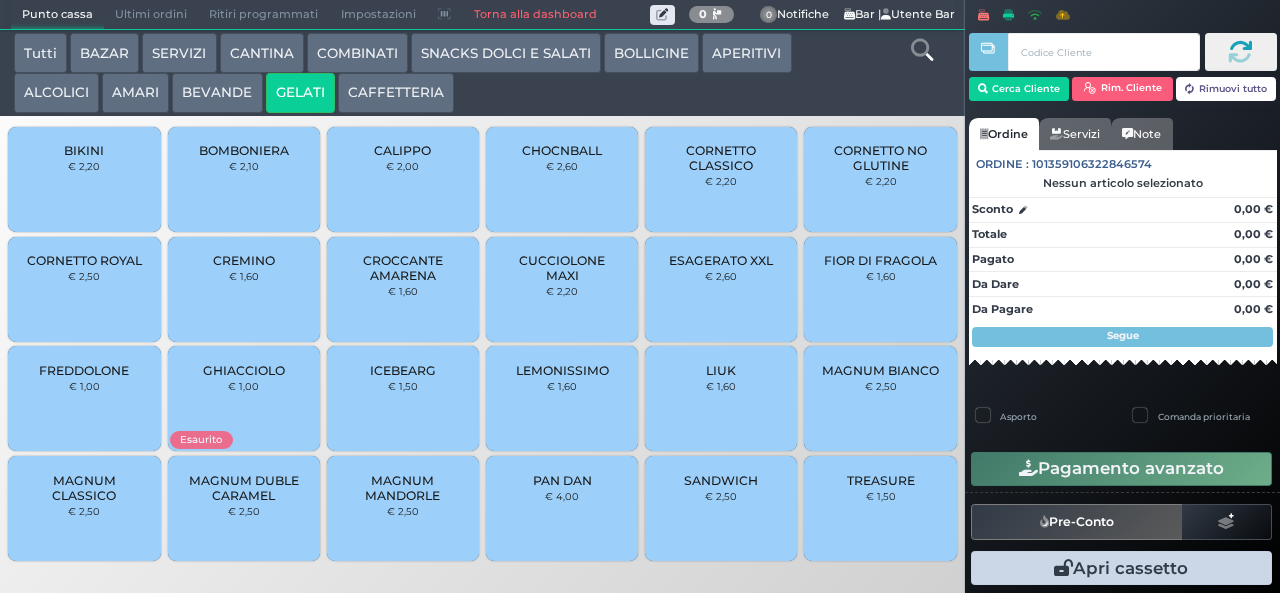 click at bounding box center [0, 0] 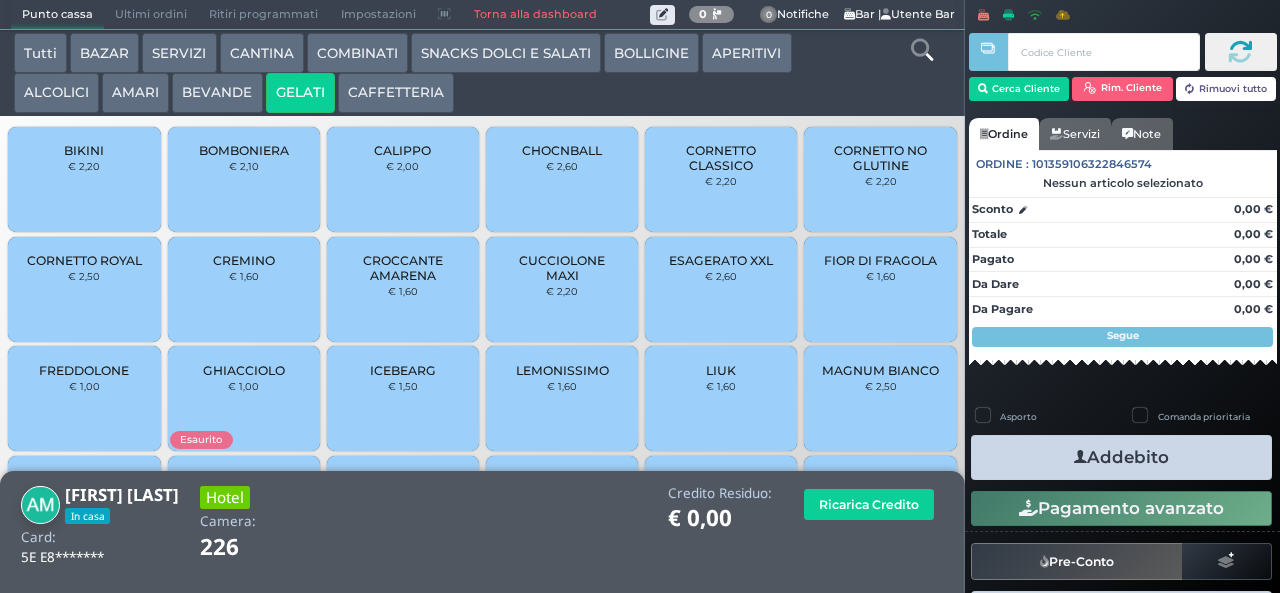 scroll, scrollTop: 133, scrollLeft: 0, axis: vertical 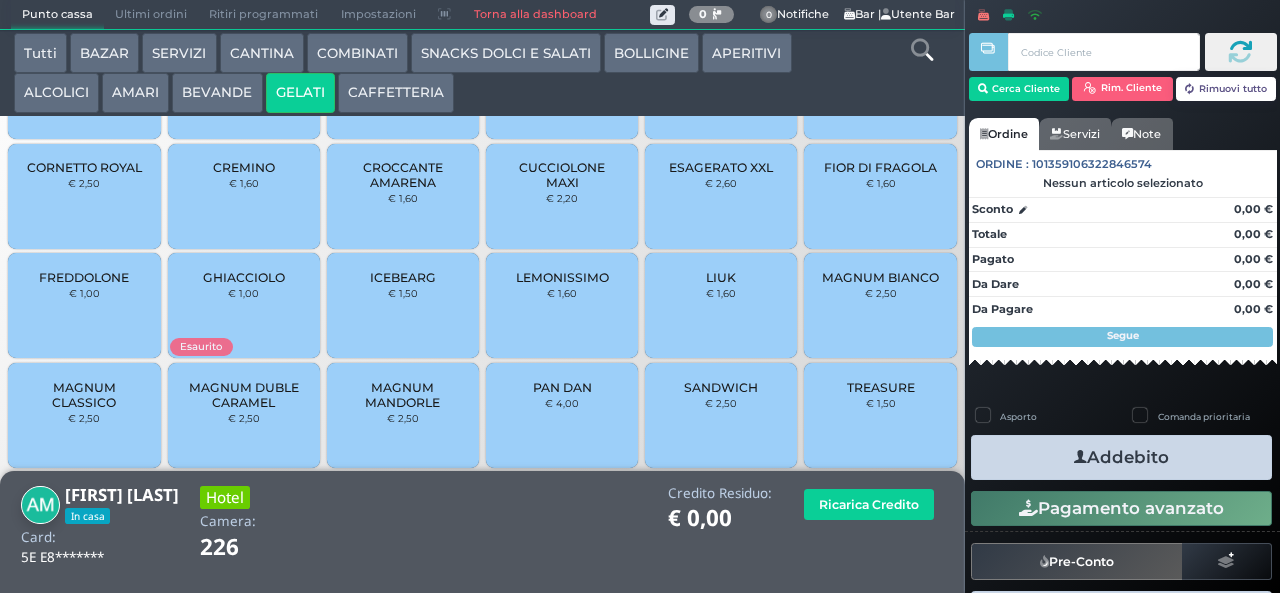 click on "TREASURE
€ 1,50" at bounding box center [880, 415] 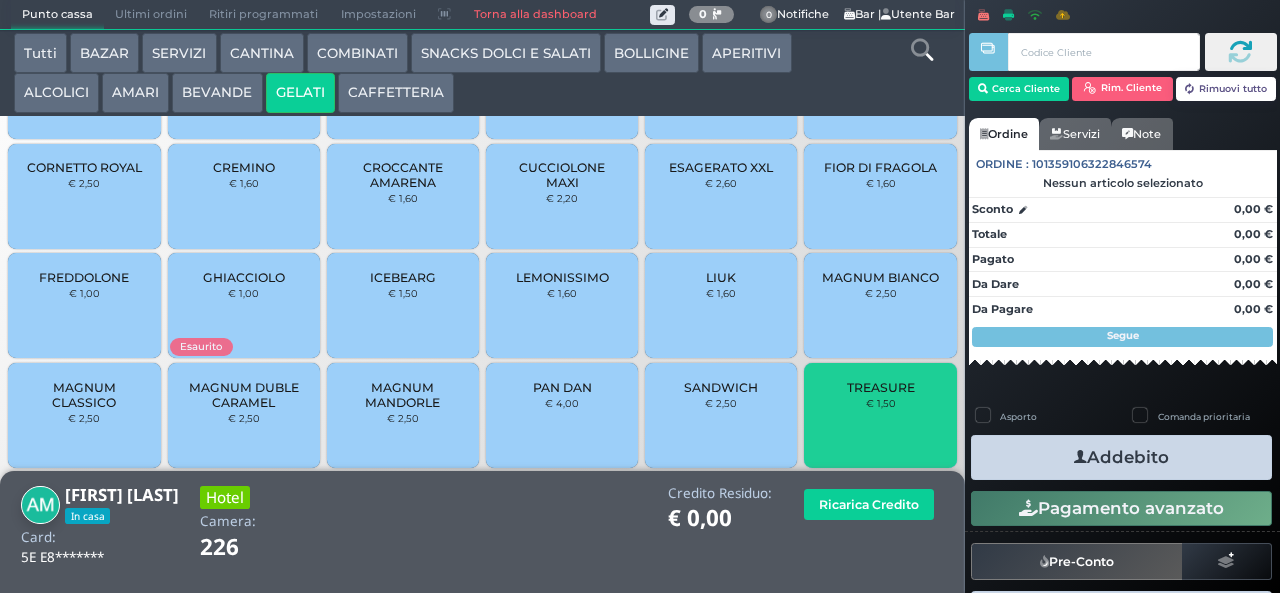 scroll, scrollTop: 0, scrollLeft: 0, axis: both 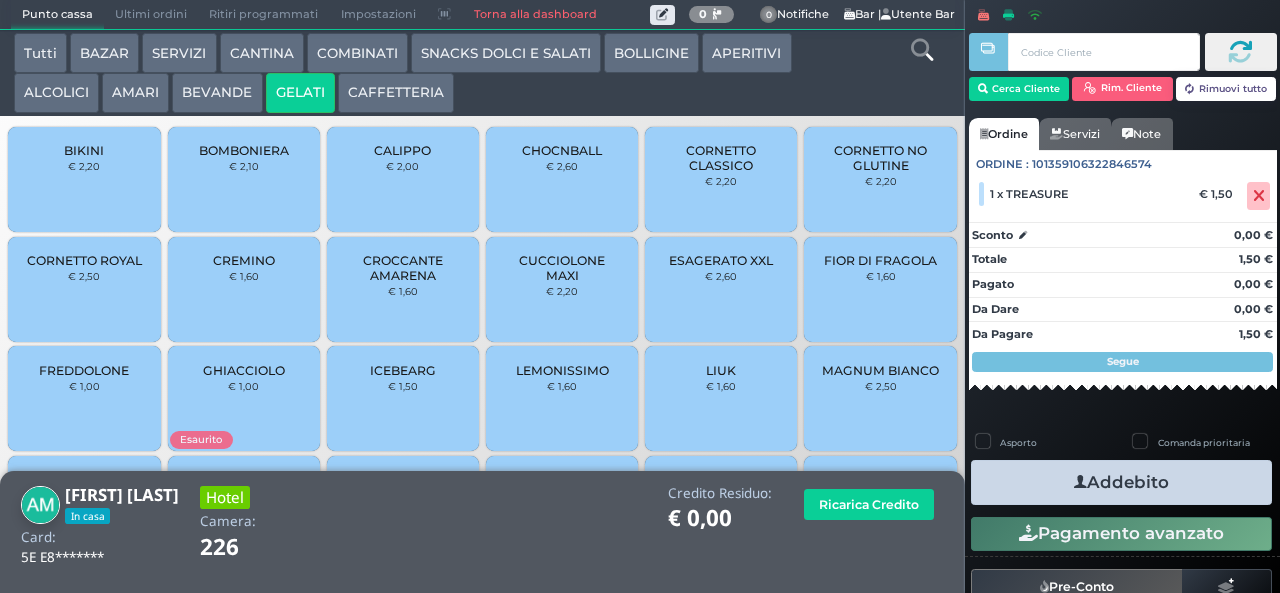 click on "CORNETTO CLASSICO" at bounding box center (721, 158) 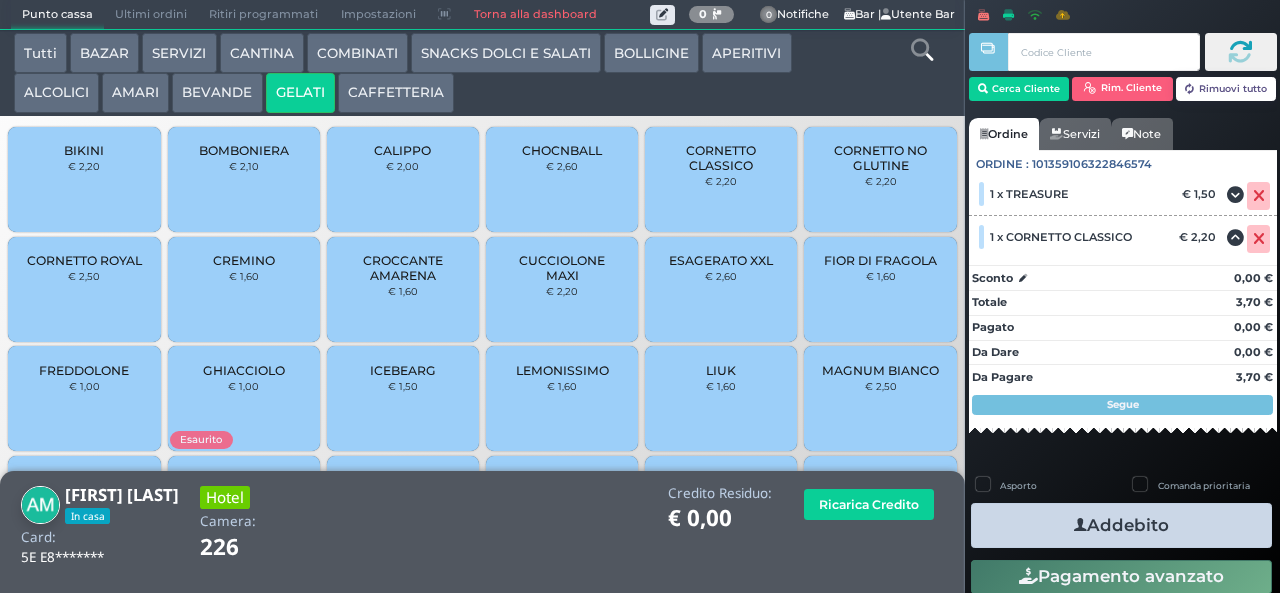 click at bounding box center (1080, 525) 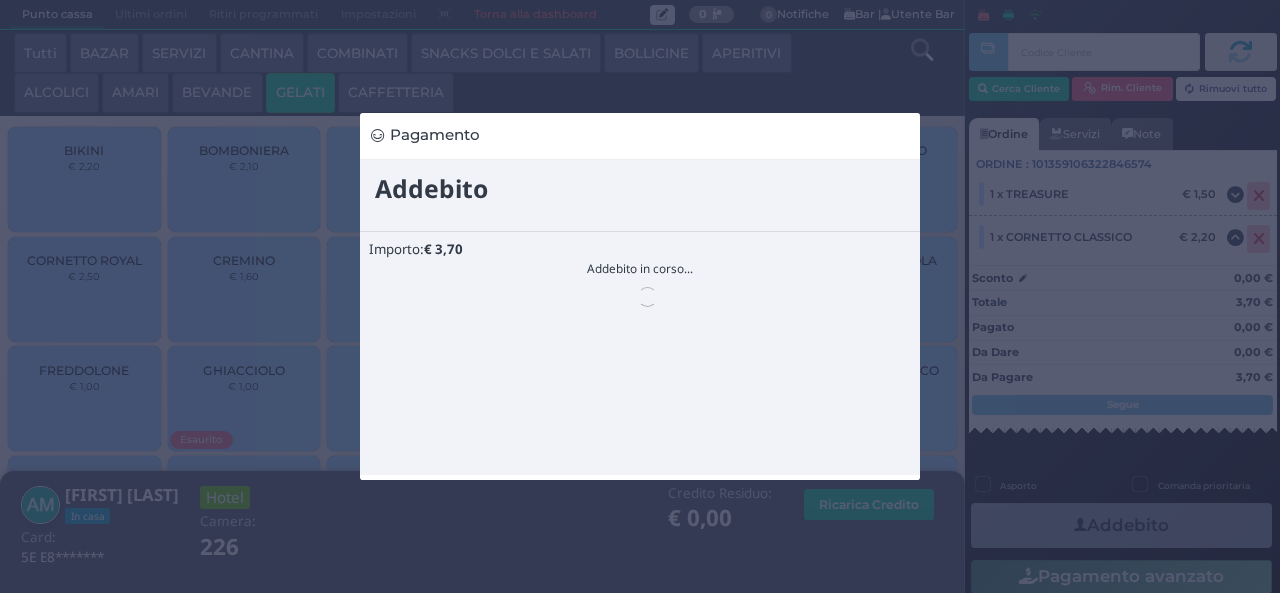 scroll, scrollTop: 0, scrollLeft: 0, axis: both 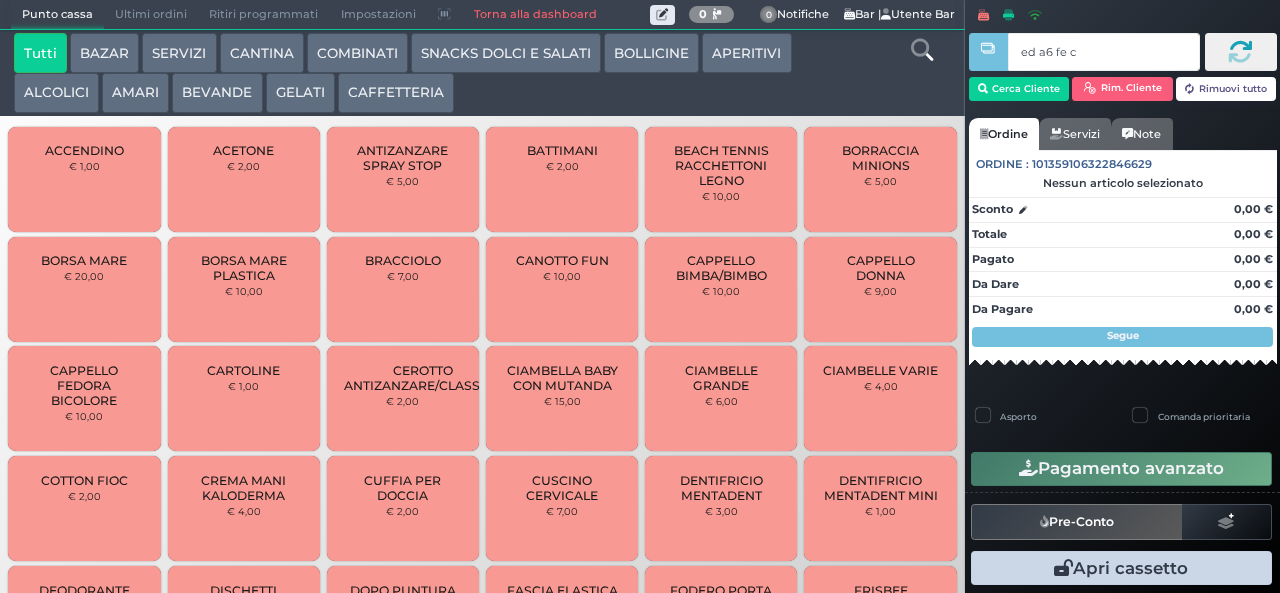 type on "ed a6 fe c2" 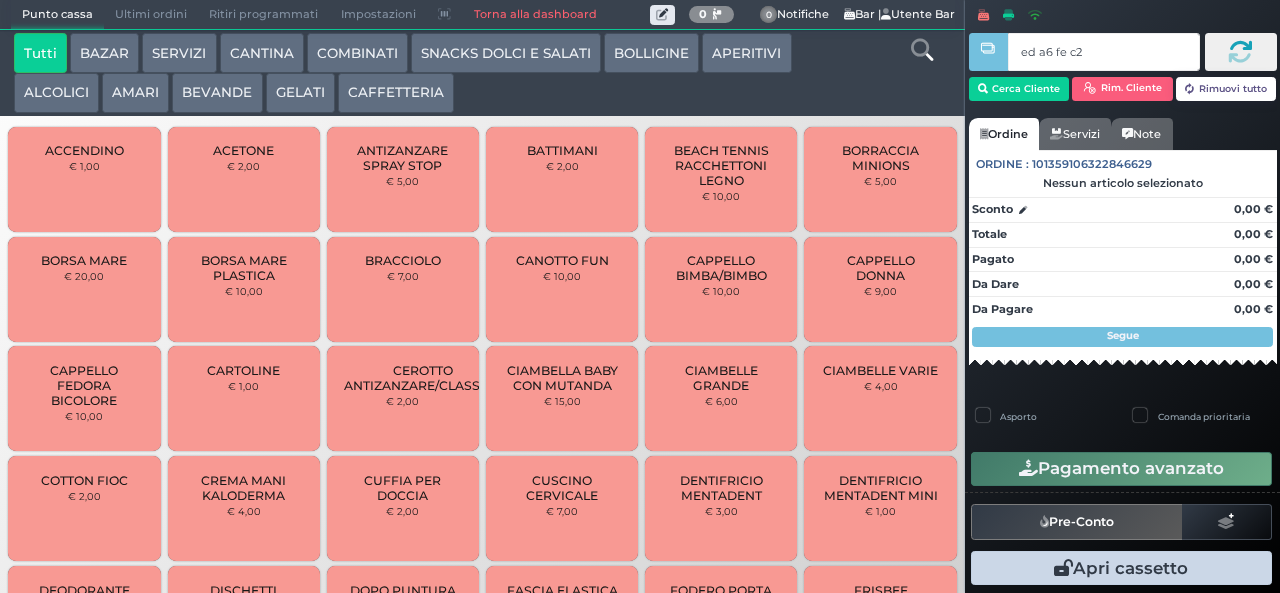 type 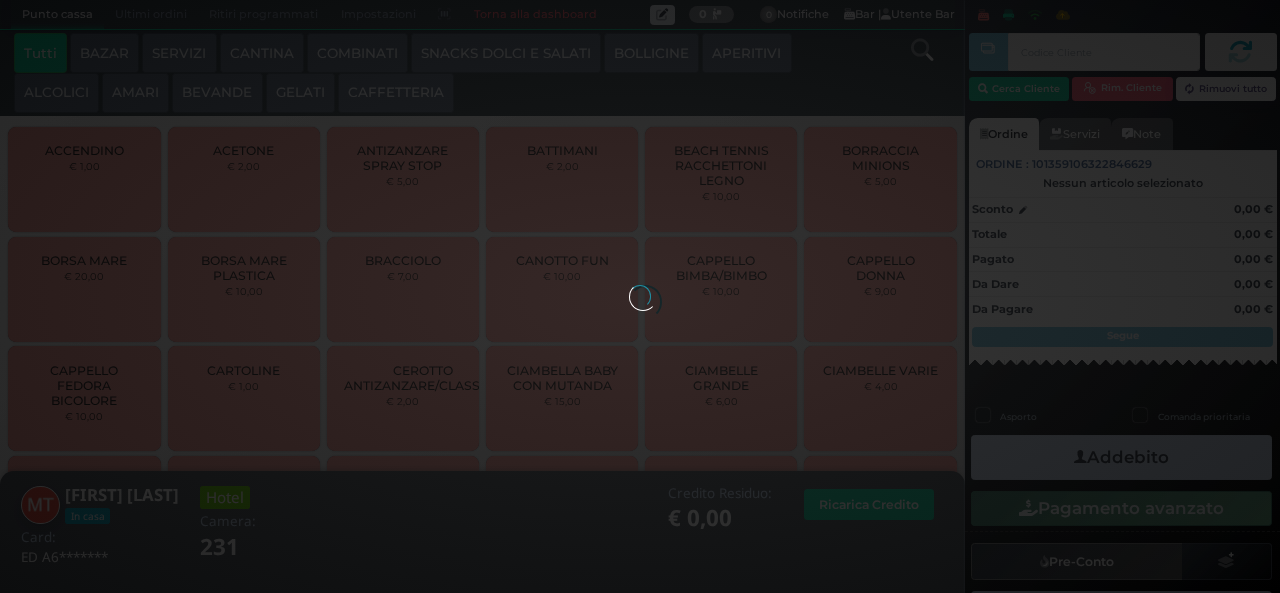 click on "COMBINATI" at bounding box center [357, 53] 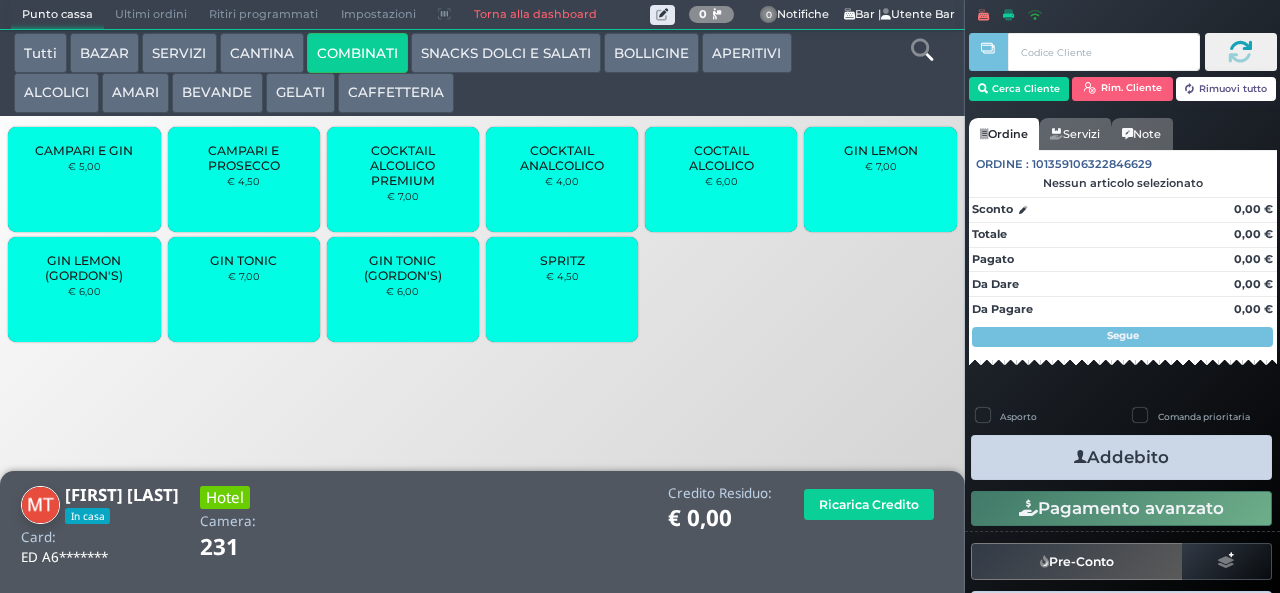 click on "GIN TONIC
€ 7,00" at bounding box center (244, 289) 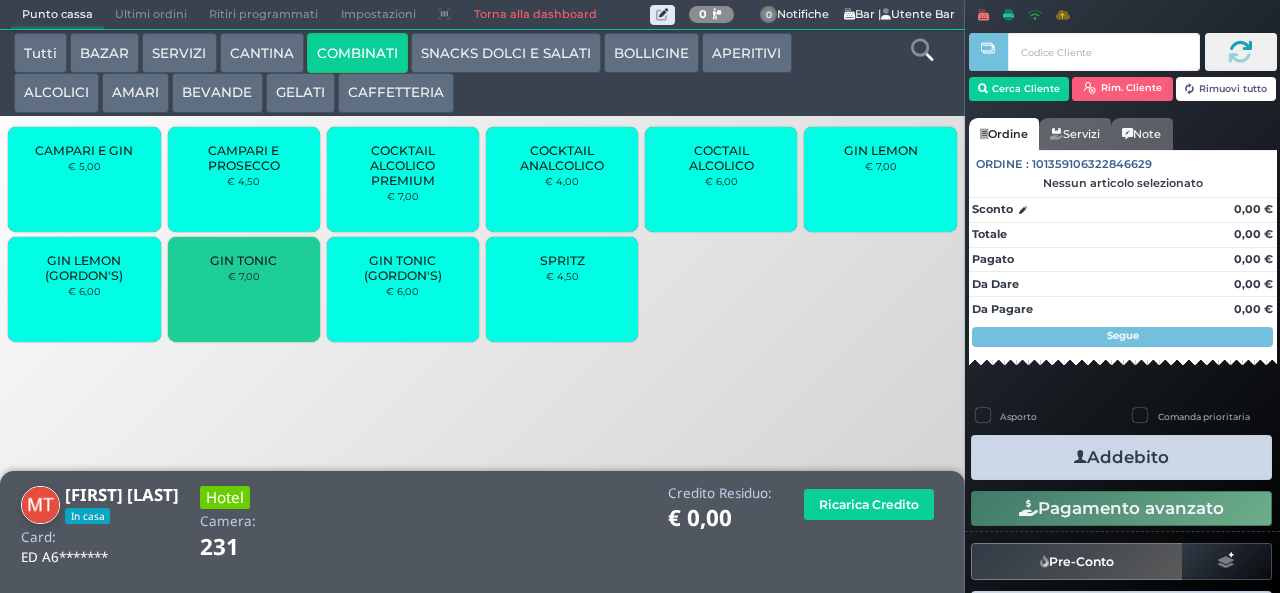 click on "GIN TONIC
€ 7,00" at bounding box center [244, 289] 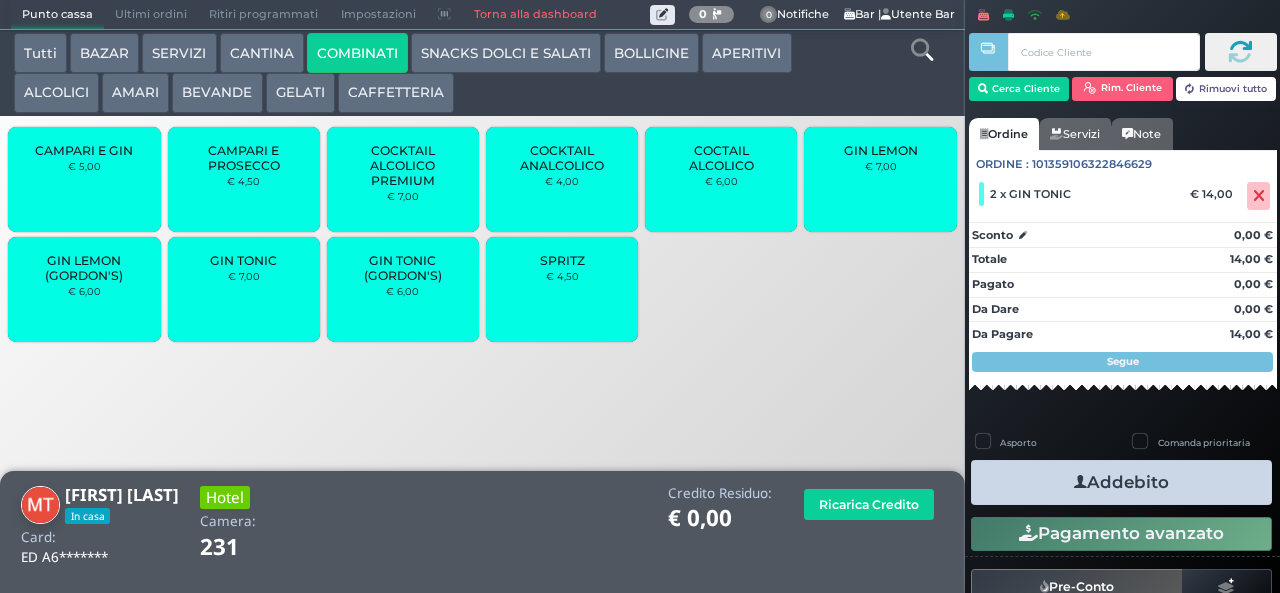 click on "GELATI" at bounding box center (300, 93) 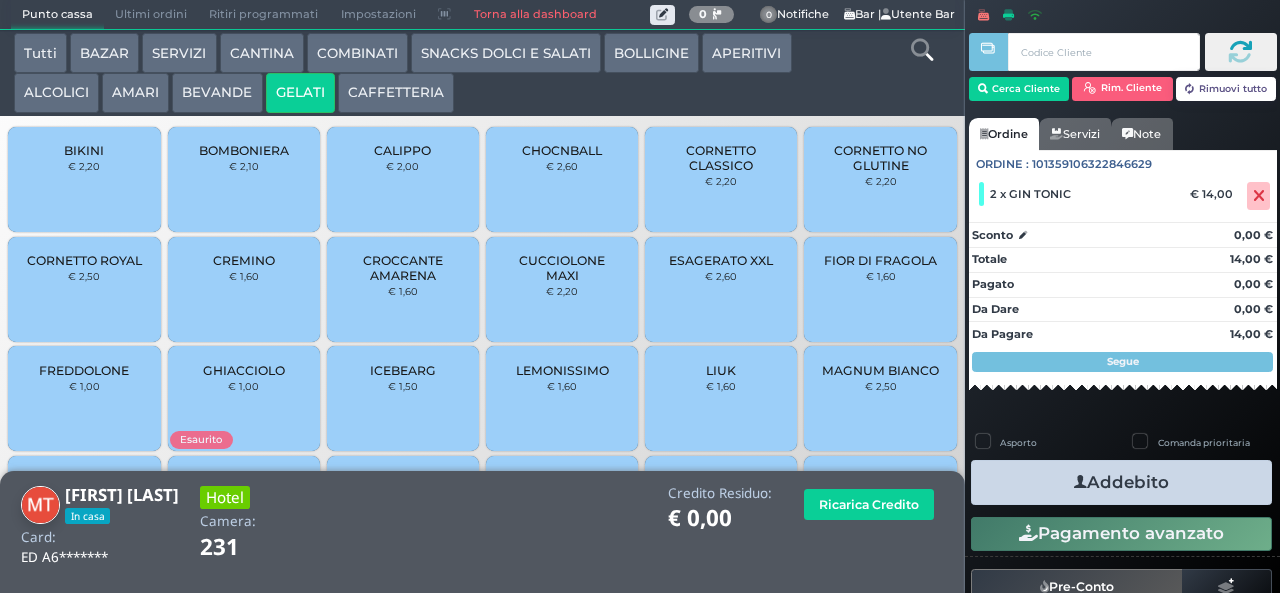 click on "CROCCANTE AMARENA" at bounding box center (403, 268) 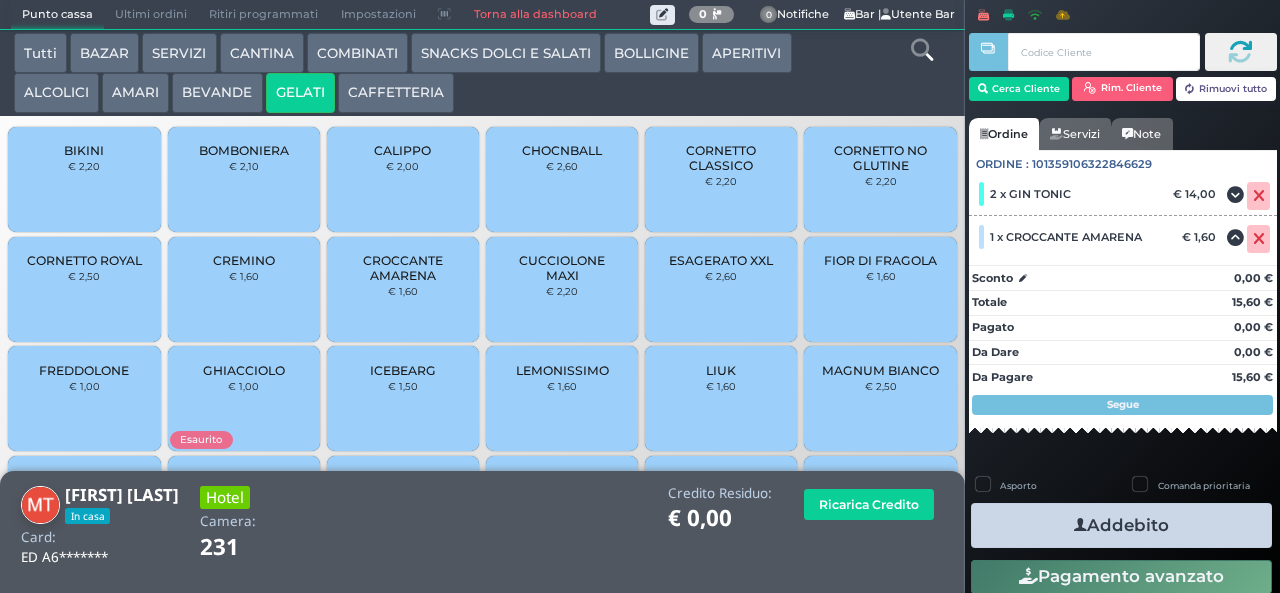 click at bounding box center (1080, 525) 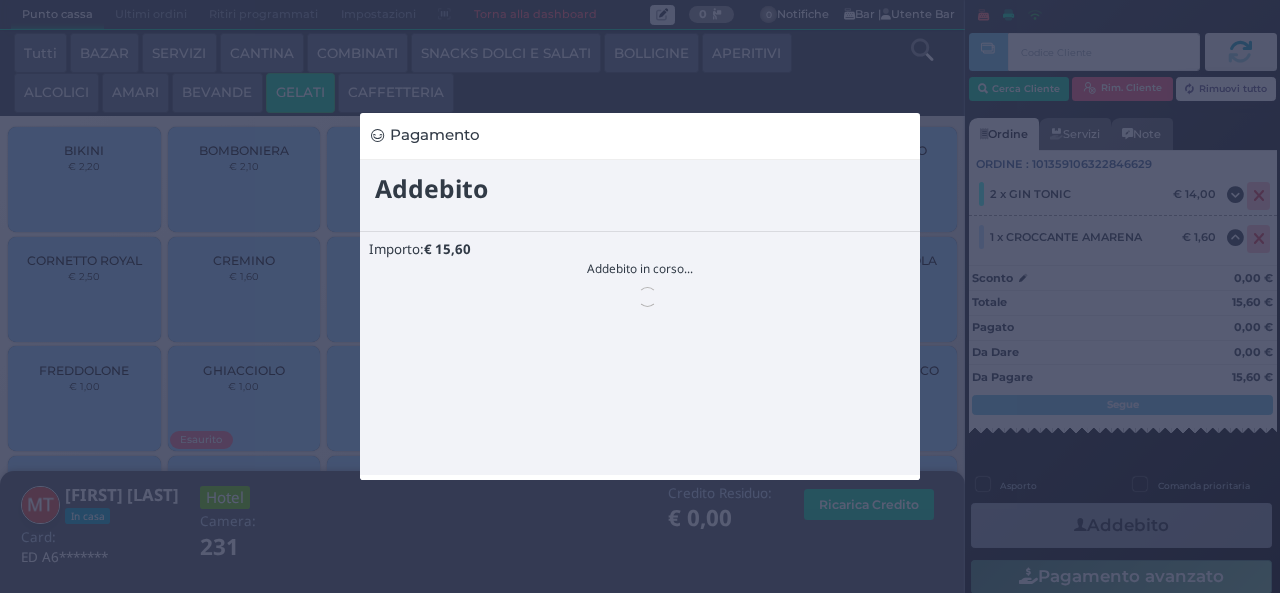 scroll, scrollTop: 0, scrollLeft: 0, axis: both 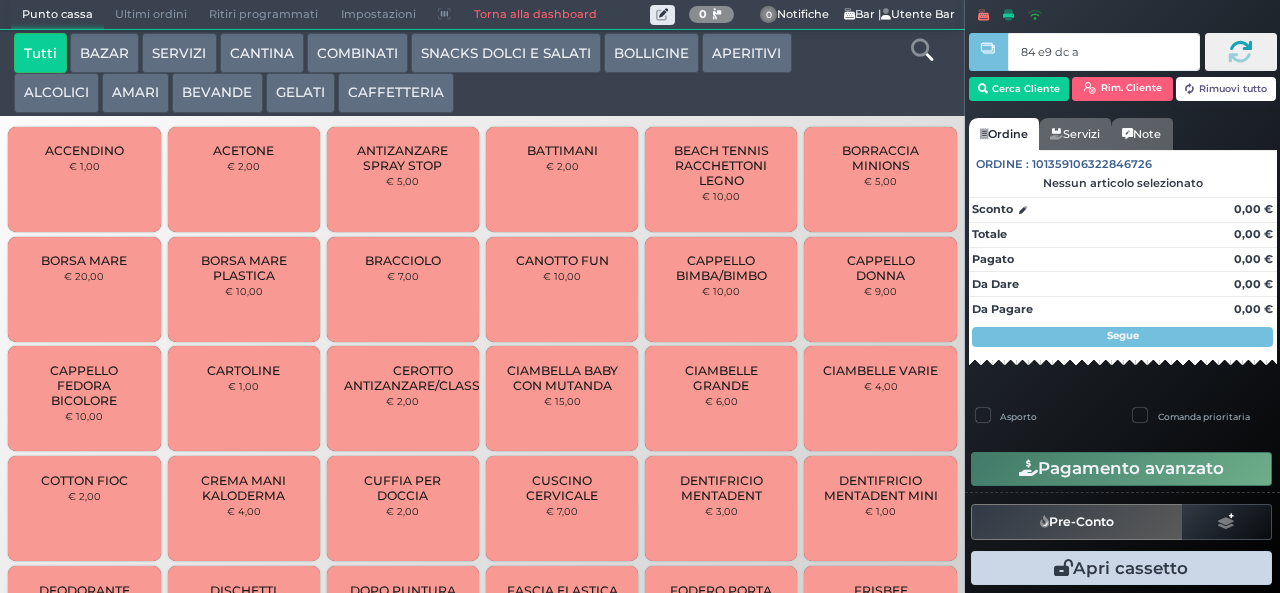 type on "84 e9 dc af" 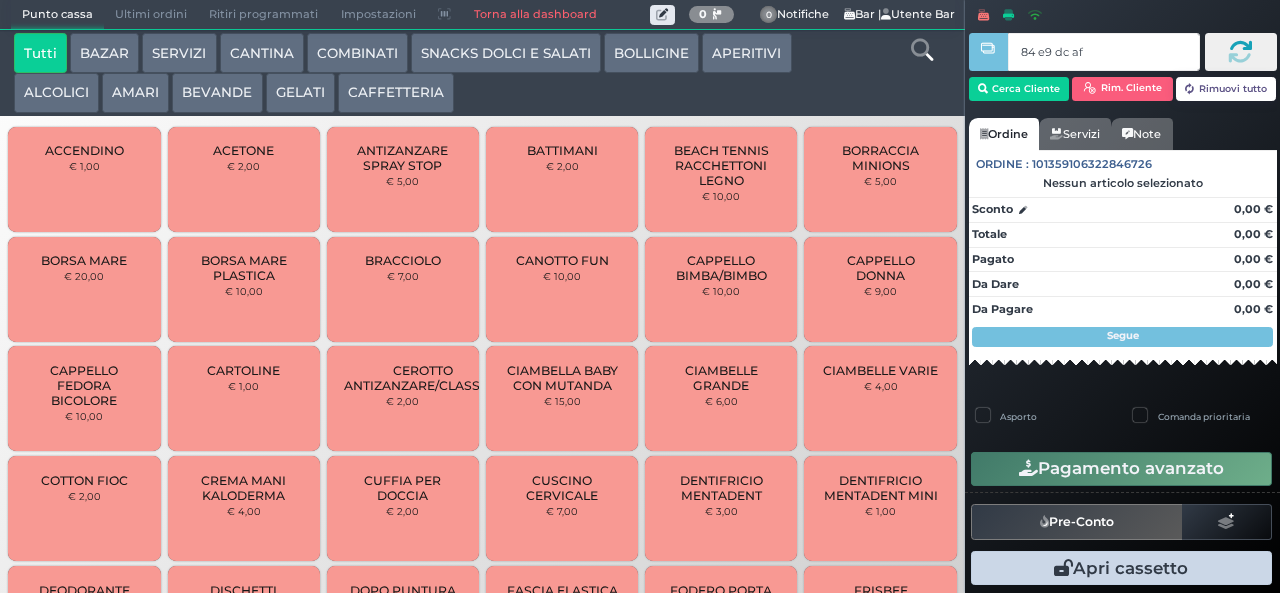 type 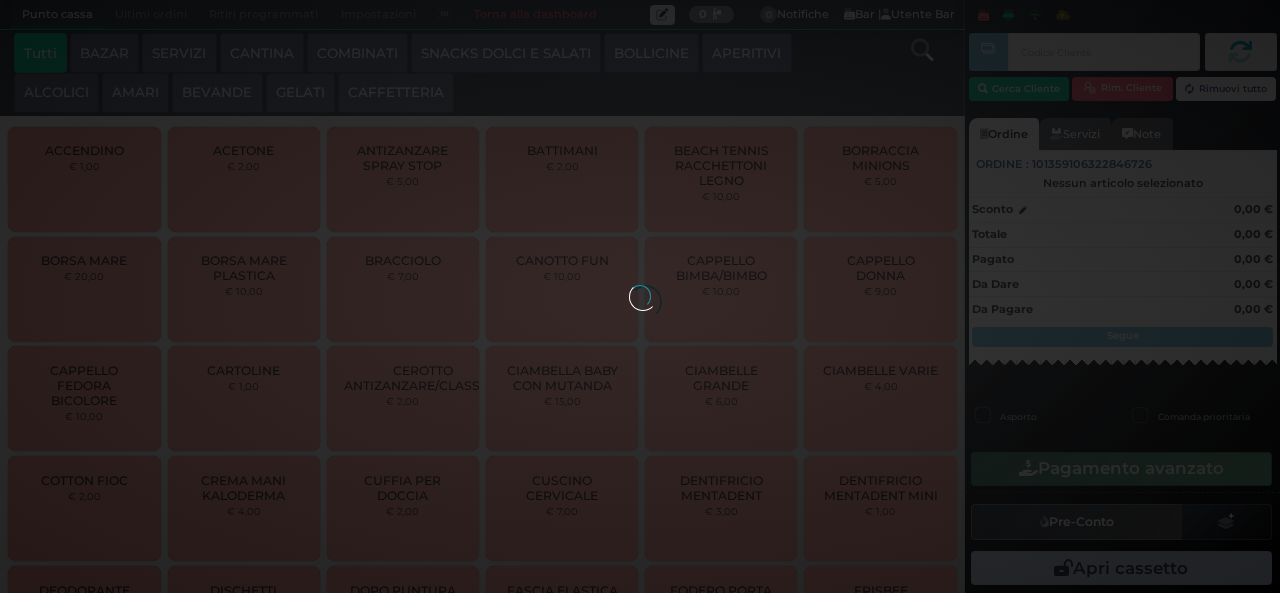 click on "GELATI" at bounding box center (300, 93) 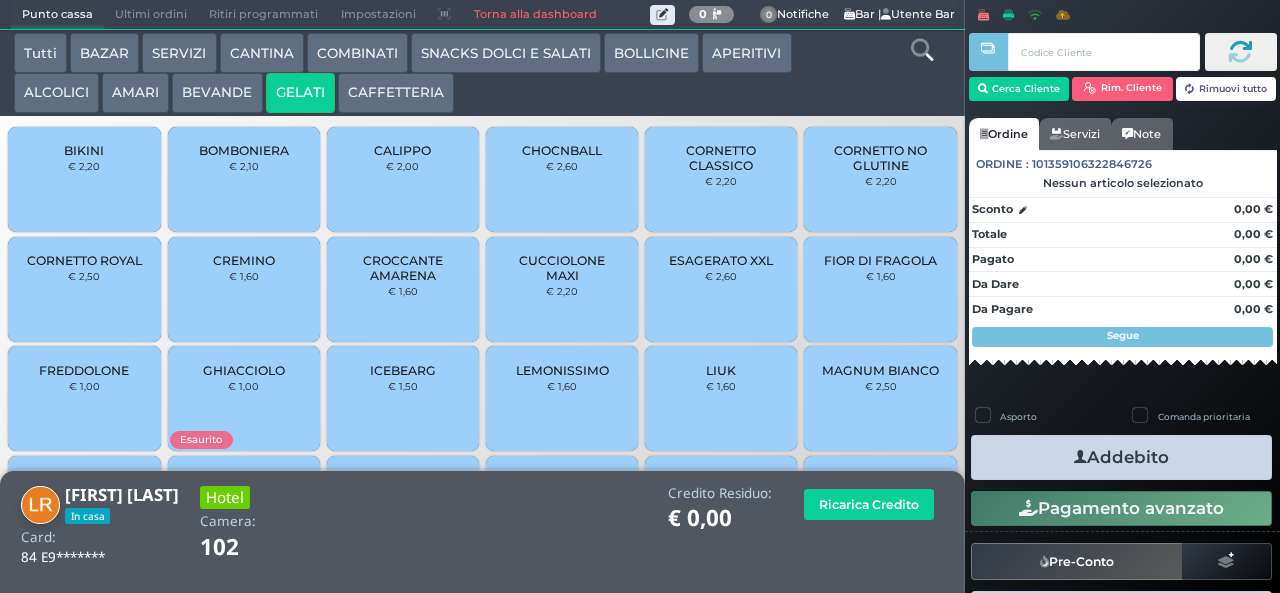 click on "GELATI" at bounding box center (300, 93) 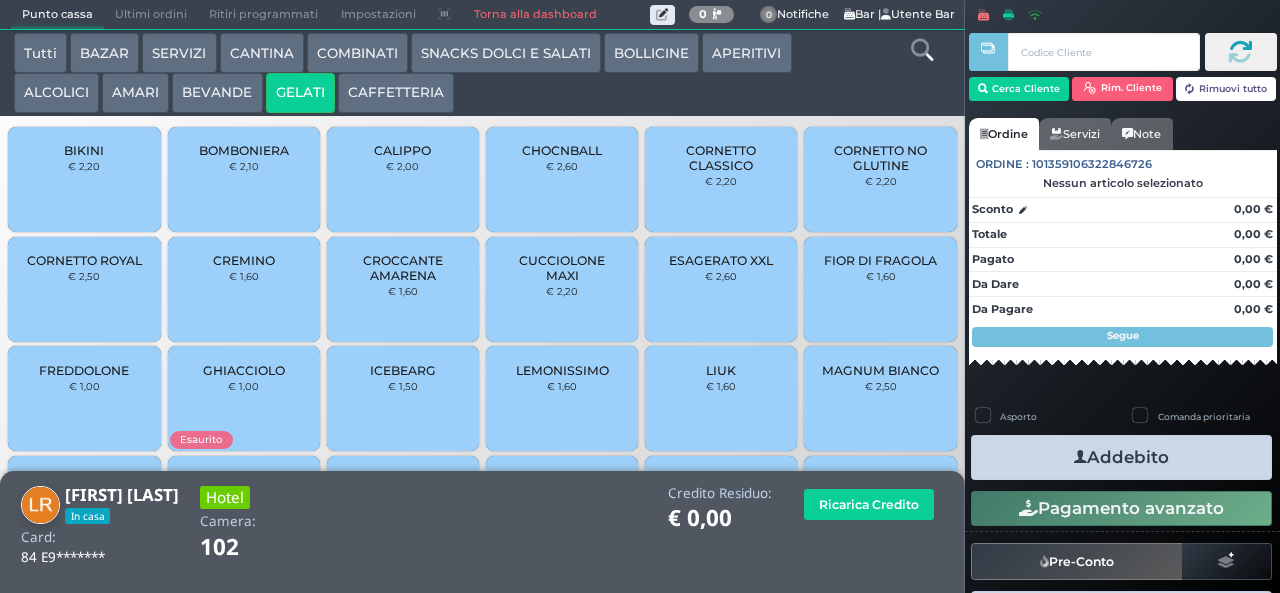 scroll, scrollTop: 133, scrollLeft: 0, axis: vertical 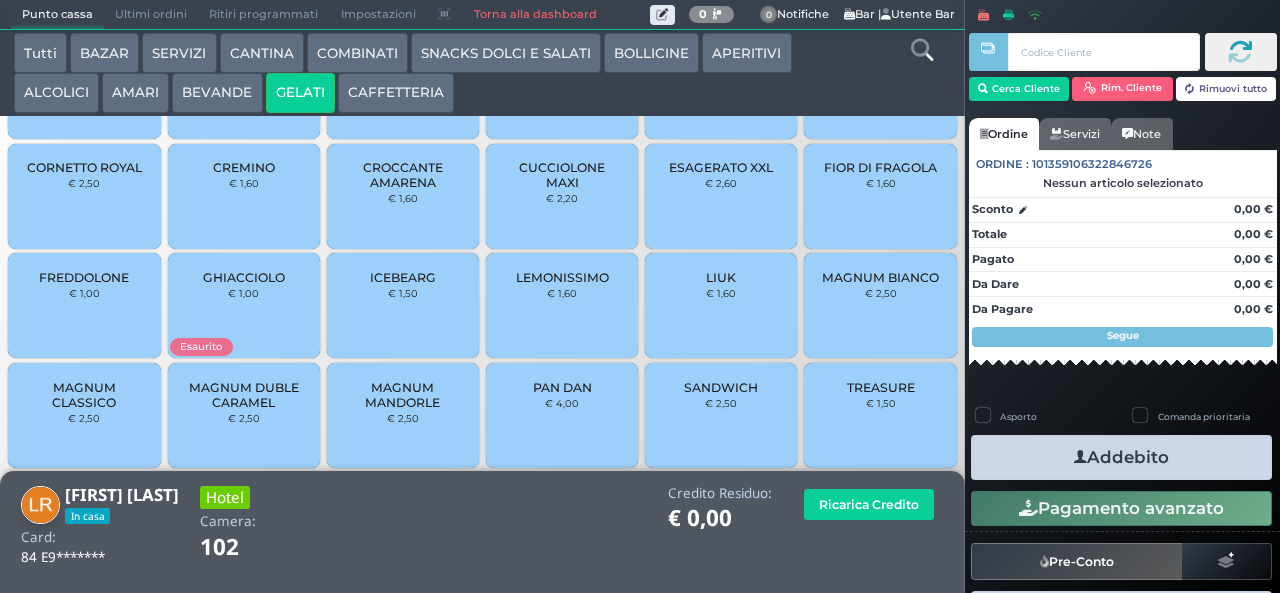 click on "TREASURE" at bounding box center [881, 387] 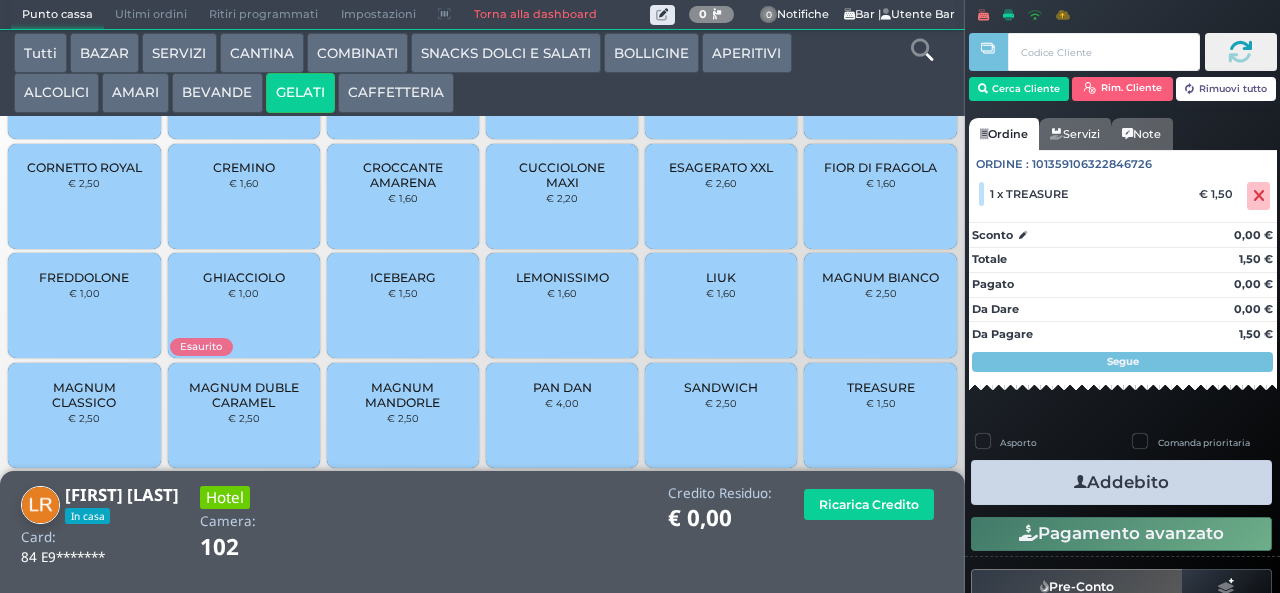 click on "Addebito" at bounding box center [1121, 482] 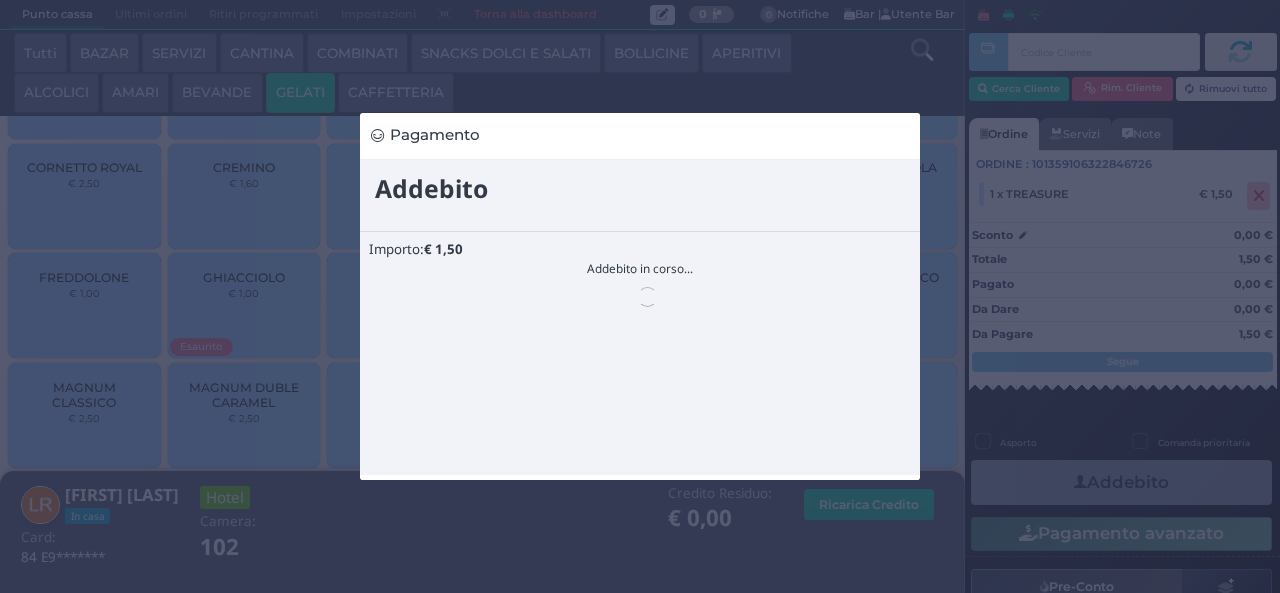 scroll, scrollTop: 0, scrollLeft: 0, axis: both 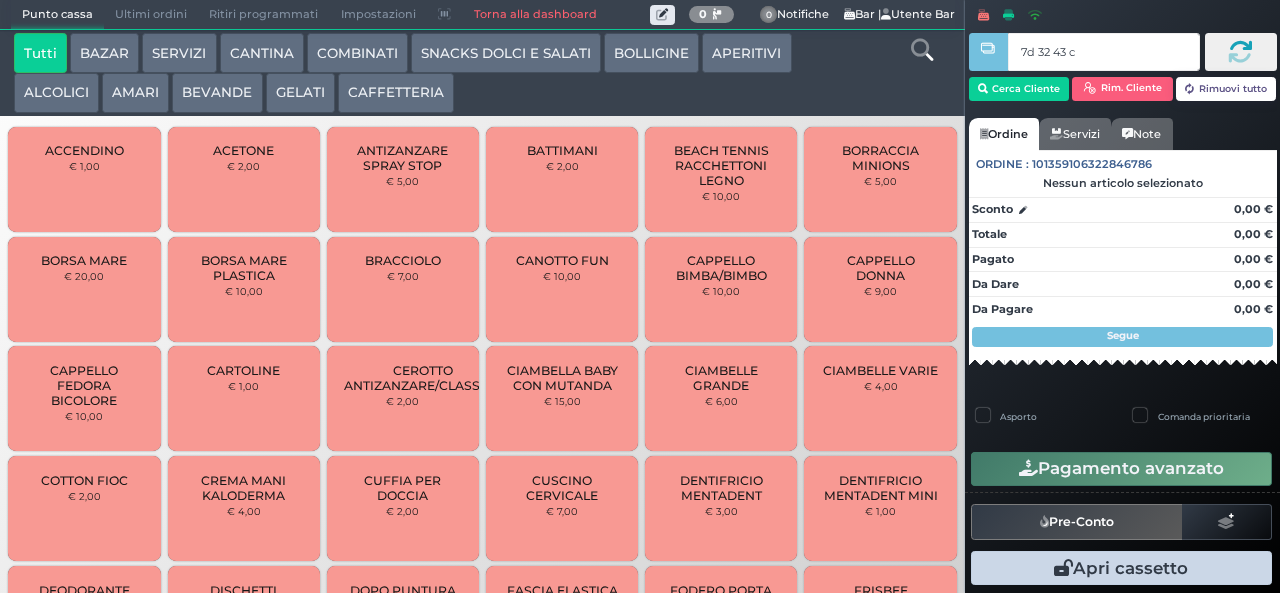 type on "7d 32 43 c3" 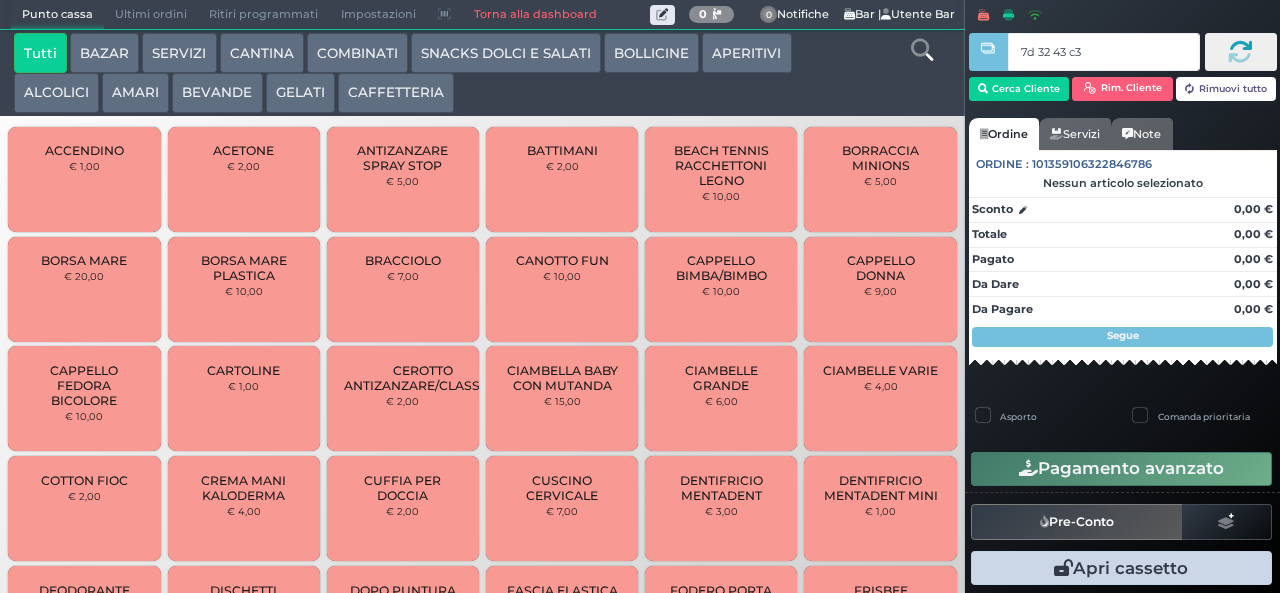 type 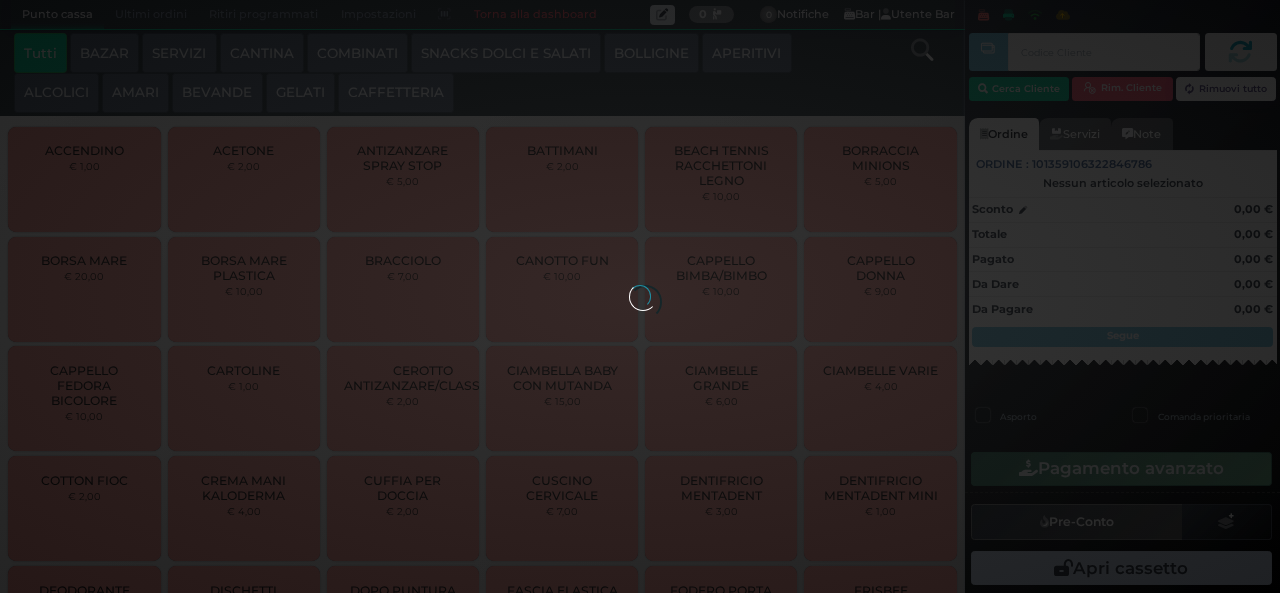 click at bounding box center [640, 296] 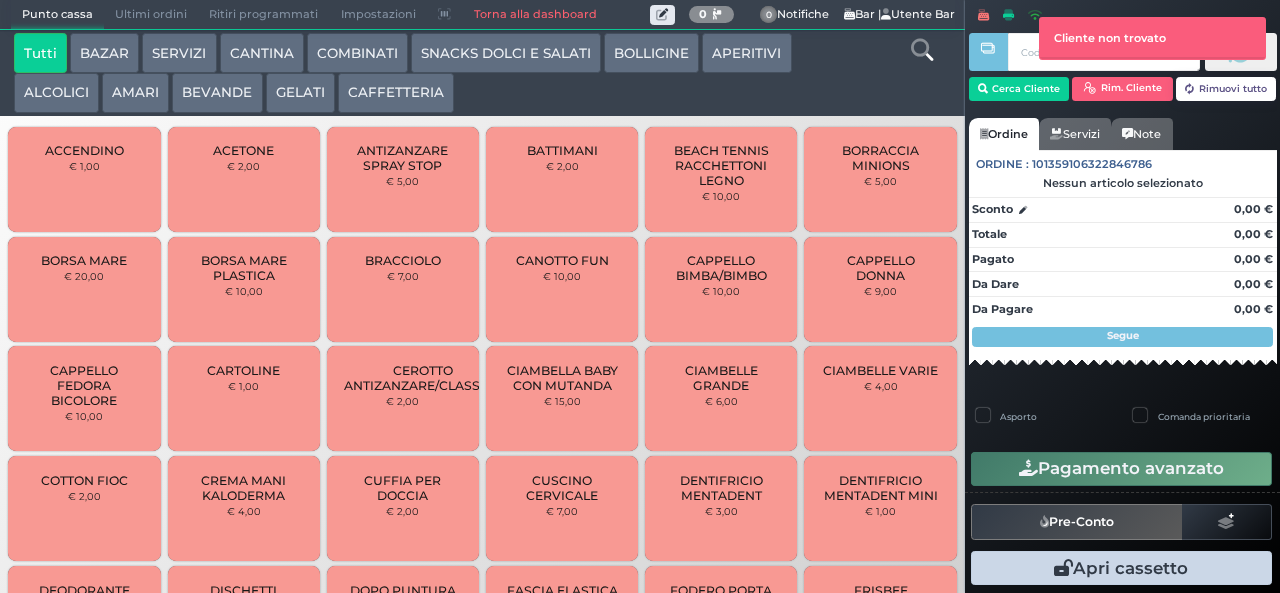 click on "AMARI" at bounding box center (135, 93) 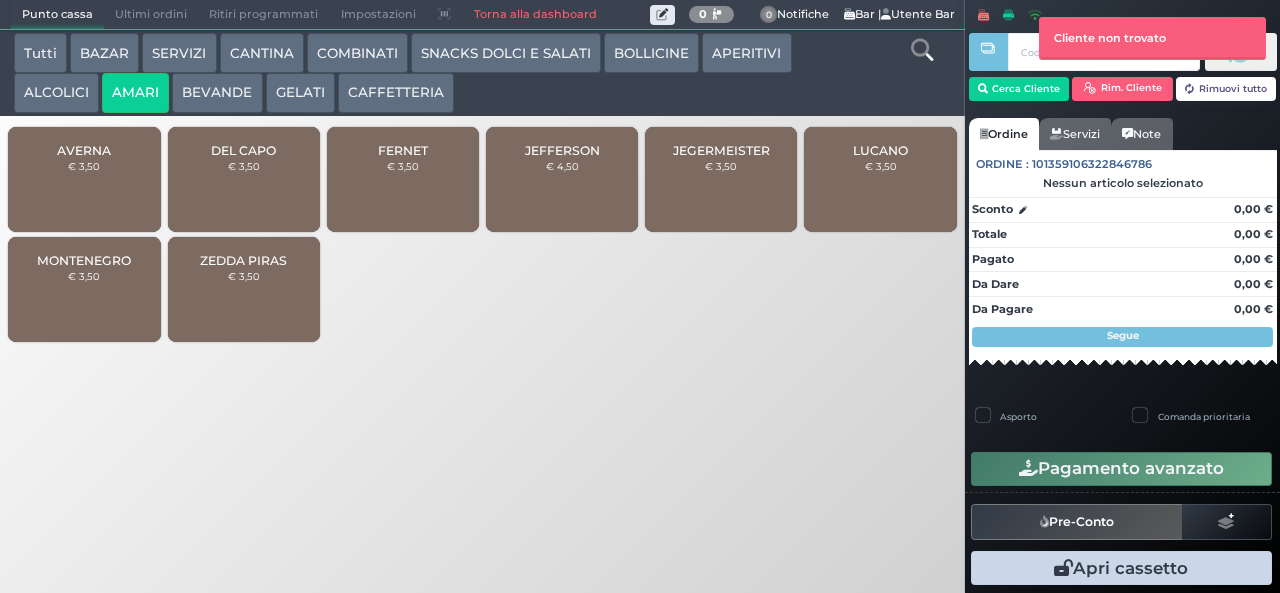 type 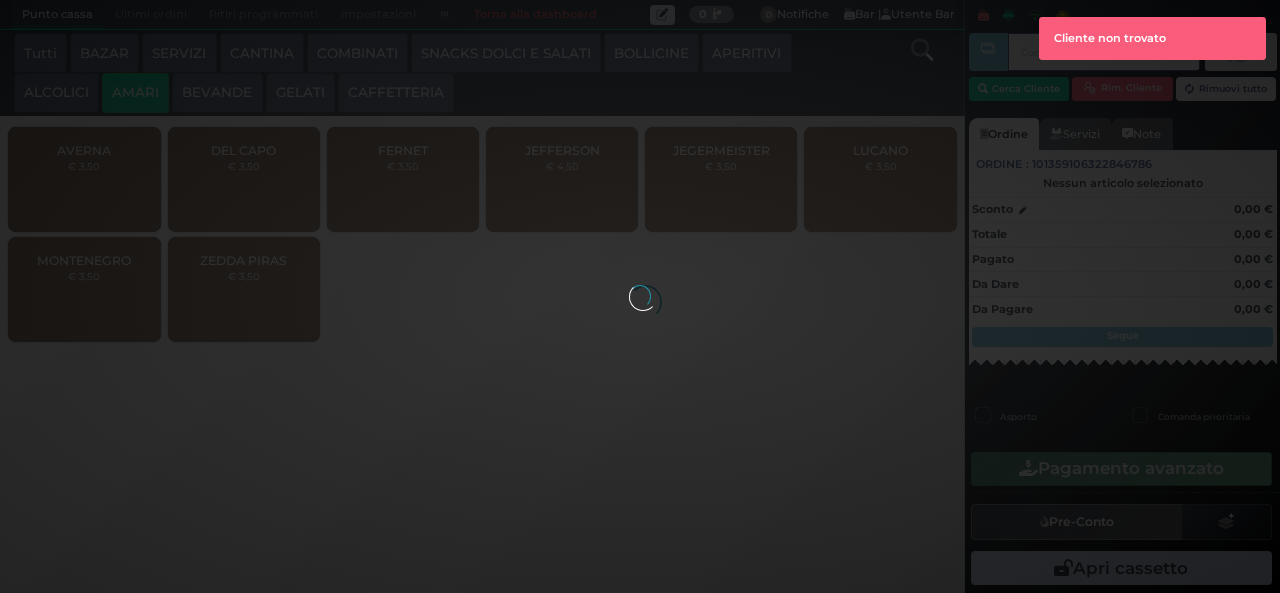 type 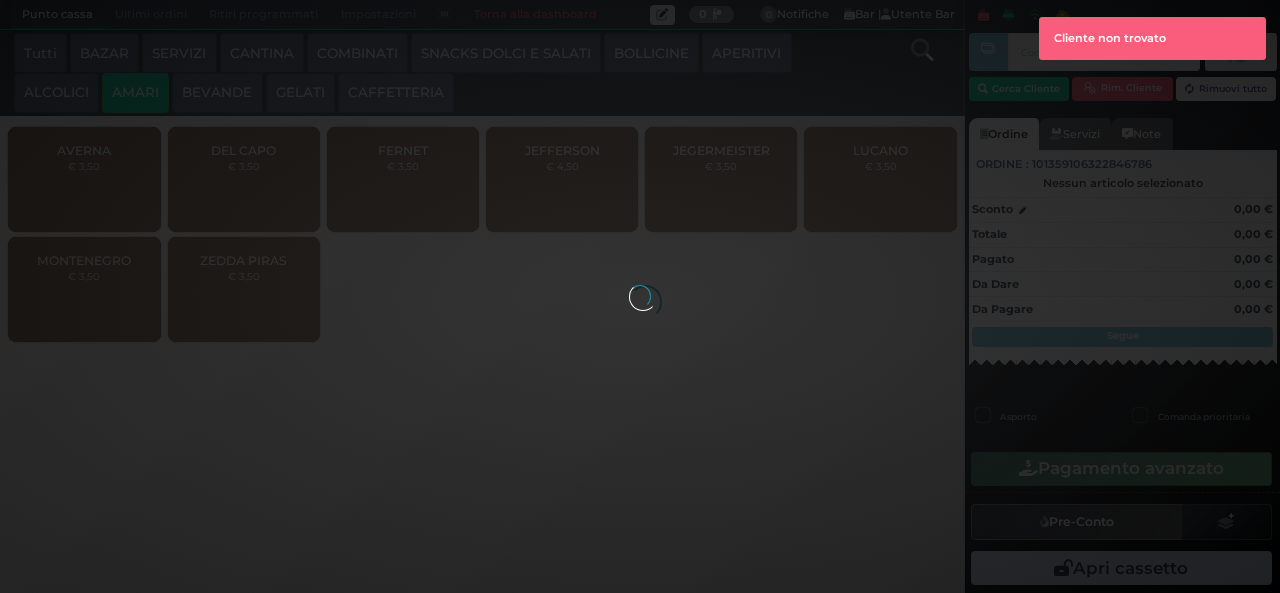 click at bounding box center (640, 296) 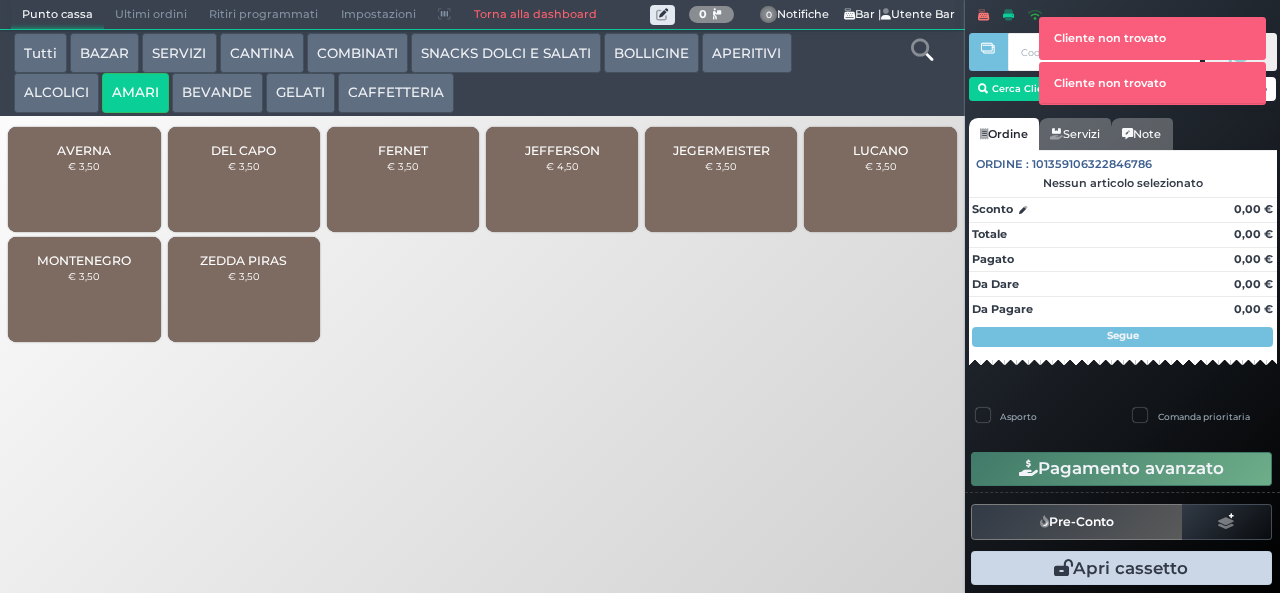 click at bounding box center (988, 282) 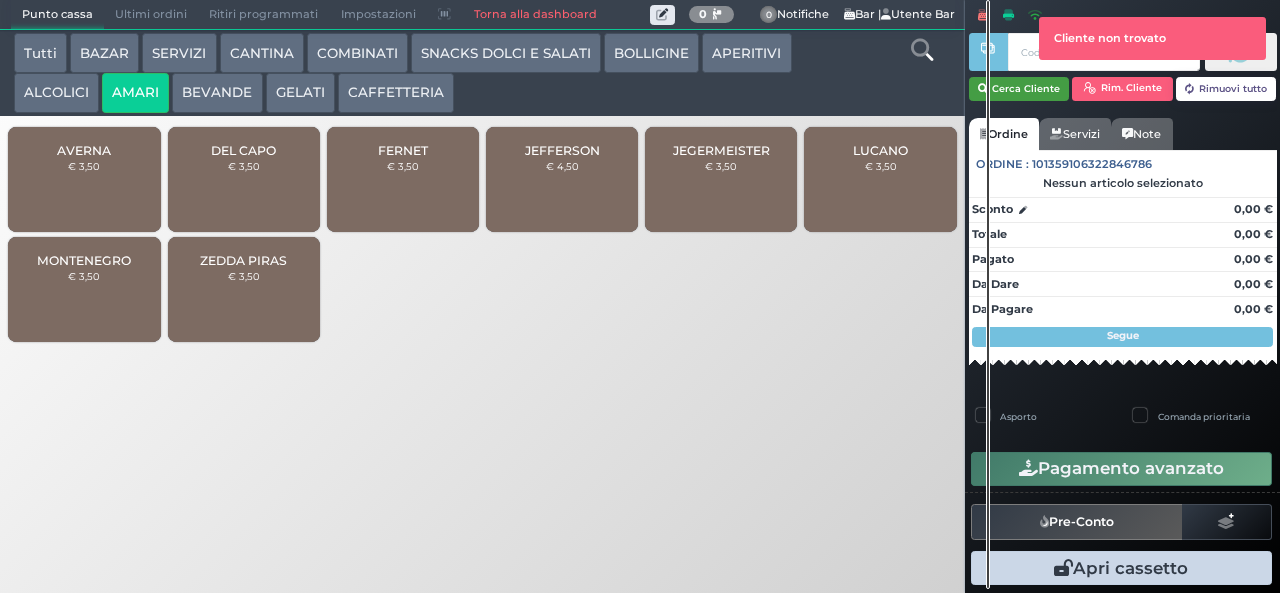 click on "Cerca Cliente" at bounding box center (1019, 89) 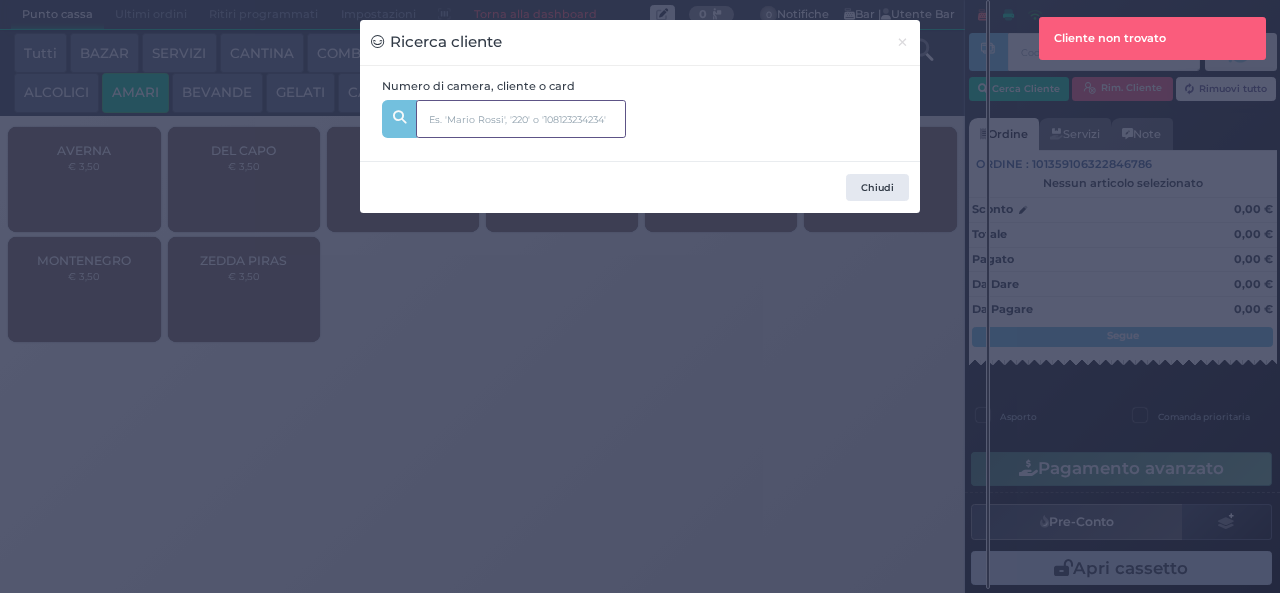 click at bounding box center [521, 119] 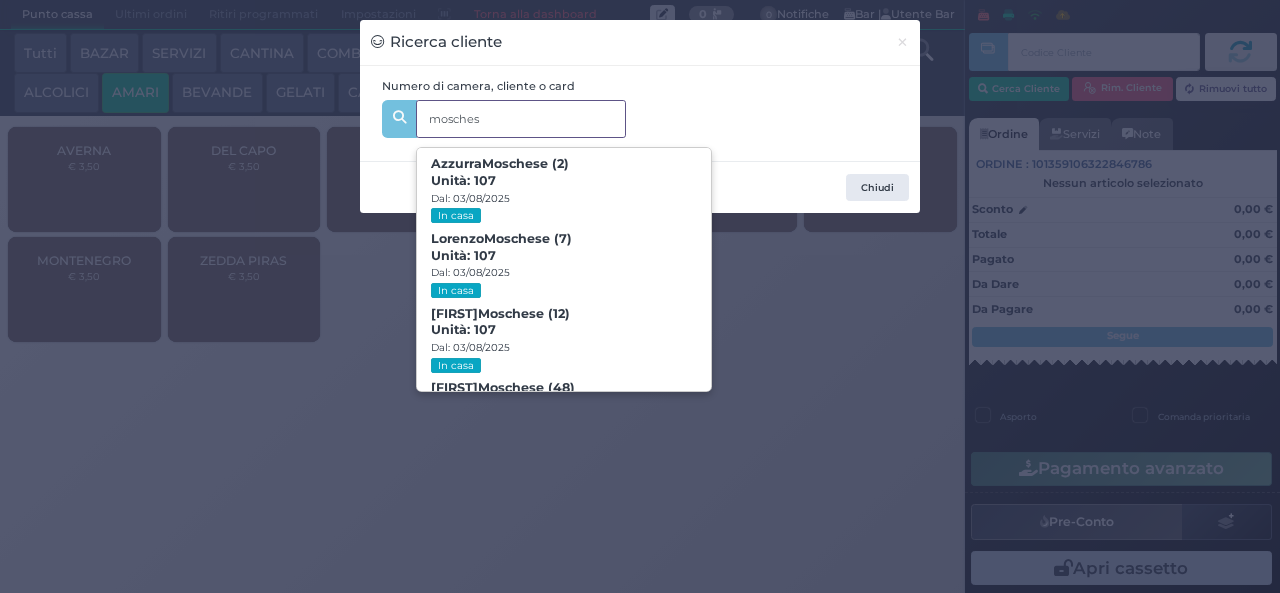 type on "mosche" 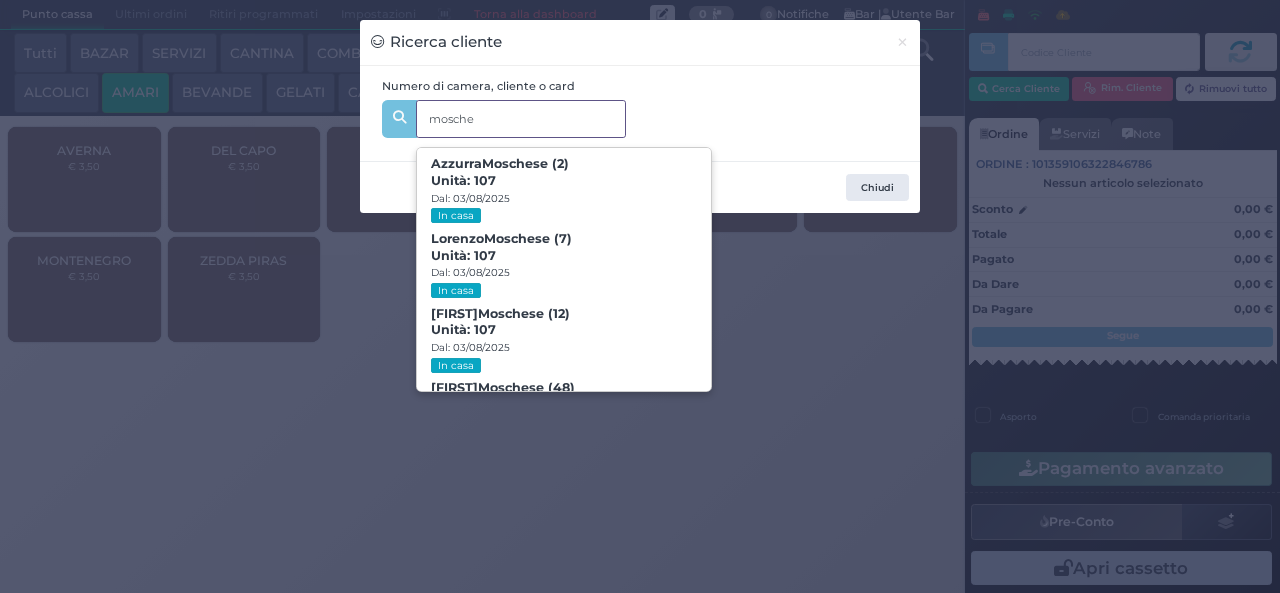 scroll, scrollTop: 91, scrollLeft: 0, axis: vertical 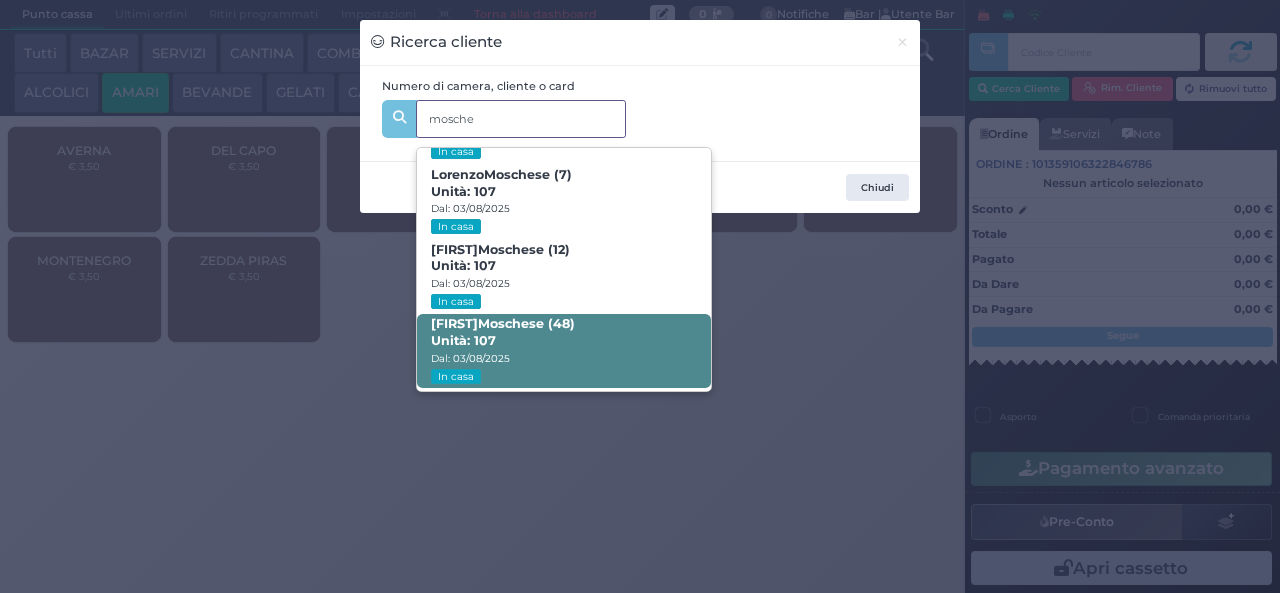 click on "Angelo  Mosche se (48) Unità: 107 Dal: 03/08/2025 In casa" at bounding box center [563, 351] 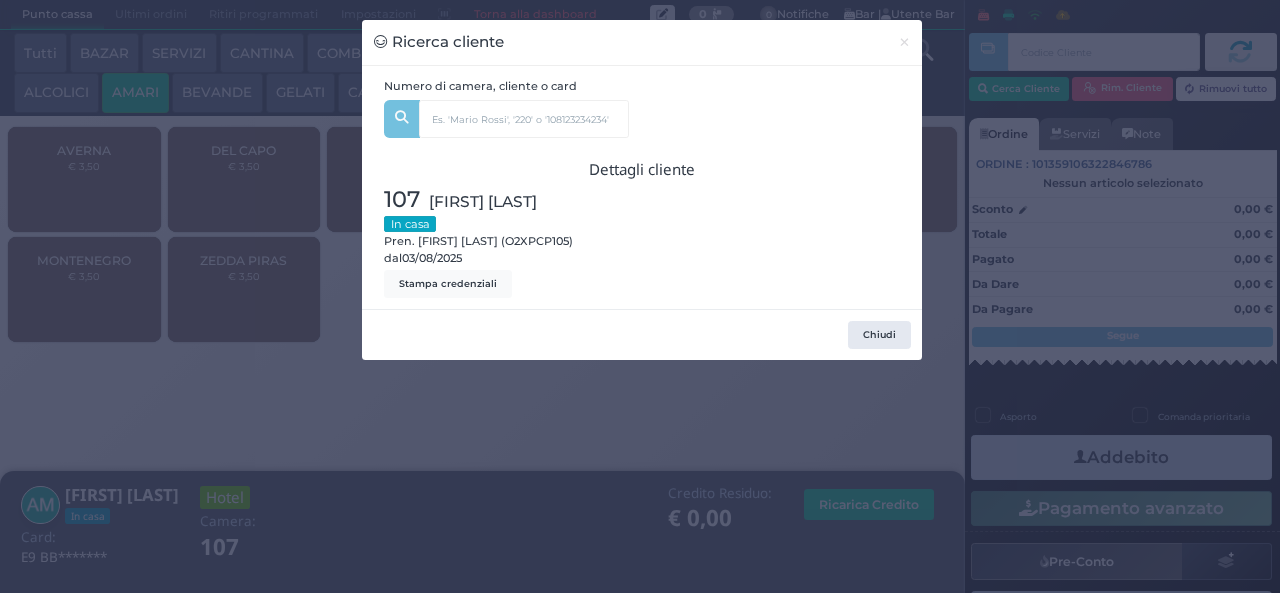 click on "Ricerca cliente
×
Numero di camera, cliente o card
mosche Azzurra   Mosche se (2) Unità: 107 Dal: 03/08/2025 In casa Lorenzo   Mosche se (7) Unità: 107 Dal: 03/08/2025 In casa Francesco   Mosche se (12) Unità: 107 Dal: 03/08/2025 In casa Angelo  Mosche se (48) Unità: 107 Dal: 03/08/2025 In casa
Dettagli cliente
107
Moschese Angelo
In casa
Pren. Giovanna Tursi (O2XPCP105)  dal  03/08/2025
Stampa credenziali
Chiudi" at bounding box center [640, 296] 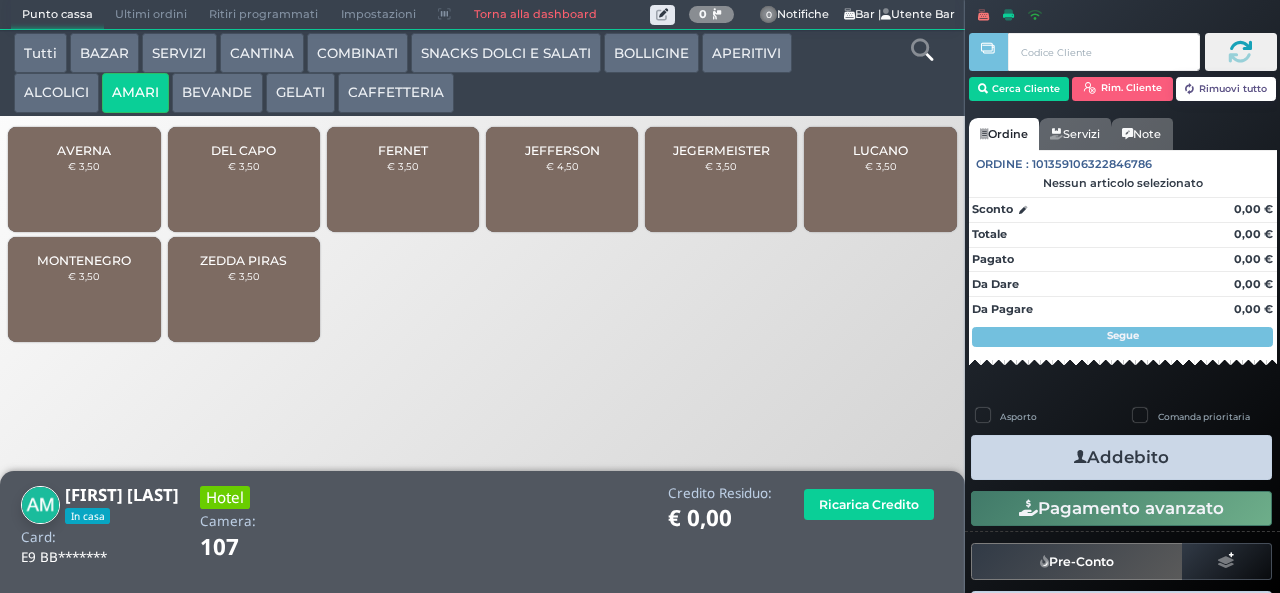 click on "JEGERMEISTER
€ 3,50" at bounding box center [721, 179] 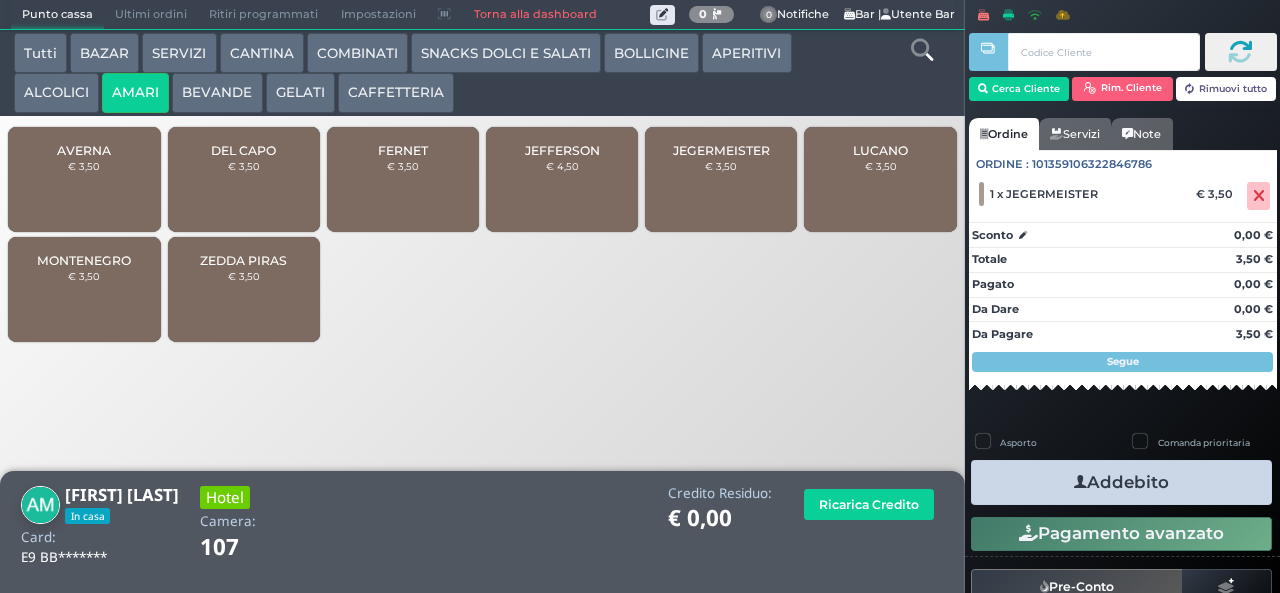 click at bounding box center (1080, 482) 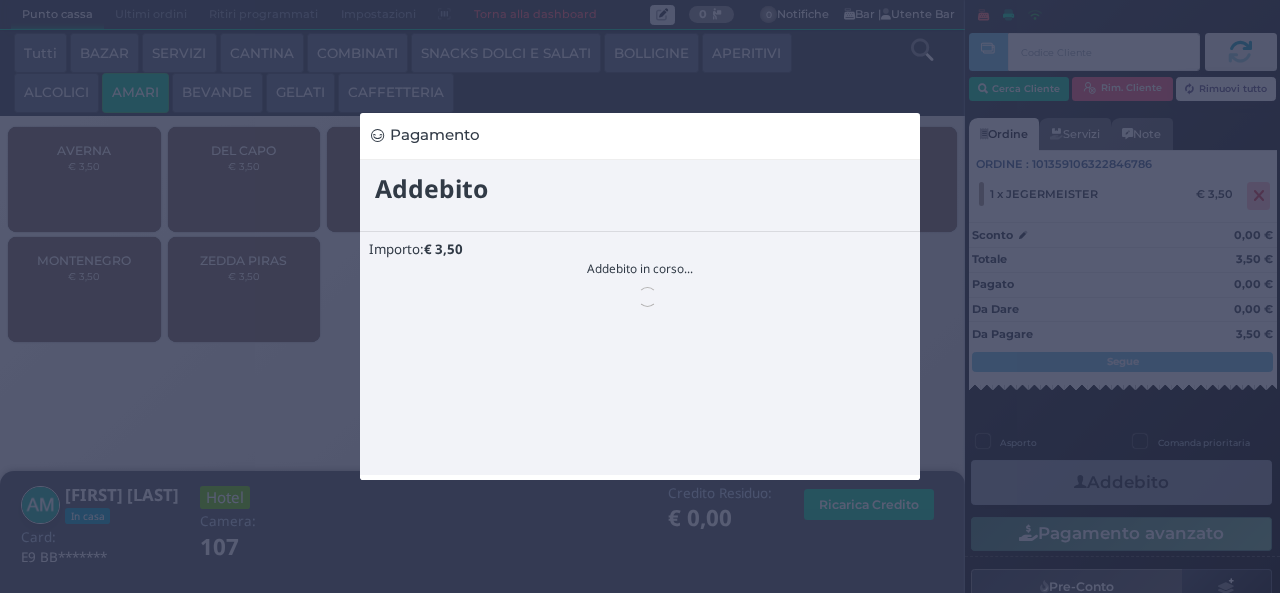 scroll, scrollTop: 0, scrollLeft: 0, axis: both 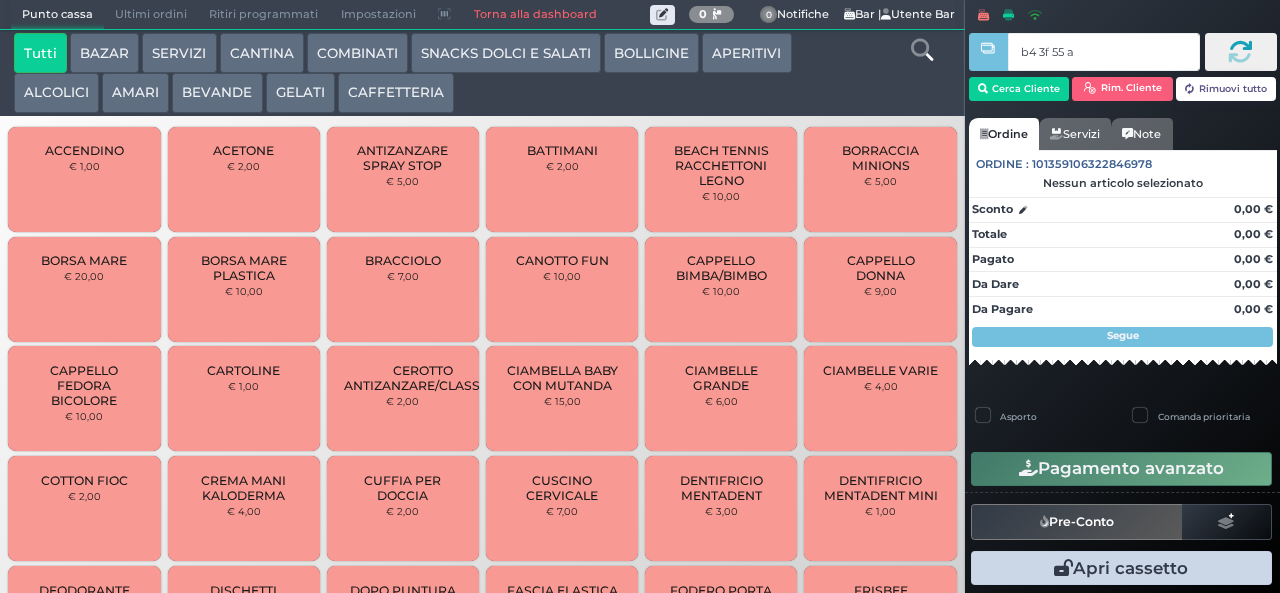 type on "b4 3f 55 af" 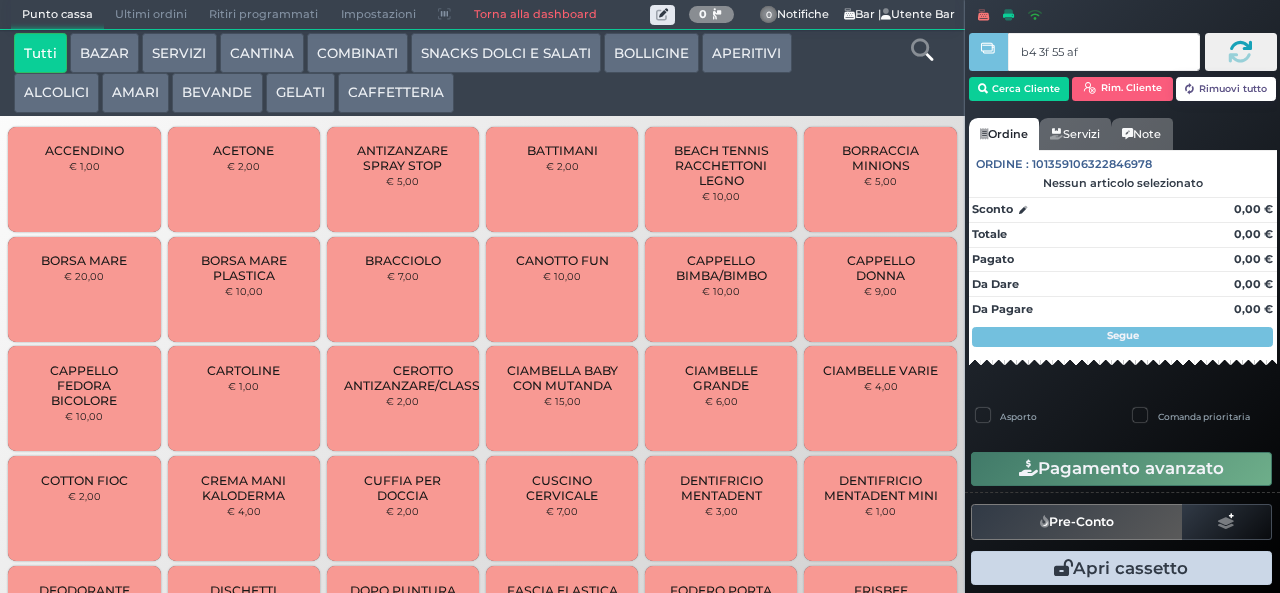 type 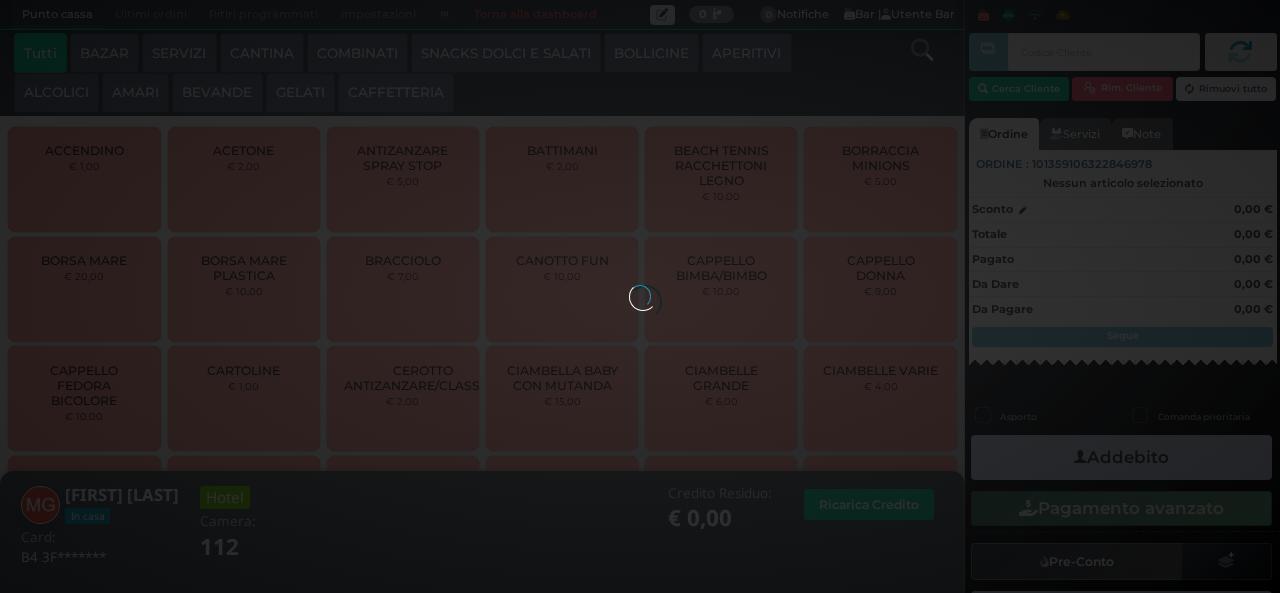 click on "ALCOLICI" at bounding box center (56, 93) 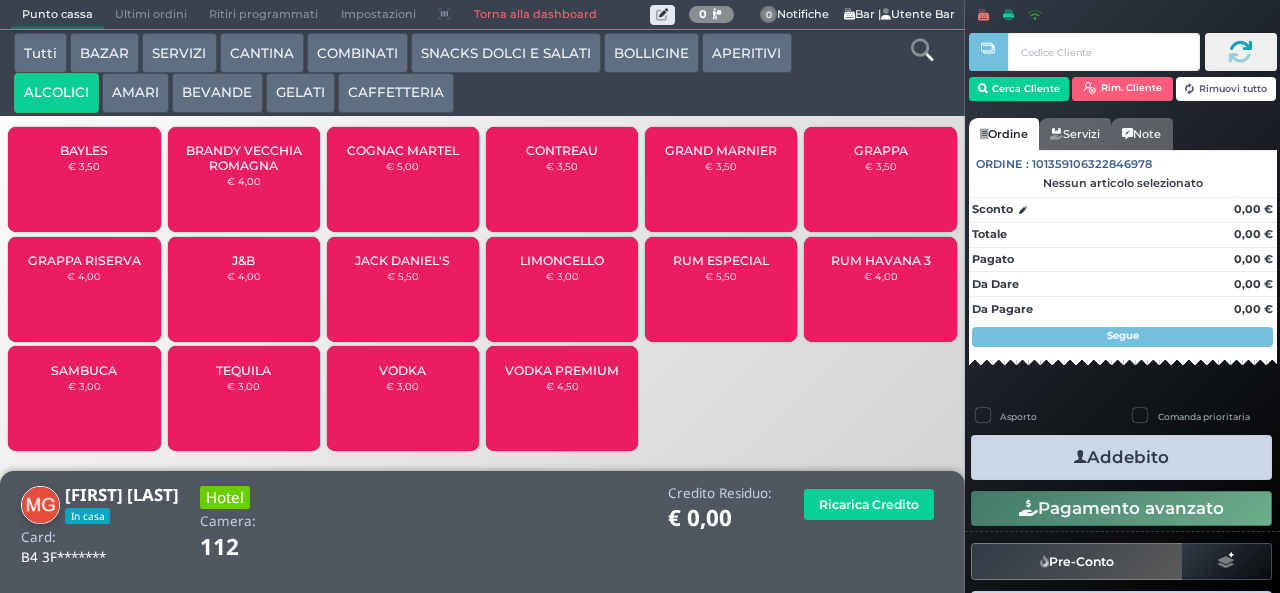 click on "JACK DANIEL'S
€ 5,50" at bounding box center [403, 289] 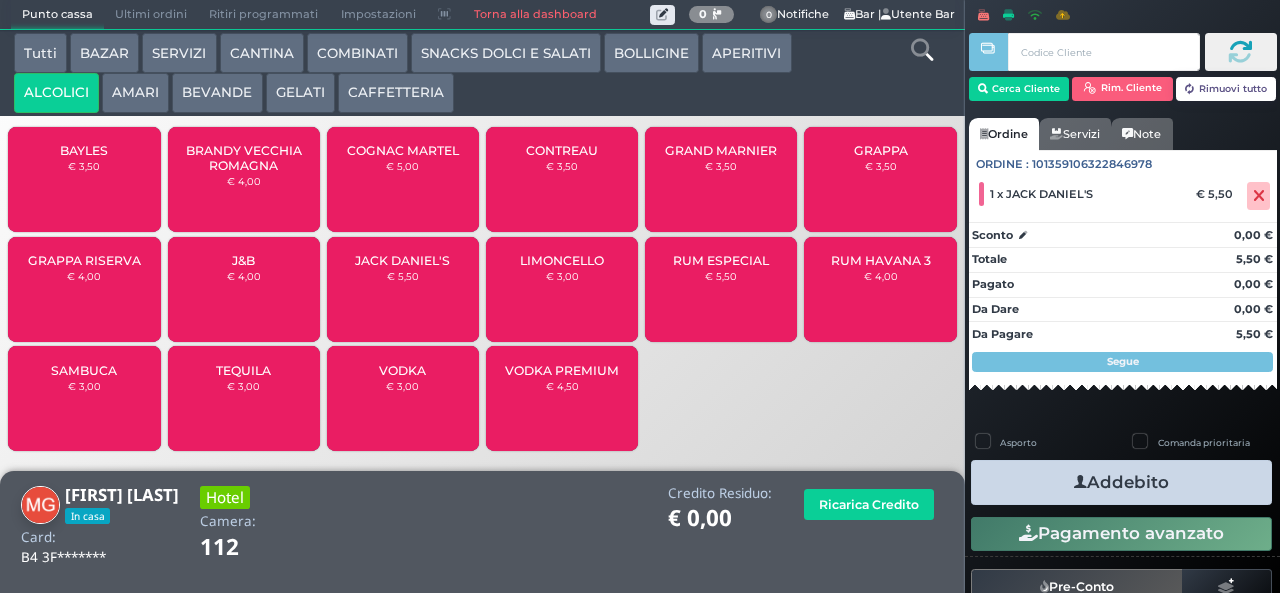 click at bounding box center [1080, 482] 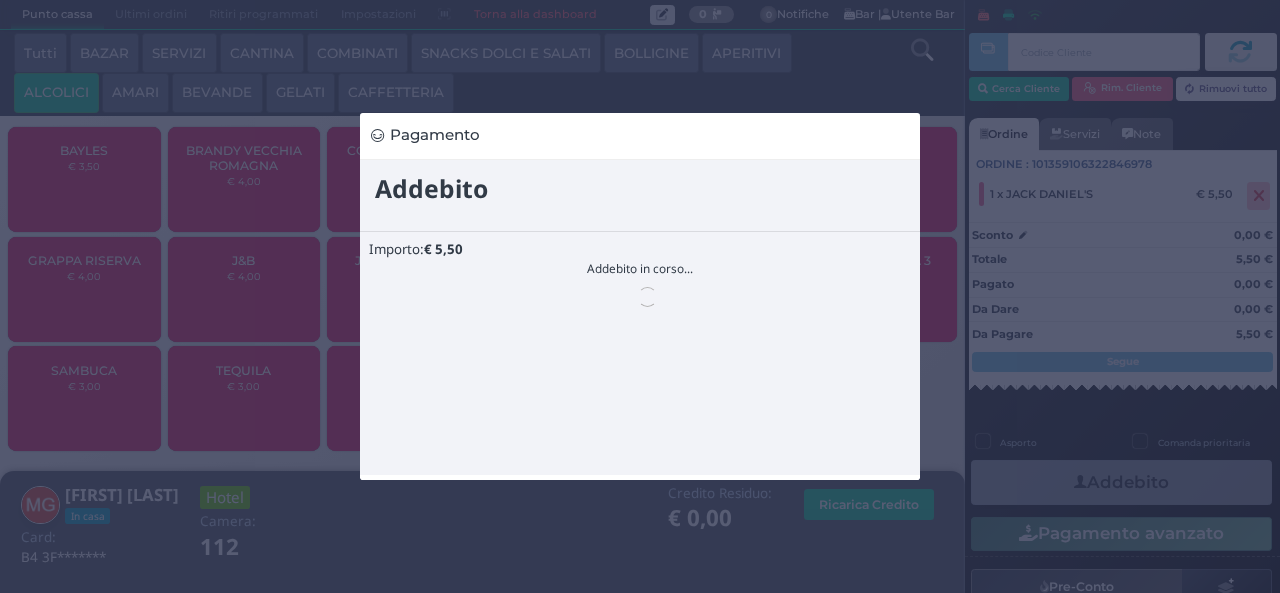scroll, scrollTop: 0, scrollLeft: 0, axis: both 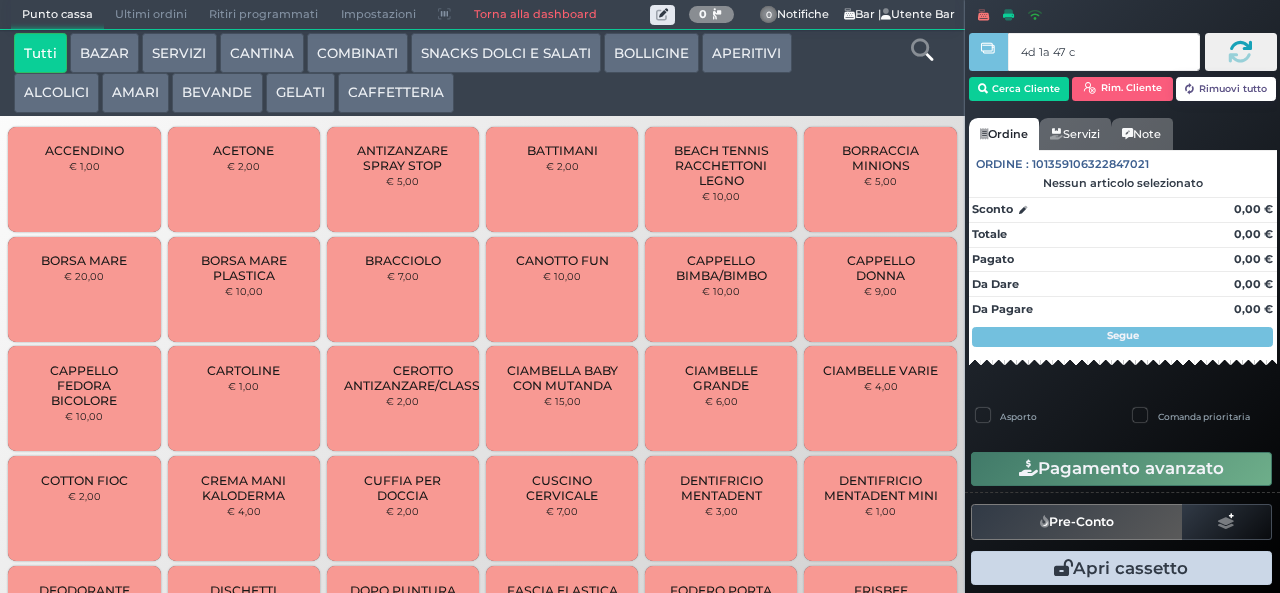 type on "4d 1a 47 c3" 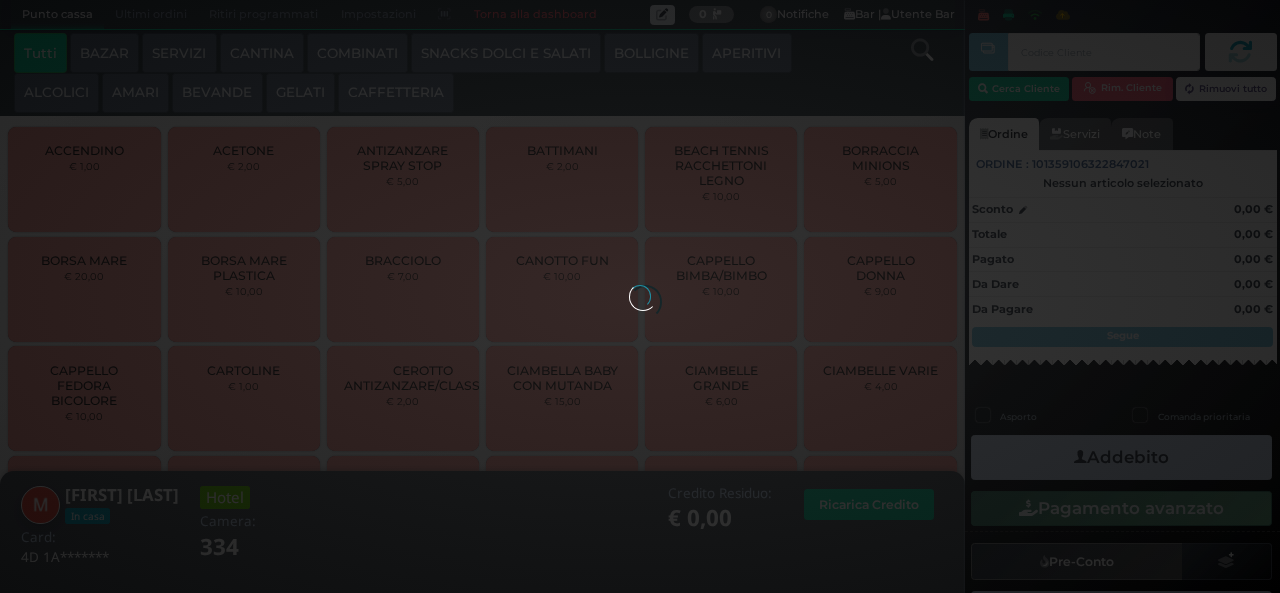 click at bounding box center [640, 296] 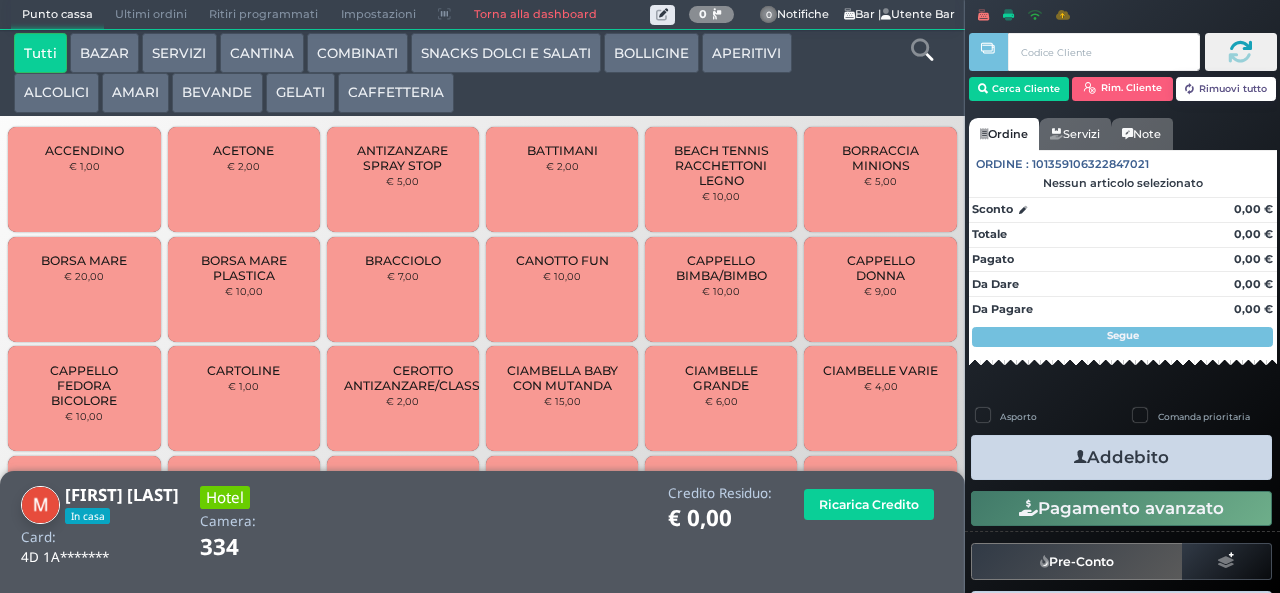 click on "AMARI" at bounding box center [135, 93] 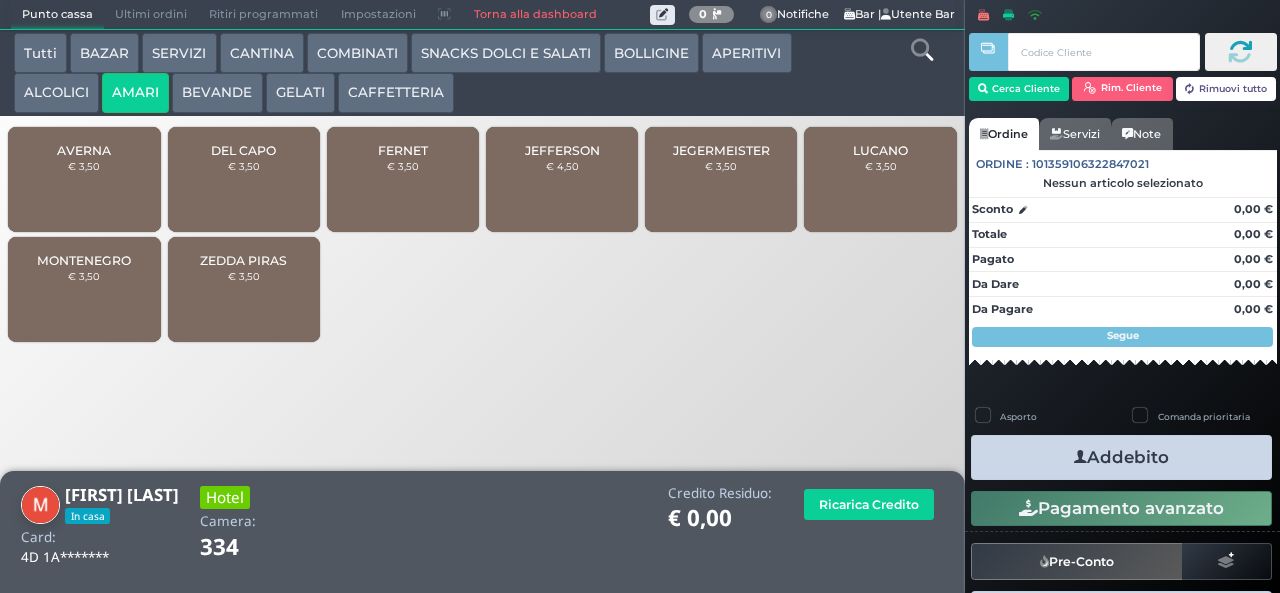 click on "AVERNA
€ 3,50" at bounding box center (84, 179) 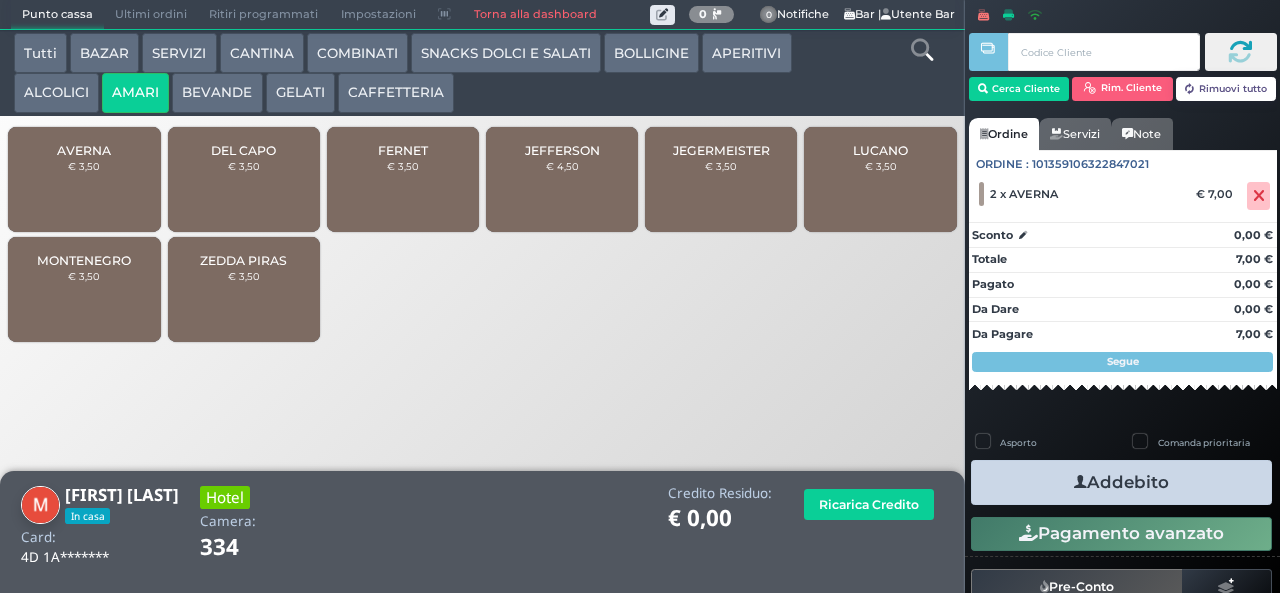 click at bounding box center [1080, 482] 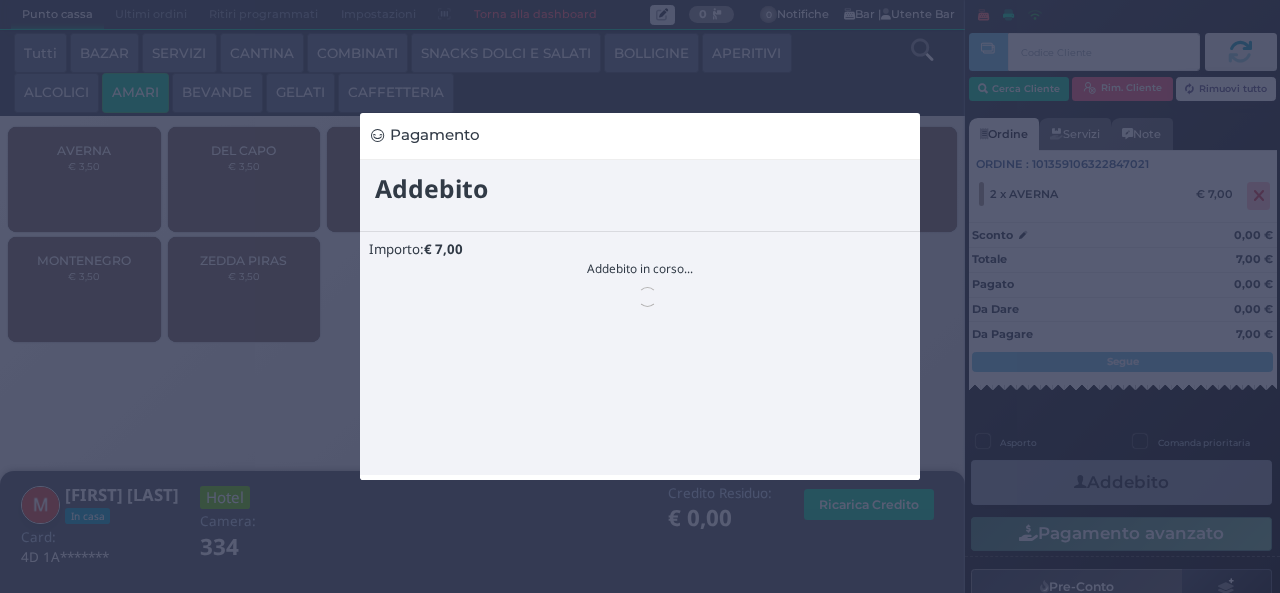scroll, scrollTop: 0, scrollLeft: 0, axis: both 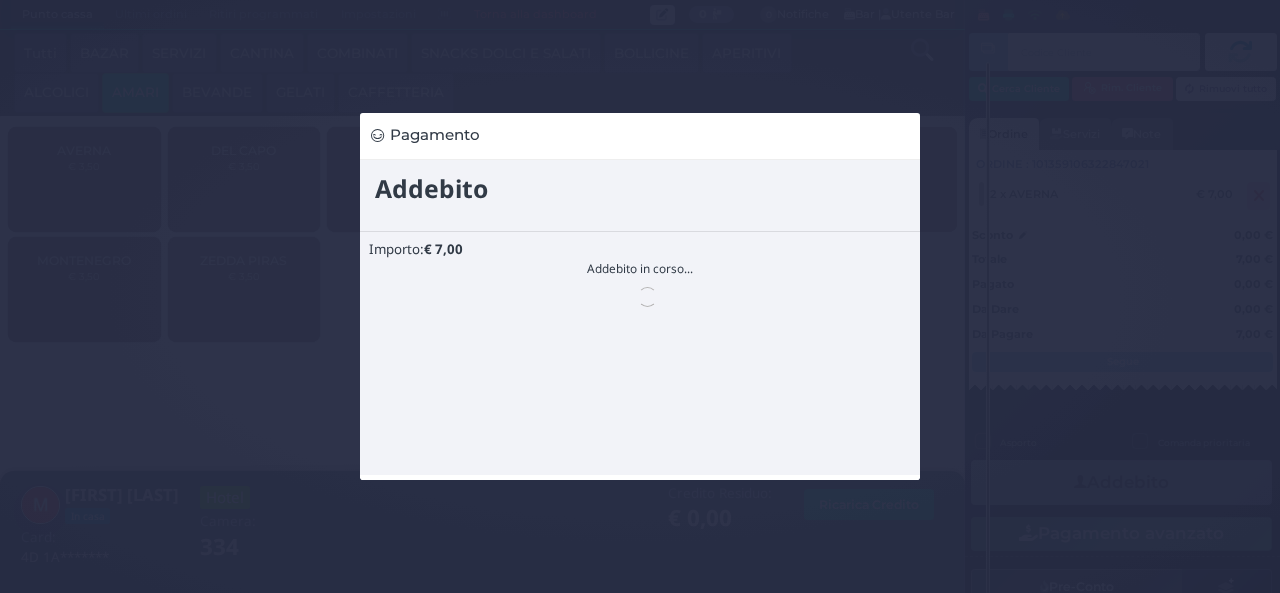 type 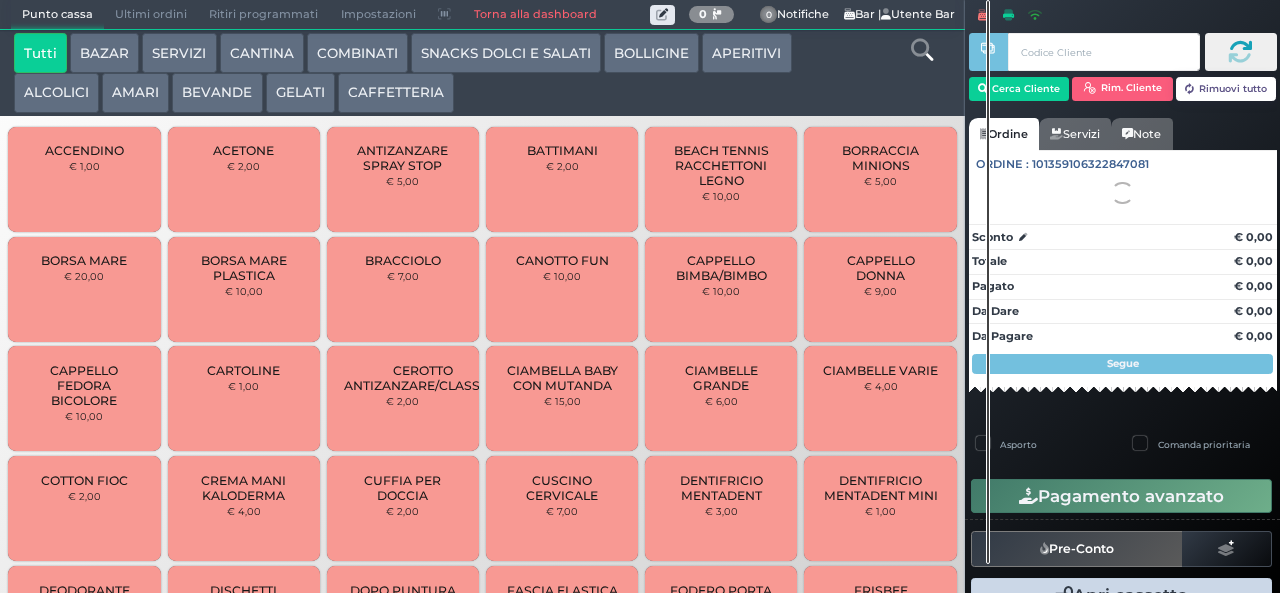 scroll, scrollTop: 0, scrollLeft: 0, axis: both 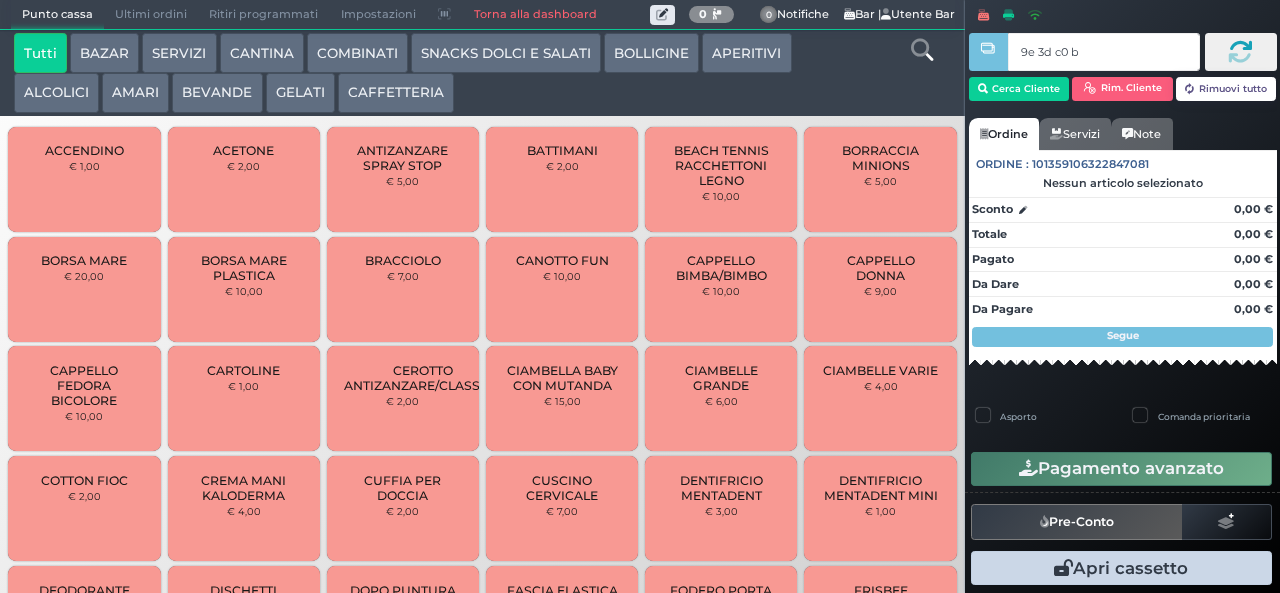type on "9e 3d c0 b9" 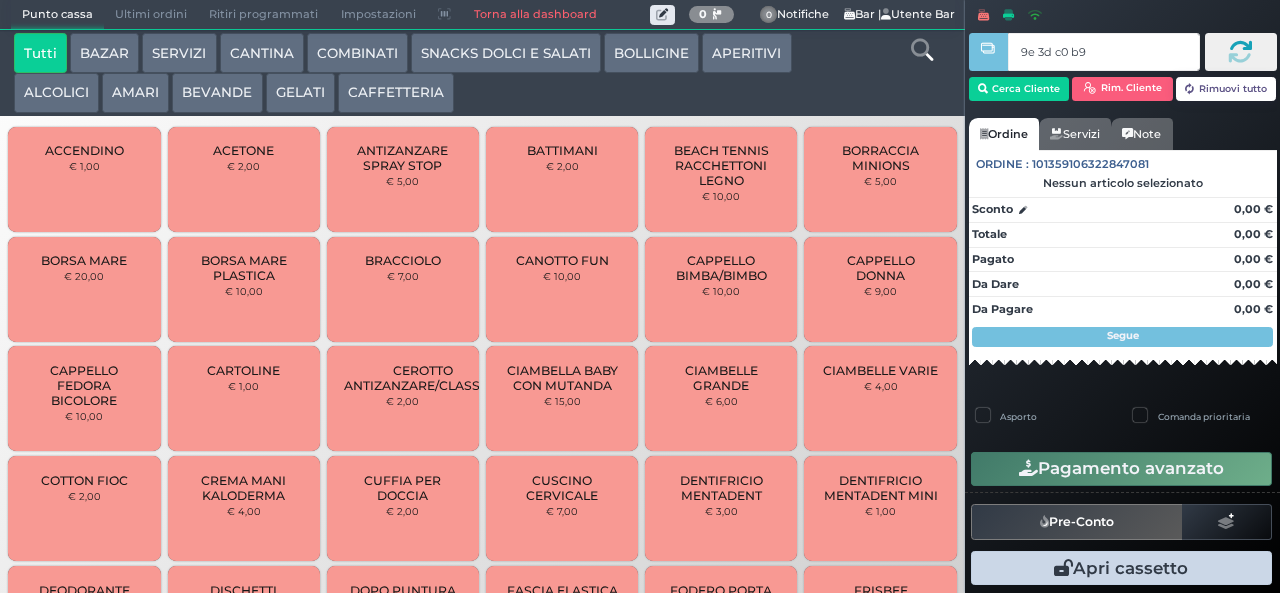 type 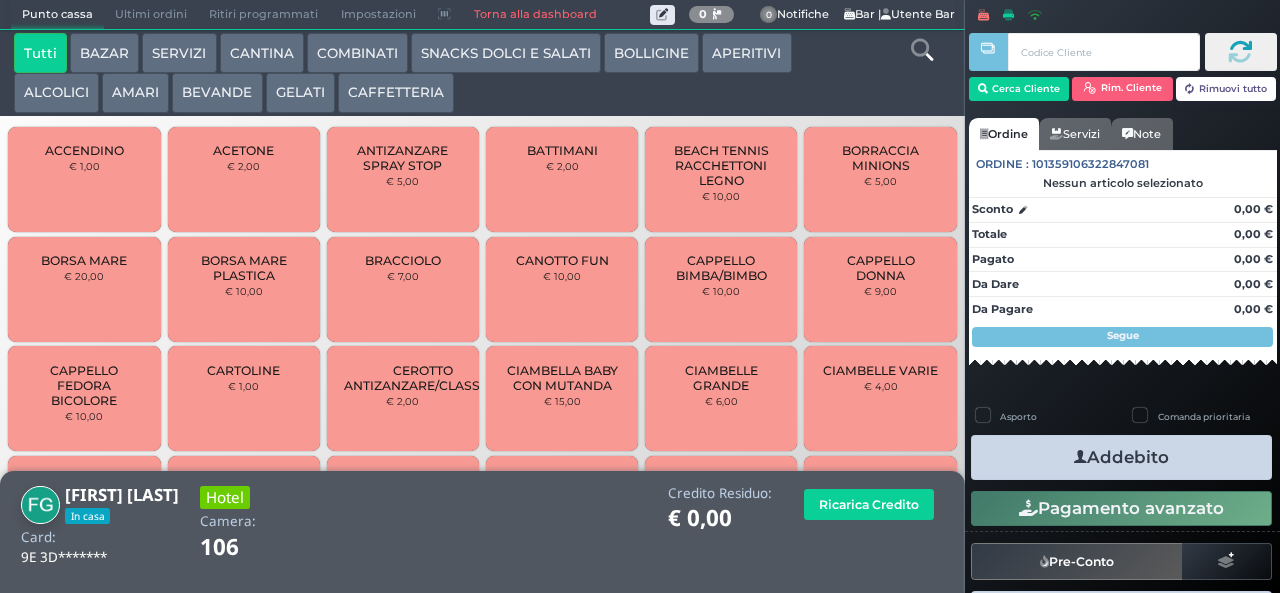 click on "BOLLICINE" at bounding box center [651, 53] 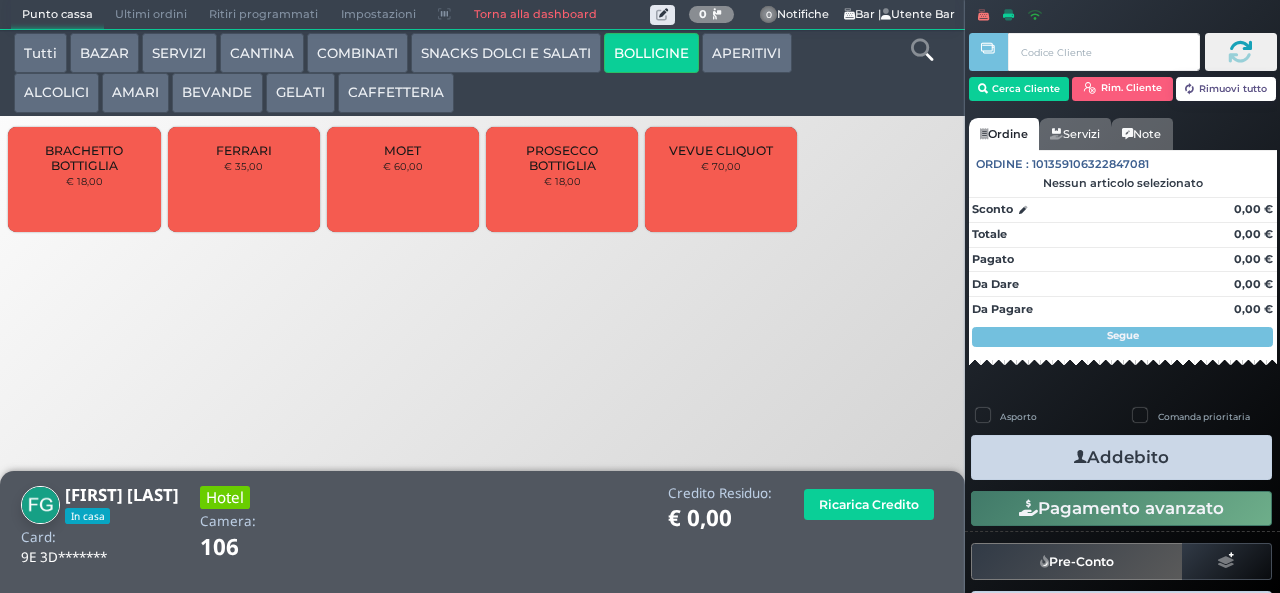 click on "FERRARI
€ 35,00" at bounding box center (244, 179) 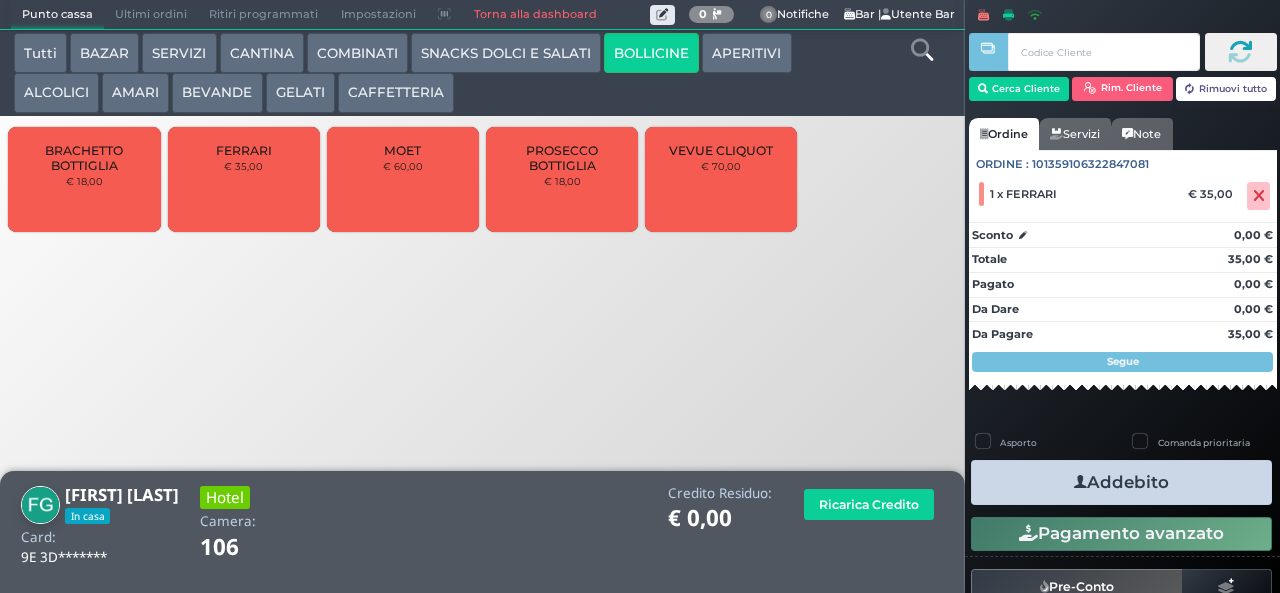 click at bounding box center (1080, 482) 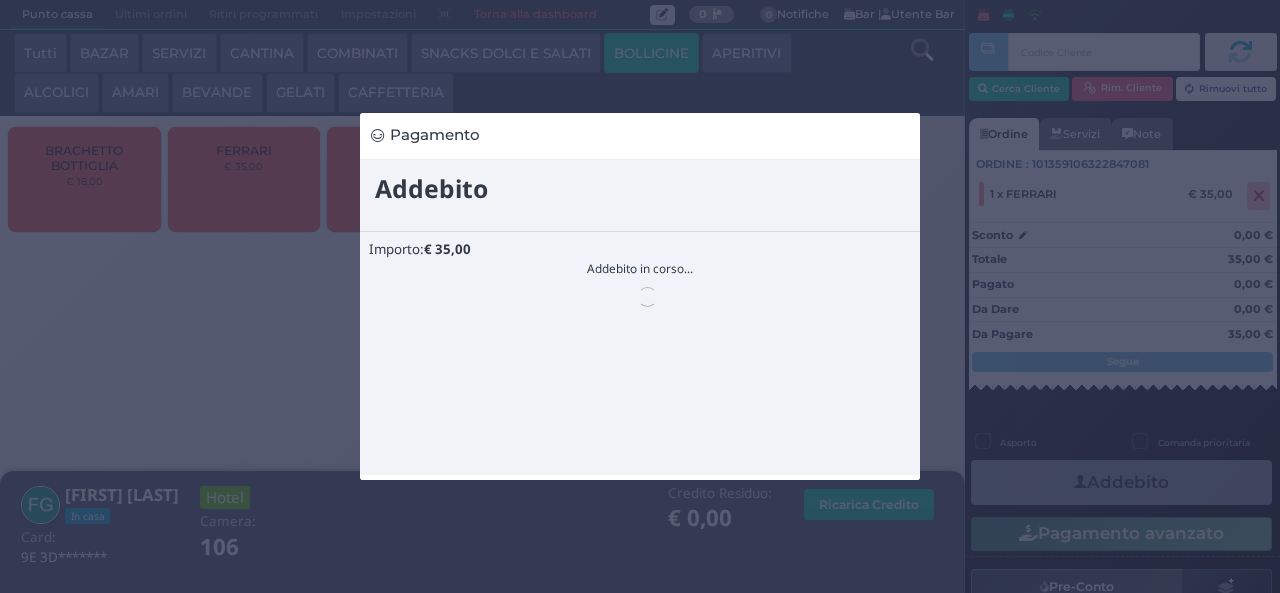scroll, scrollTop: 0, scrollLeft: 0, axis: both 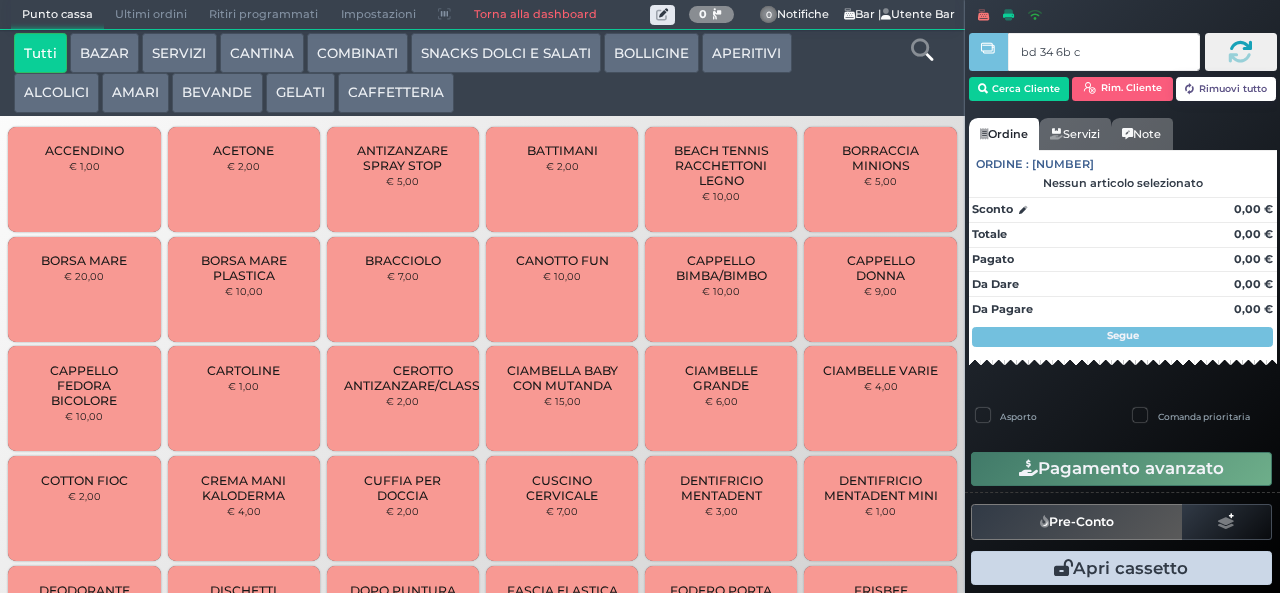 type on "bd 34 6b c3" 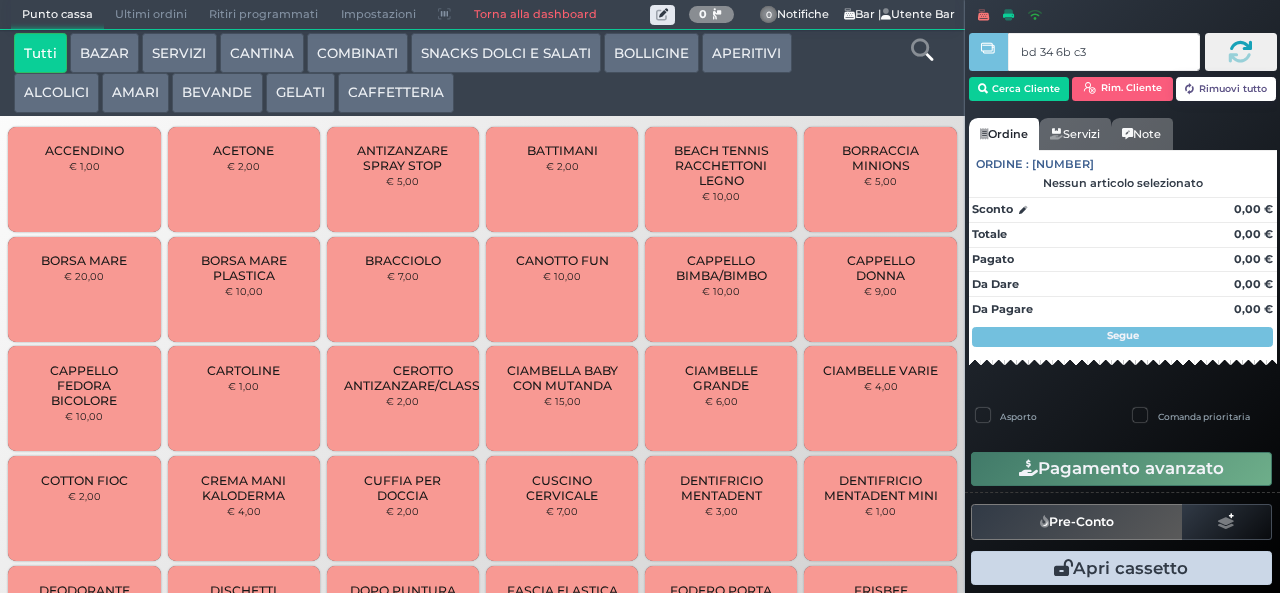 type 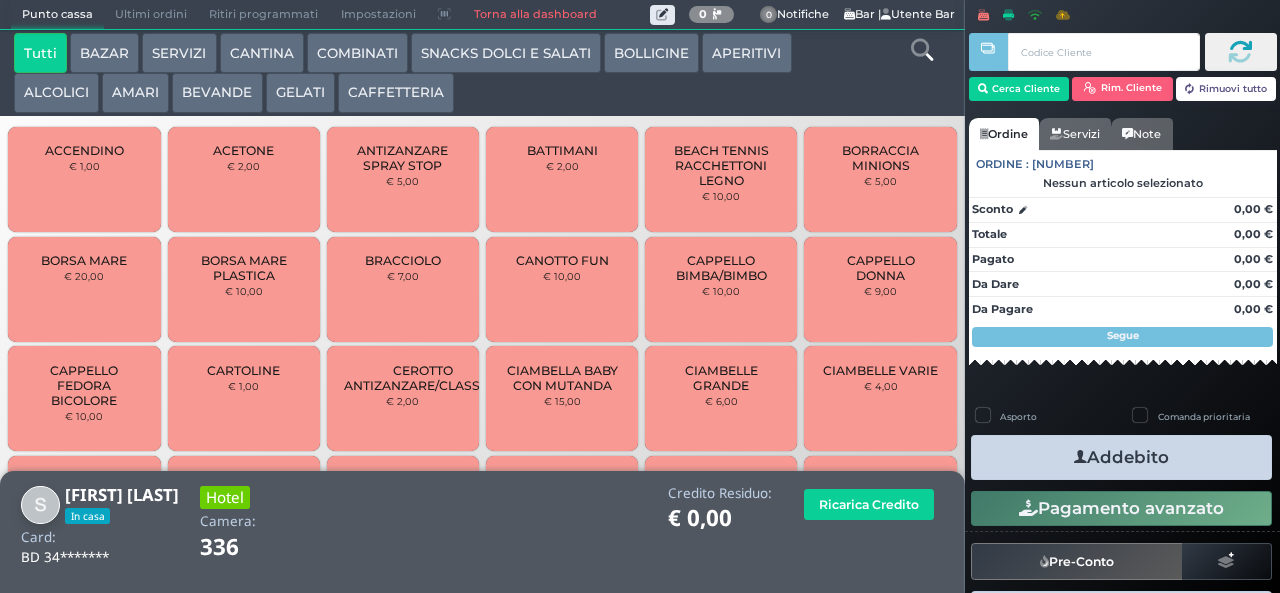 click on "BEVANDE" at bounding box center (217, 93) 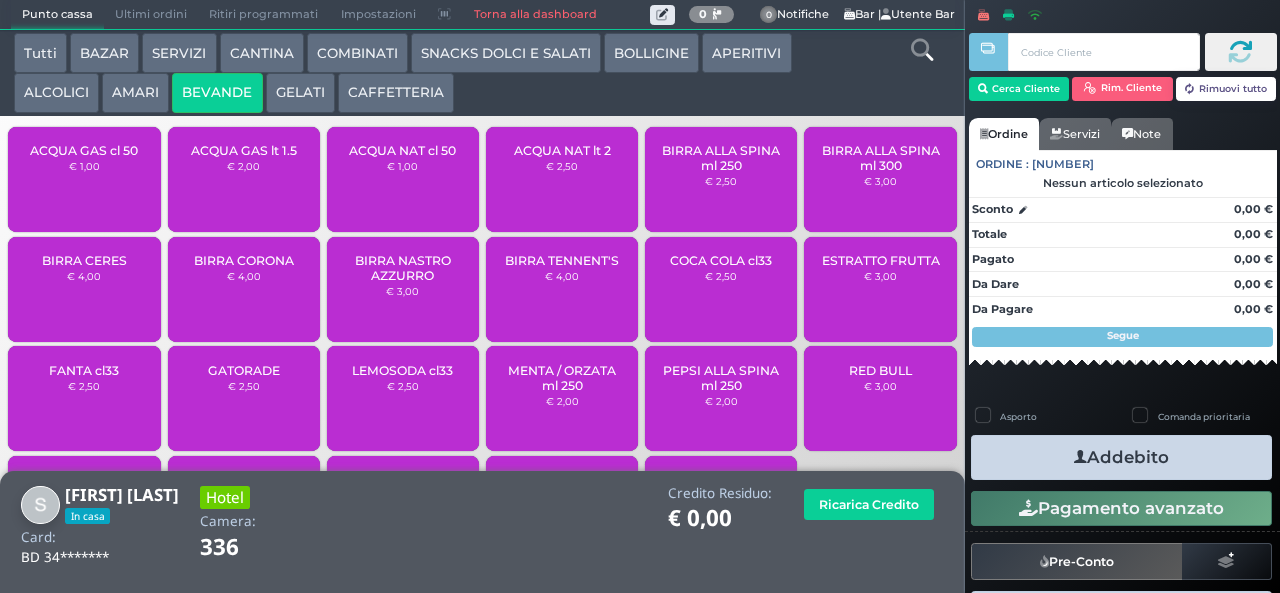 click on "ACQUA GAS cl 50" at bounding box center (84, 150) 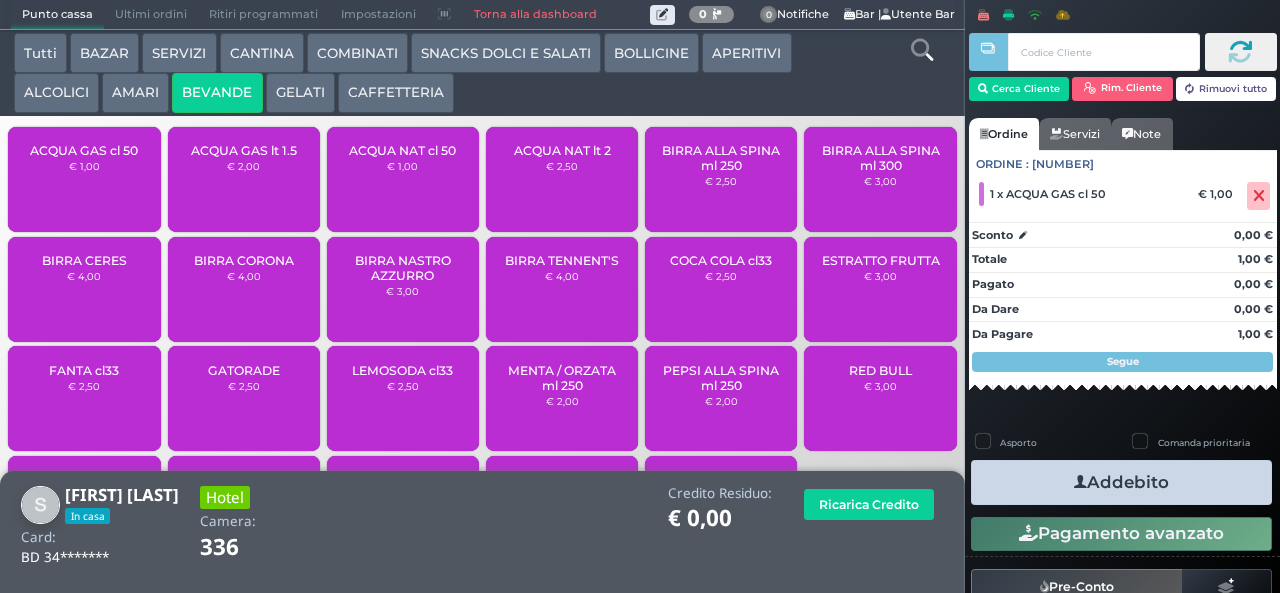 click on "ACQUA NAT cl 50
€ 1,00" at bounding box center (403, 179) 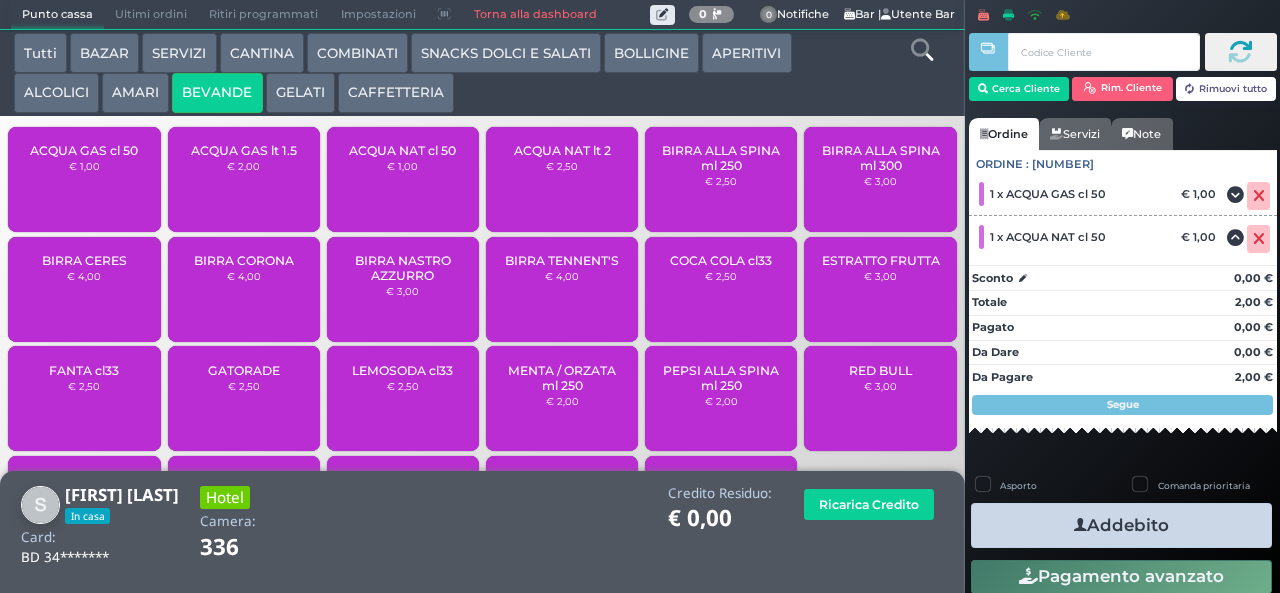 click at bounding box center (1080, 525) 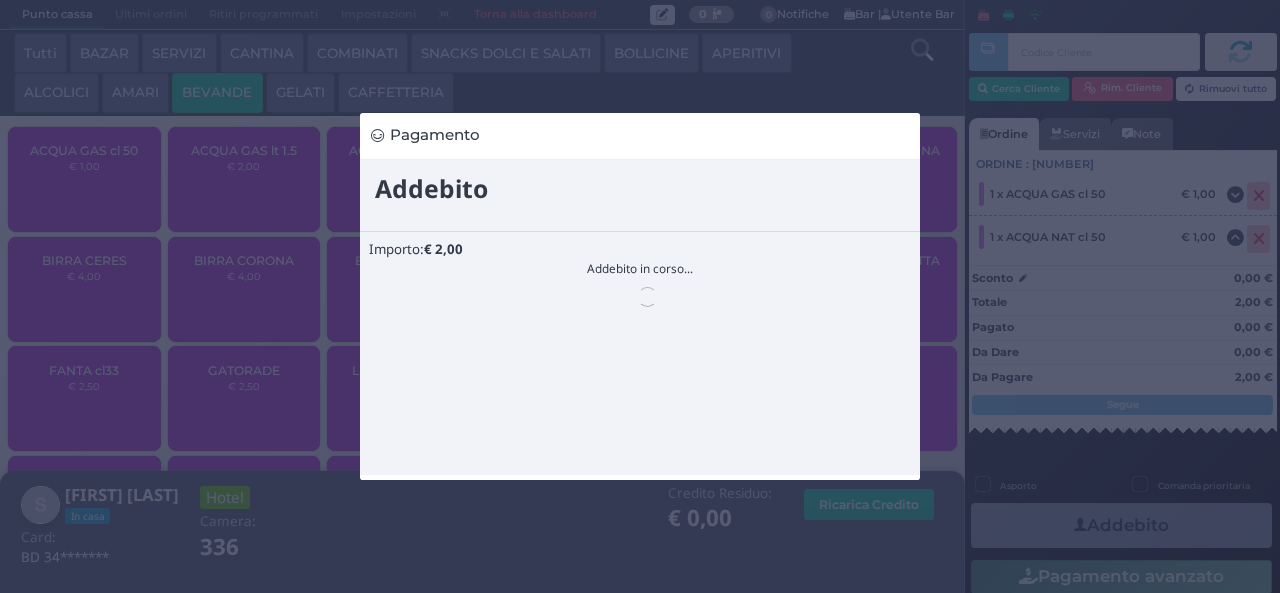 scroll, scrollTop: 0, scrollLeft: 0, axis: both 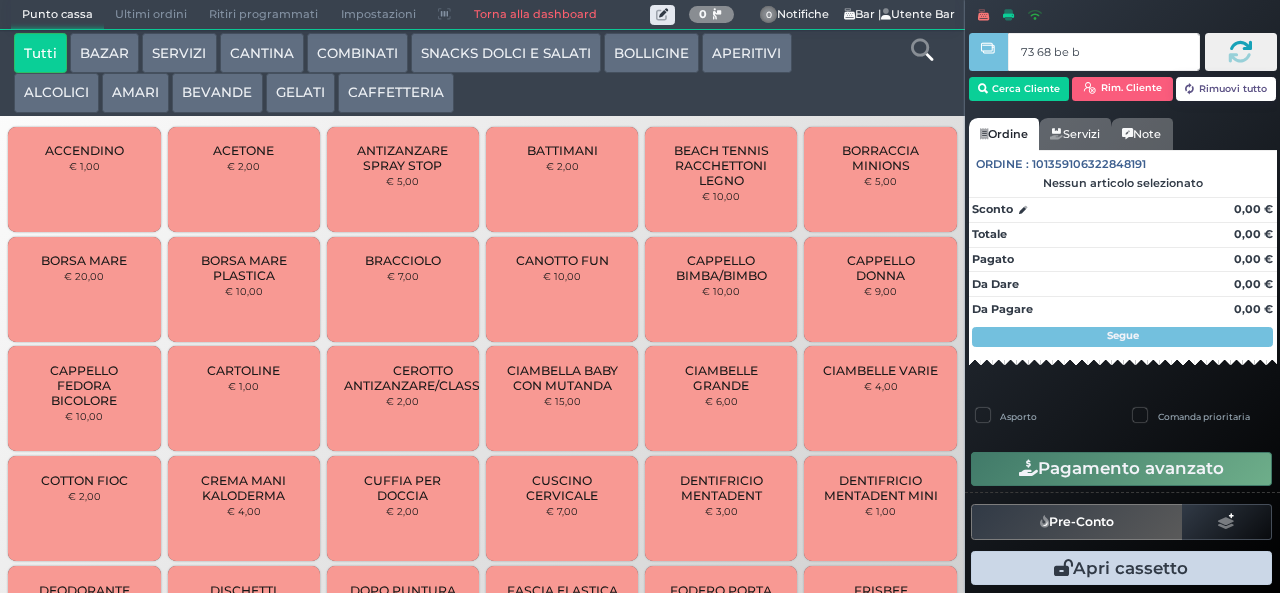 type on "73 68 be b9" 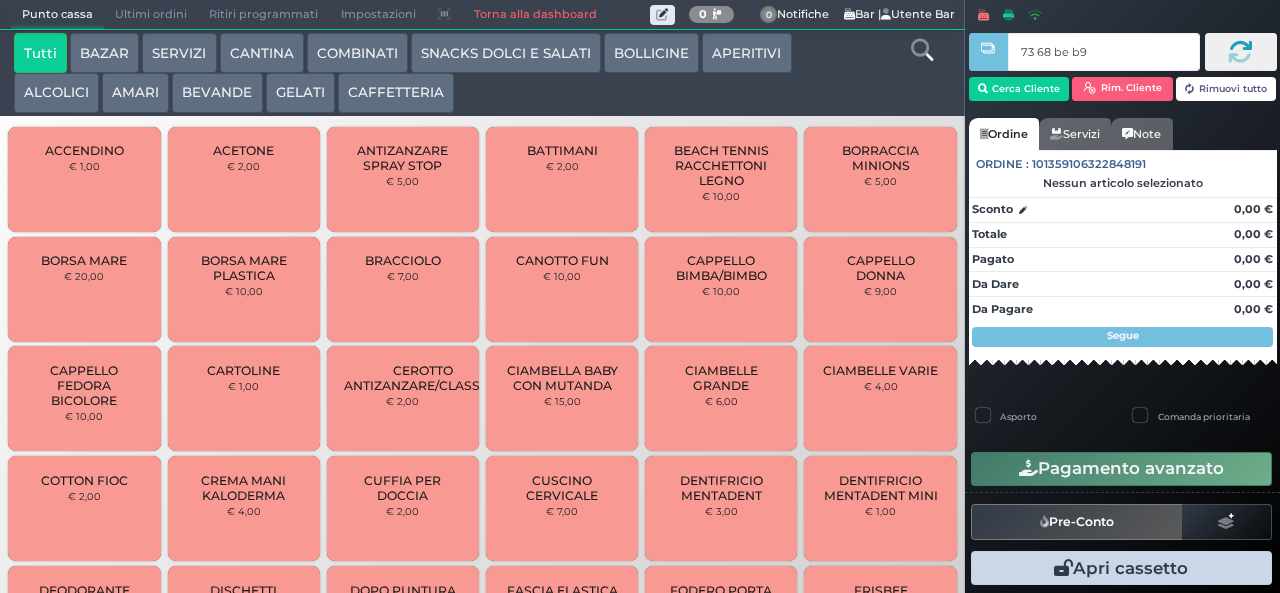 type 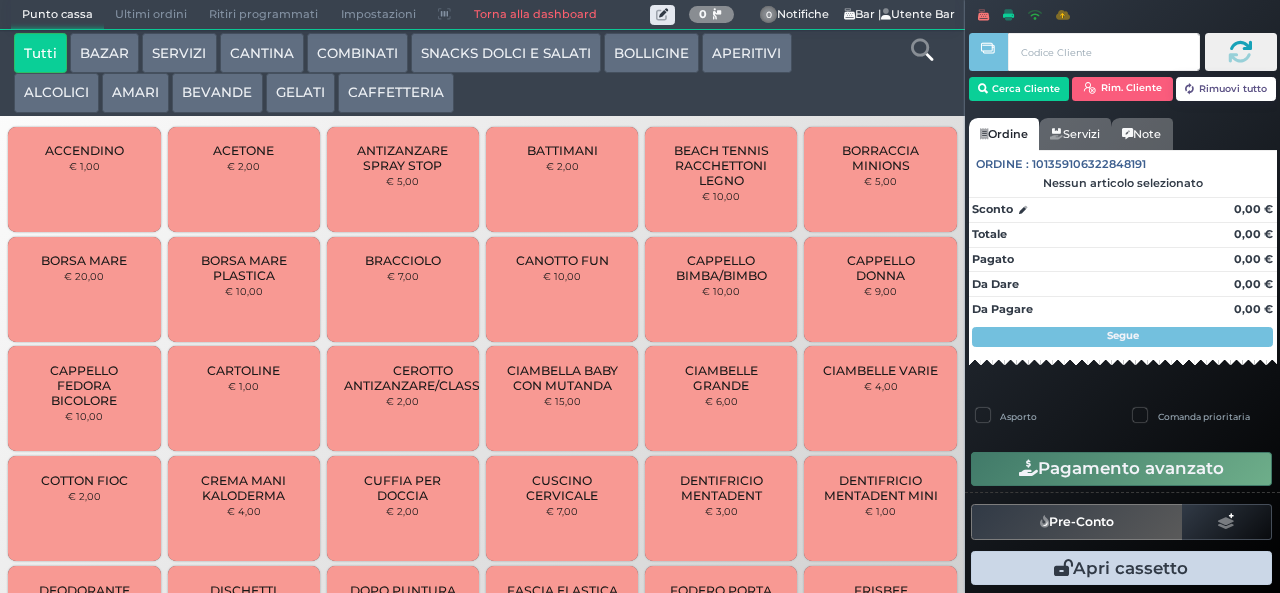 click on "BEVANDE" at bounding box center [217, 93] 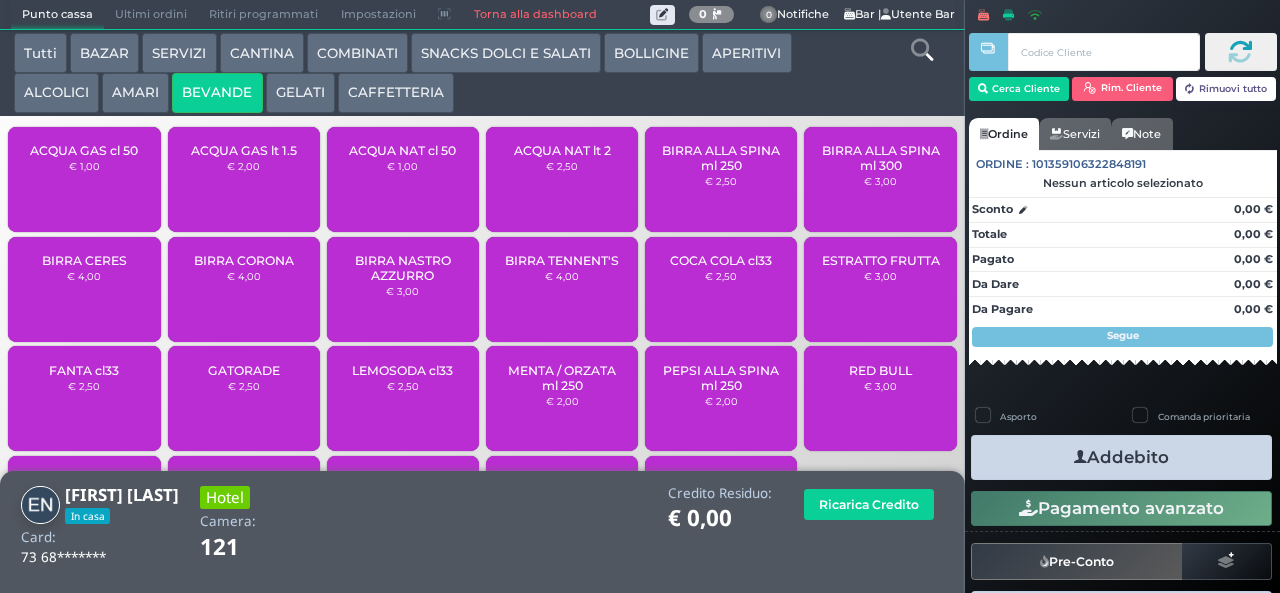 click on "ACQUA NAT cl 50" at bounding box center [402, 150] 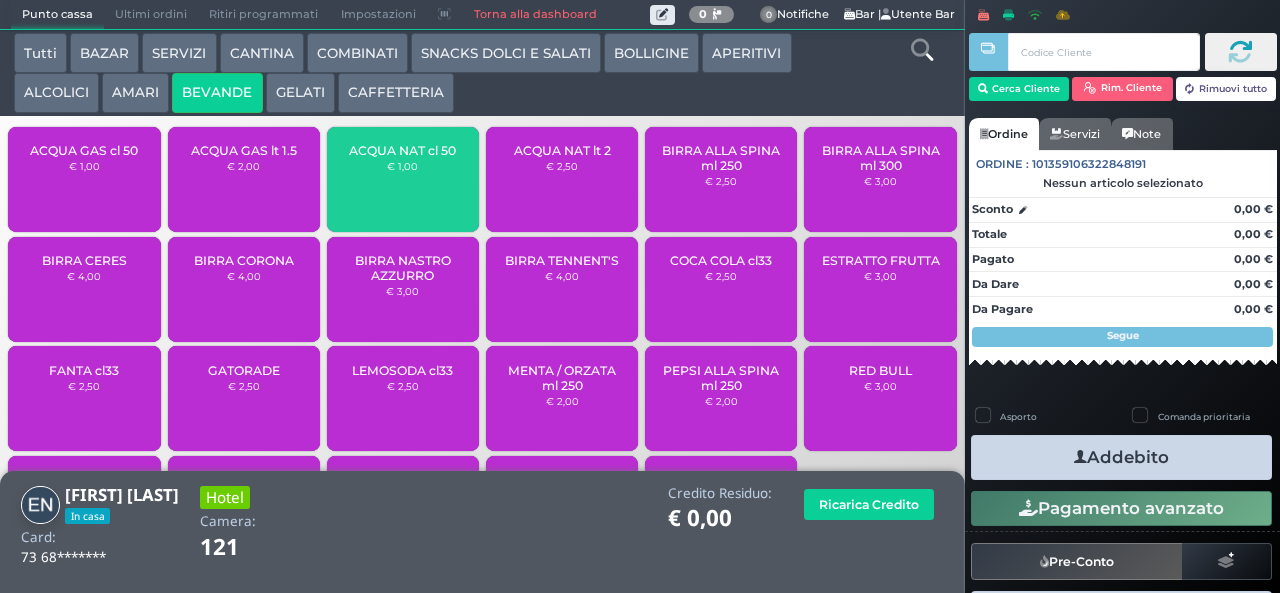 click on "ACQUA GAS cl 50" at bounding box center (84, 150) 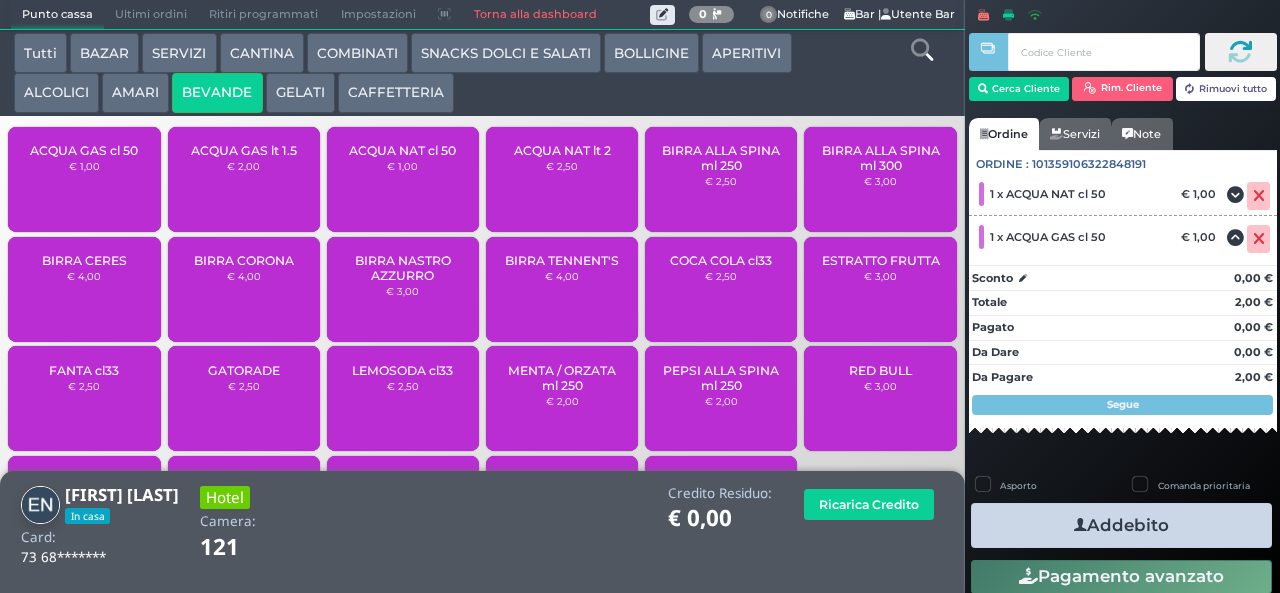 click on "Addebito" at bounding box center [1121, 525] 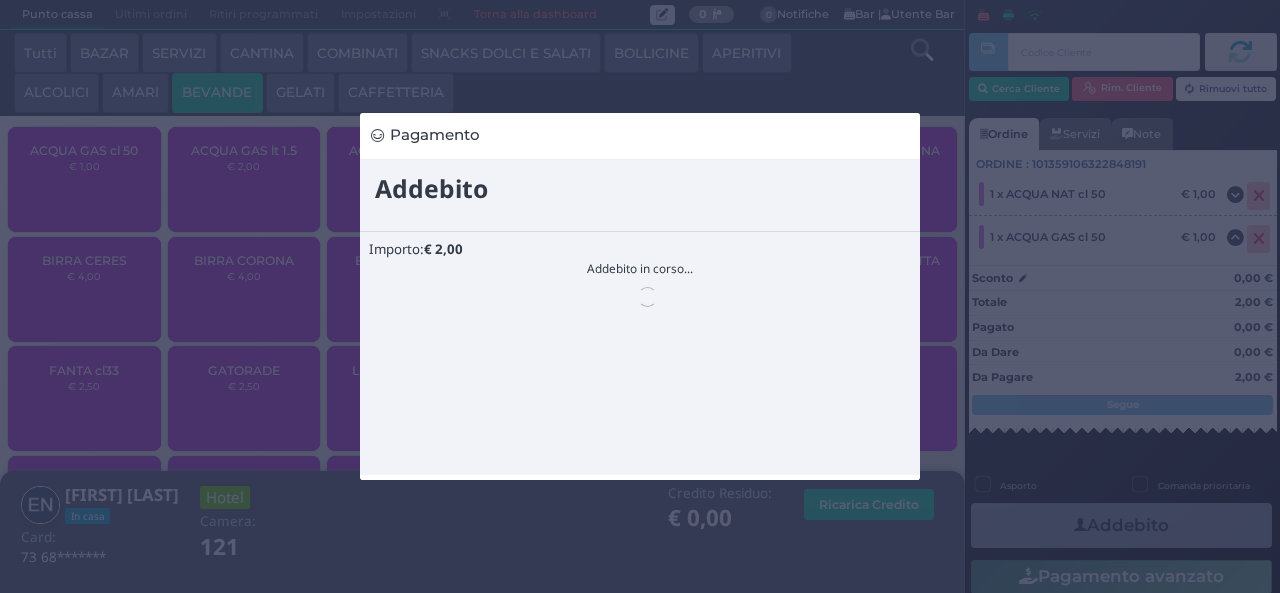 scroll, scrollTop: 0, scrollLeft: 0, axis: both 